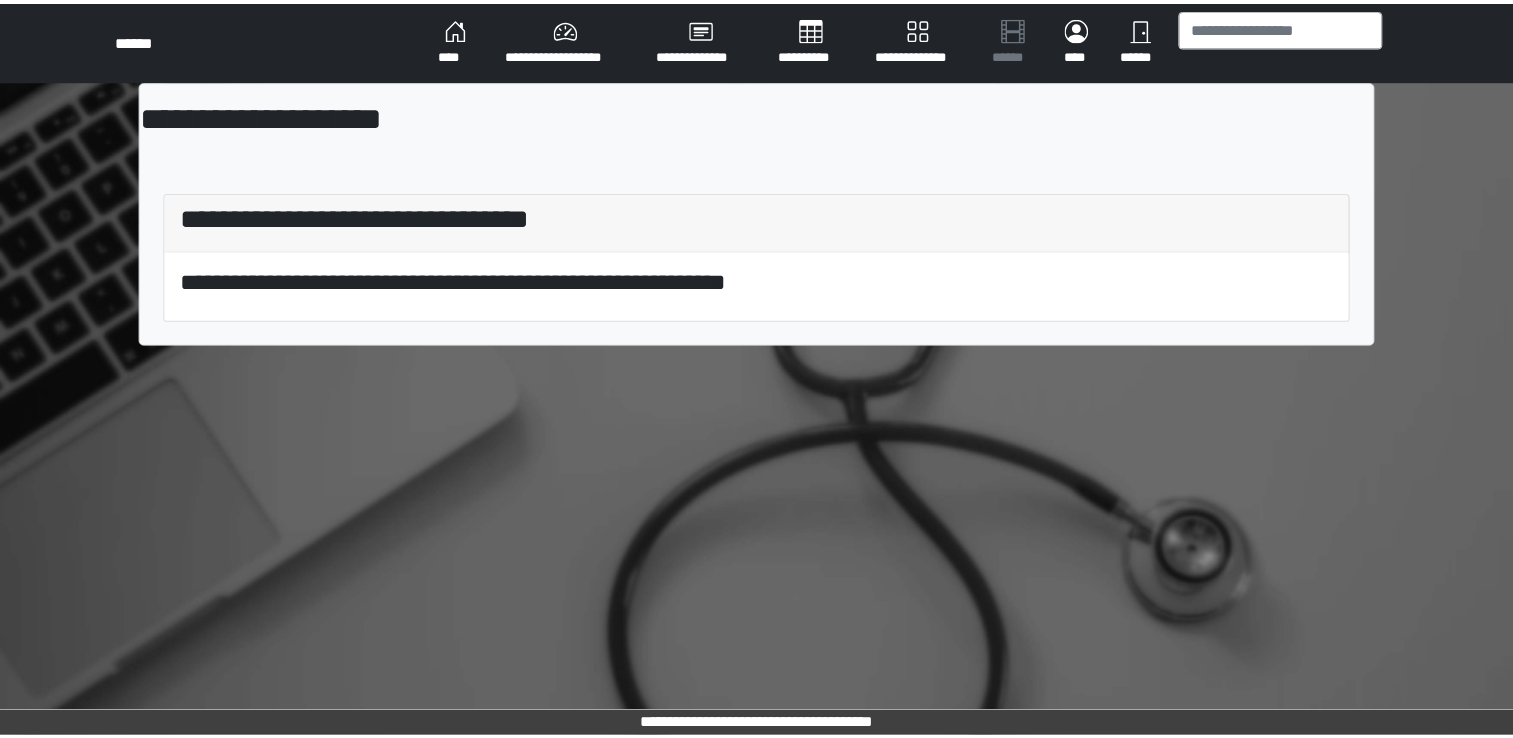 scroll, scrollTop: 0, scrollLeft: 0, axis: both 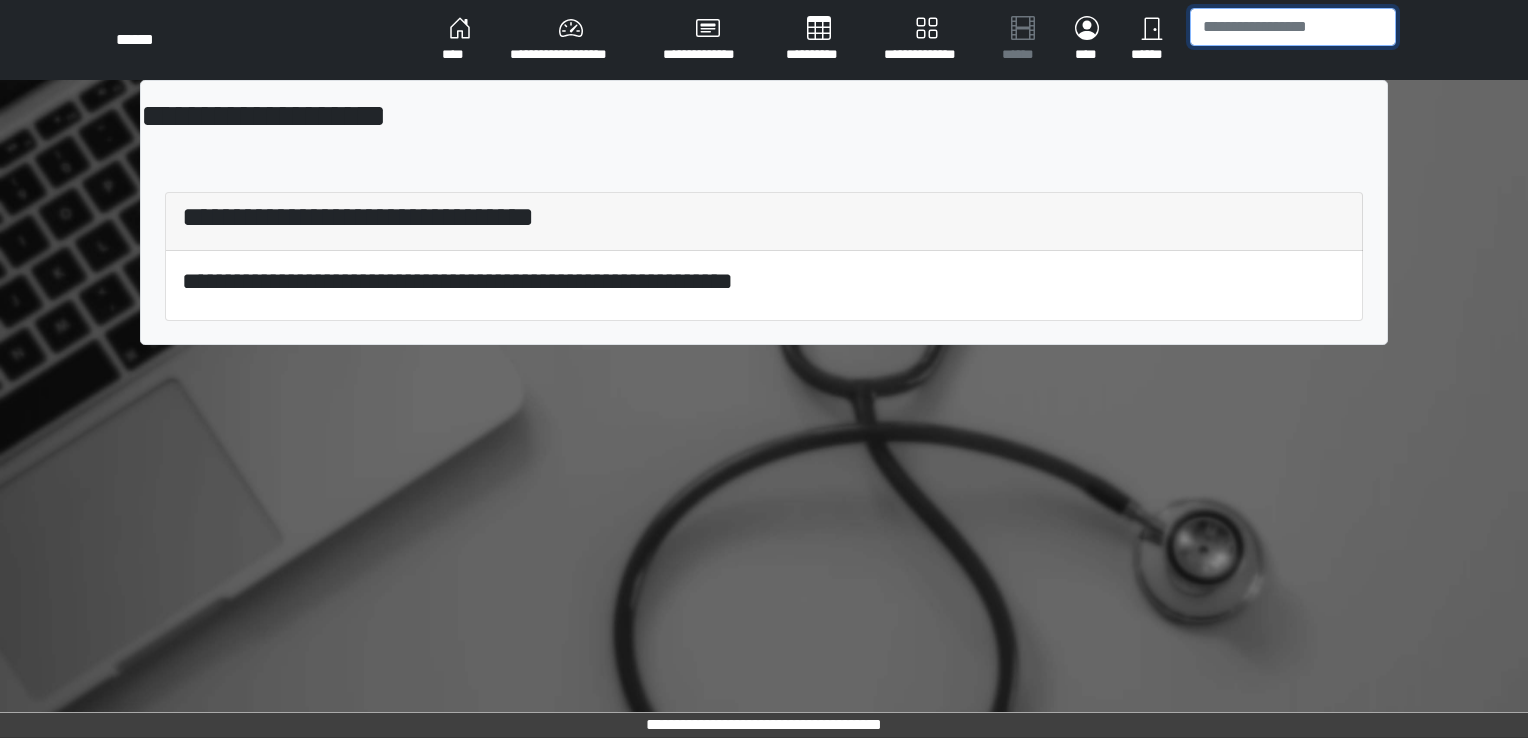 click at bounding box center [1293, 27] 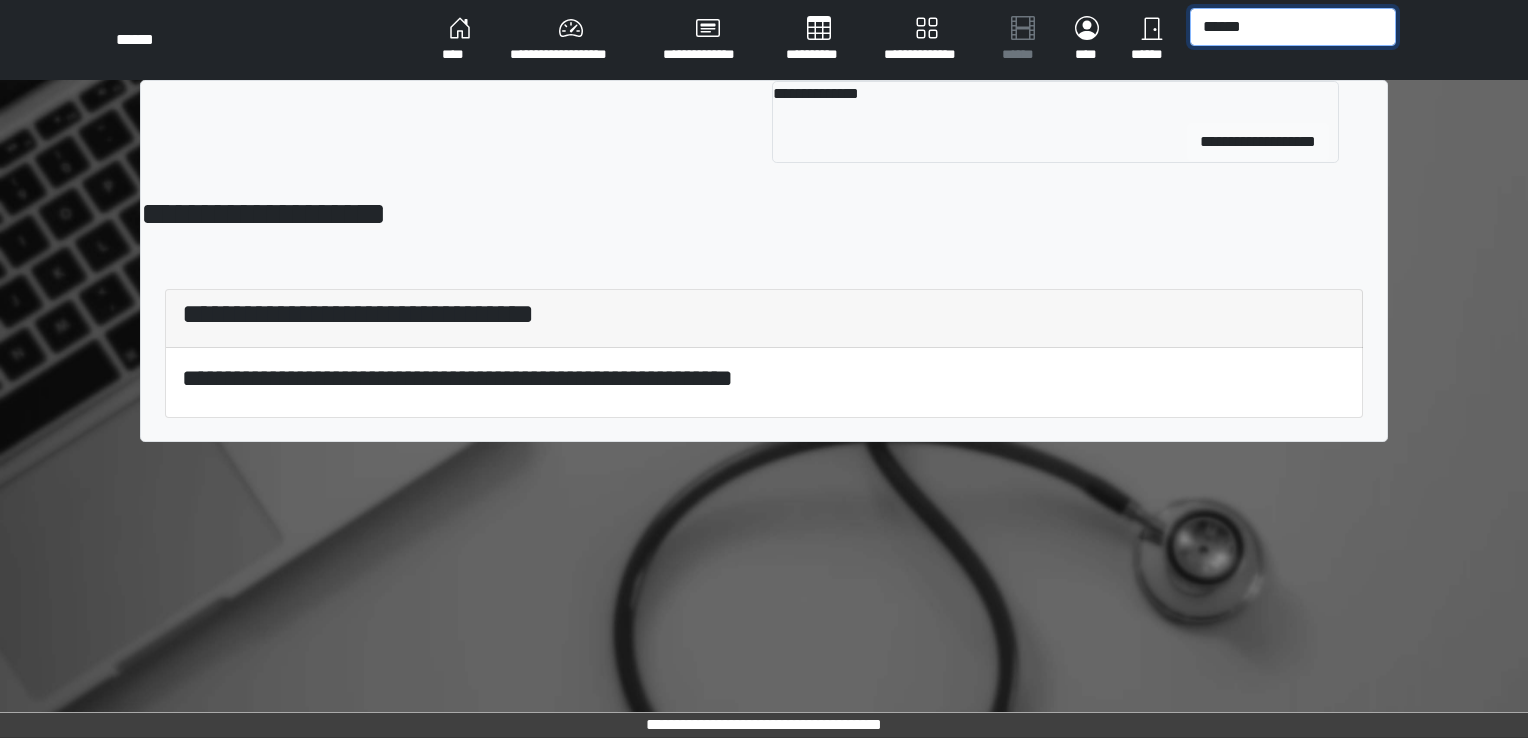 type on "******" 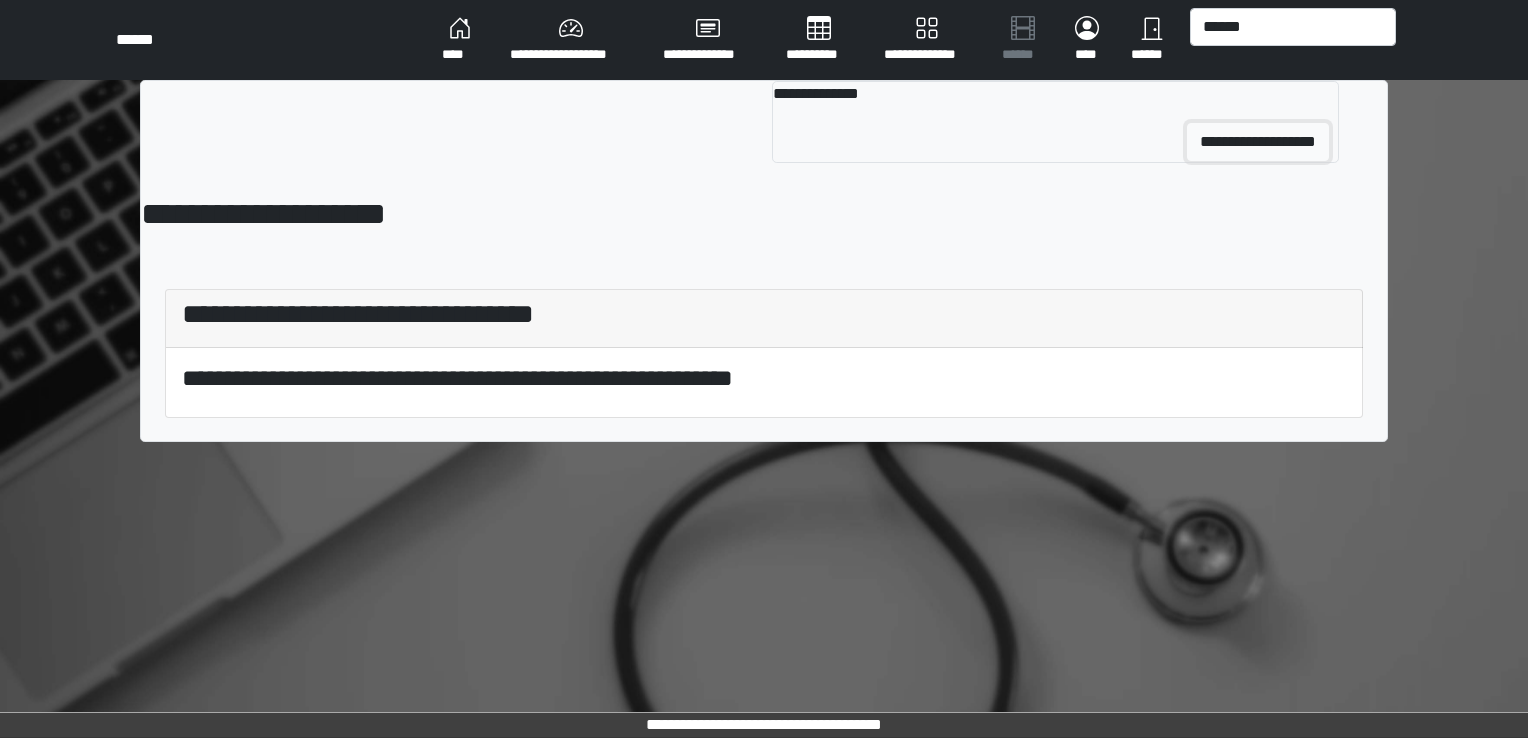 click on "**********" at bounding box center (1258, 142) 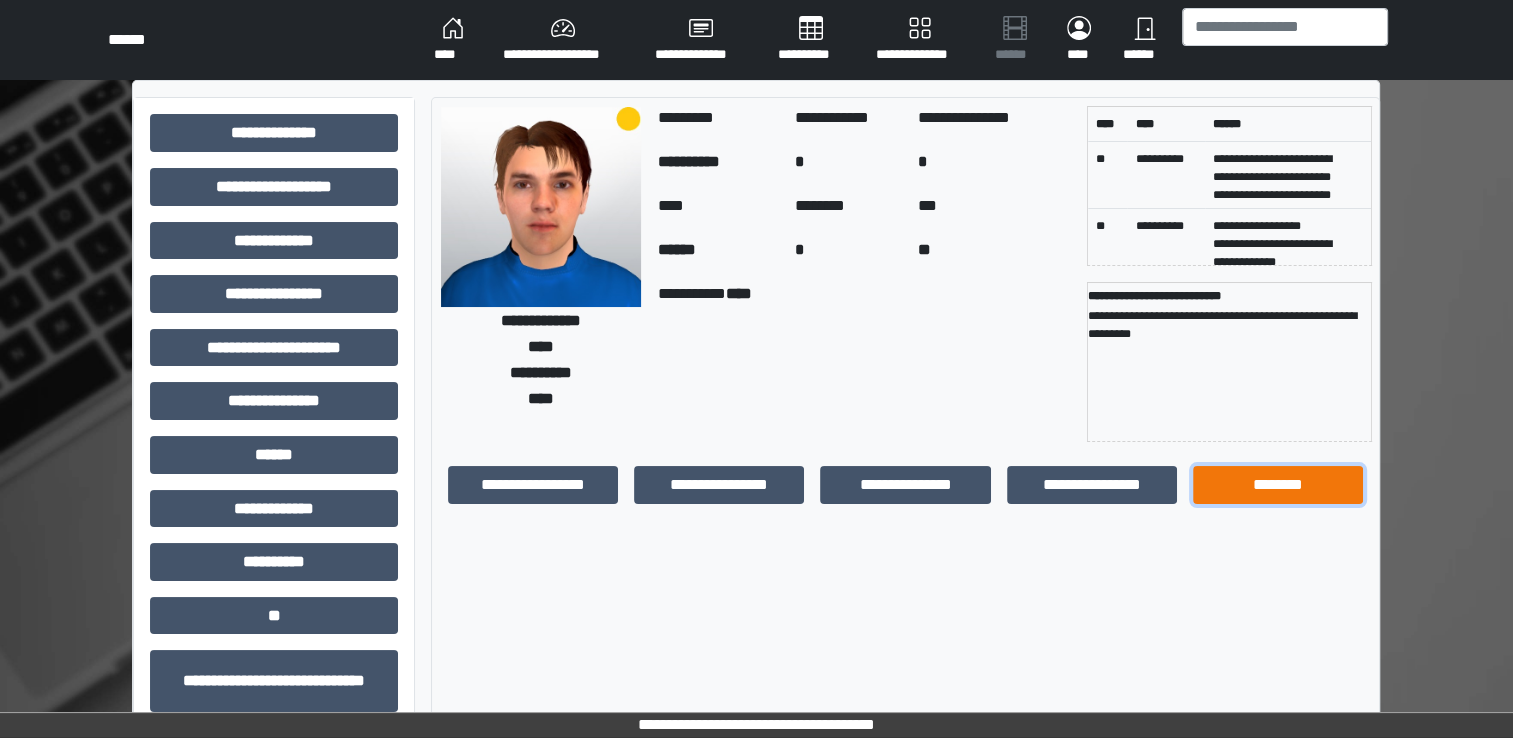 click on "********" at bounding box center (1278, 485) 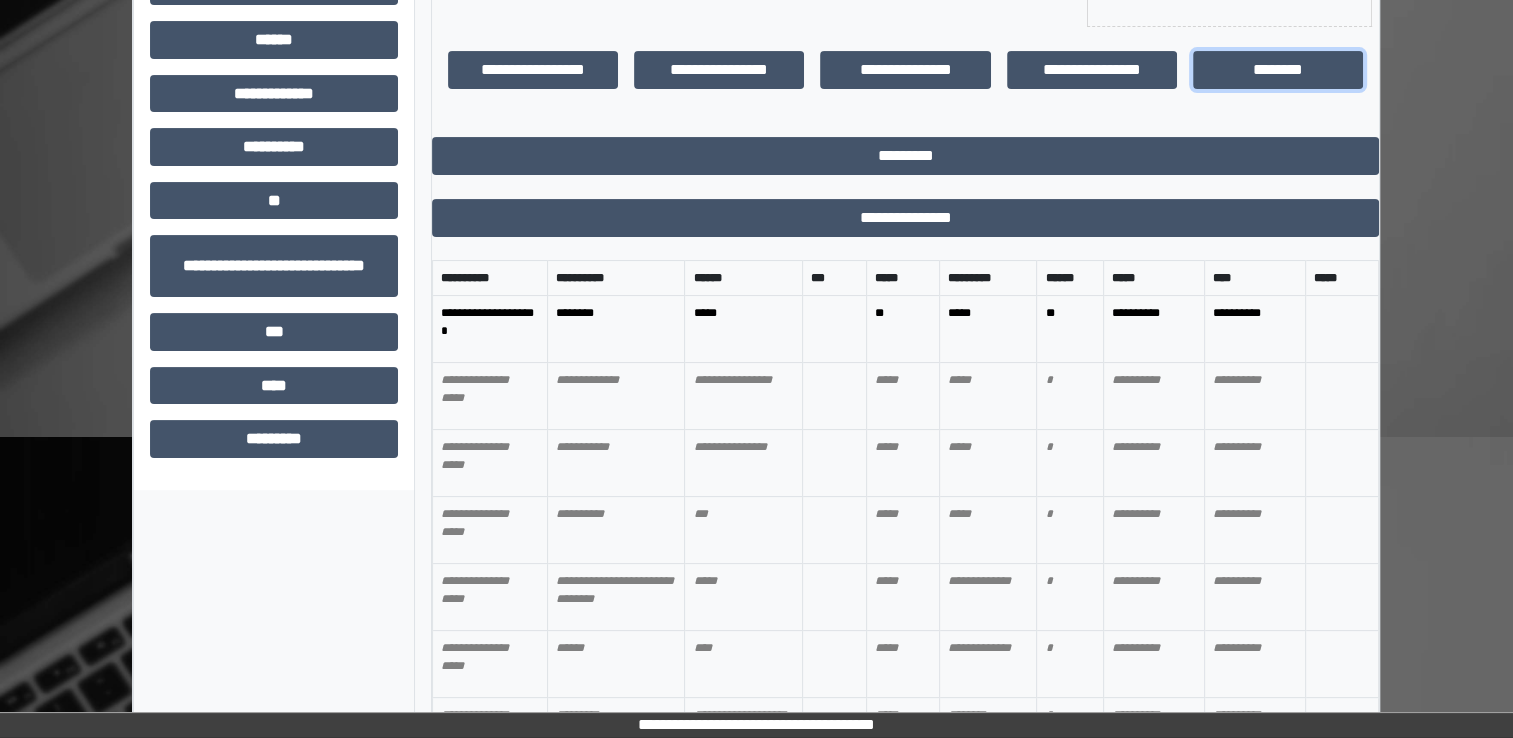 scroll, scrollTop: 434, scrollLeft: 0, axis: vertical 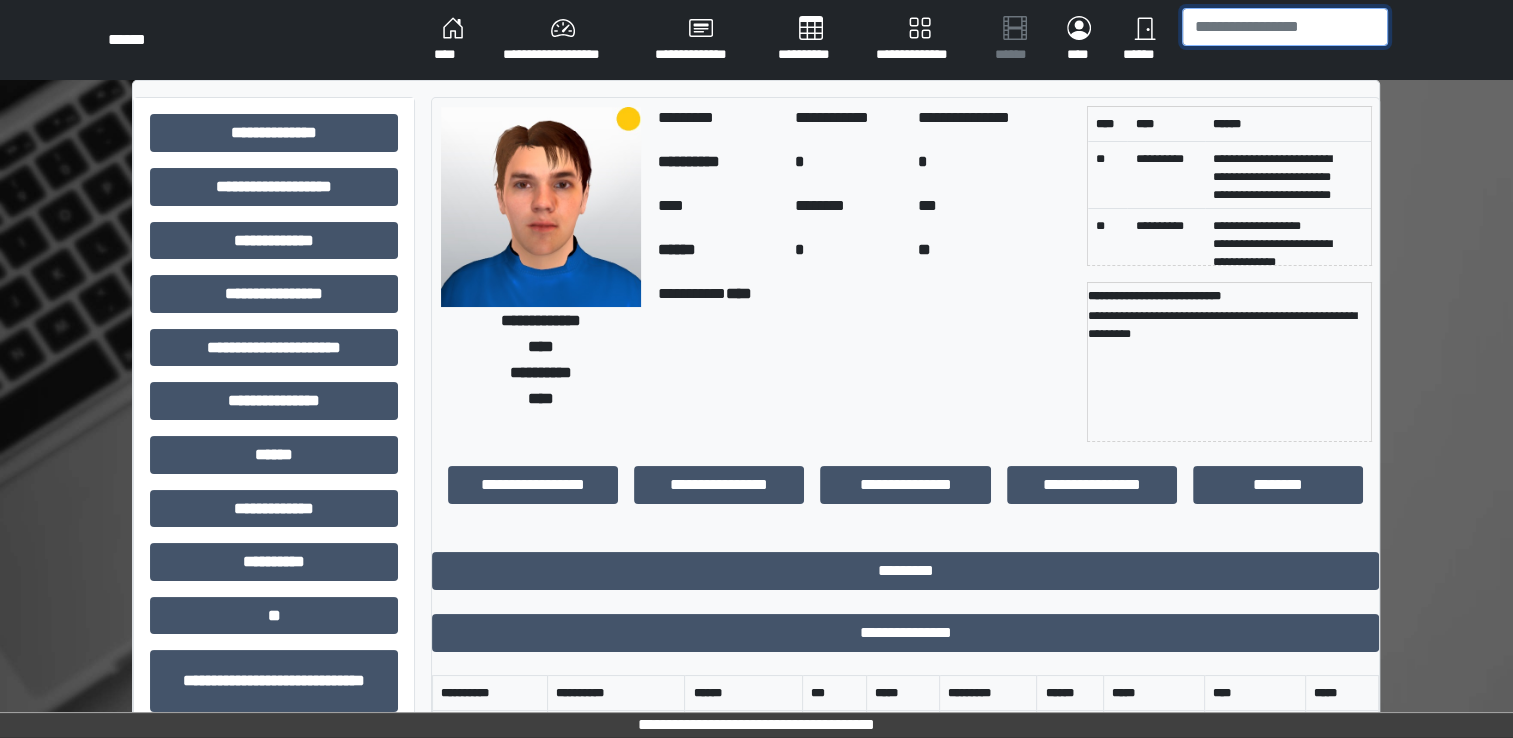 click at bounding box center (1285, 27) 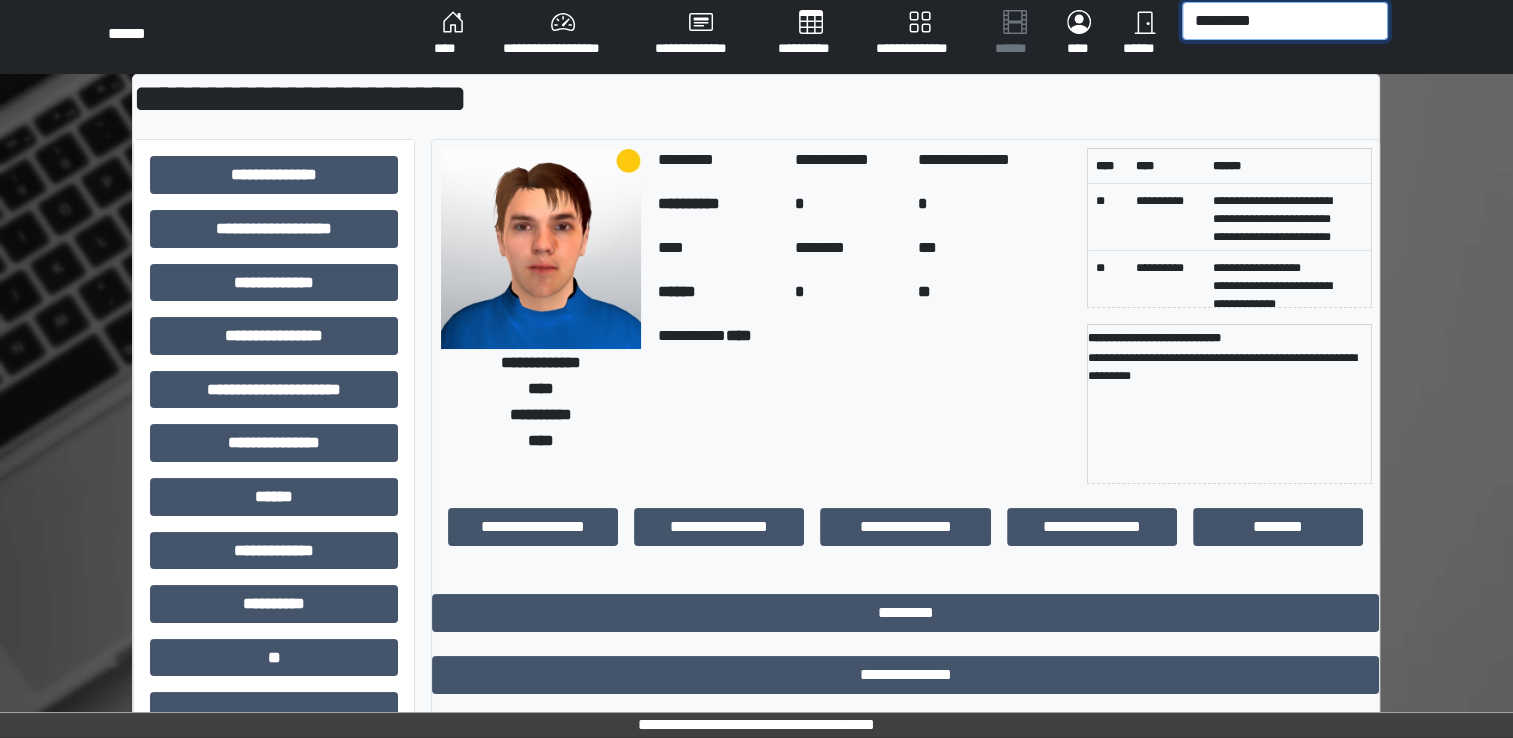 scroll, scrollTop: 0, scrollLeft: 0, axis: both 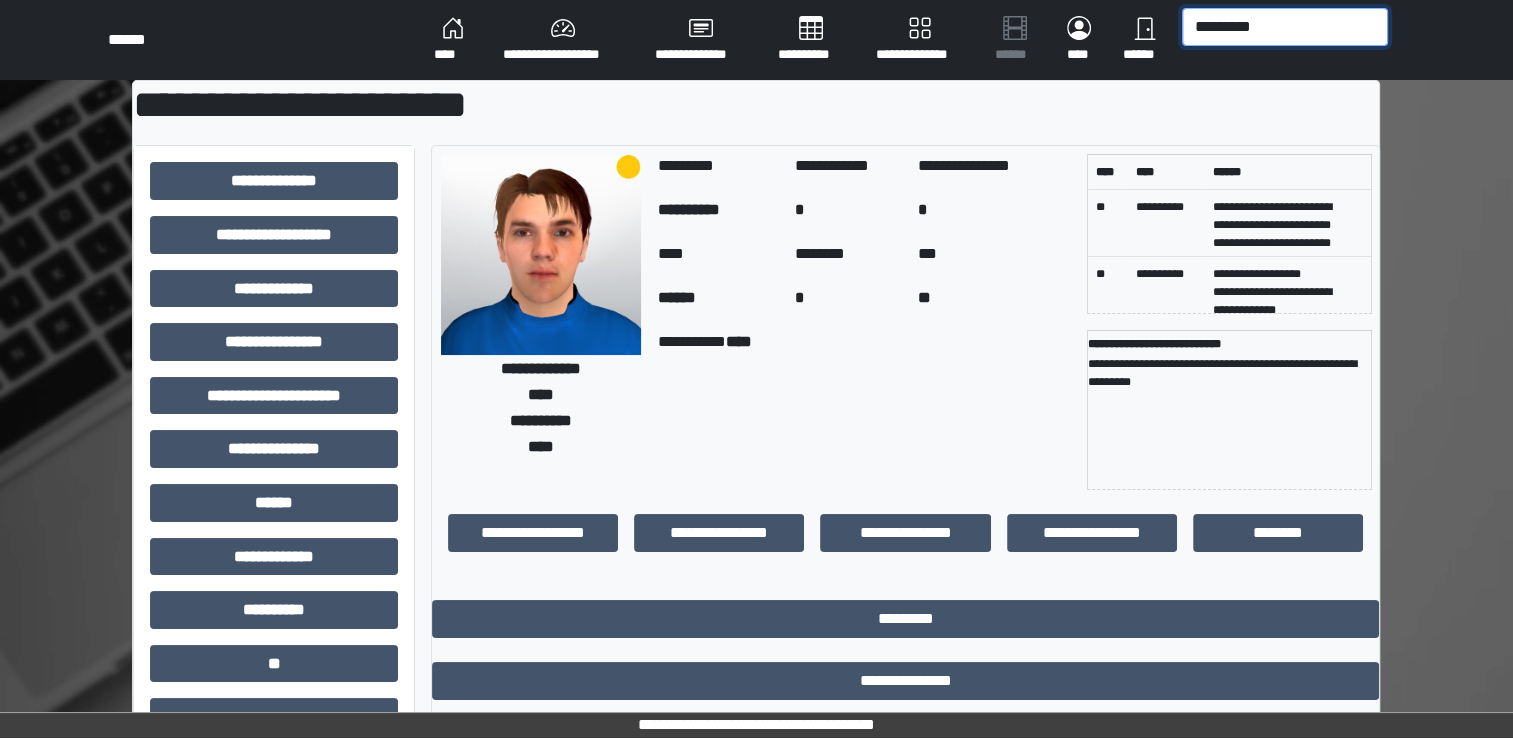 drag, startPoint x: 1275, startPoint y: 24, endPoint x: 1087, endPoint y: 22, distance: 188.01064 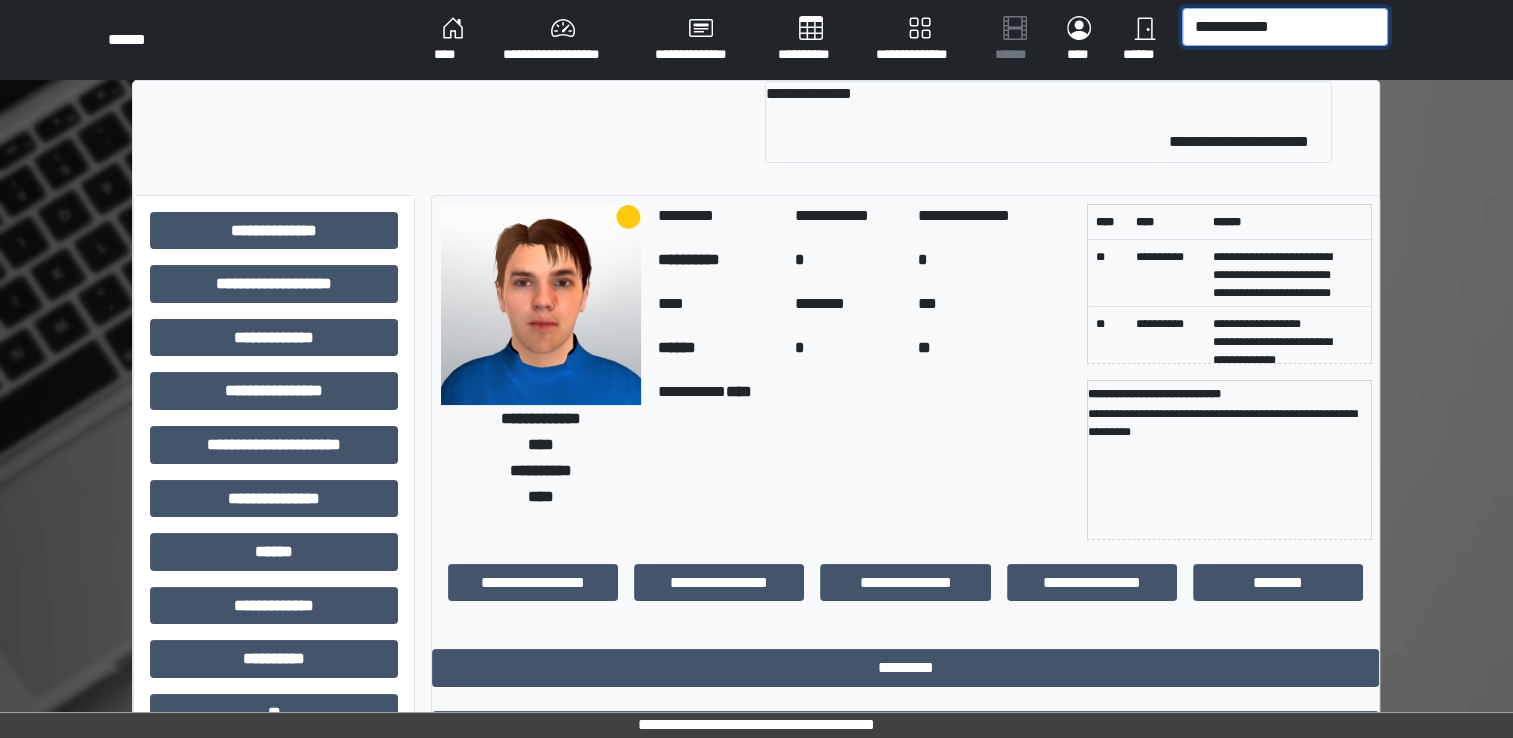 type on "**********" 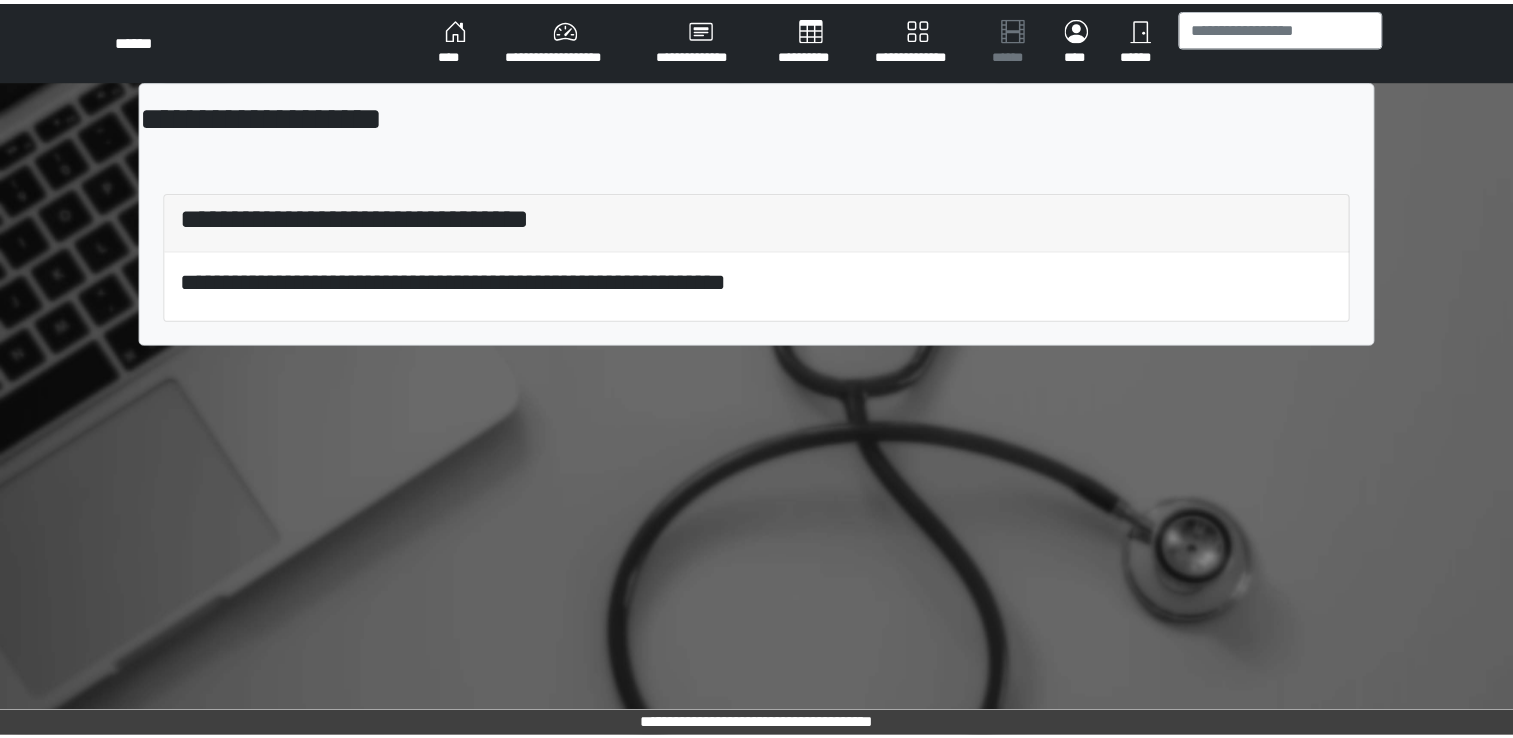 scroll, scrollTop: 0, scrollLeft: 0, axis: both 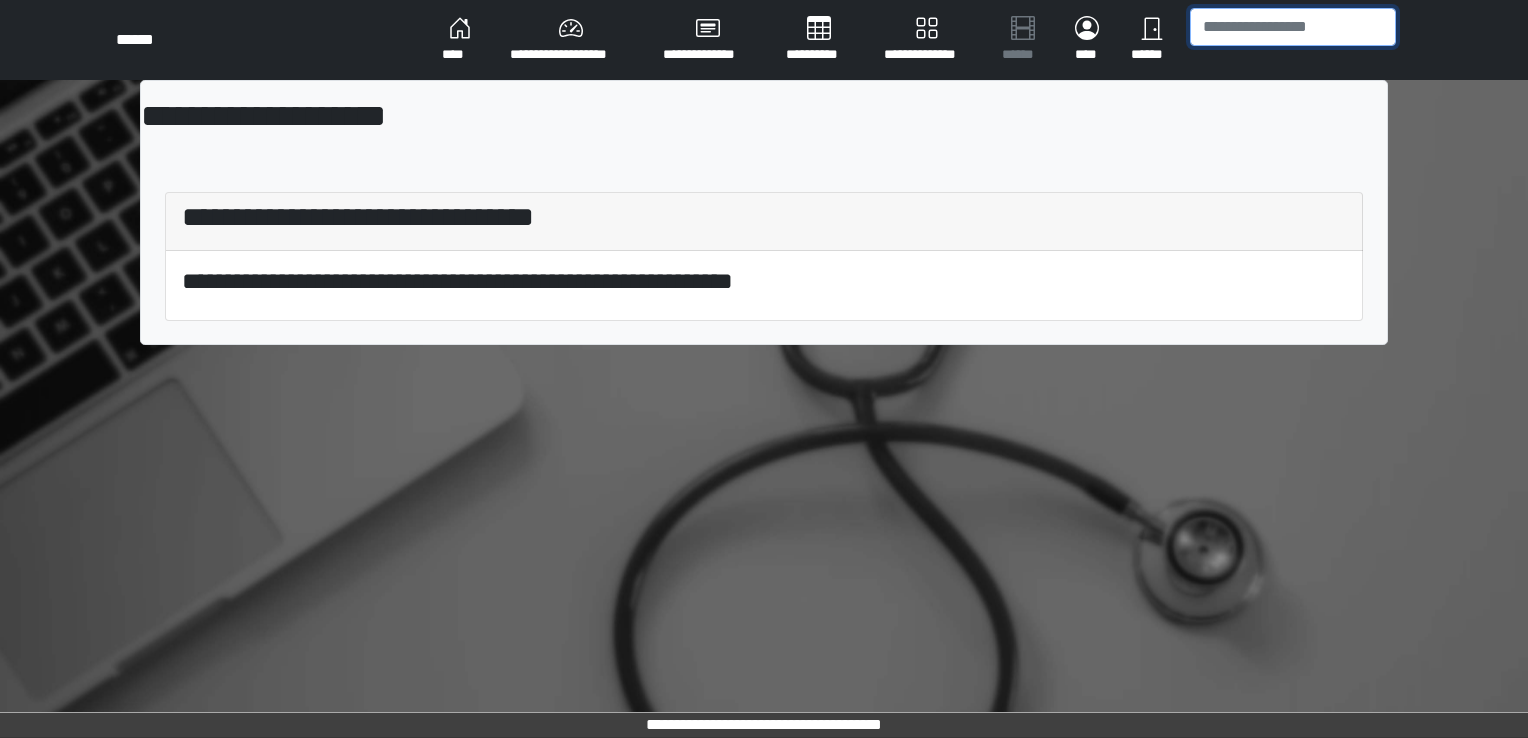 click at bounding box center (1293, 27) 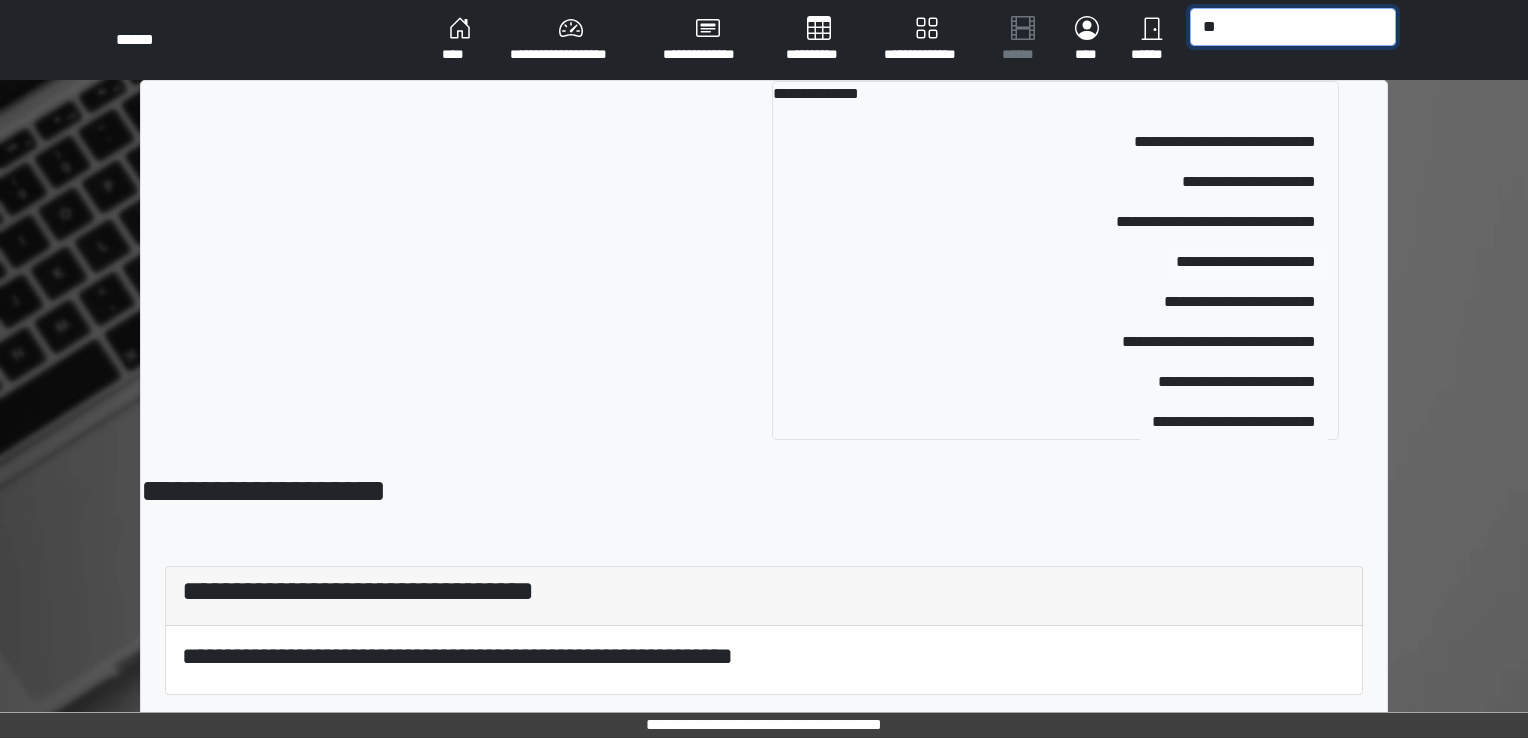 type on "**" 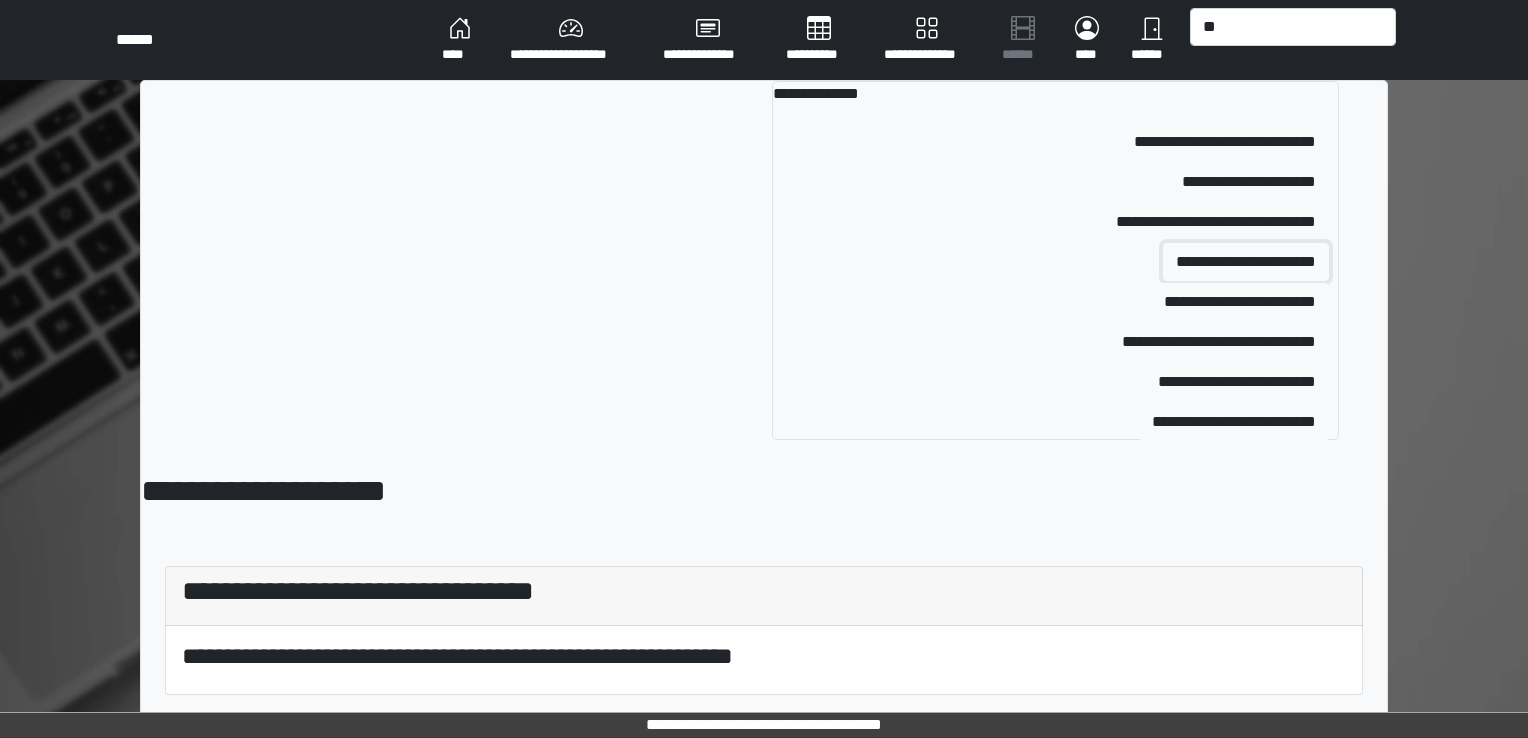 click on "**********" at bounding box center [1246, 262] 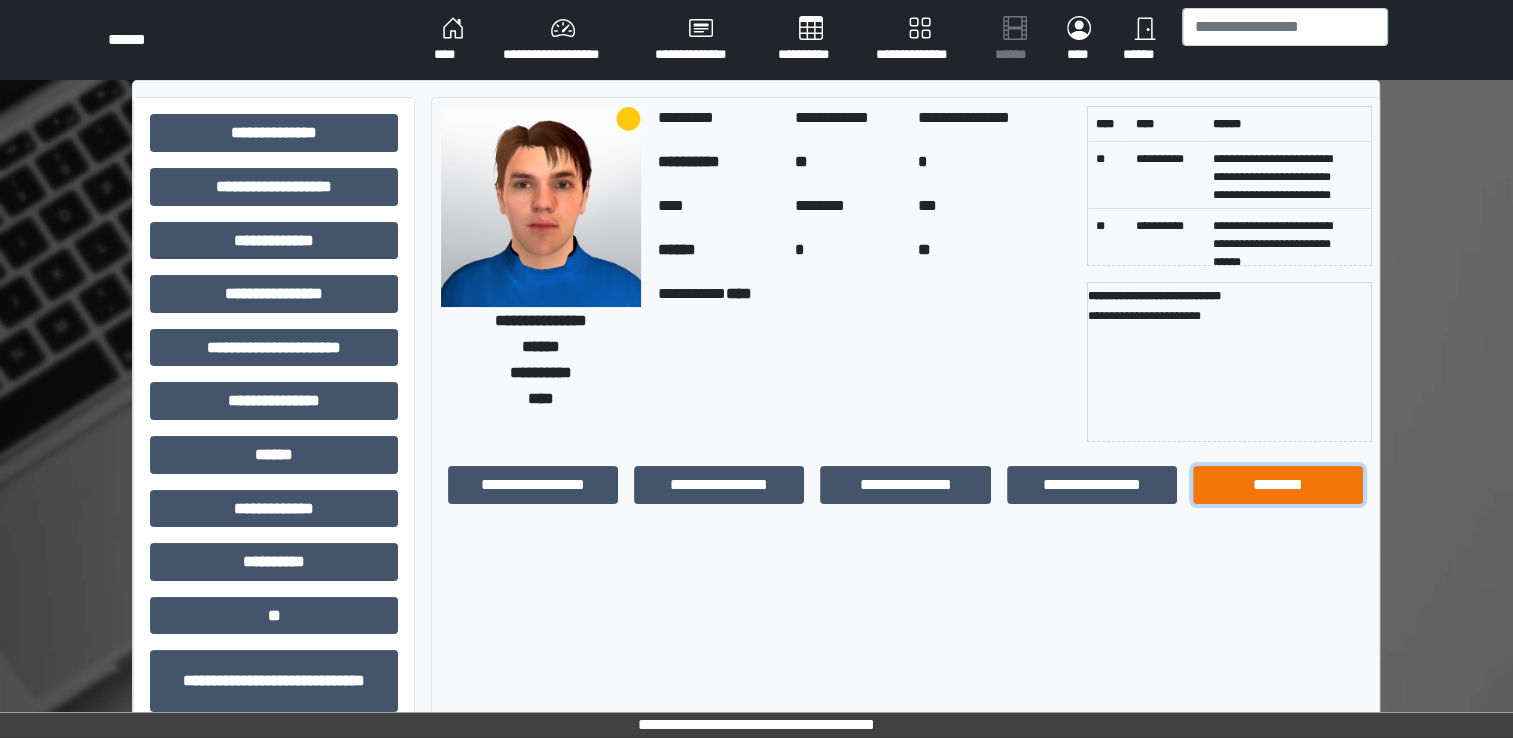 click on "********" at bounding box center (1278, 485) 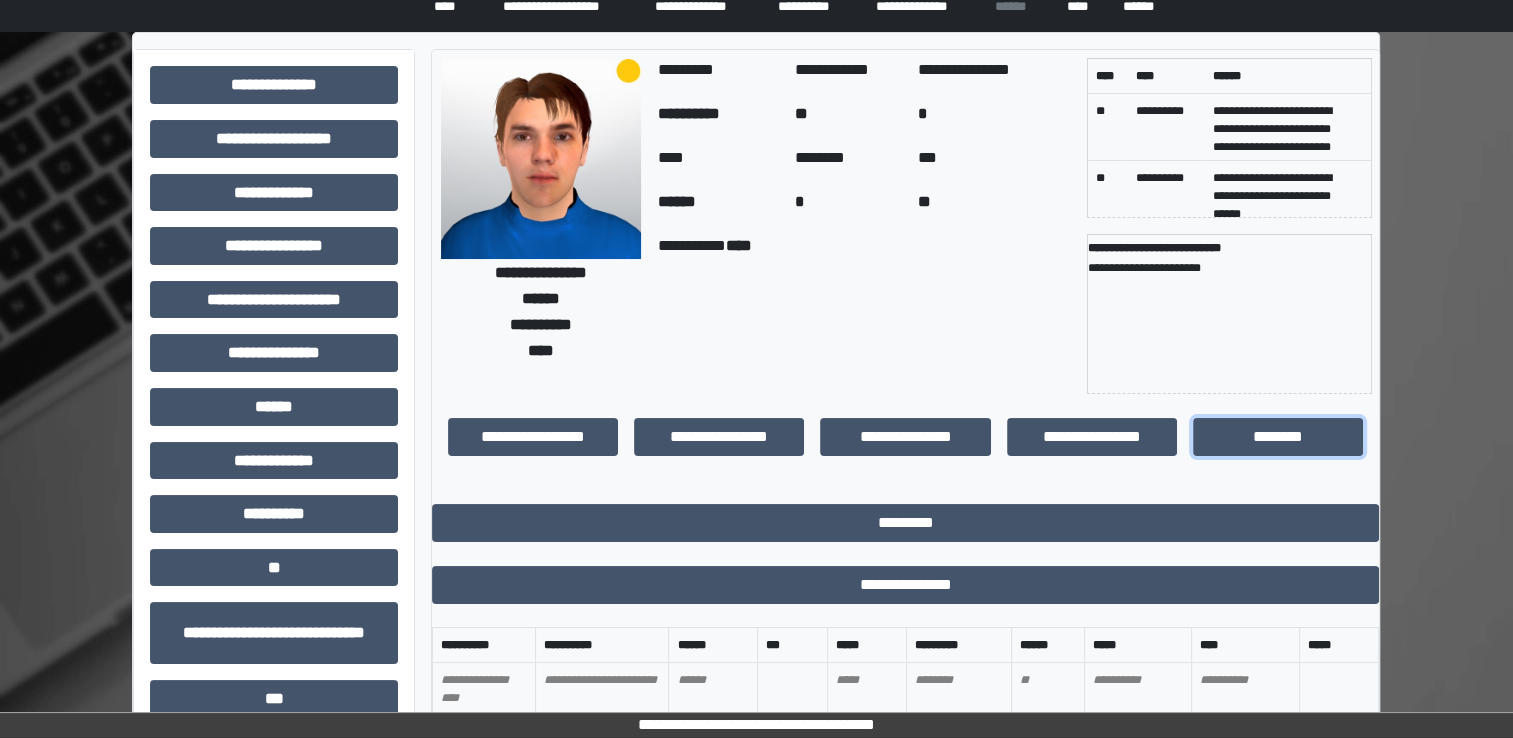 scroll, scrollTop: 0, scrollLeft: 0, axis: both 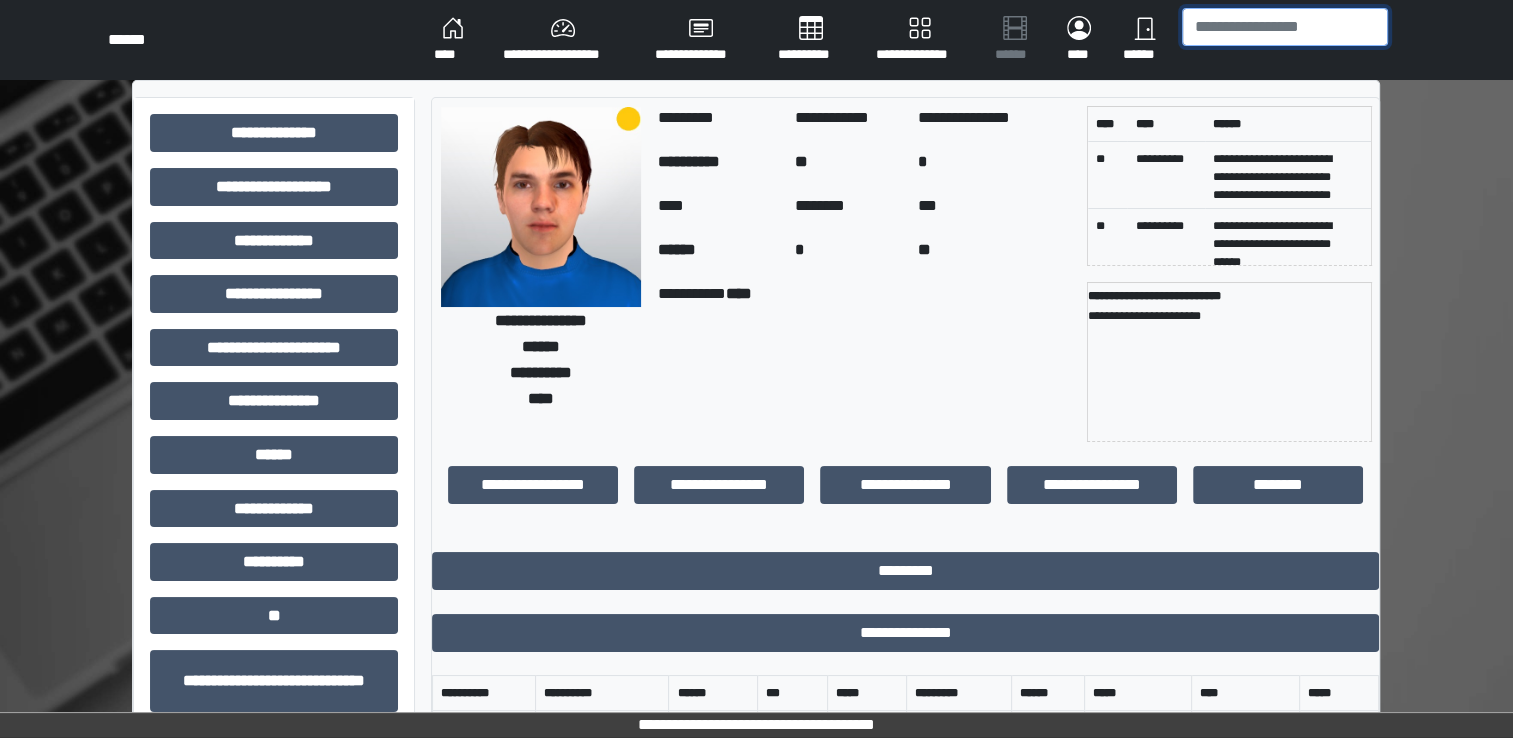 click at bounding box center (1285, 27) 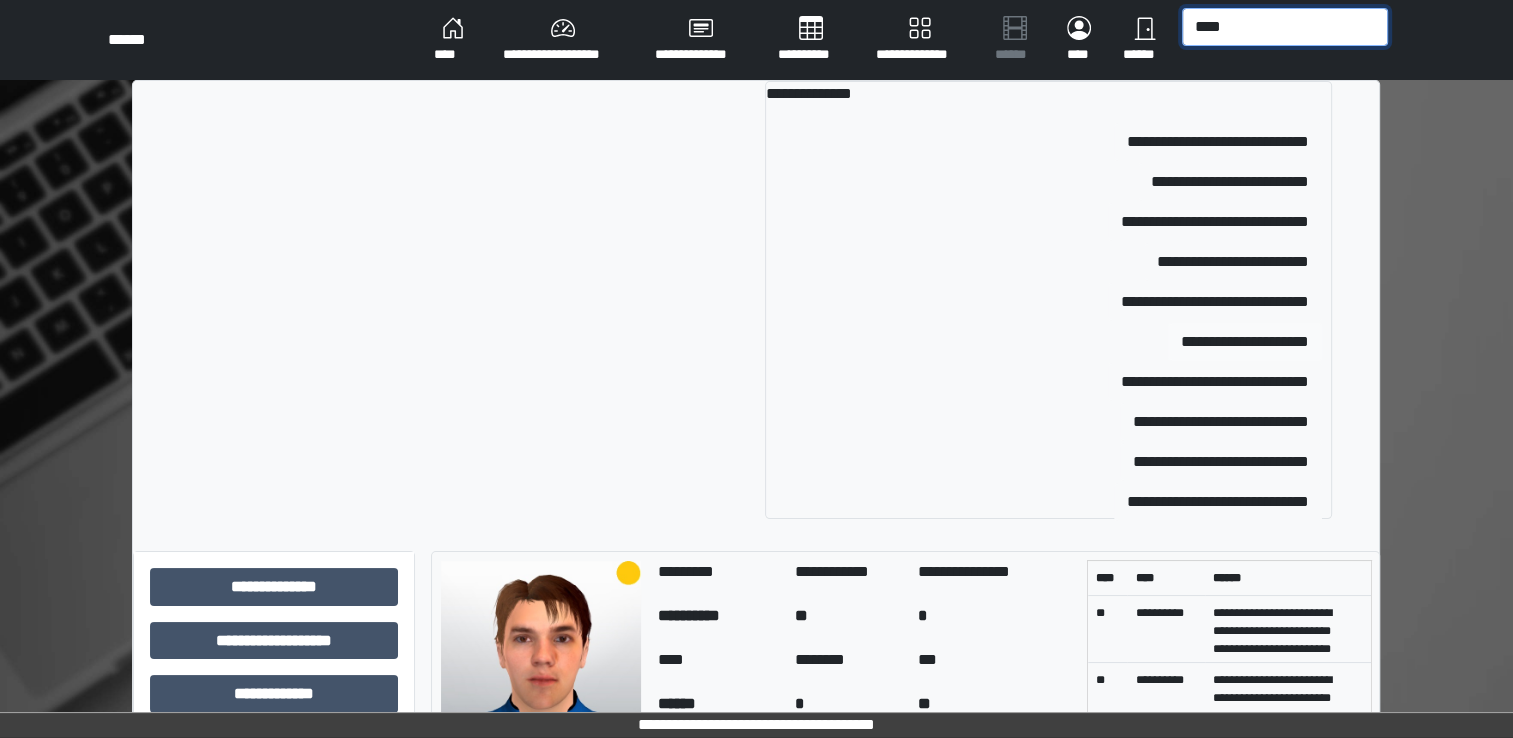 type on "****" 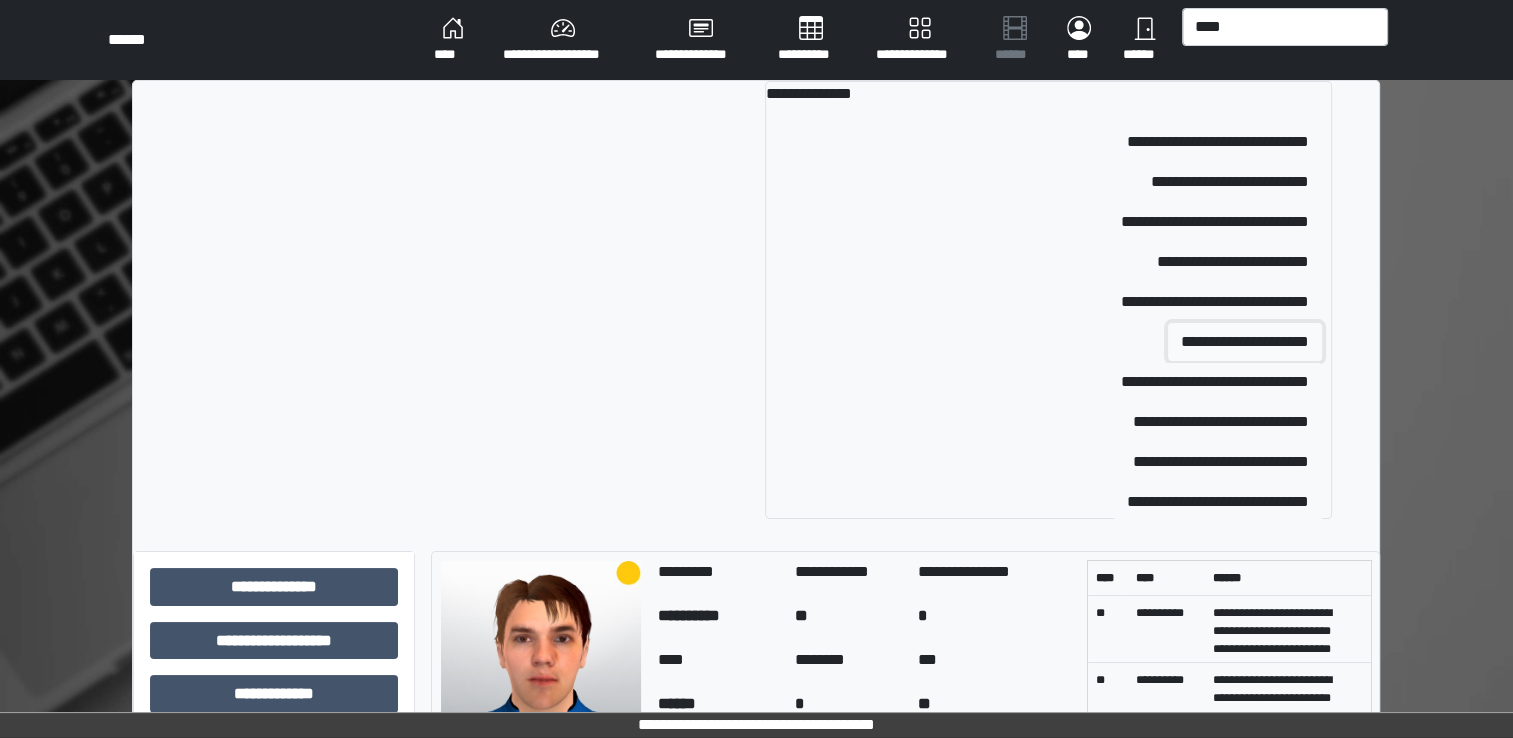 click on "**********" at bounding box center (1245, 342) 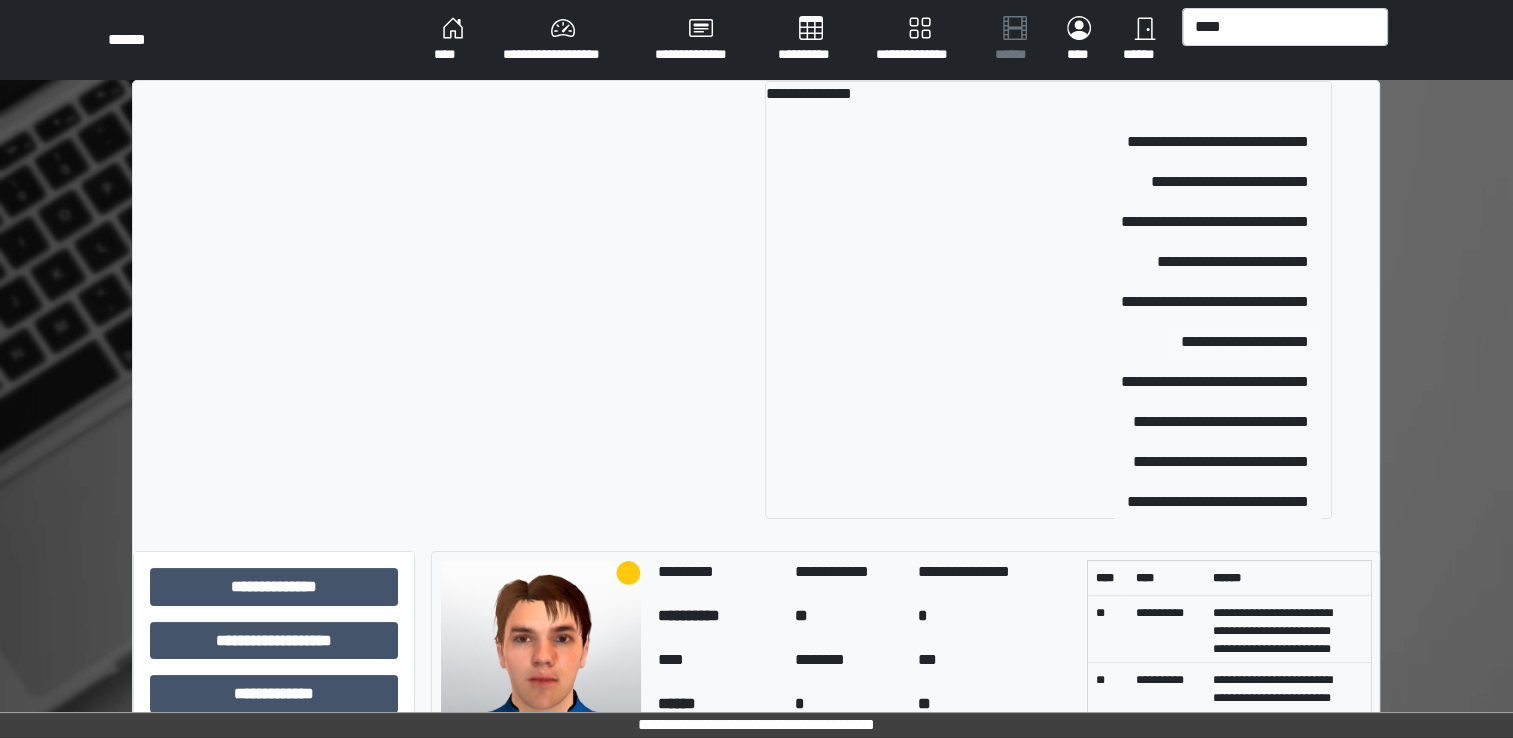 type 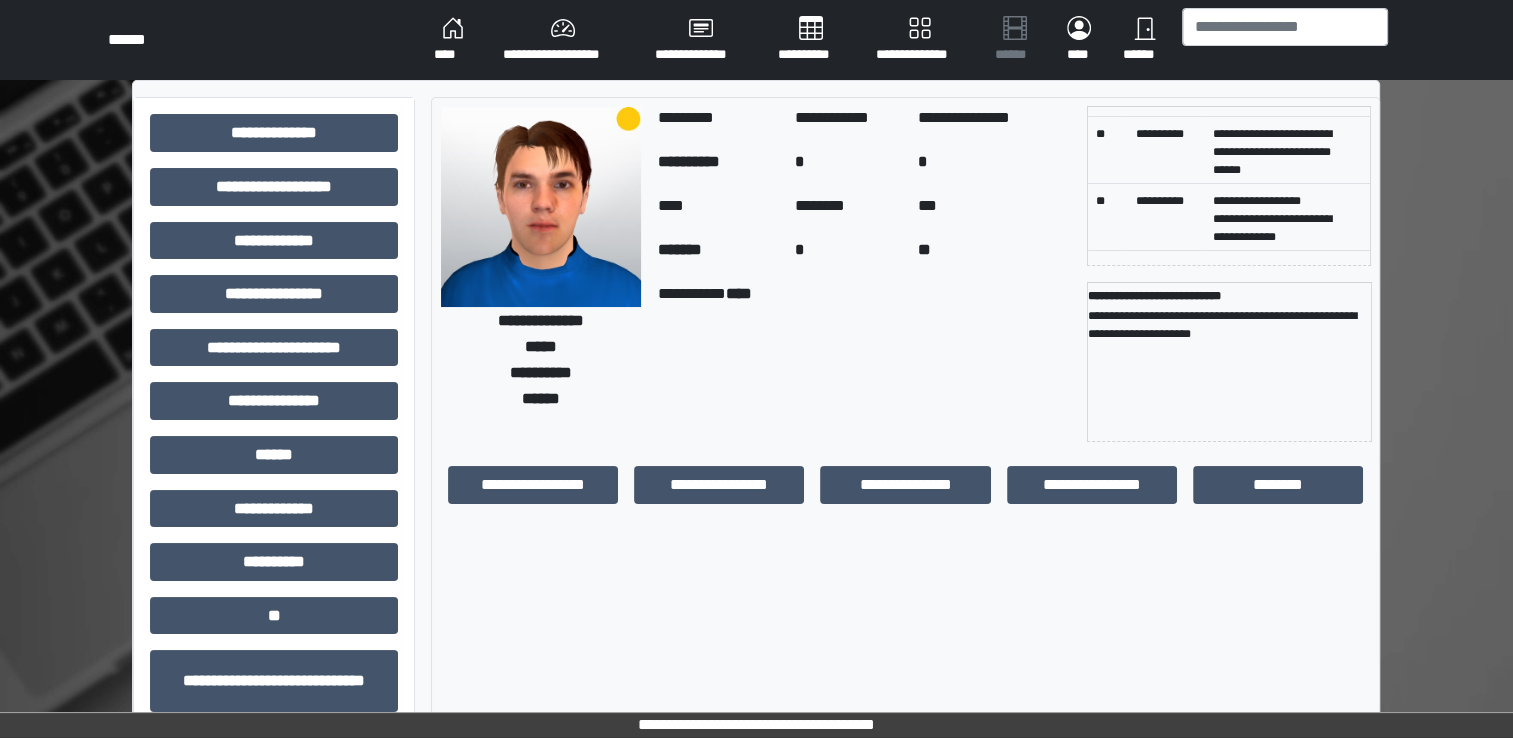 scroll, scrollTop: 0, scrollLeft: 0, axis: both 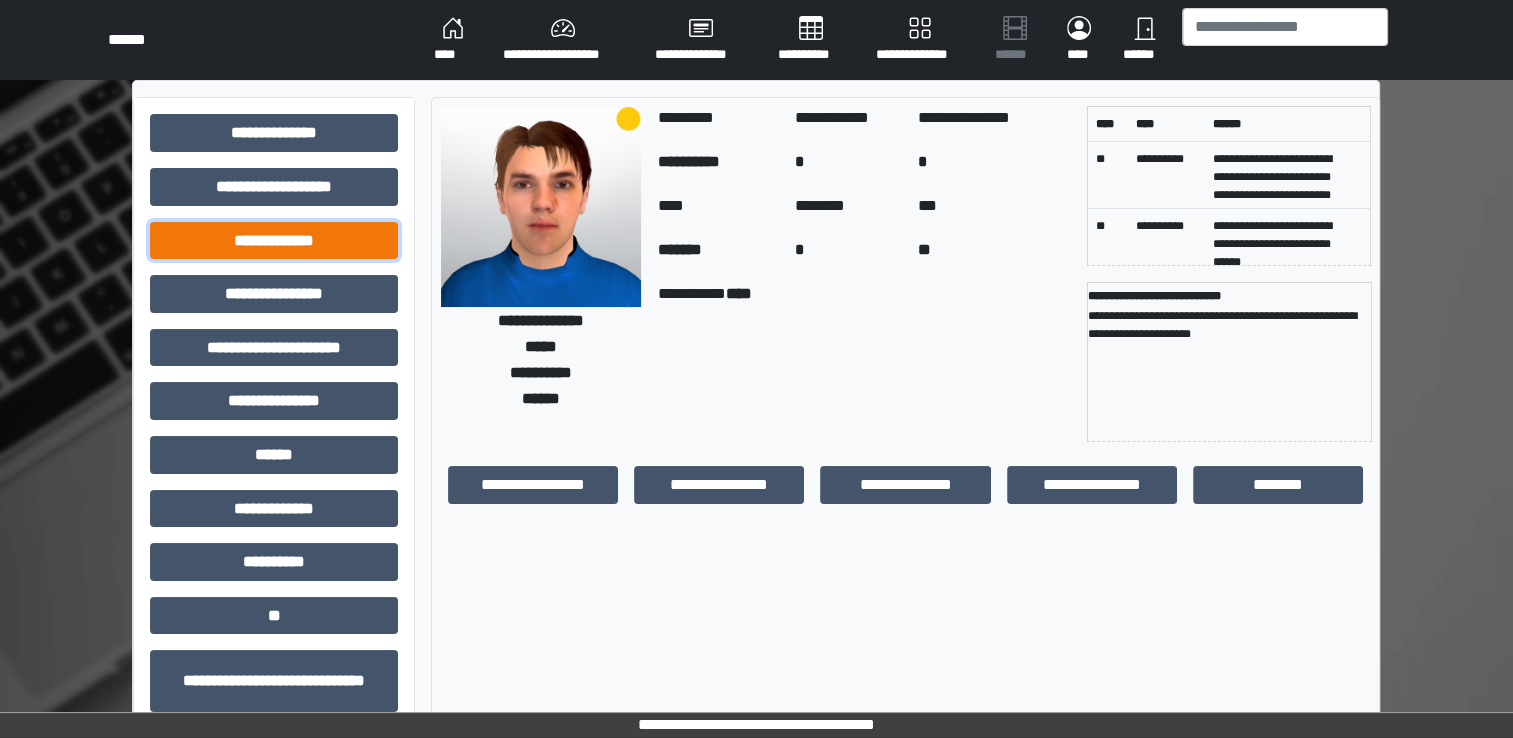click on "**********" at bounding box center [274, 241] 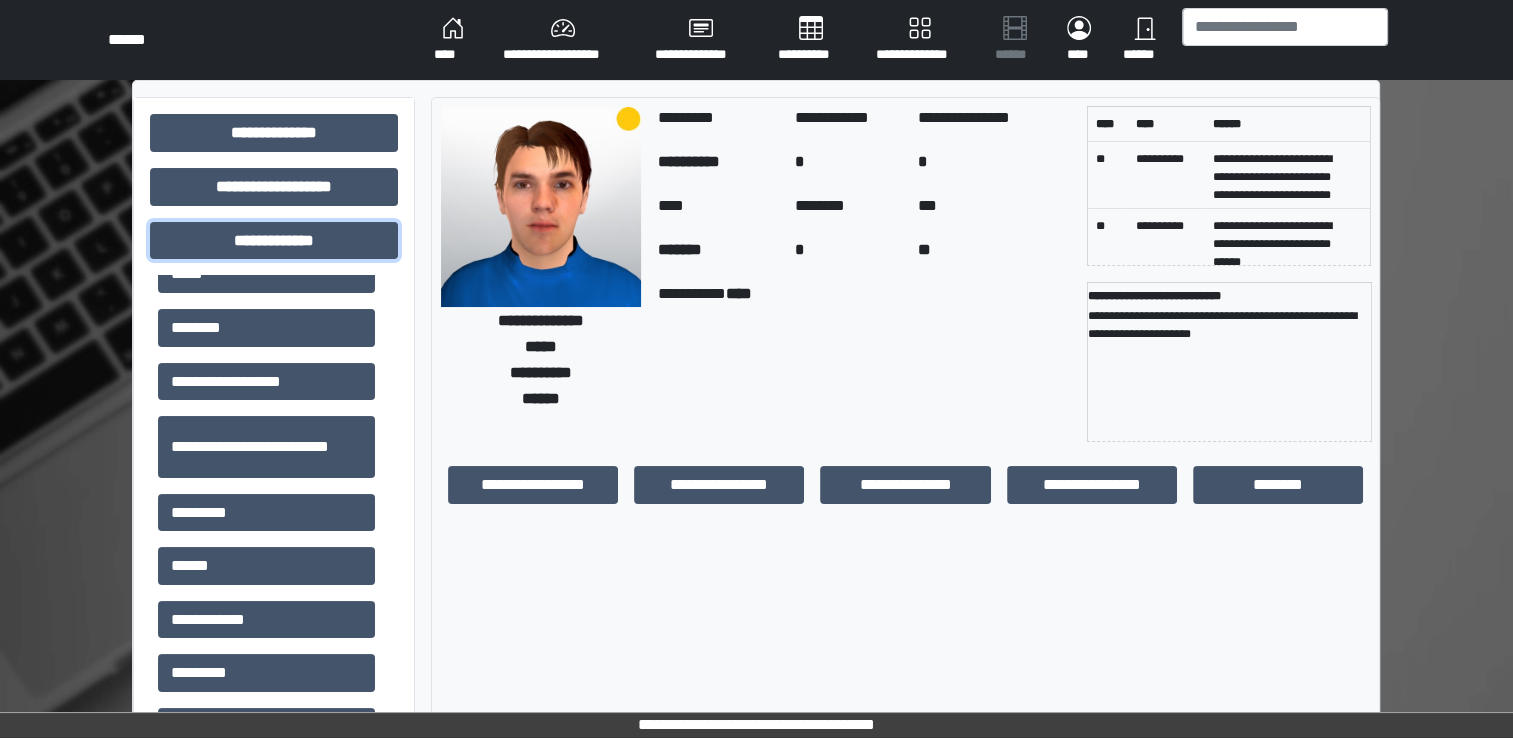 scroll, scrollTop: 408, scrollLeft: 0, axis: vertical 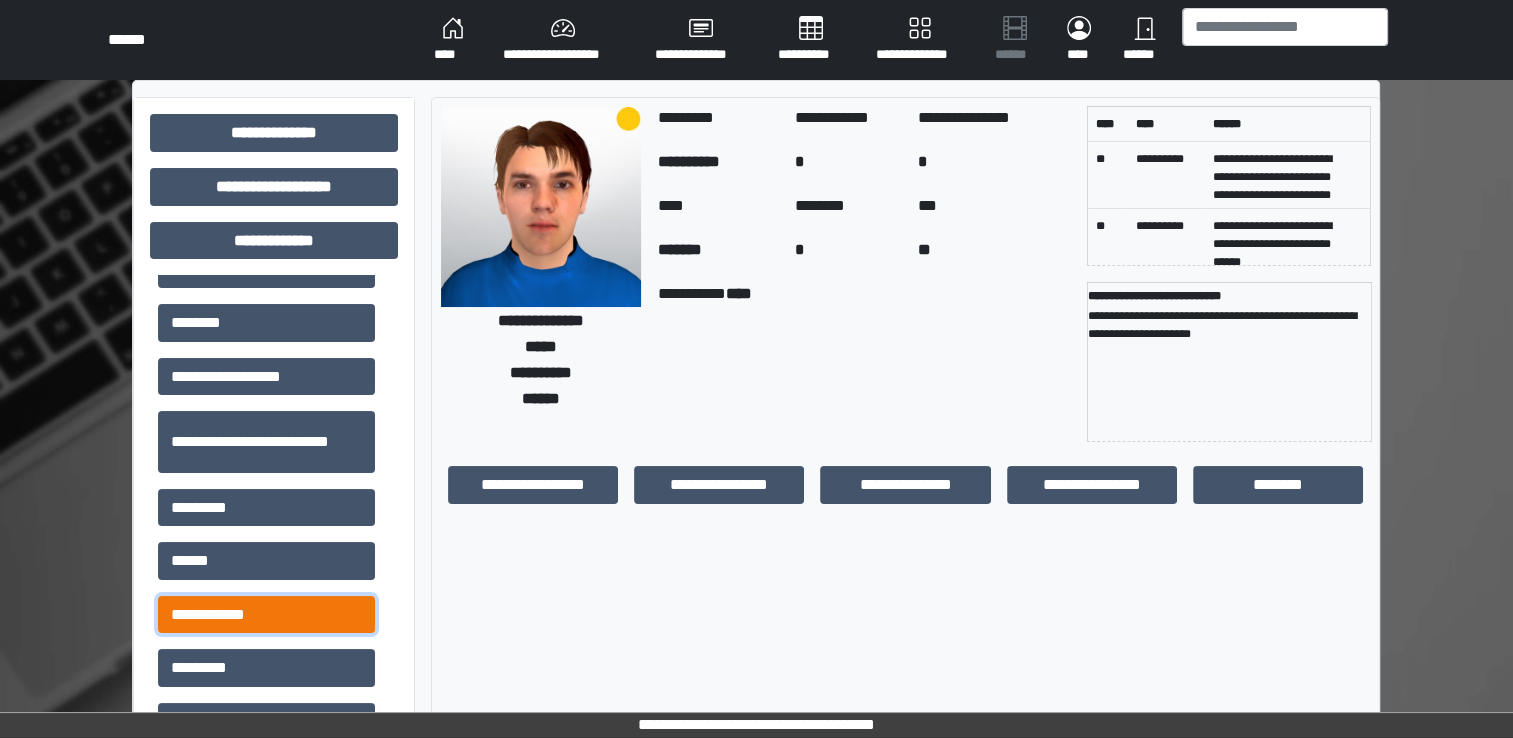 click on "**********" at bounding box center (266, 615) 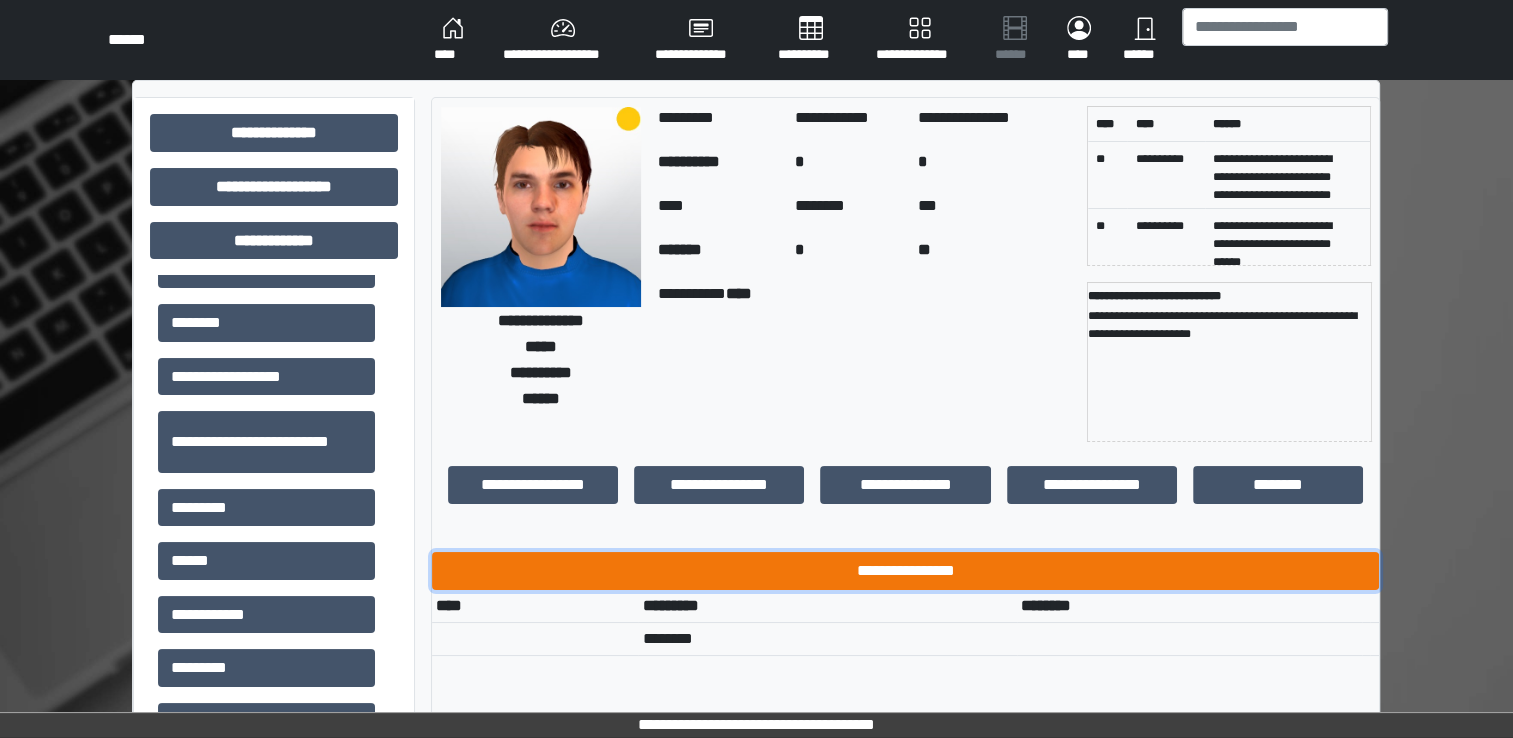 click on "**********" at bounding box center (905, 571) 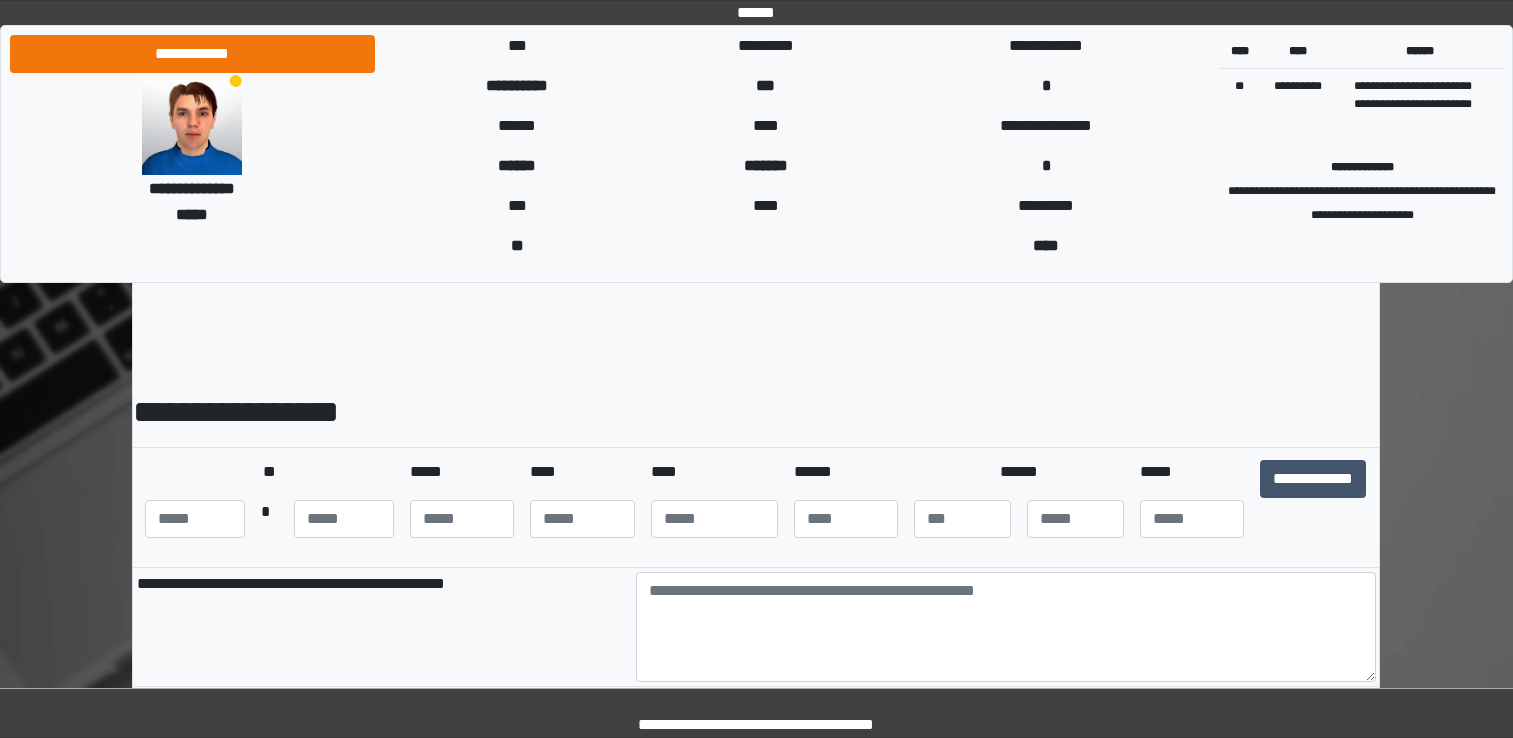 scroll, scrollTop: 0, scrollLeft: 0, axis: both 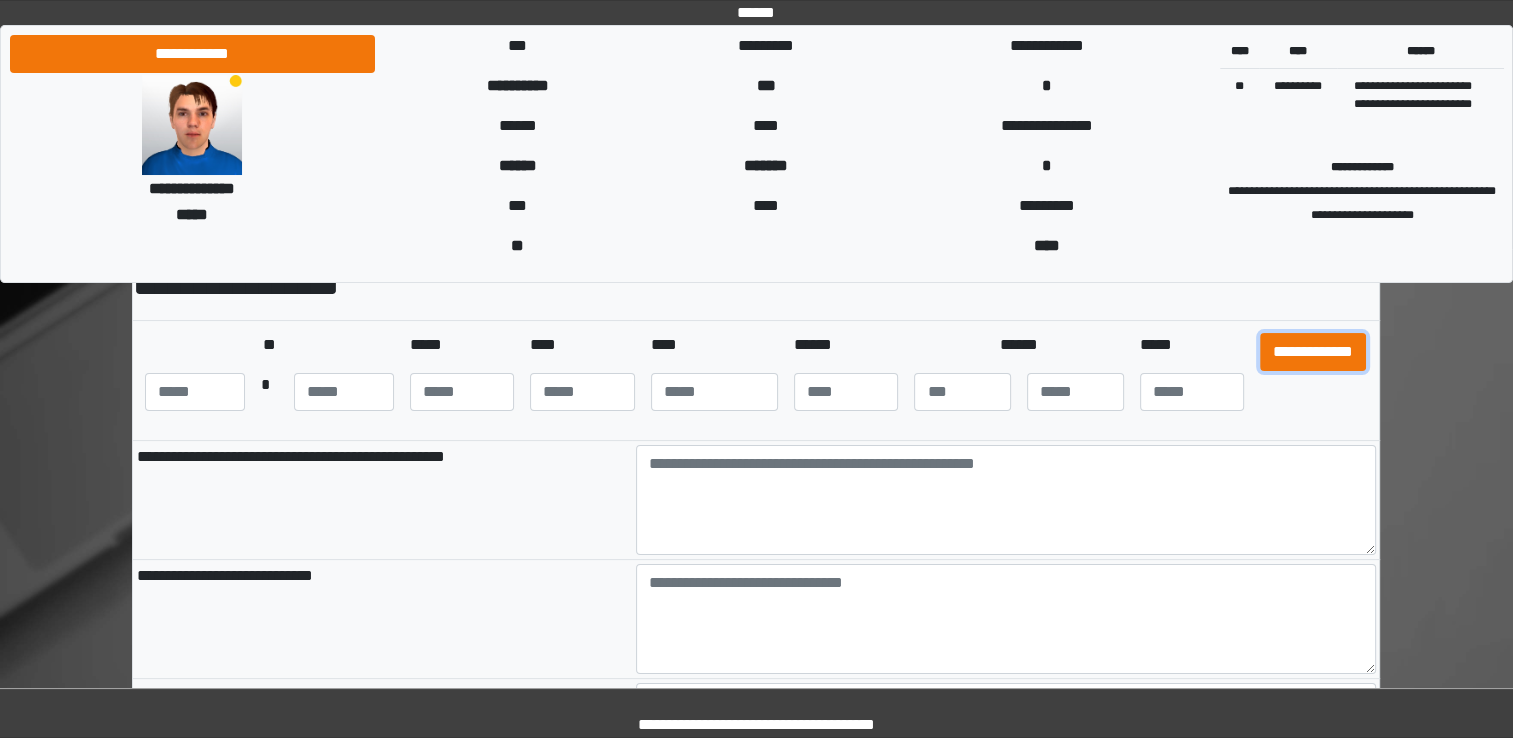 click on "**********" at bounding box center (1313, 352) 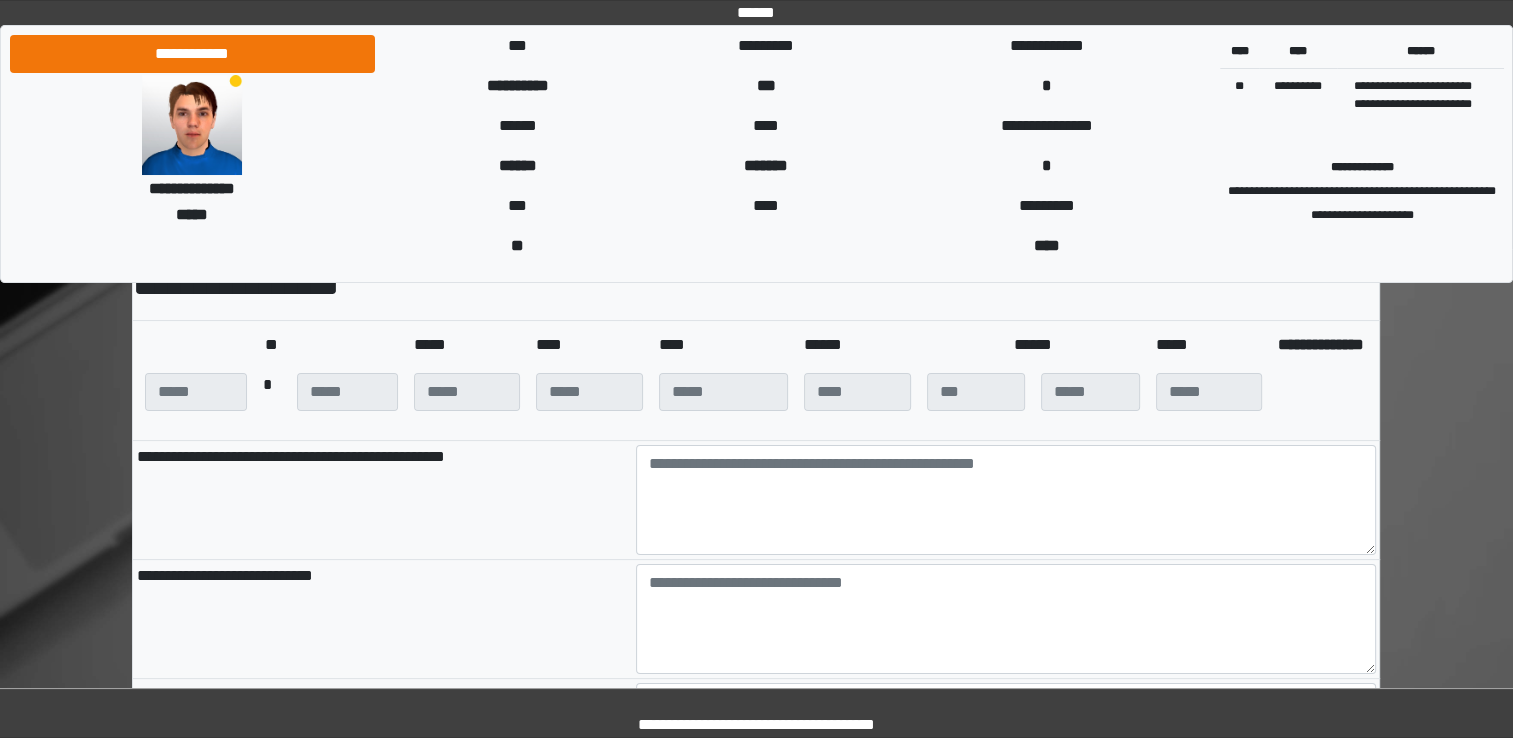 scroll, scrollTop: 0, scrollLeft: 0, axis: both 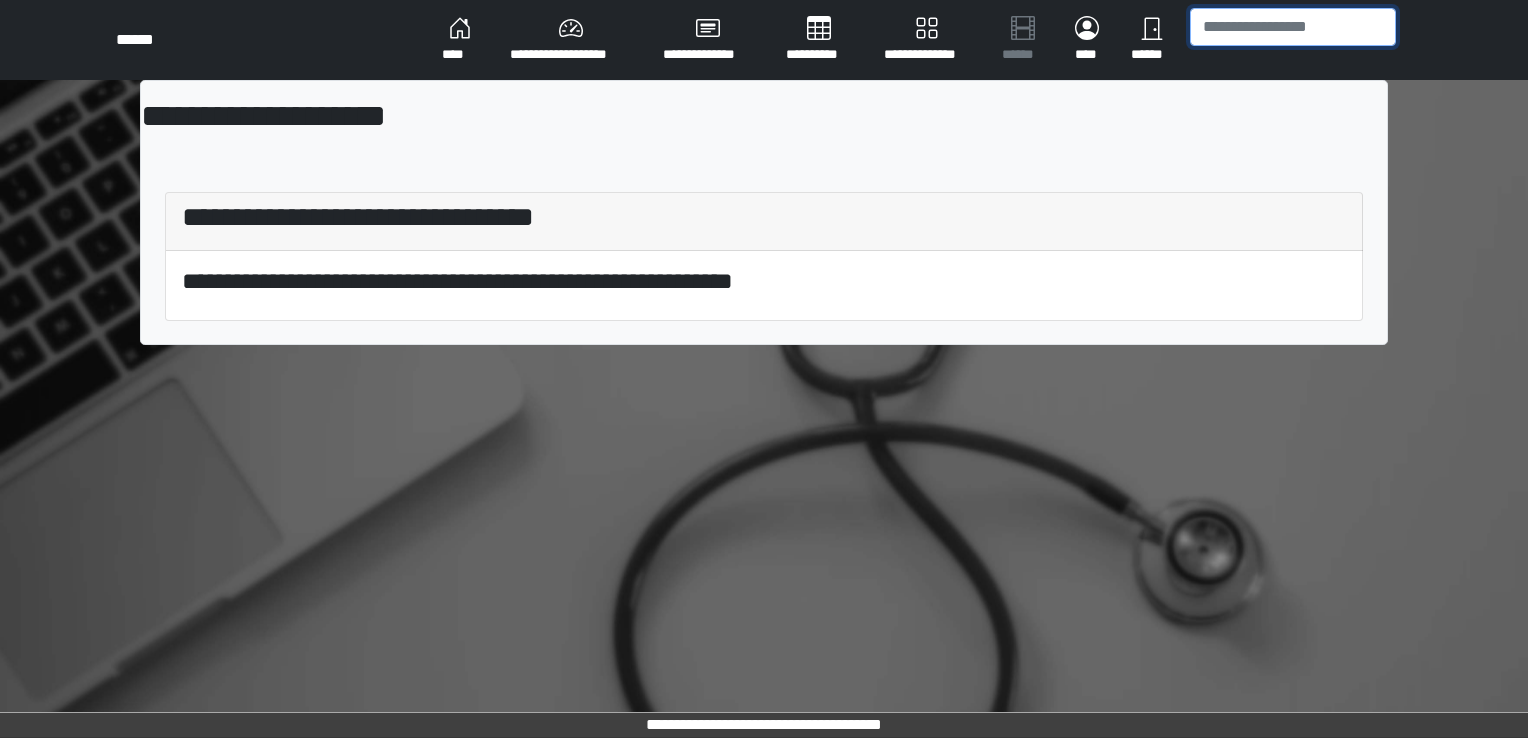 click at bounding box center (1293, 27) 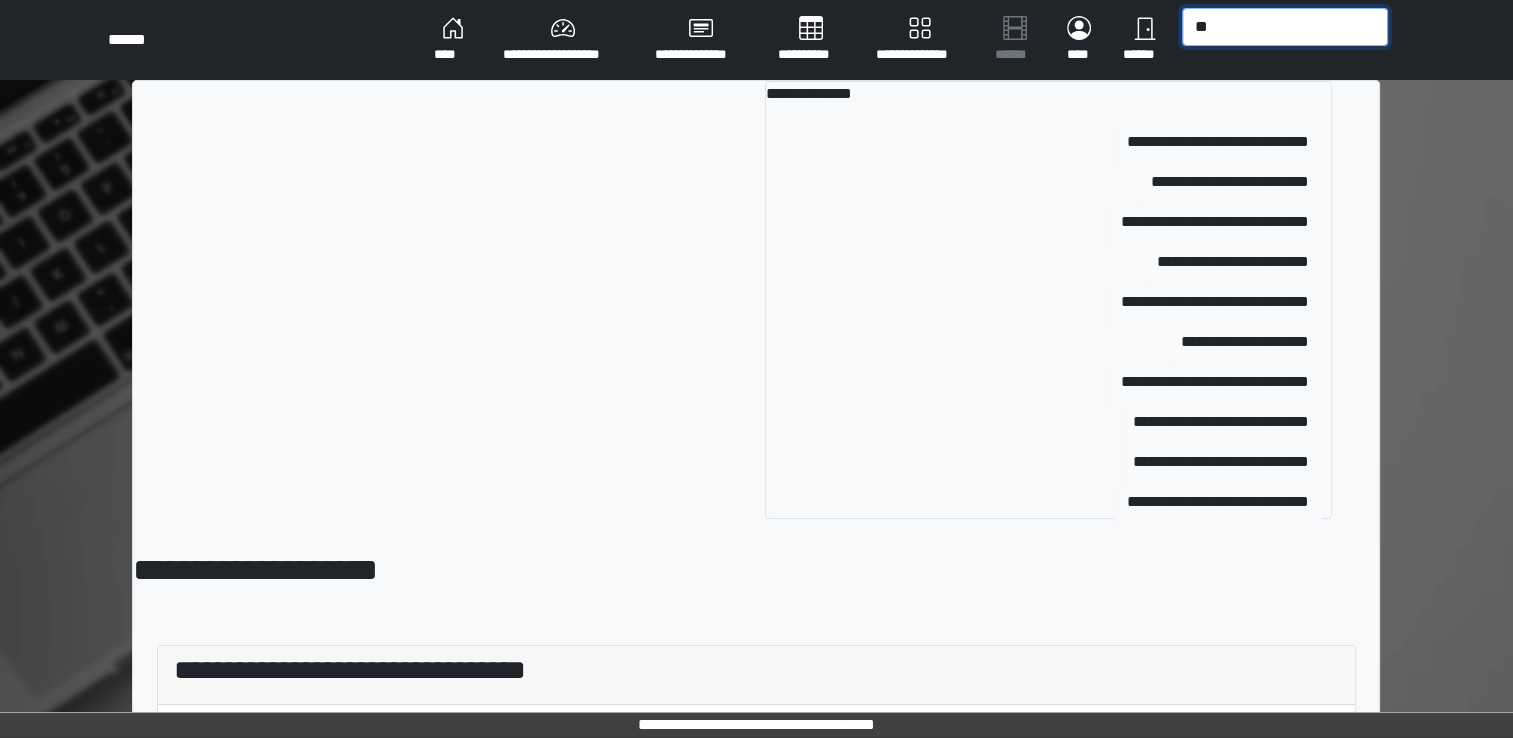 type on "*" 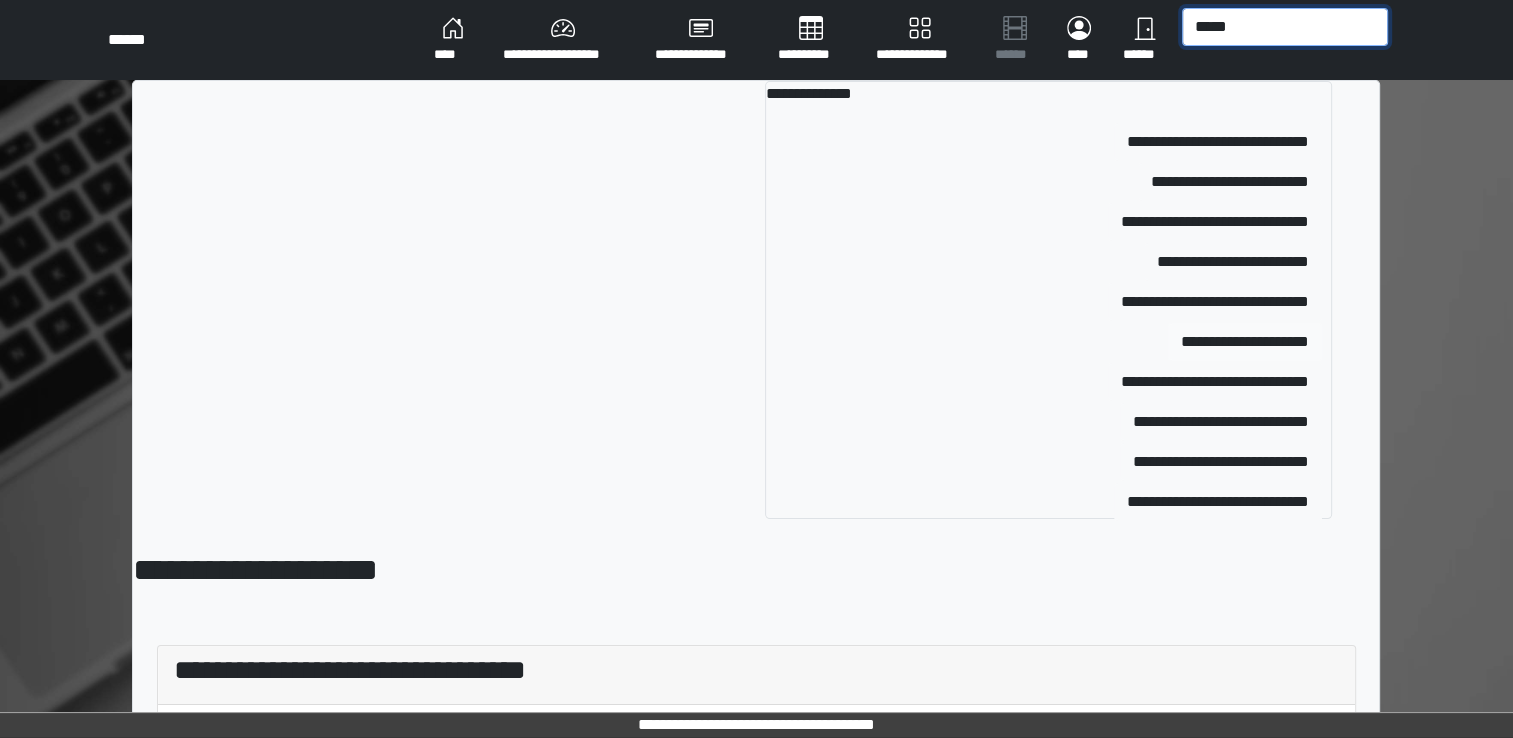 type on "*****" 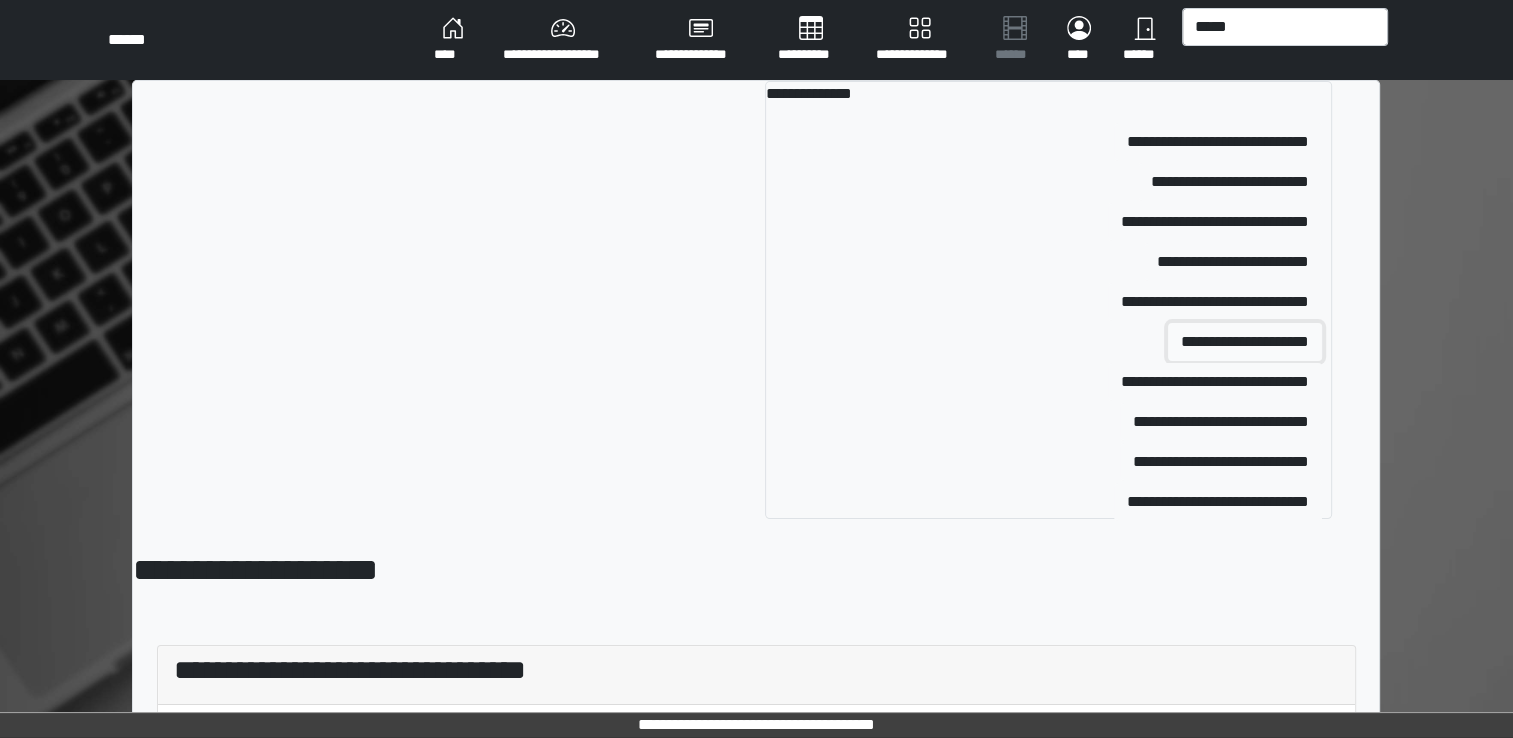 click on "**********" at bounding box center [1245, 342] 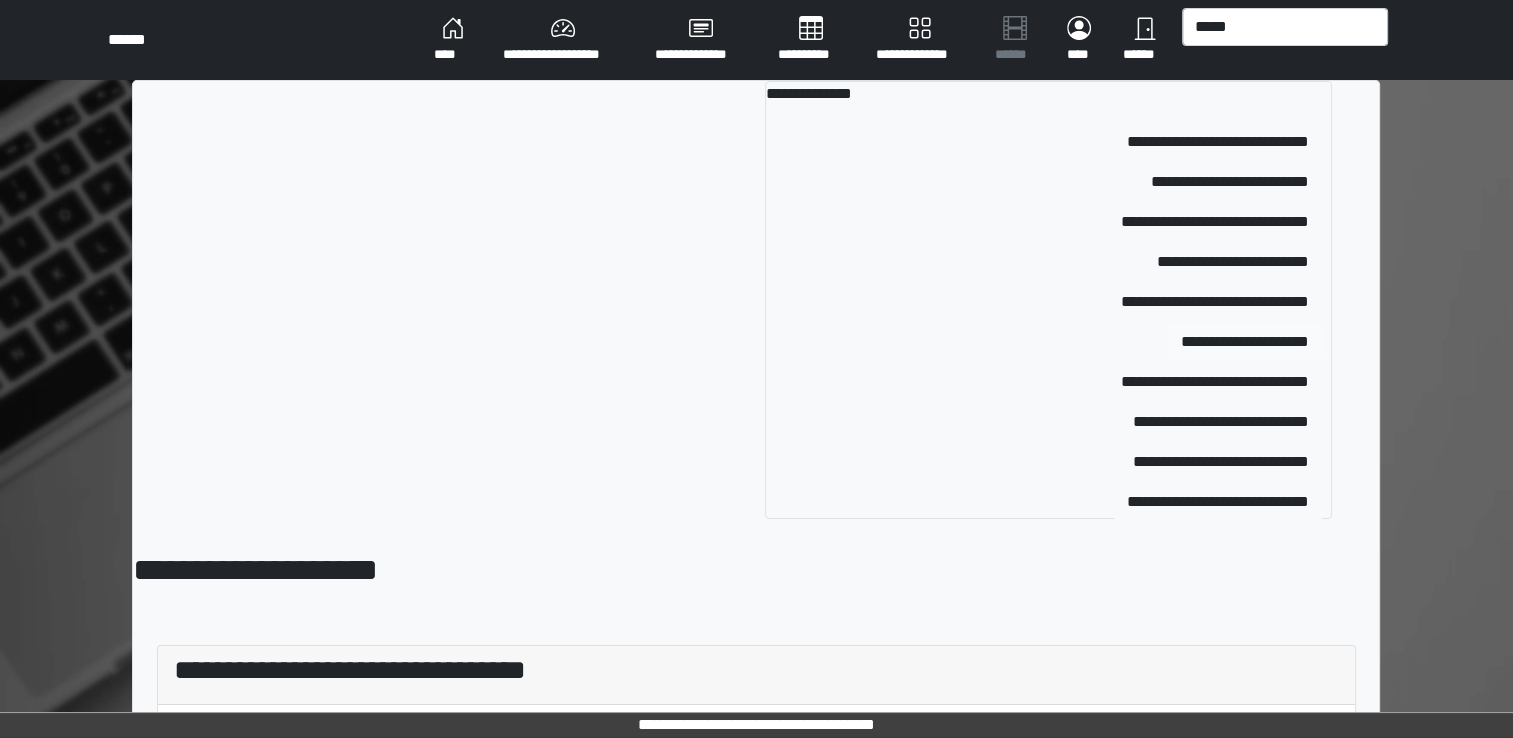 type 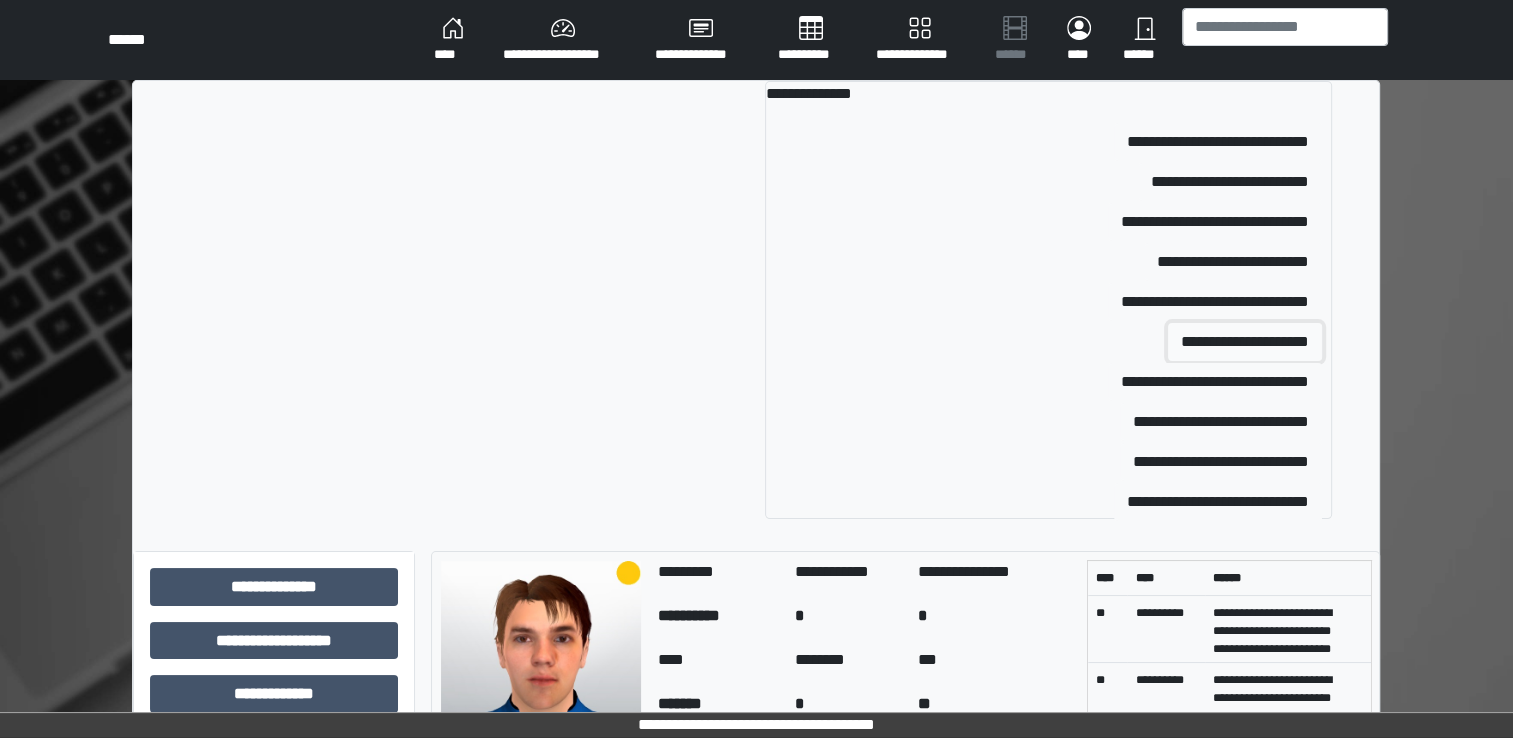 click on "**********" at bounding box center (1245, 342) 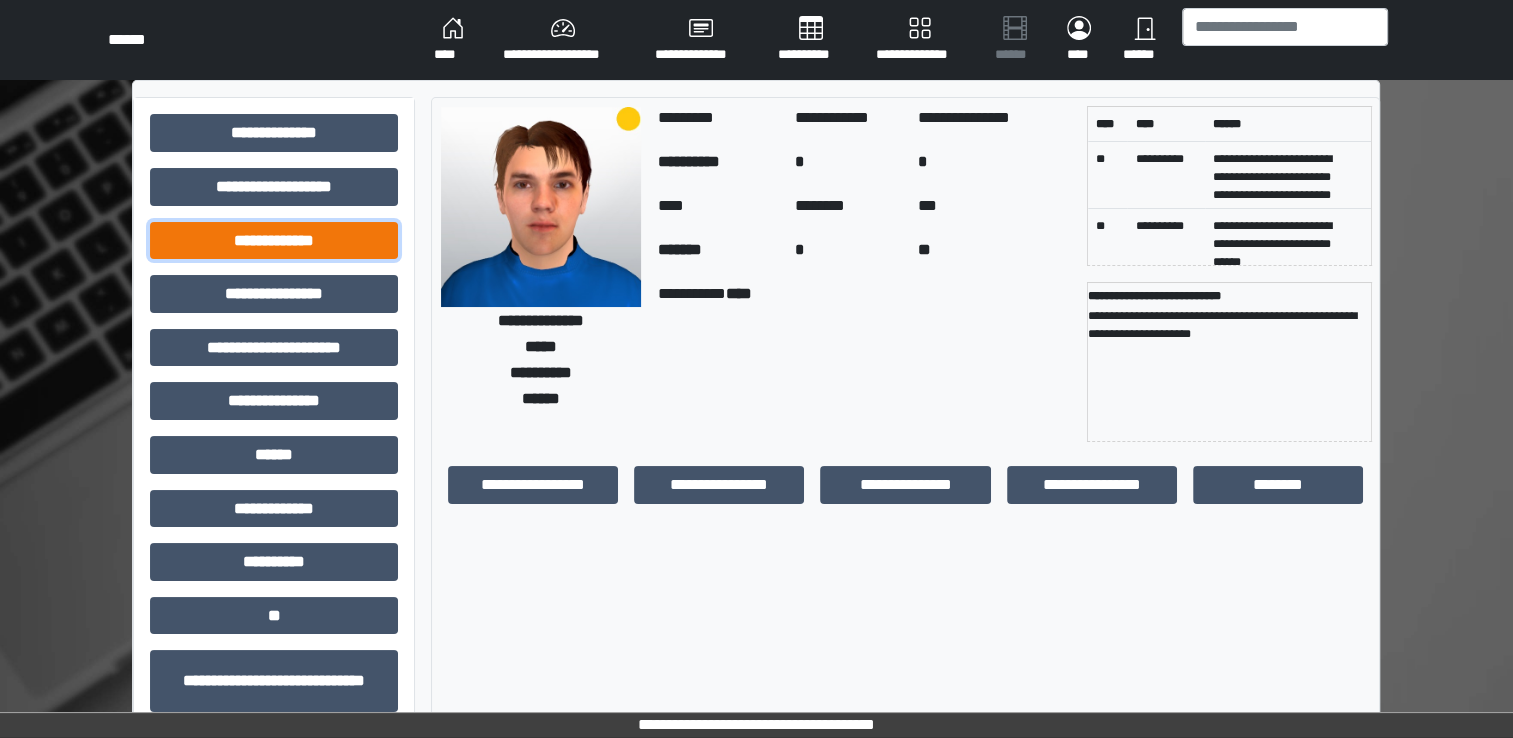 click on "**********" at bounding box center (274, 241) 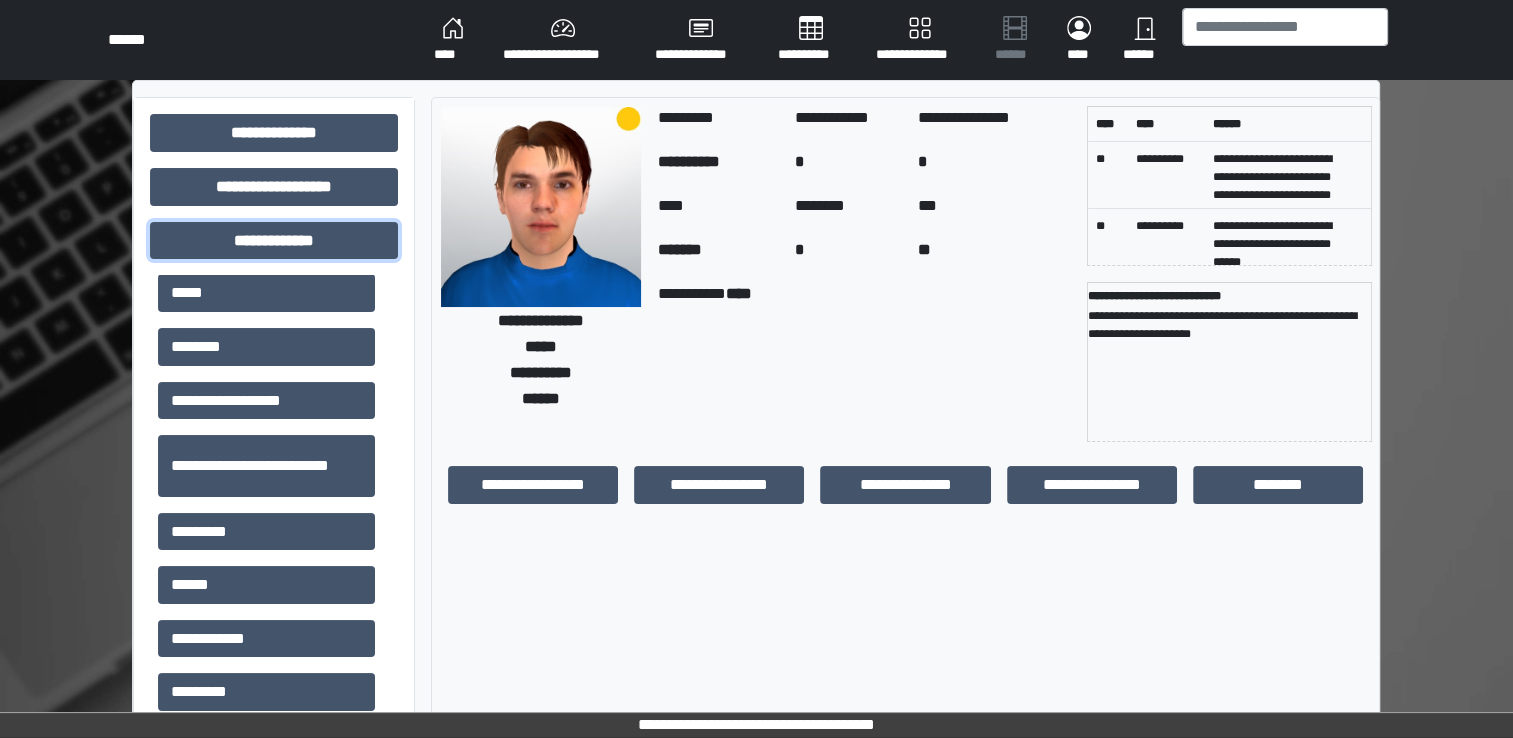 scroll, scrollTop: 416, scrollLeft: 0, axis: vertical 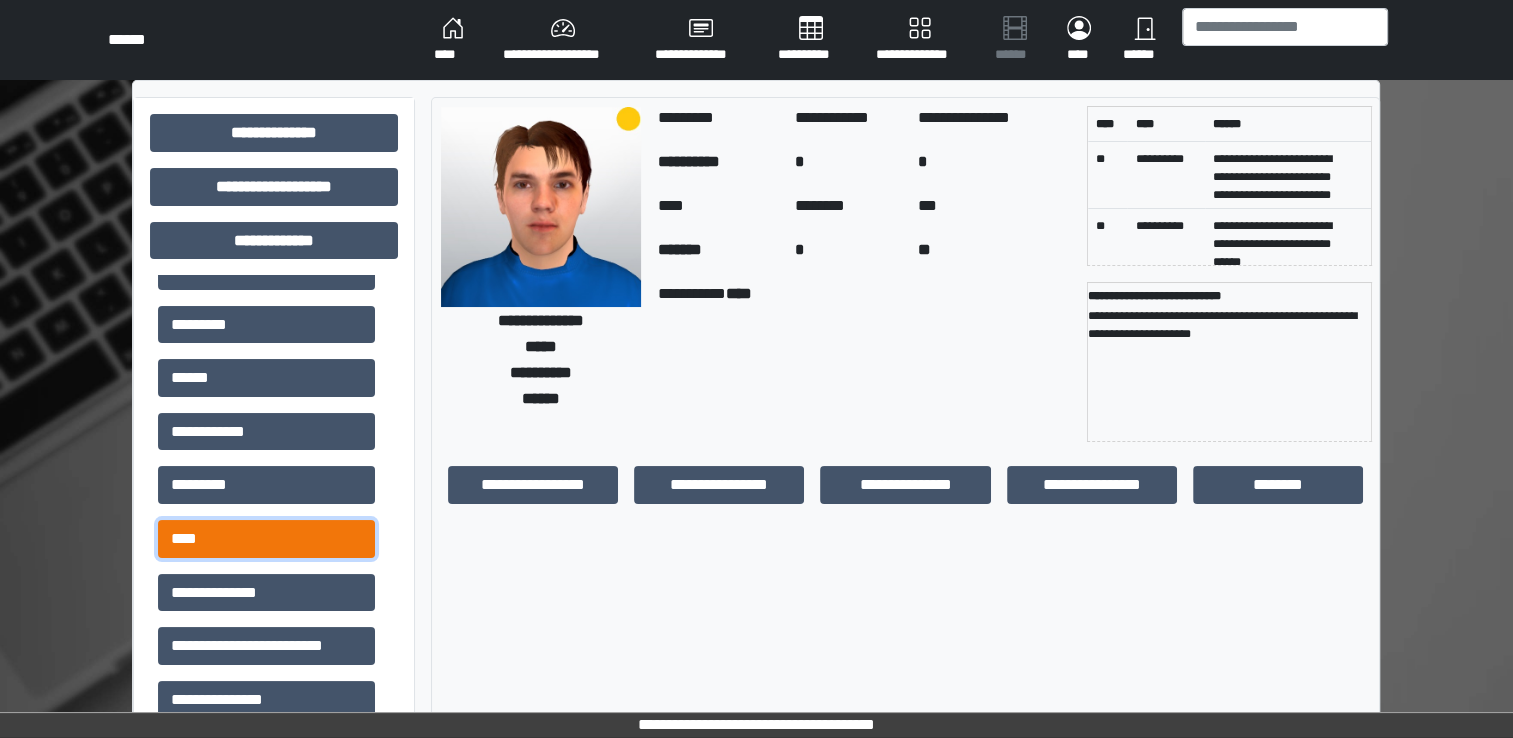 click on "****" at bounding box center (266, 539) 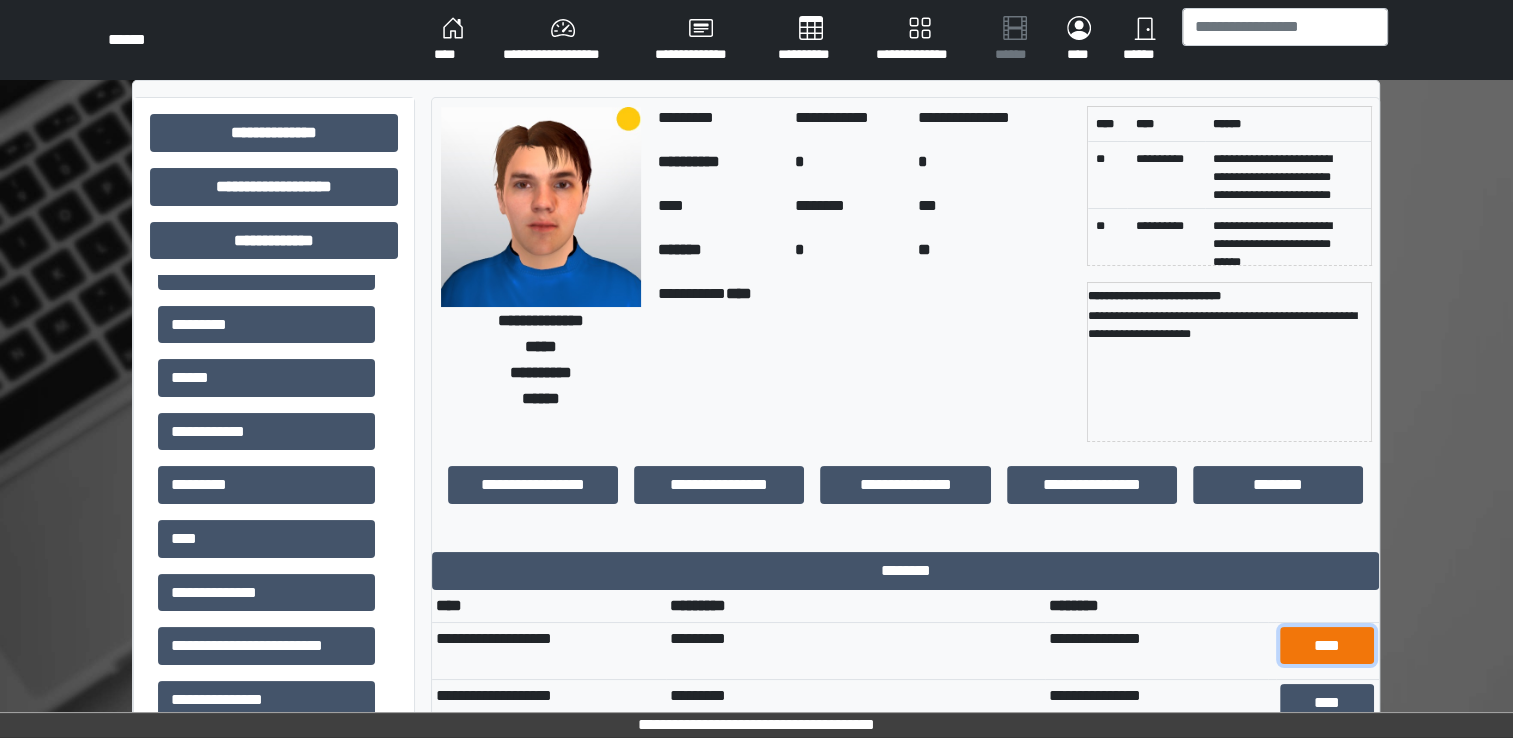 click on "****" at bounding box center (1327, 646) 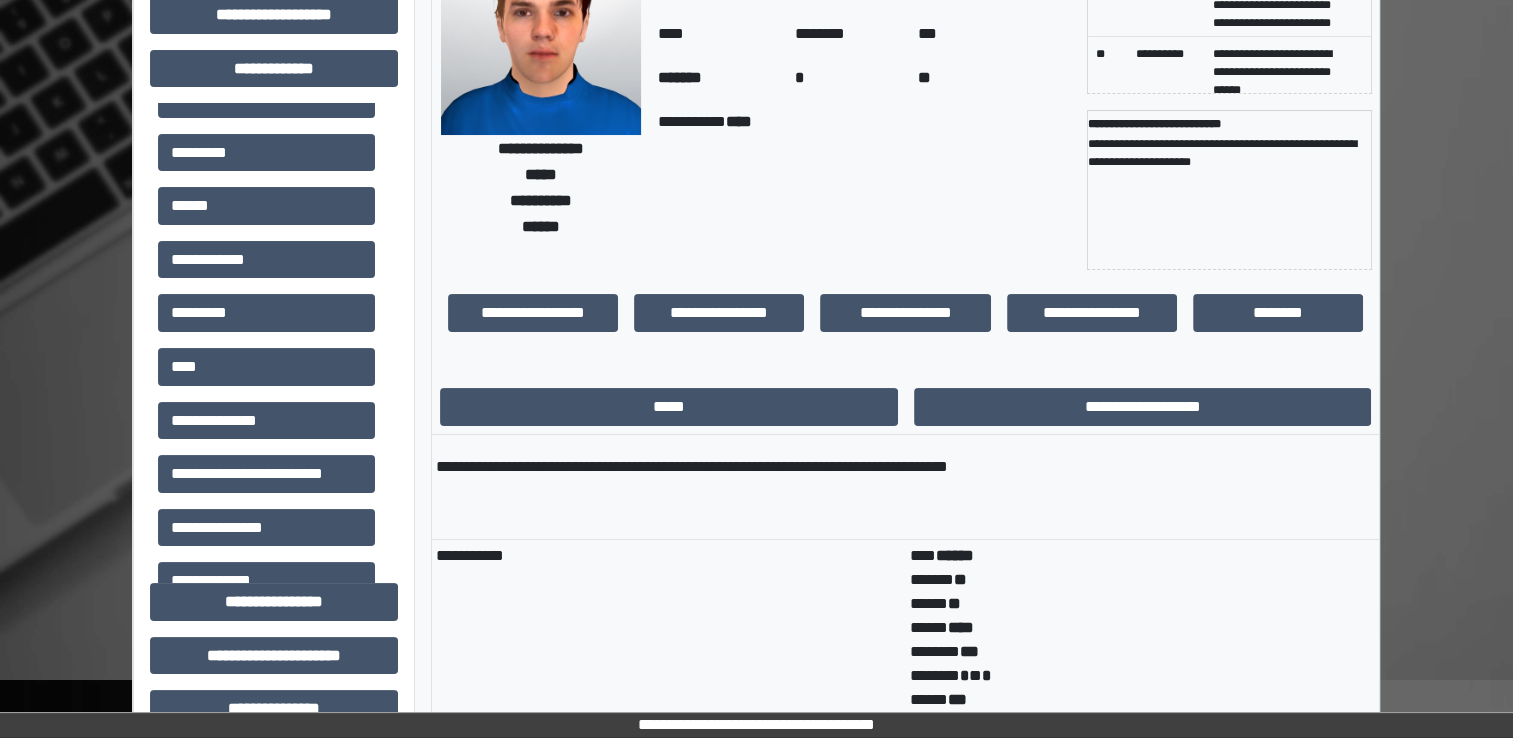 scroll, scrollTop: 175, scrollLeft: 0, axis: vertical 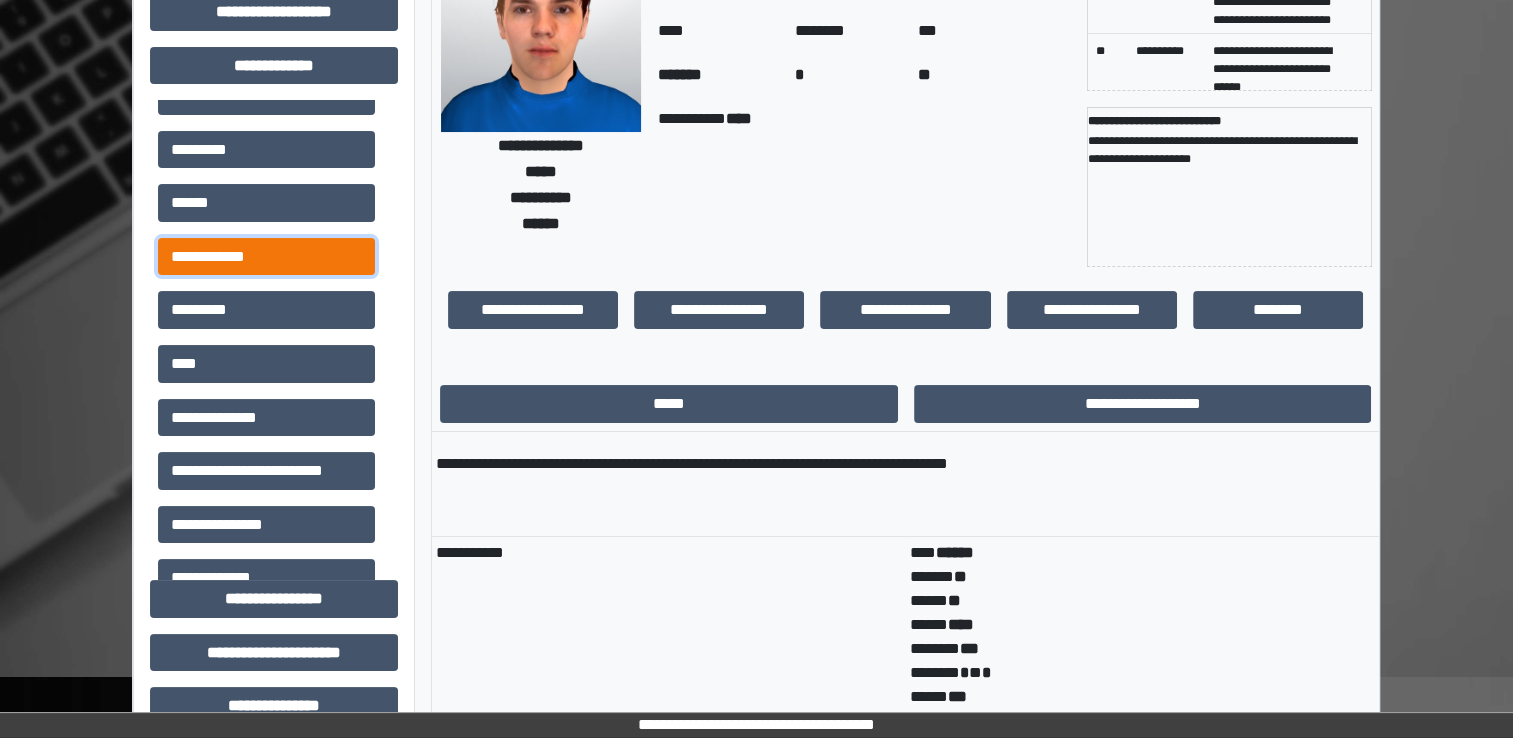 click on "**********" at bounding box center [266, 257] 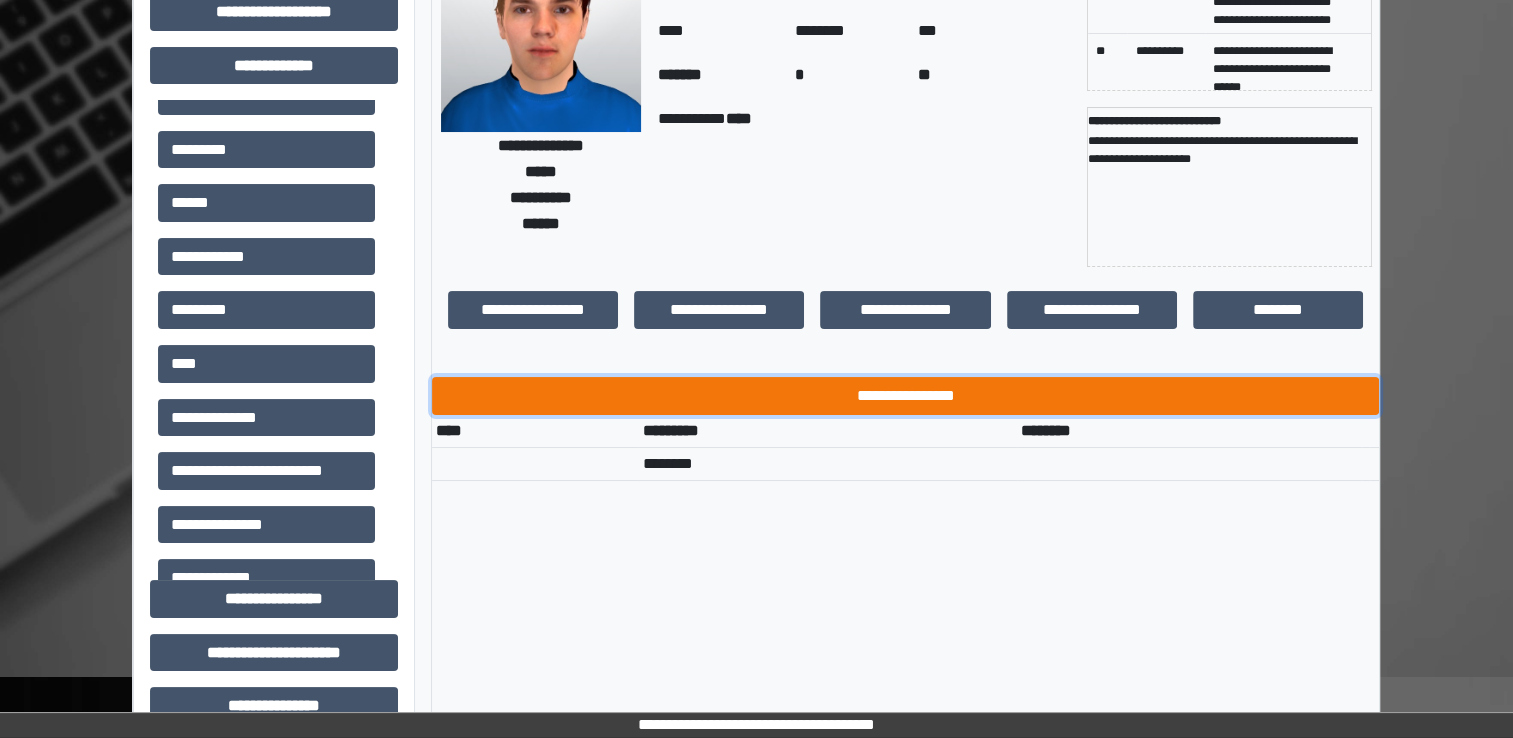 click on "**********" at bounding box center [905, 396] 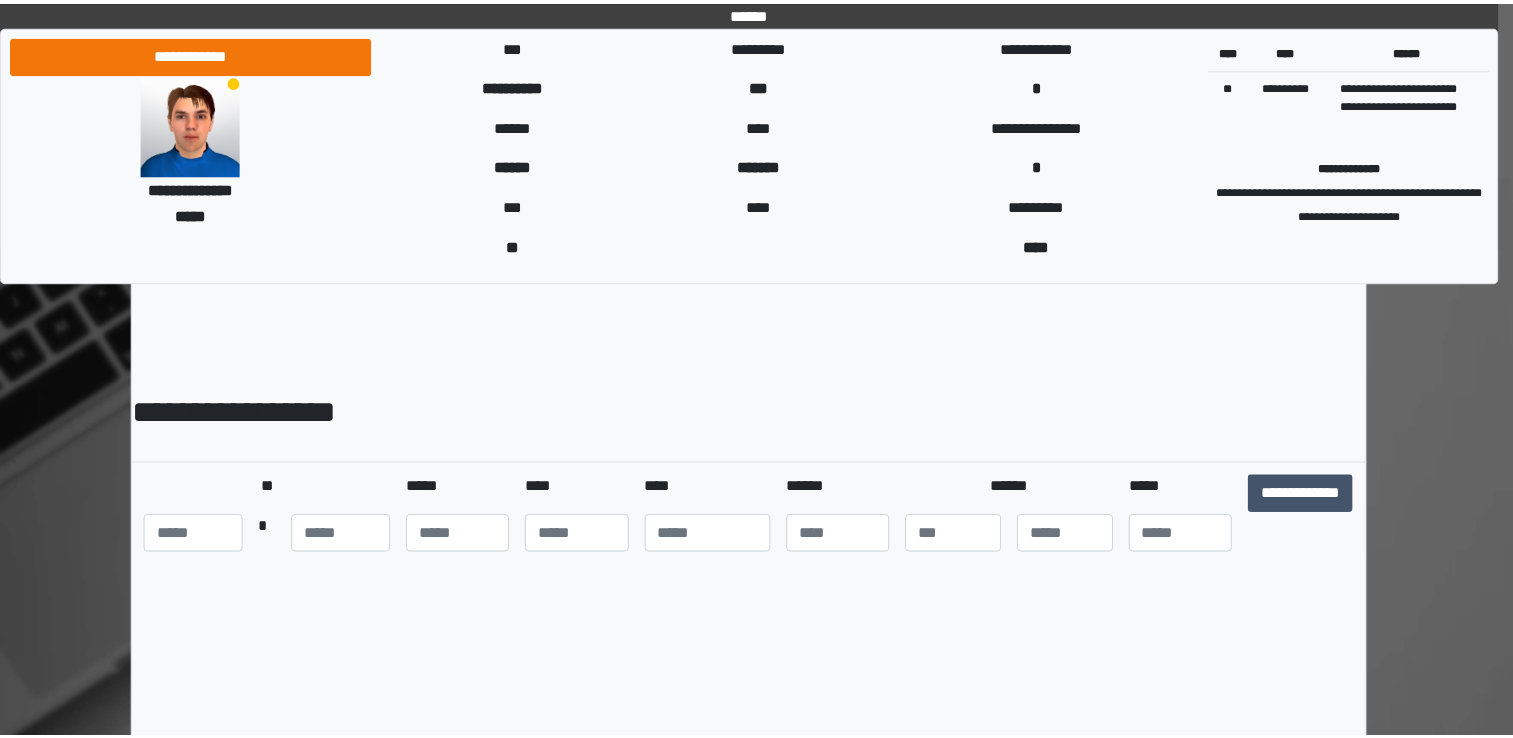 scroll, scrollTop: 0, scrollLeft: 0, axis: both 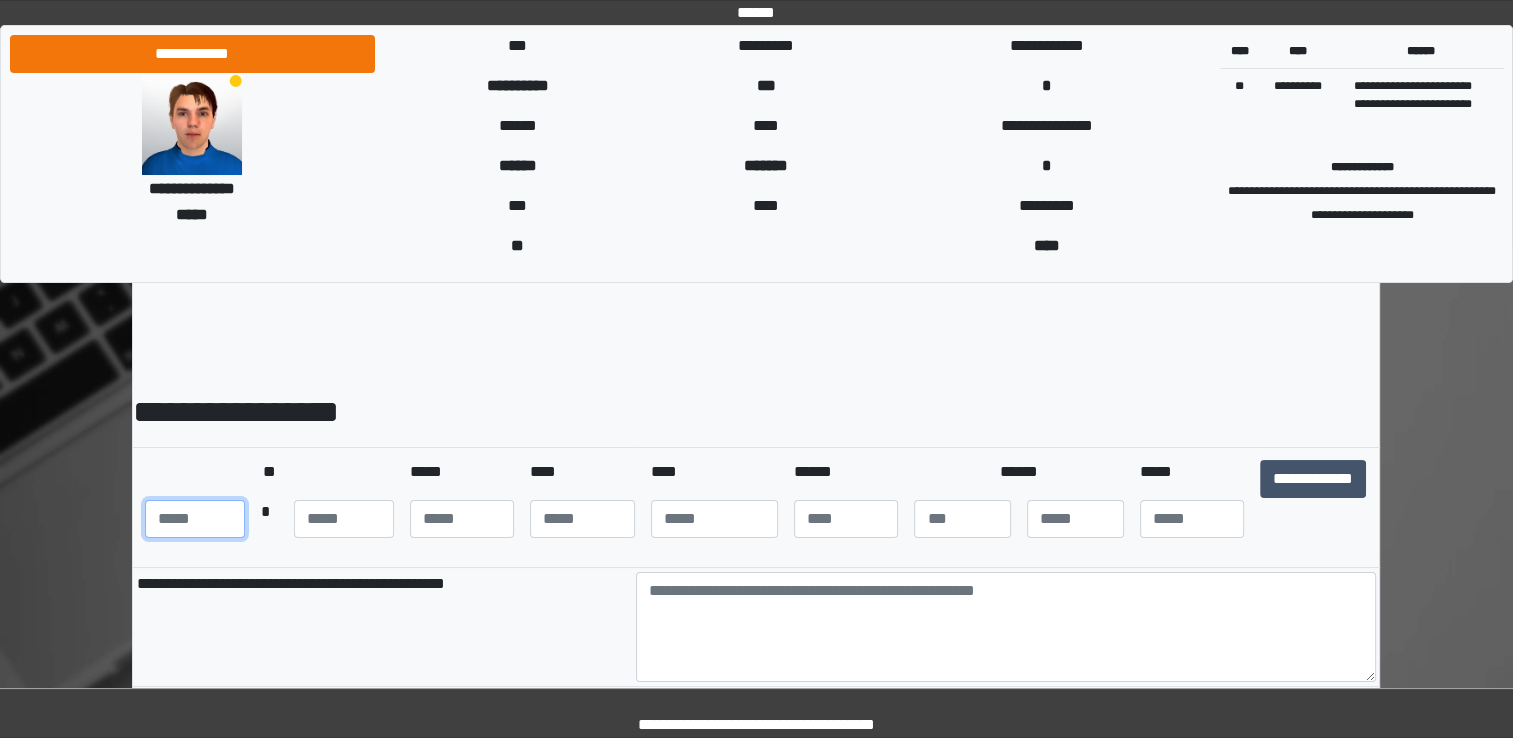 click at bounding box center (195, 519) 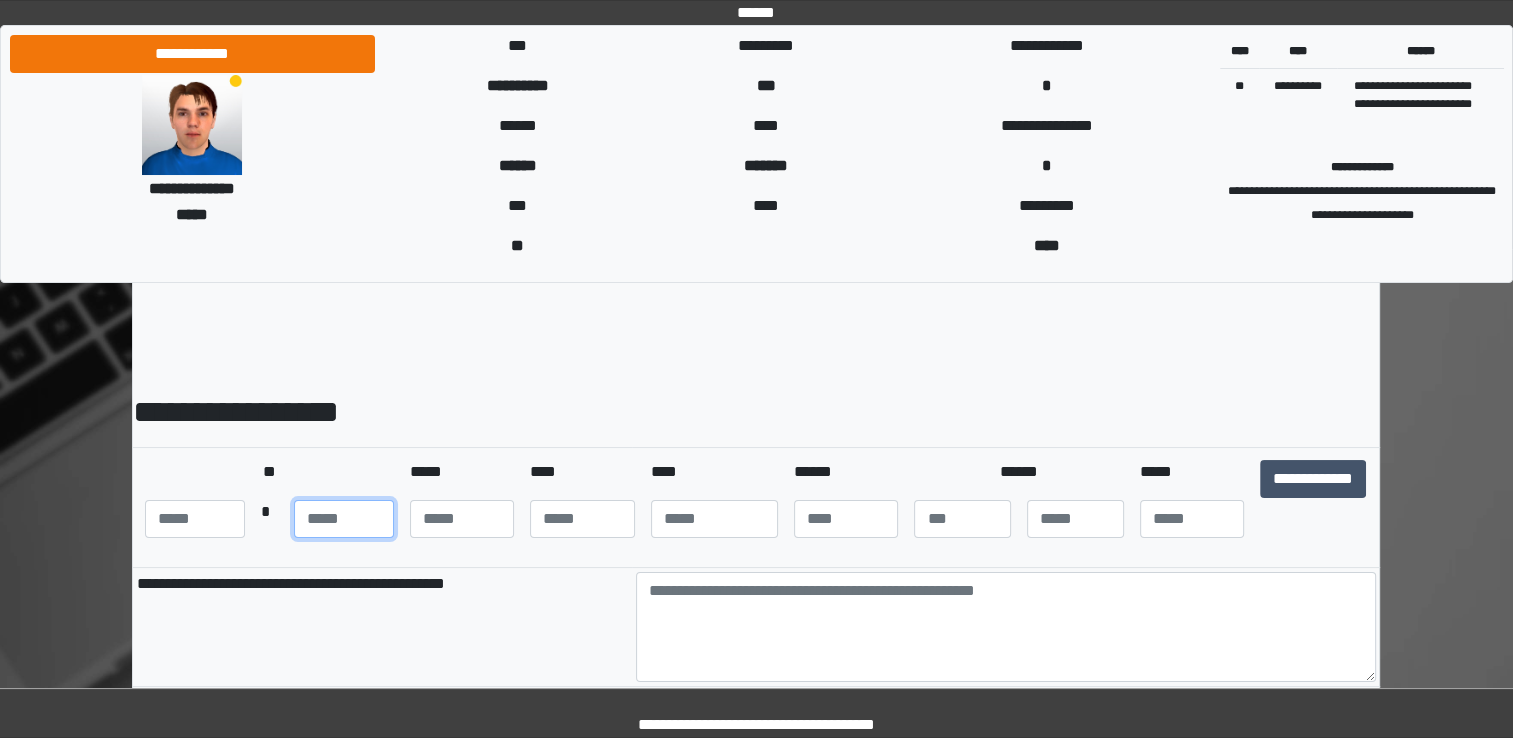 click on "***" at bounding box center [195, 519] 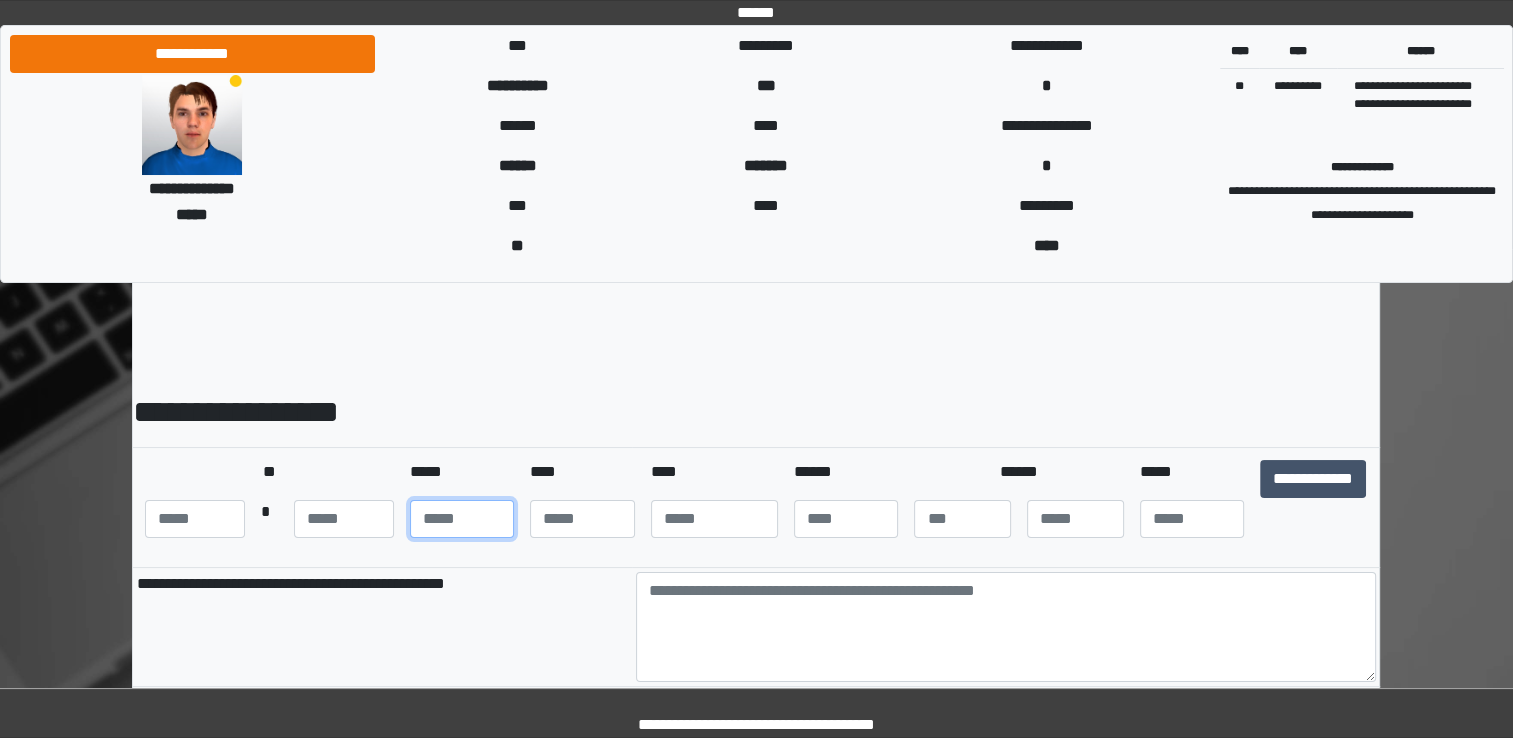 type on "**" 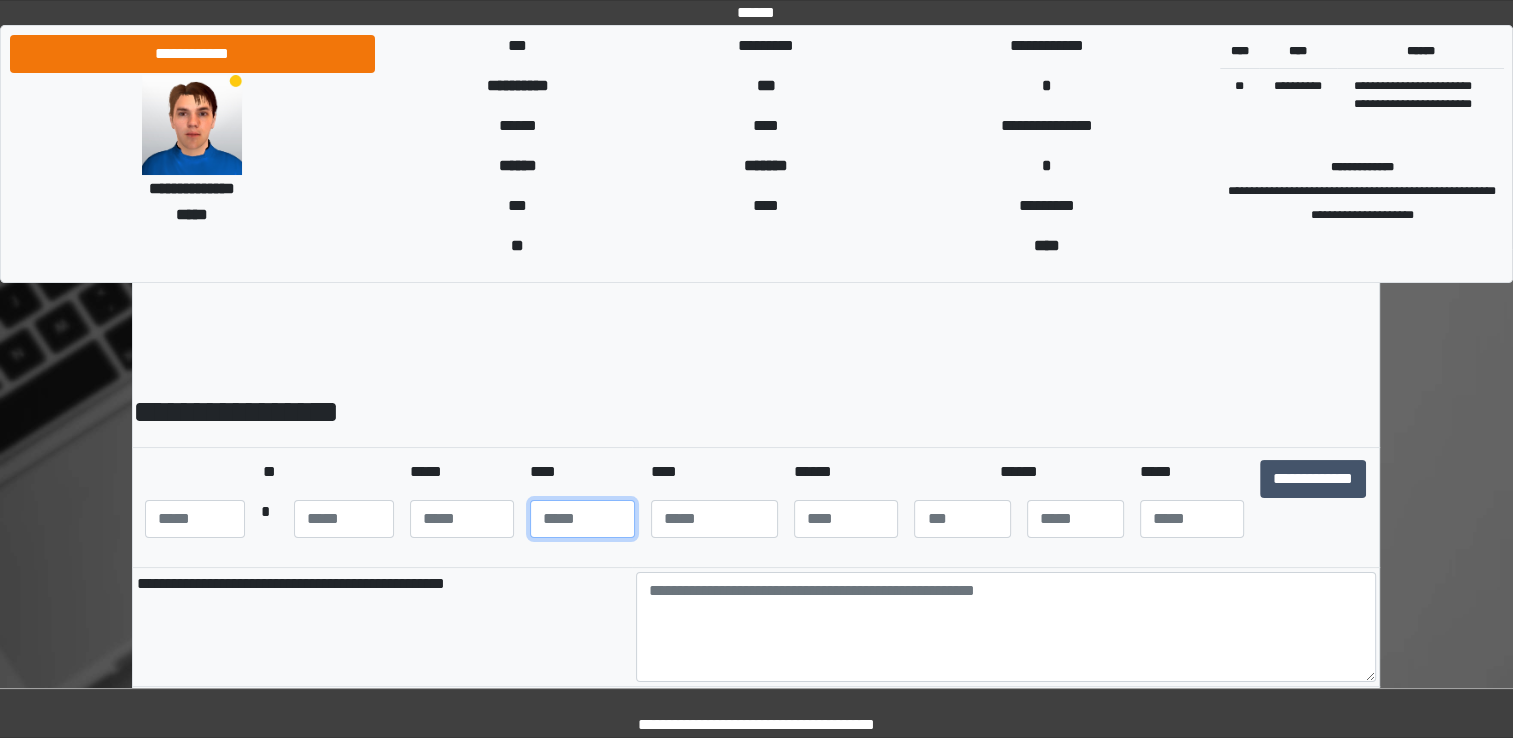 type on "**" 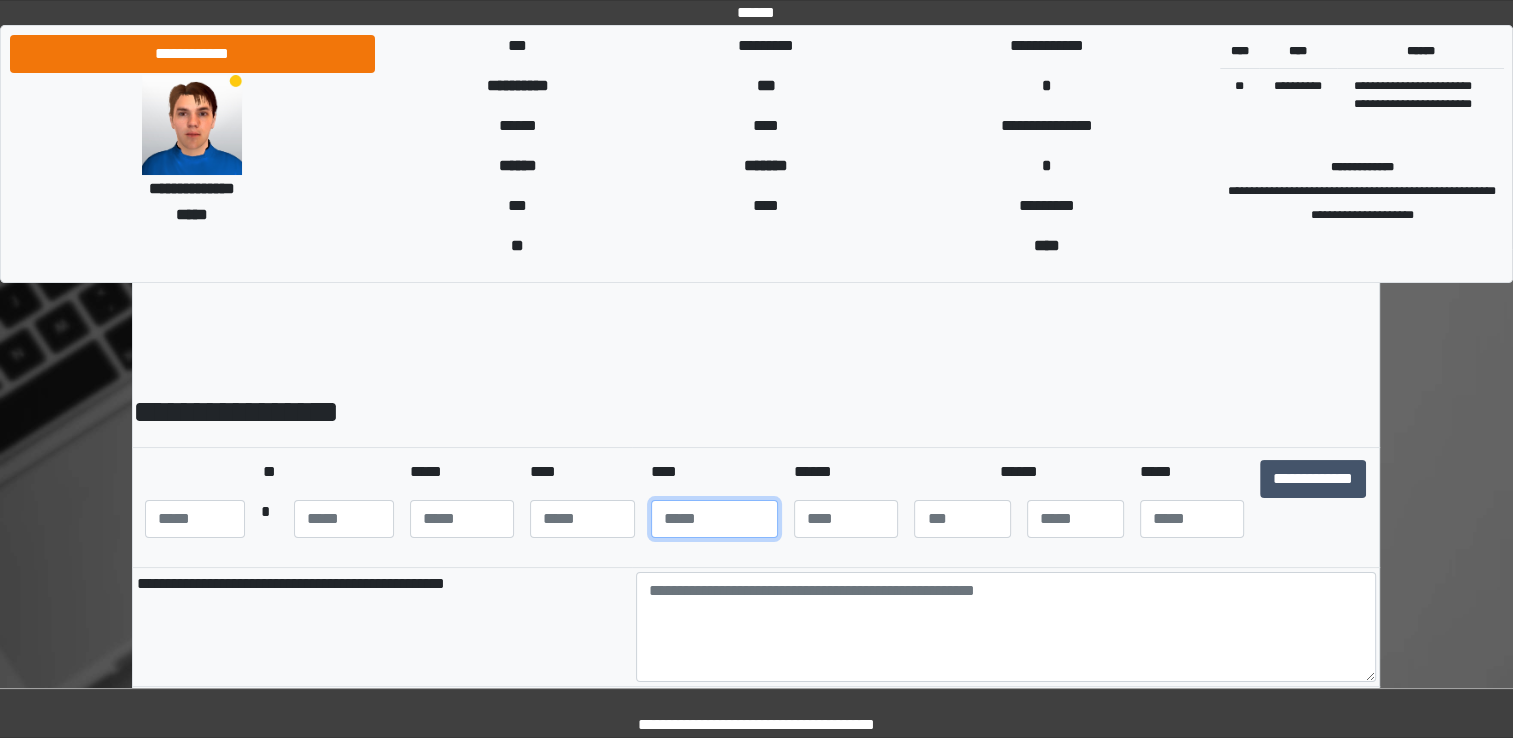 type on "****" 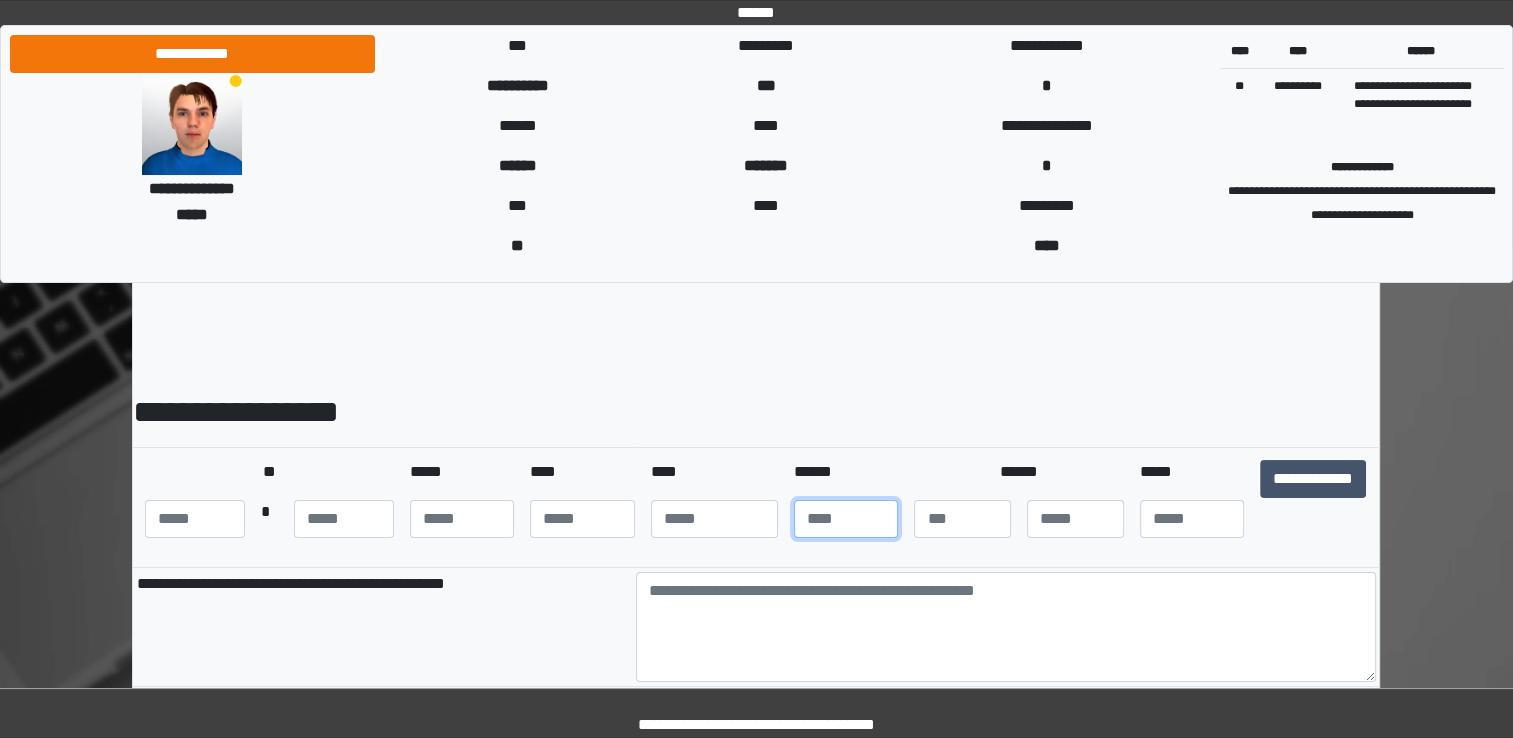 type on "***" 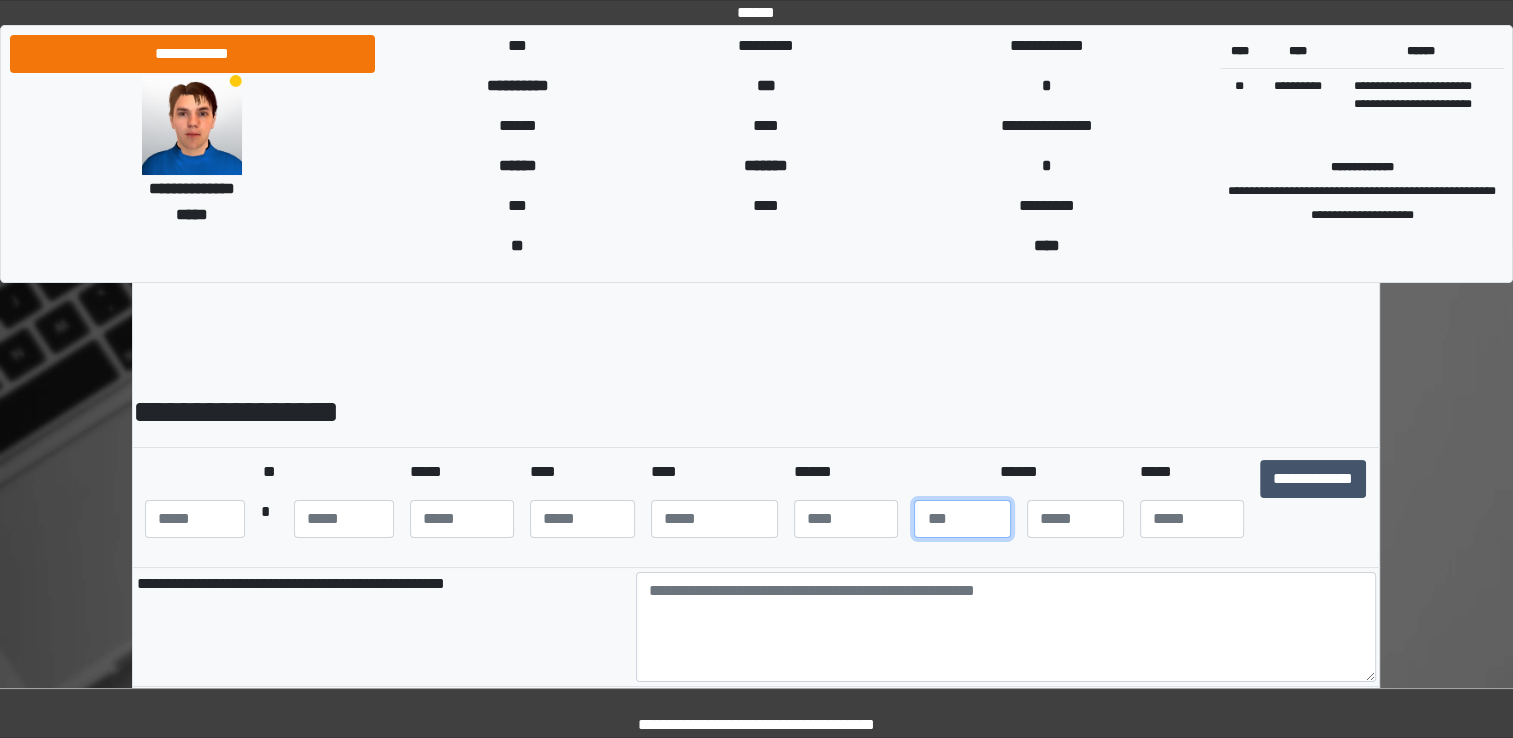 type on "*" 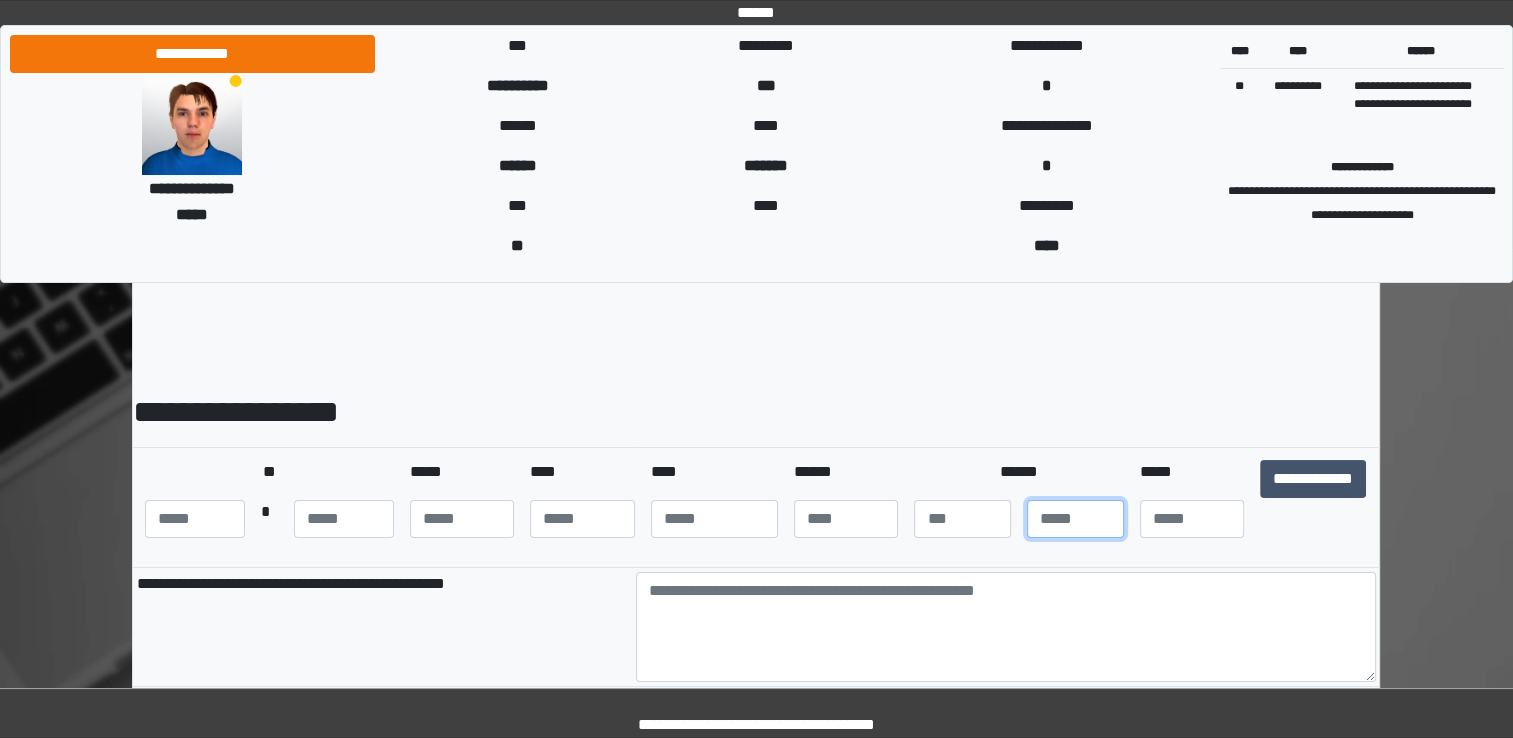 type on "*" 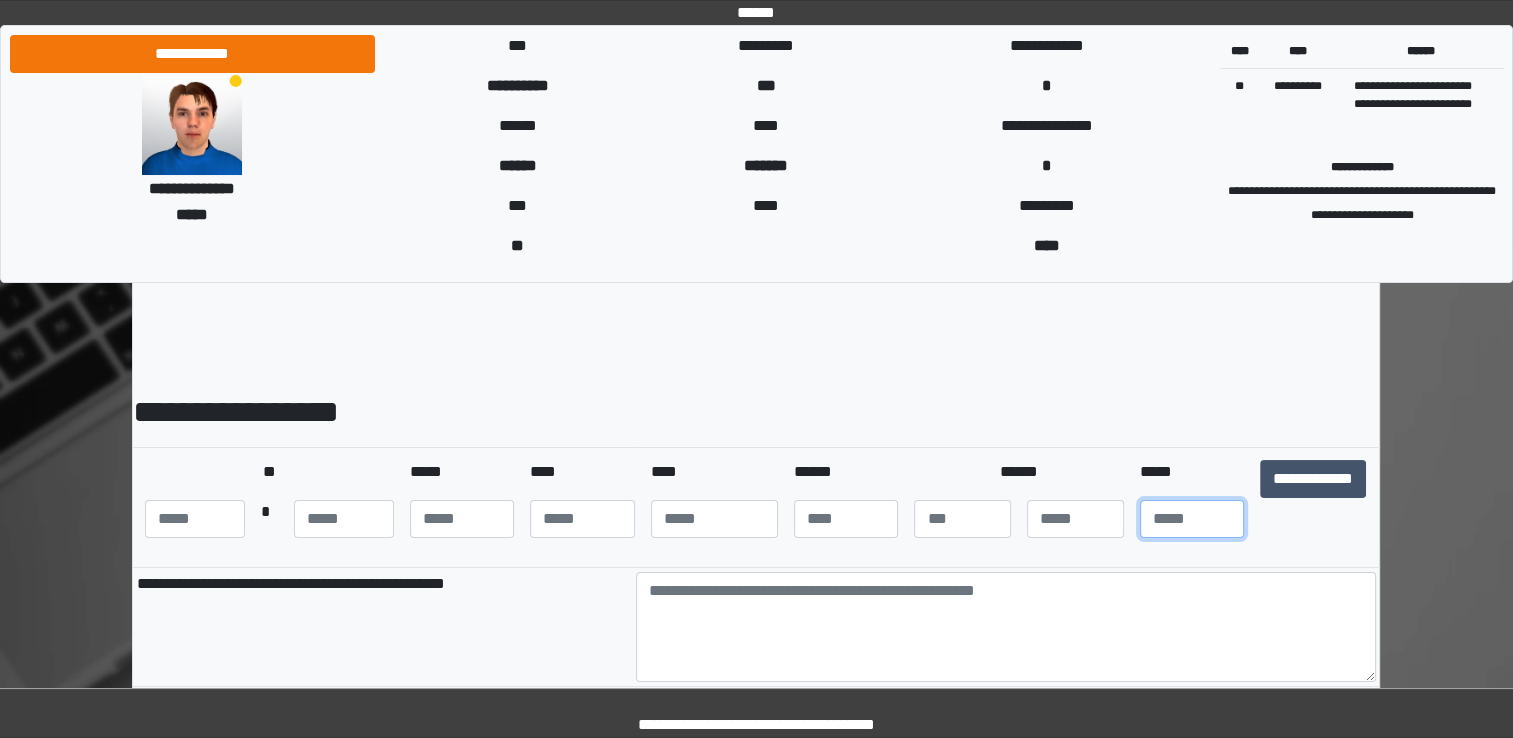type on "*" 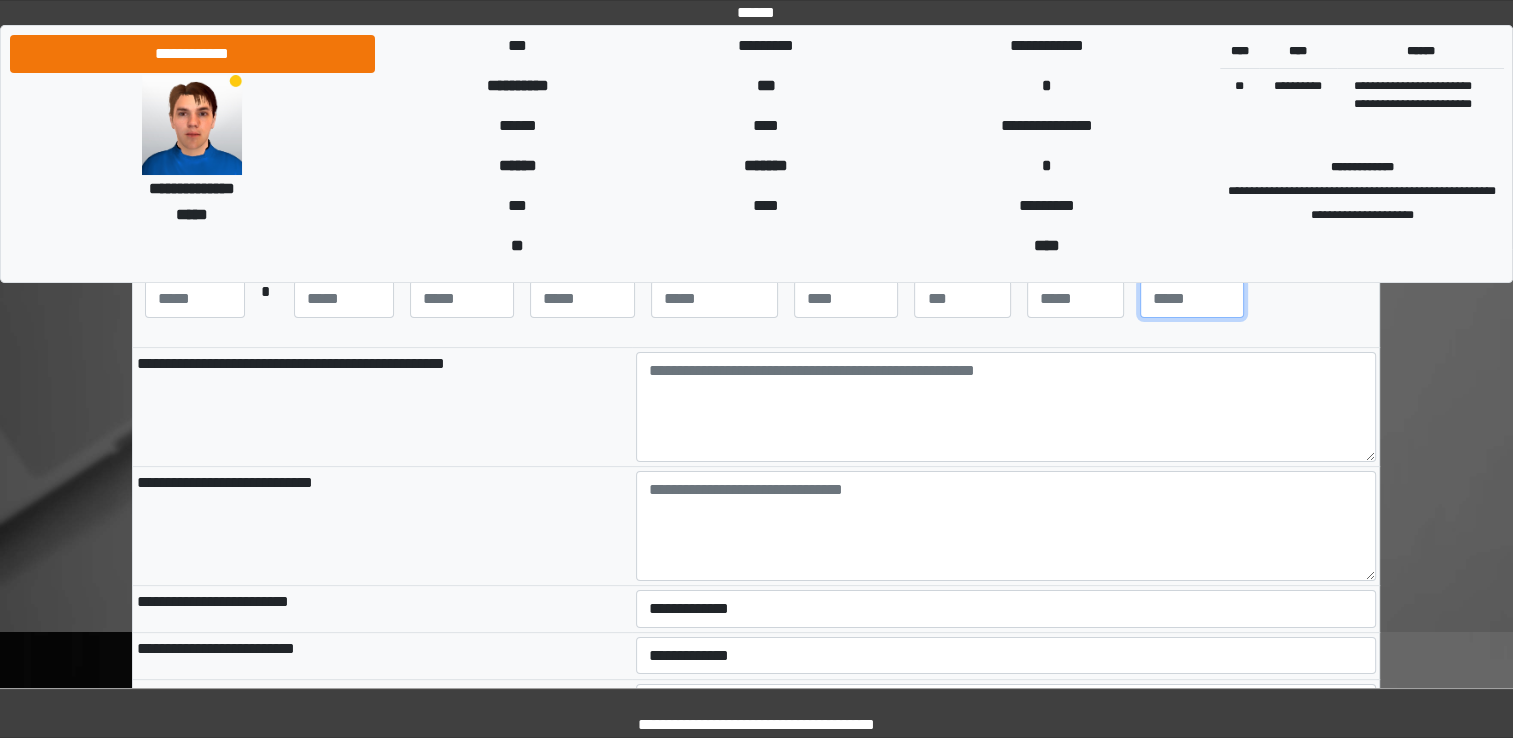 scroll, scrollTop: 230, scrollLeft: 0, axis: vertical 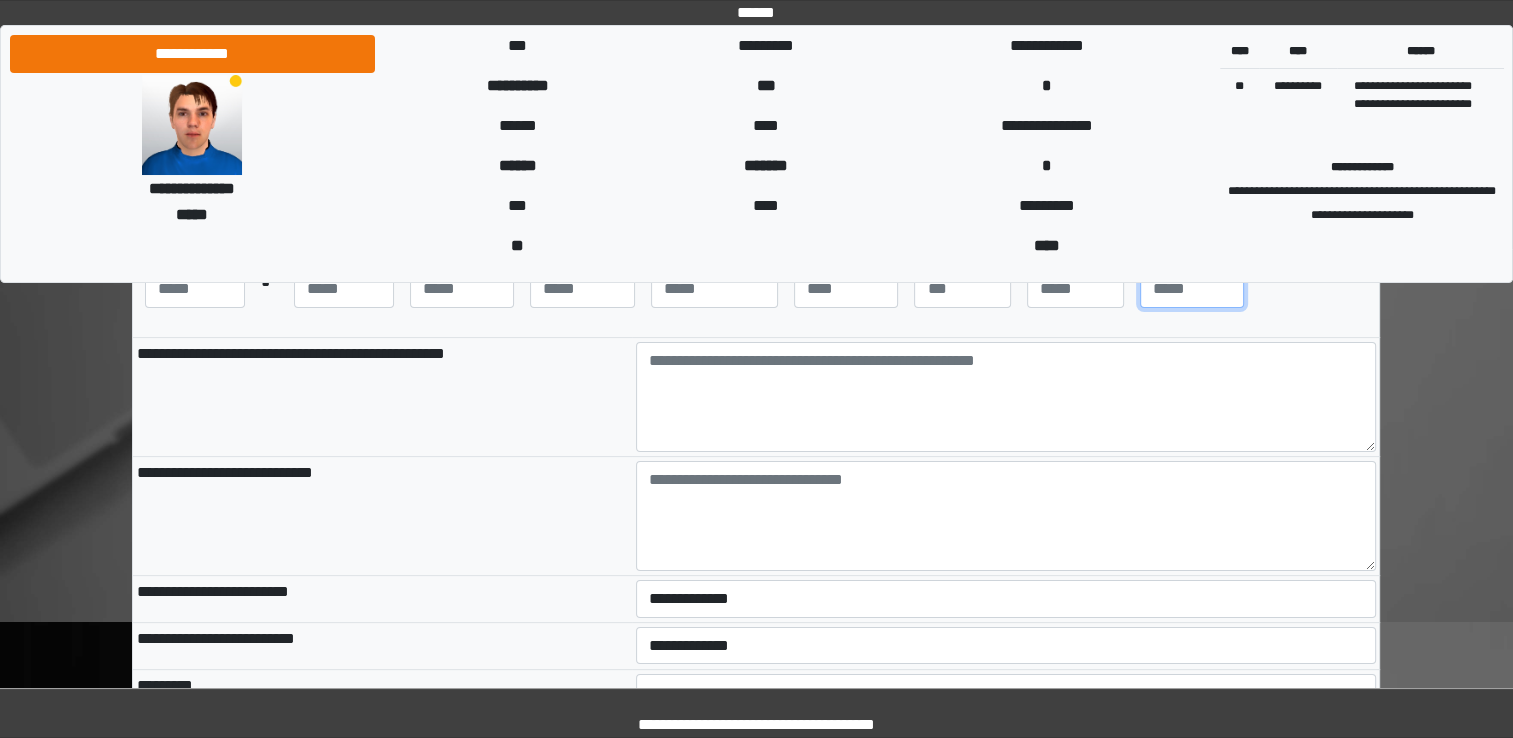 type on "**" 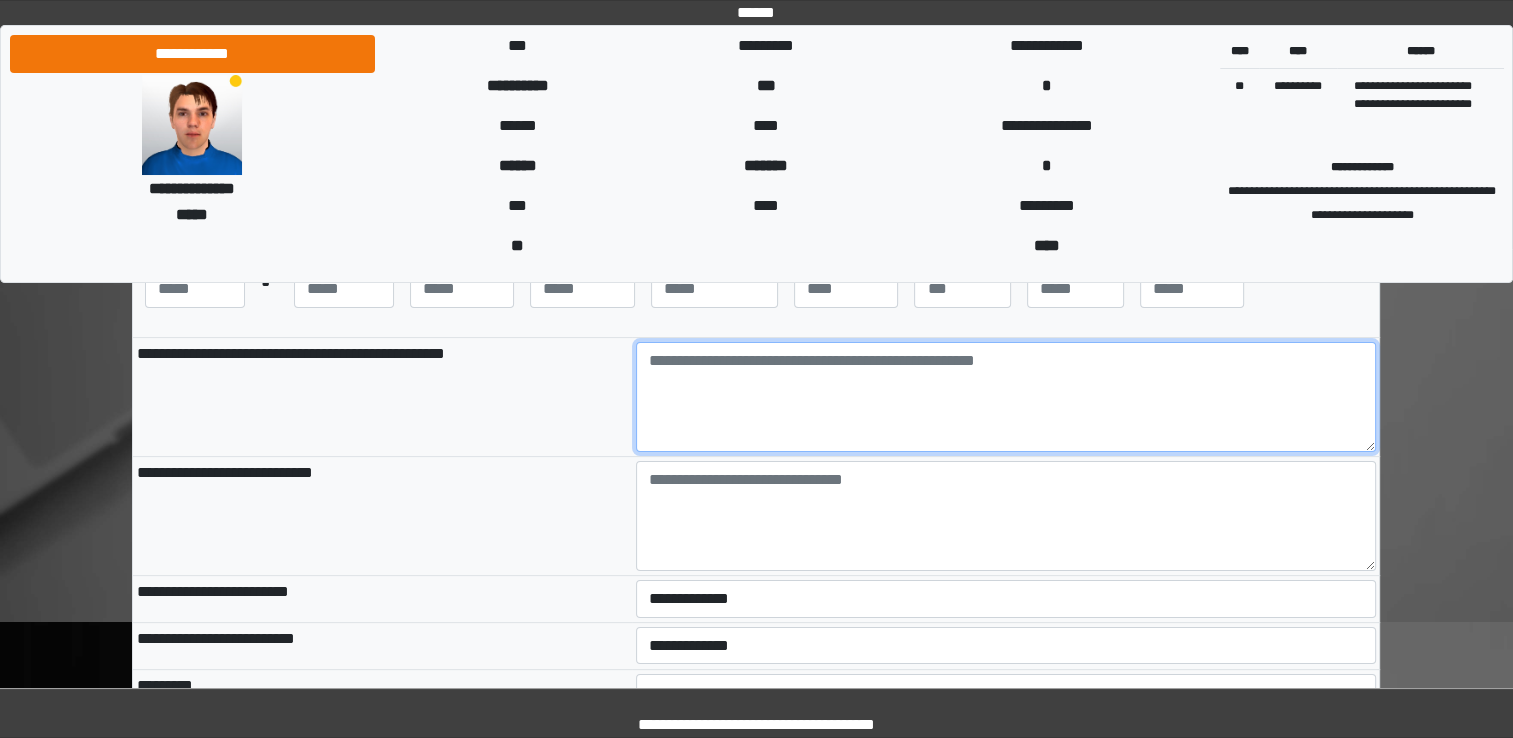 click at bounding box center [1006, 397] 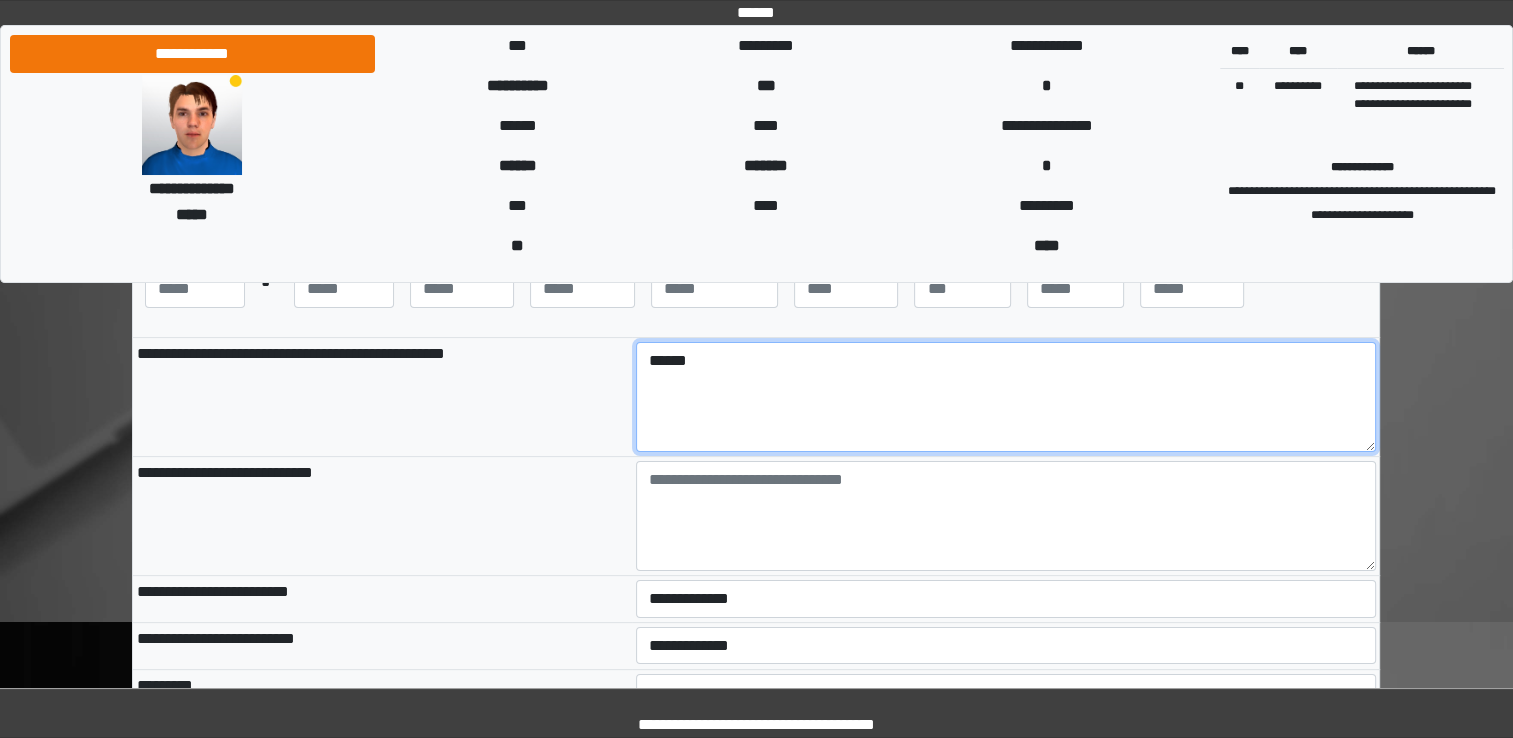 type on "******" 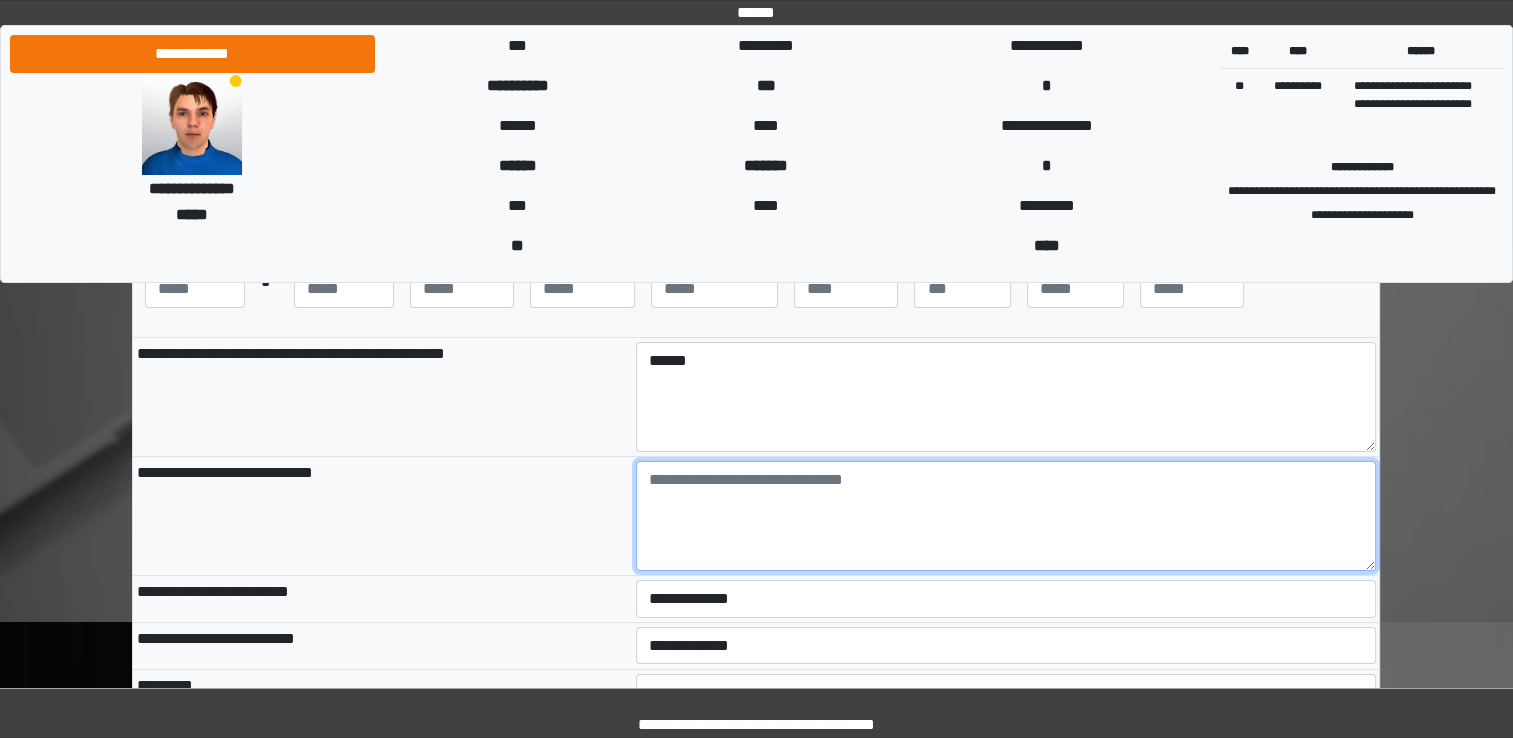 type on "*" 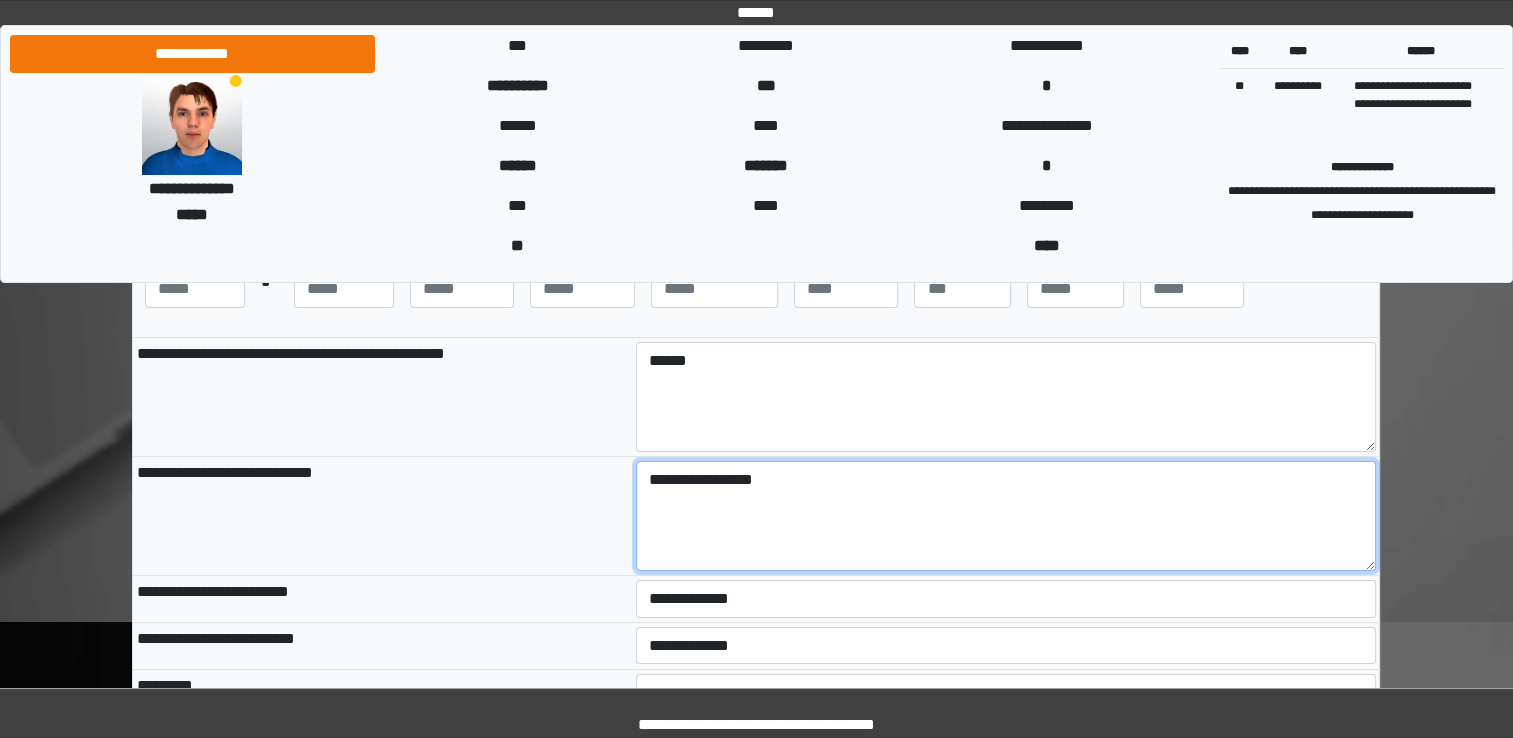 click on "**********" at bounding box center (1006, 516) 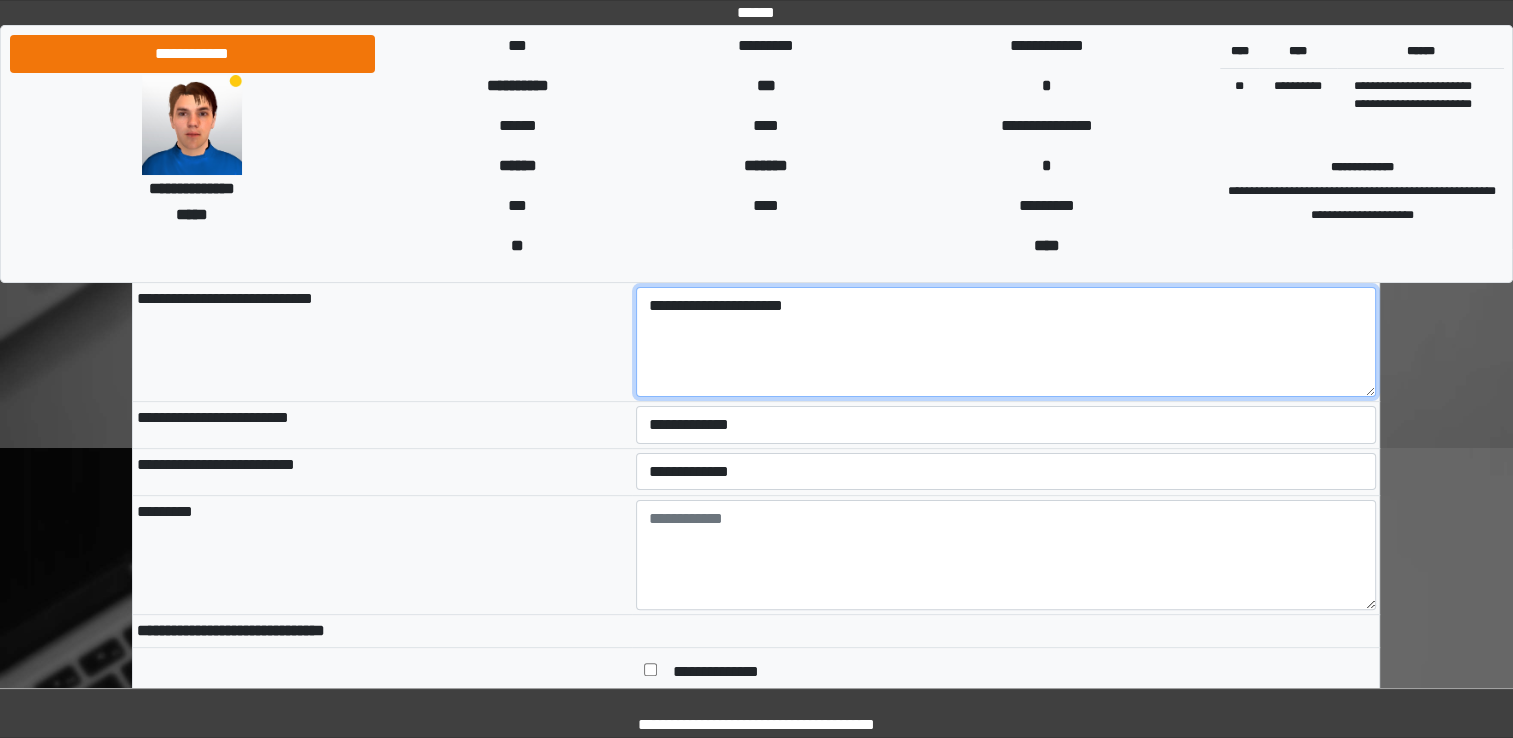 scroll, scrollTop: 393, scrollLeft: 0, axis: vertical 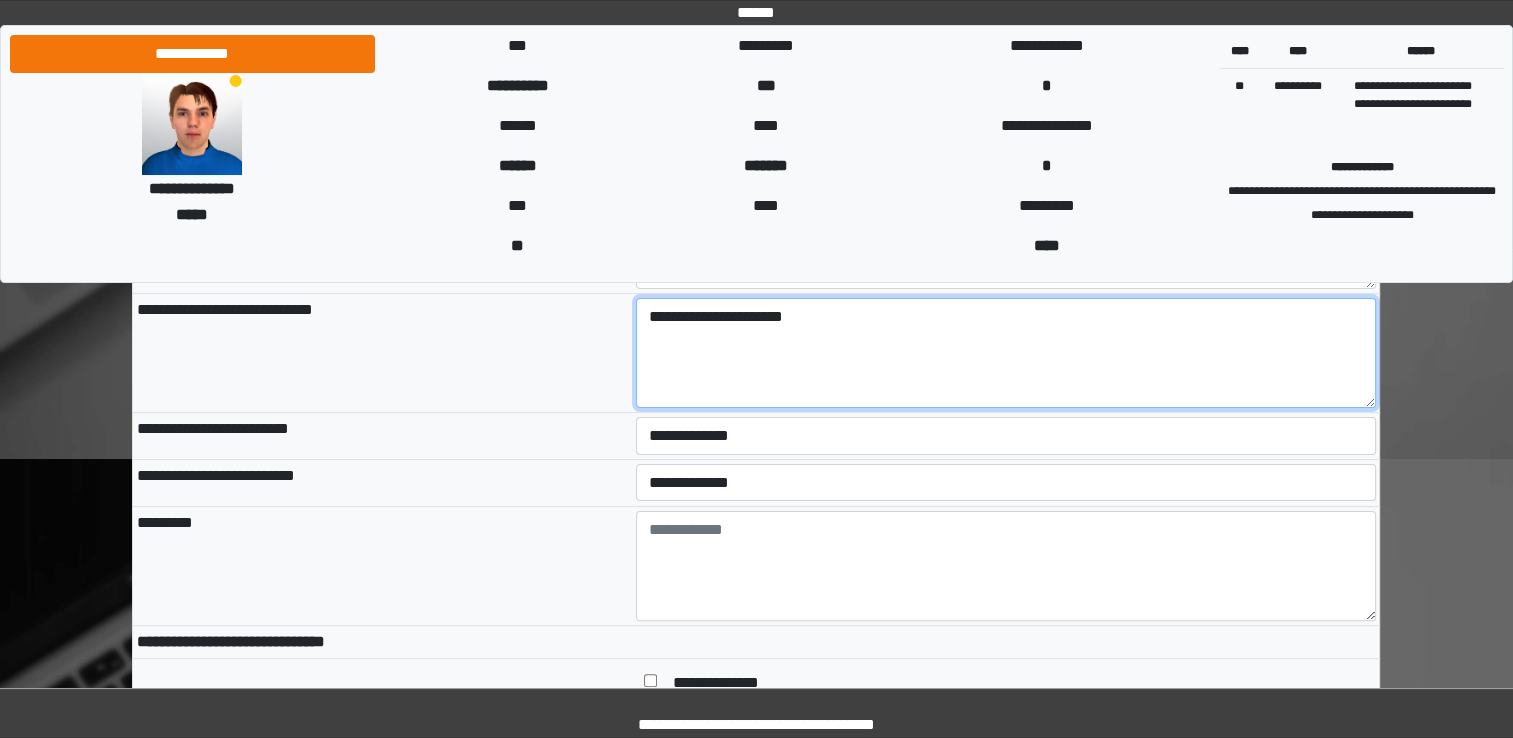 type on "**********" 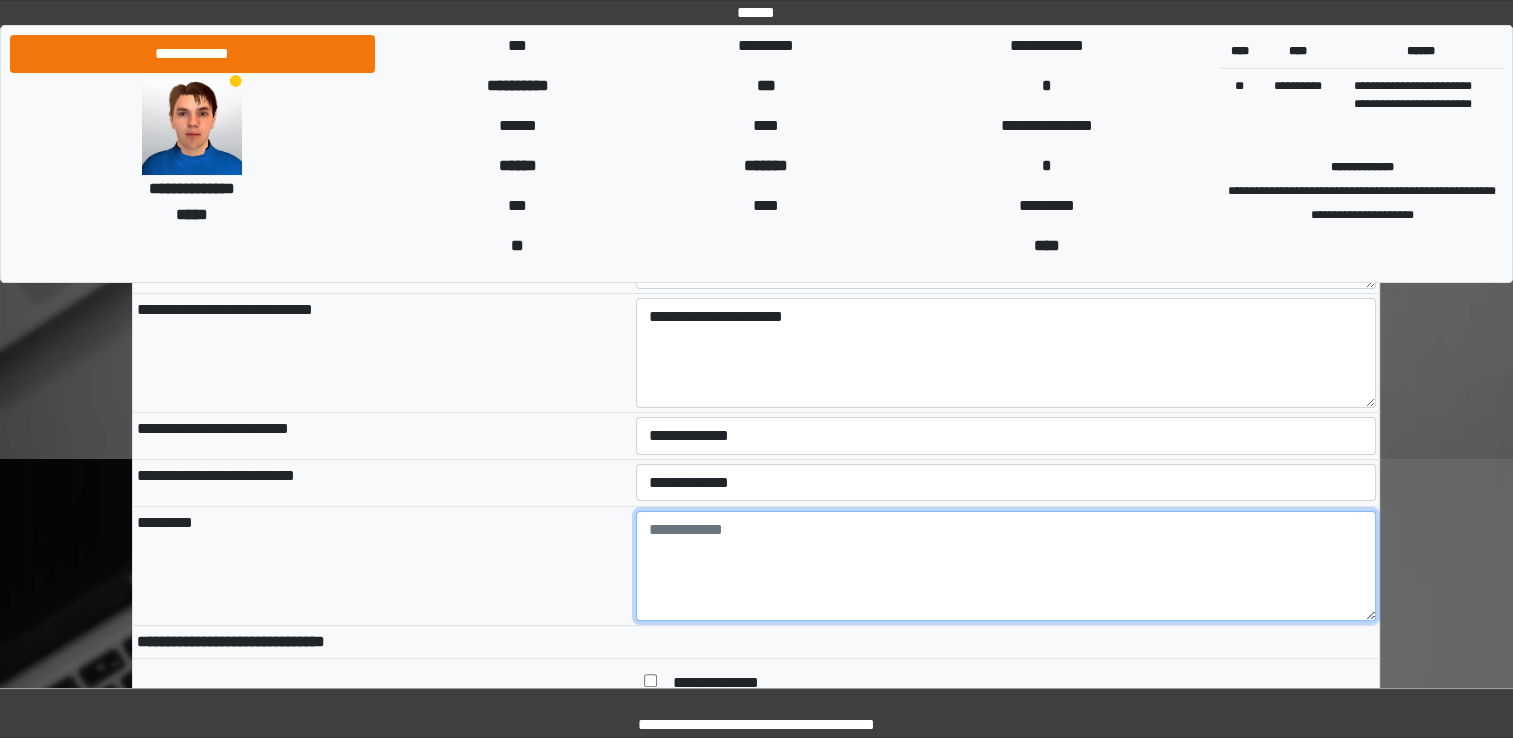 click at bounding box center [1006, 566] 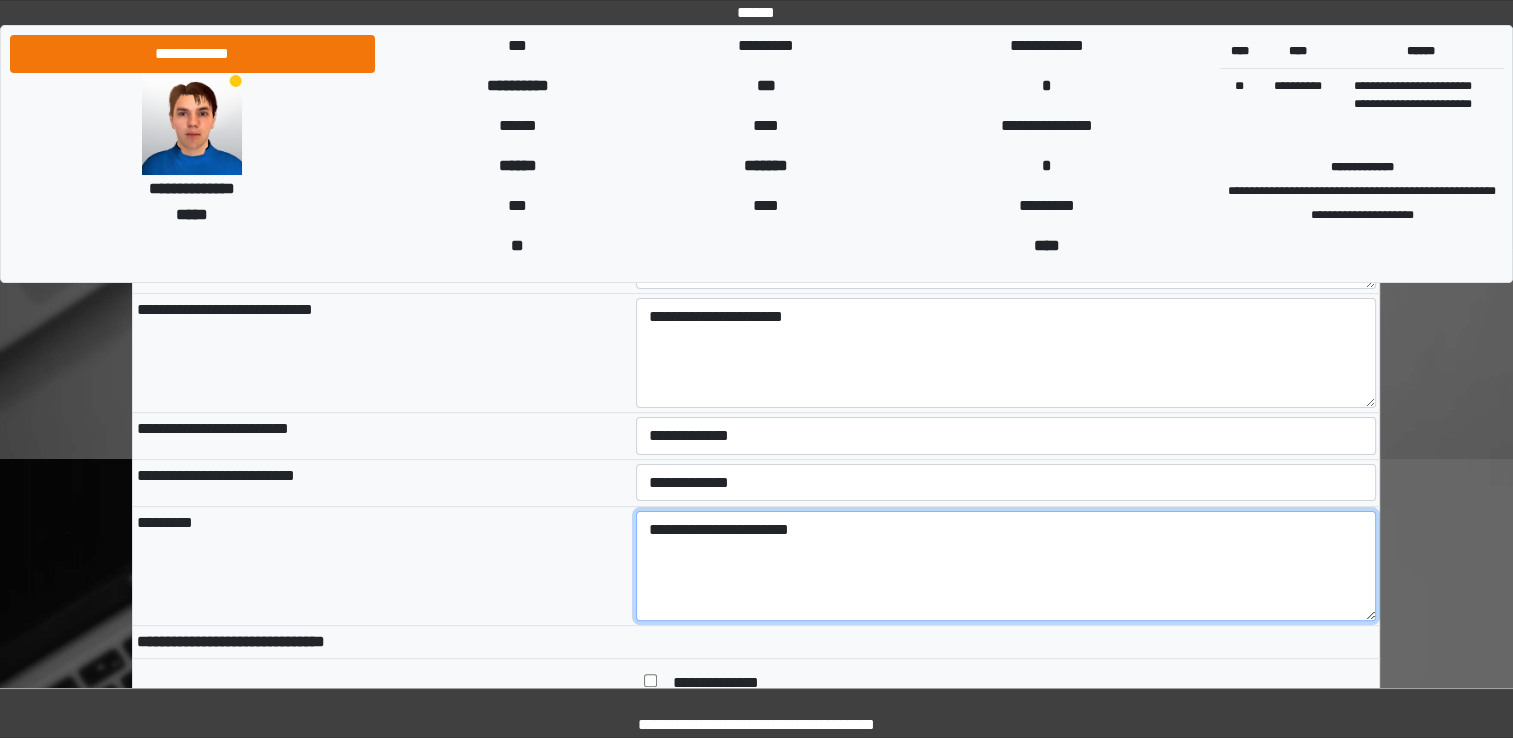 type on "**********" 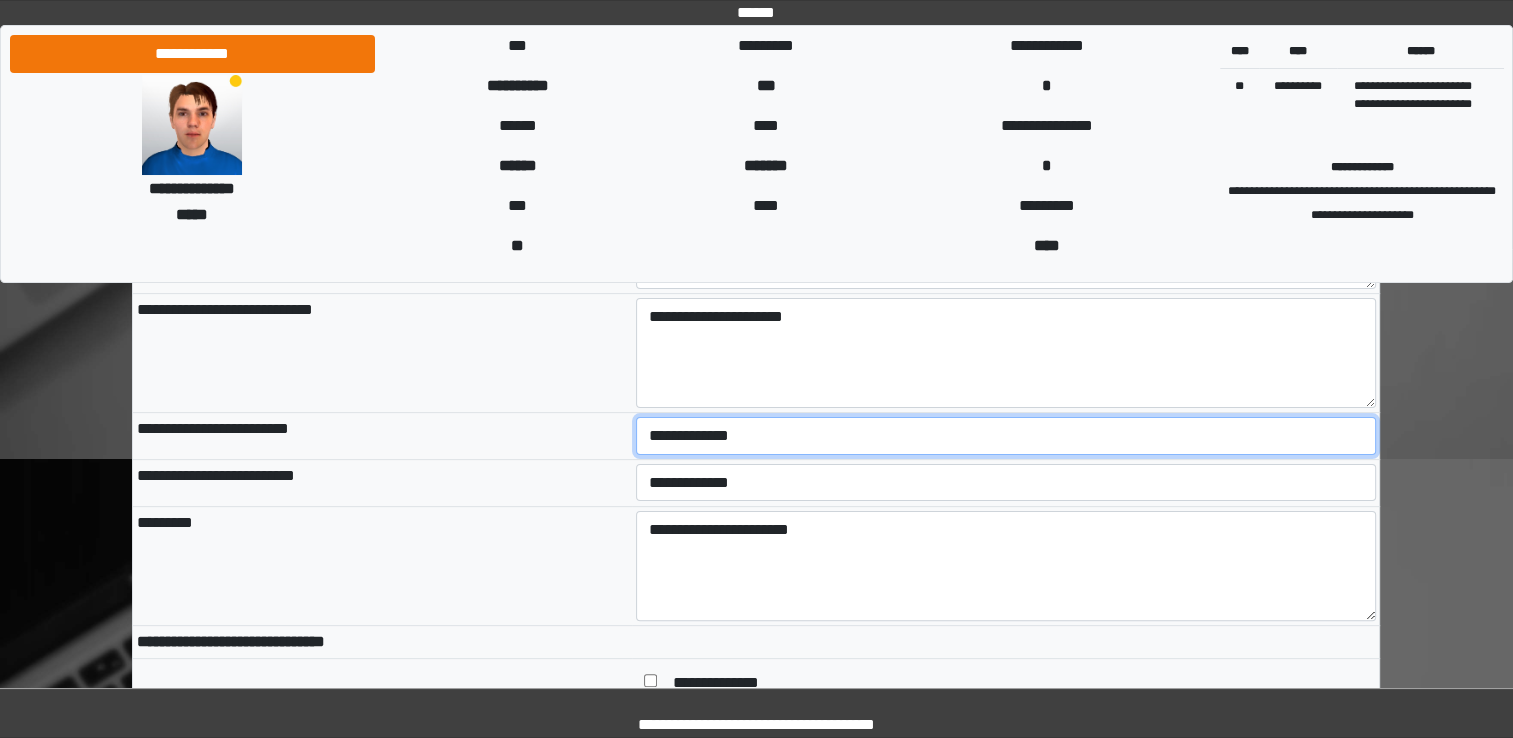 click on "**********" at bounding box center (1006, 436) 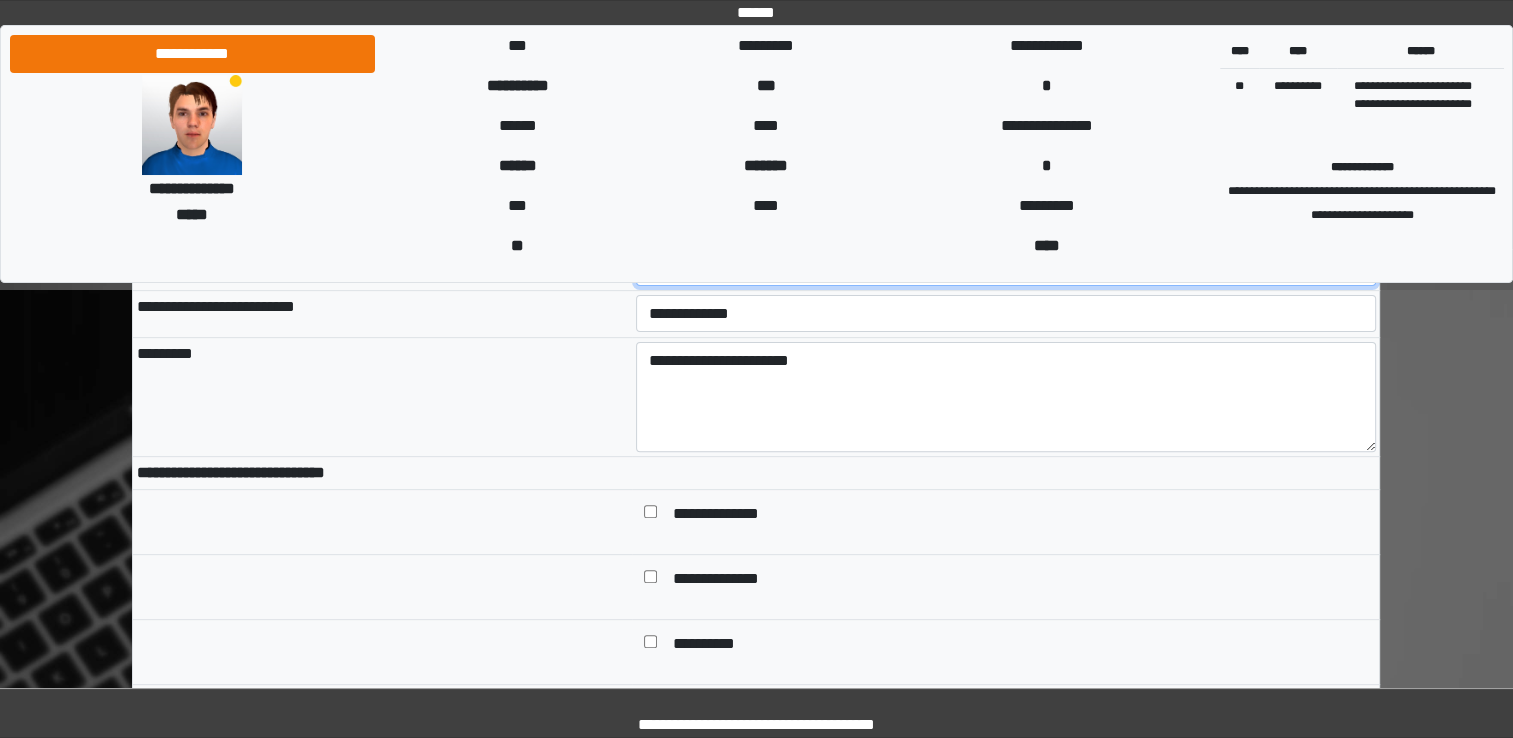 scroll, scrollTop: 655, scrollLeft: 0, axis: vertical 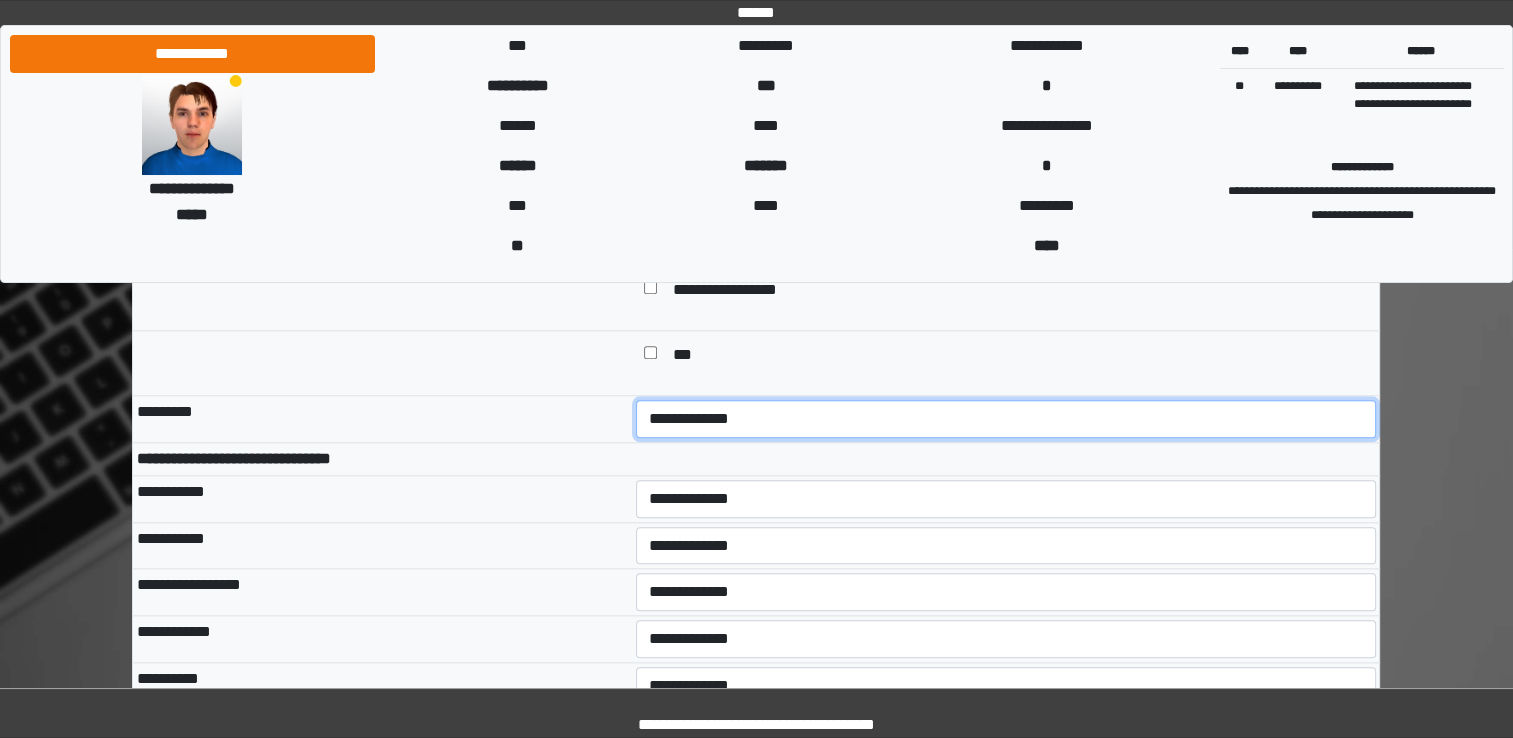click on "**********" at bounding box center [1006, 419] 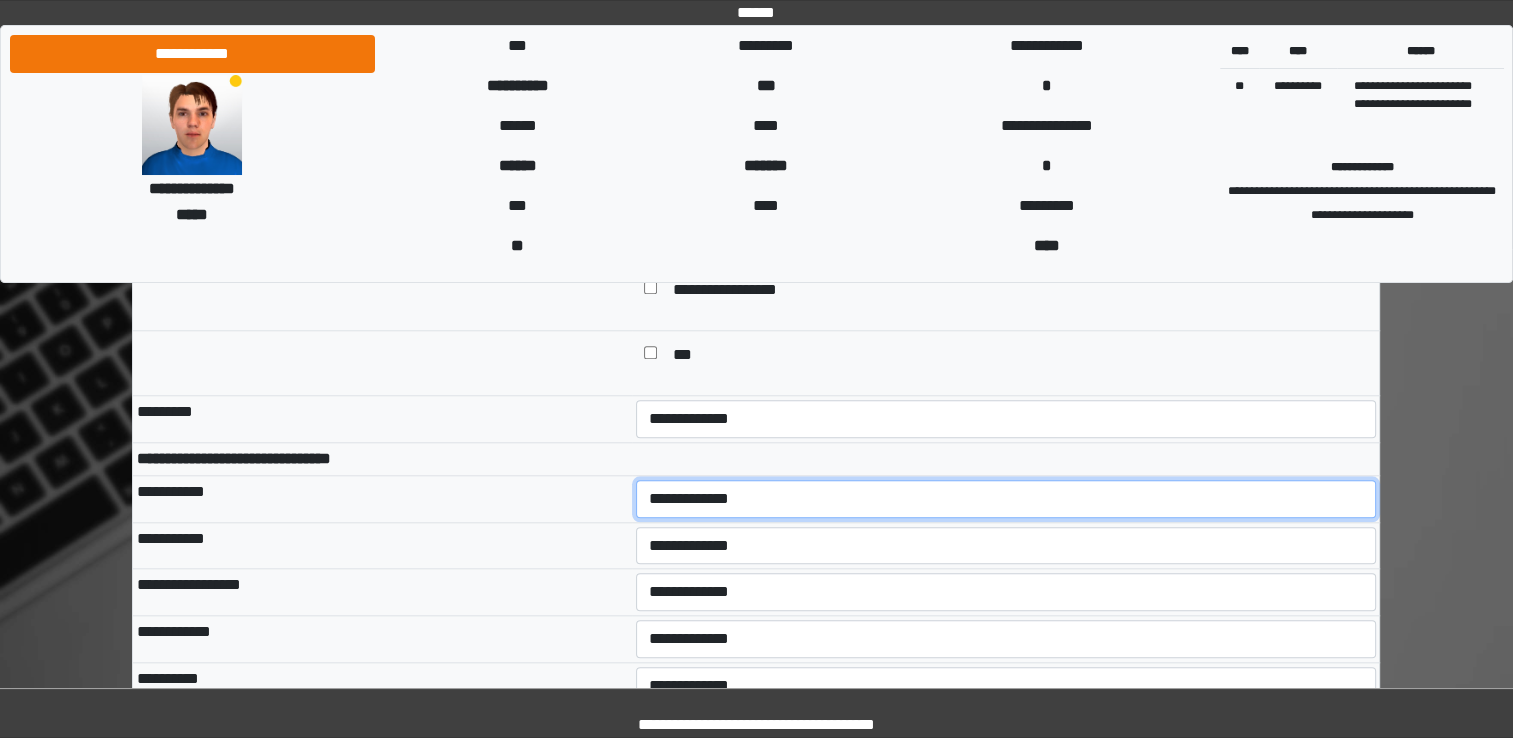 drag, startPoint x: 690, startPoint y: 495, endPoint x: 676, endPoint y: 554, distance: 60.63827 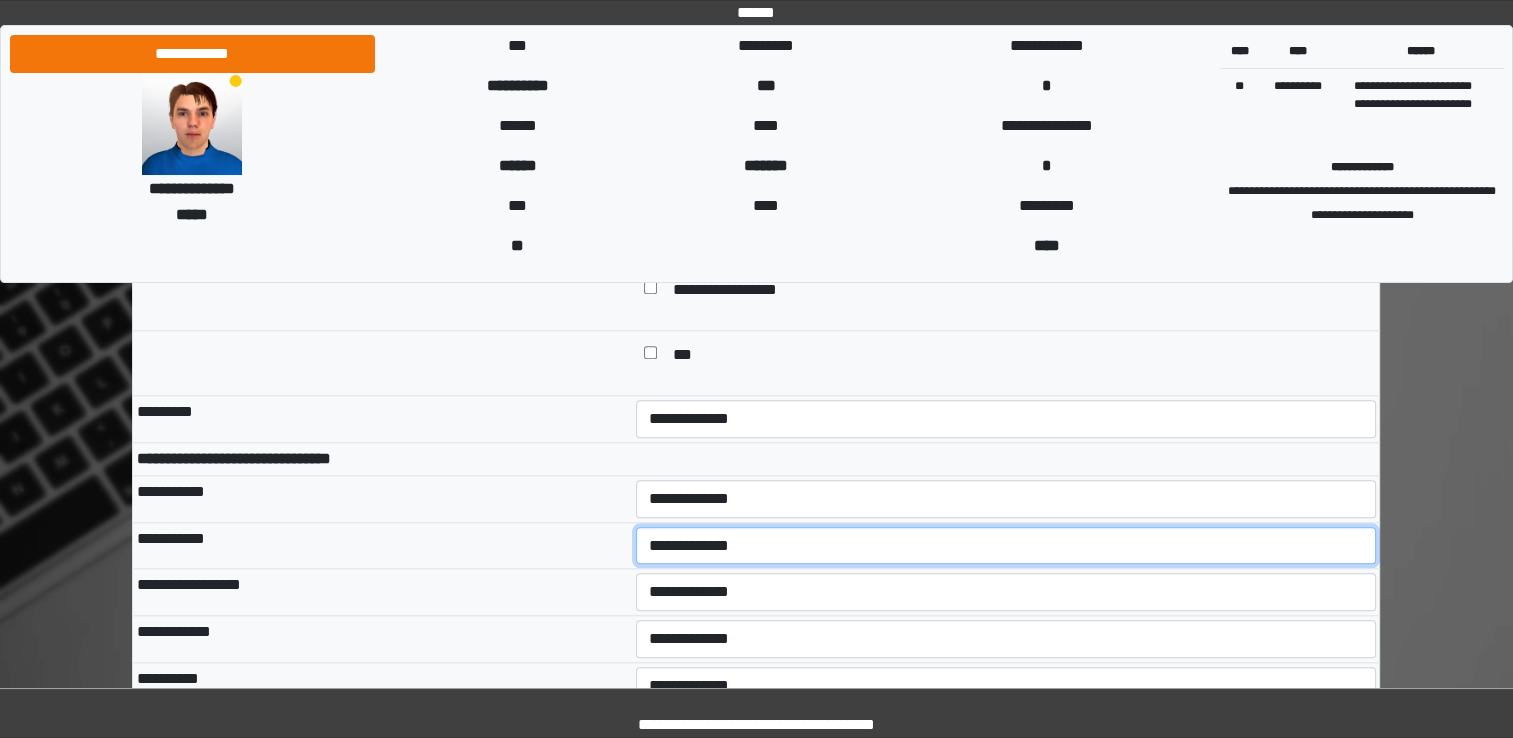 click on "**********" at bounding box center (1006, 546) 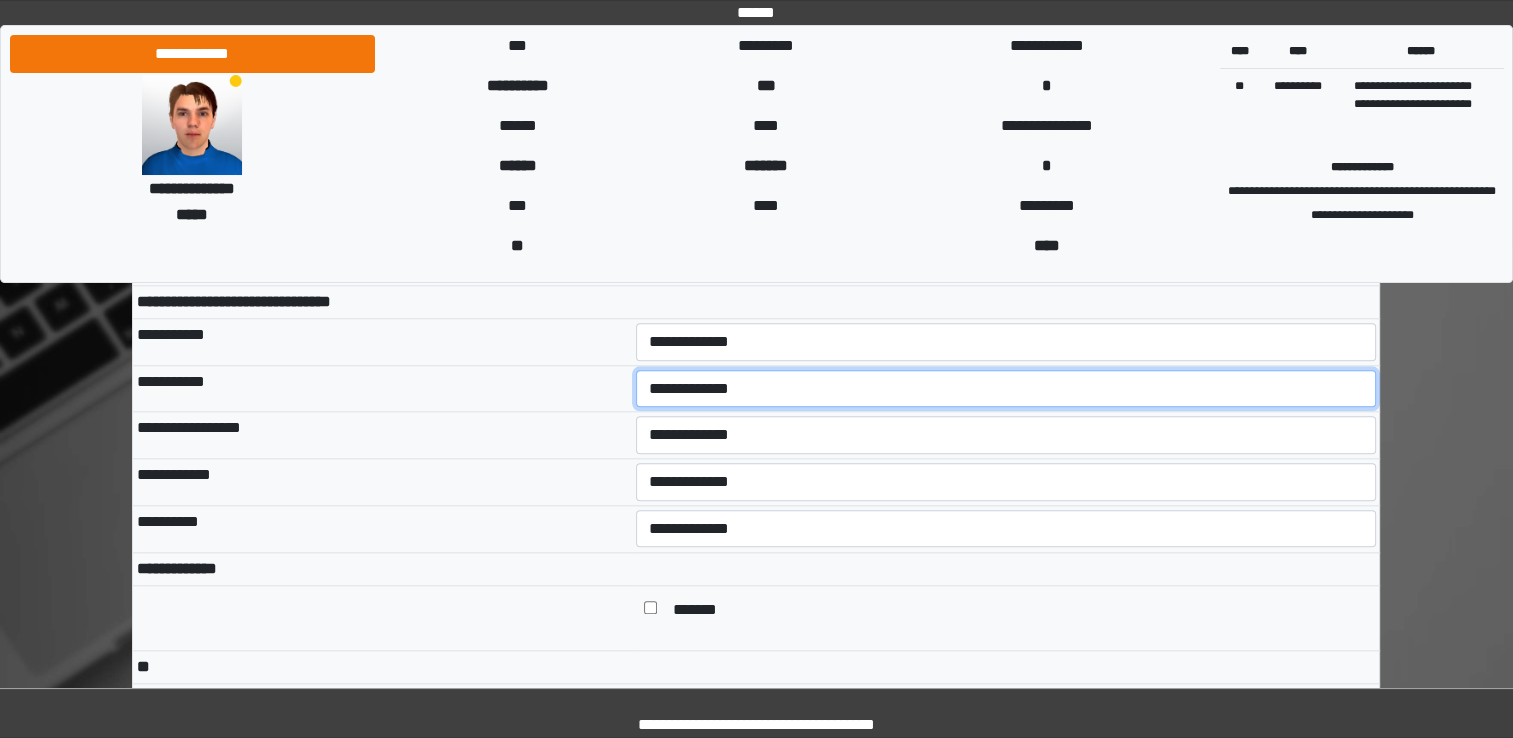 scroll, scrollTop: 1964, scrollLeft: 0, axis: vertical 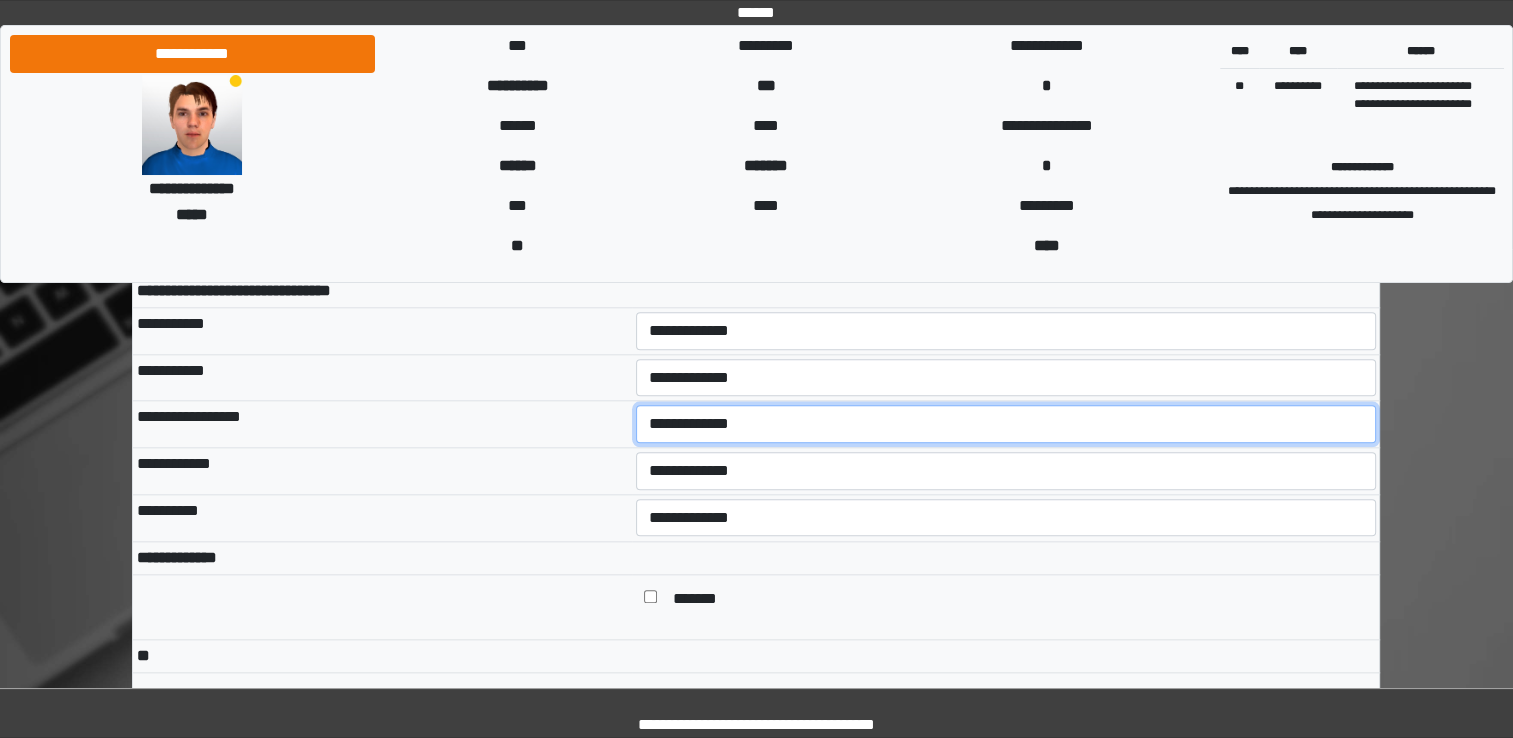 click on "**********" at bounding box center (1006, 424) 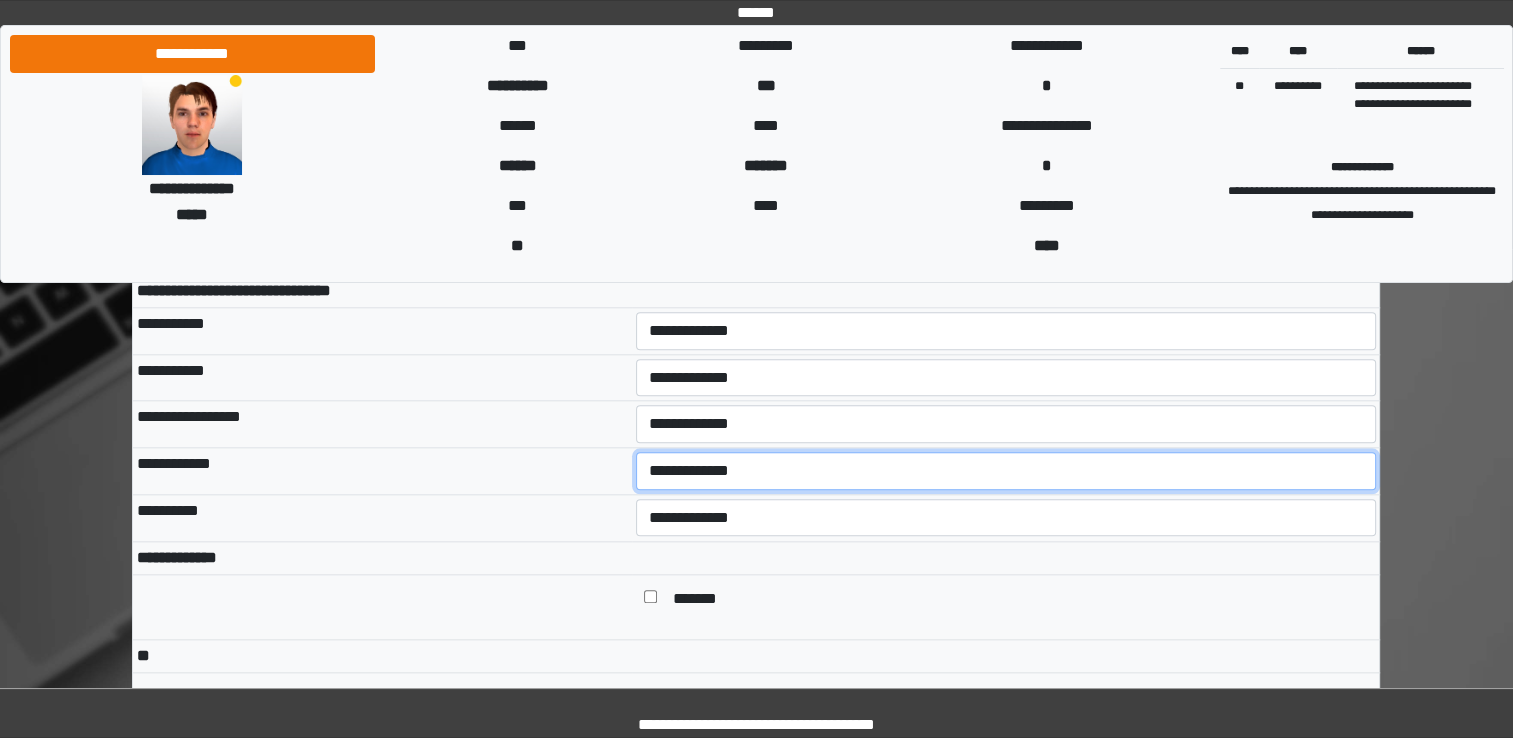 click on "**********" at bounding box center [1006, 471] 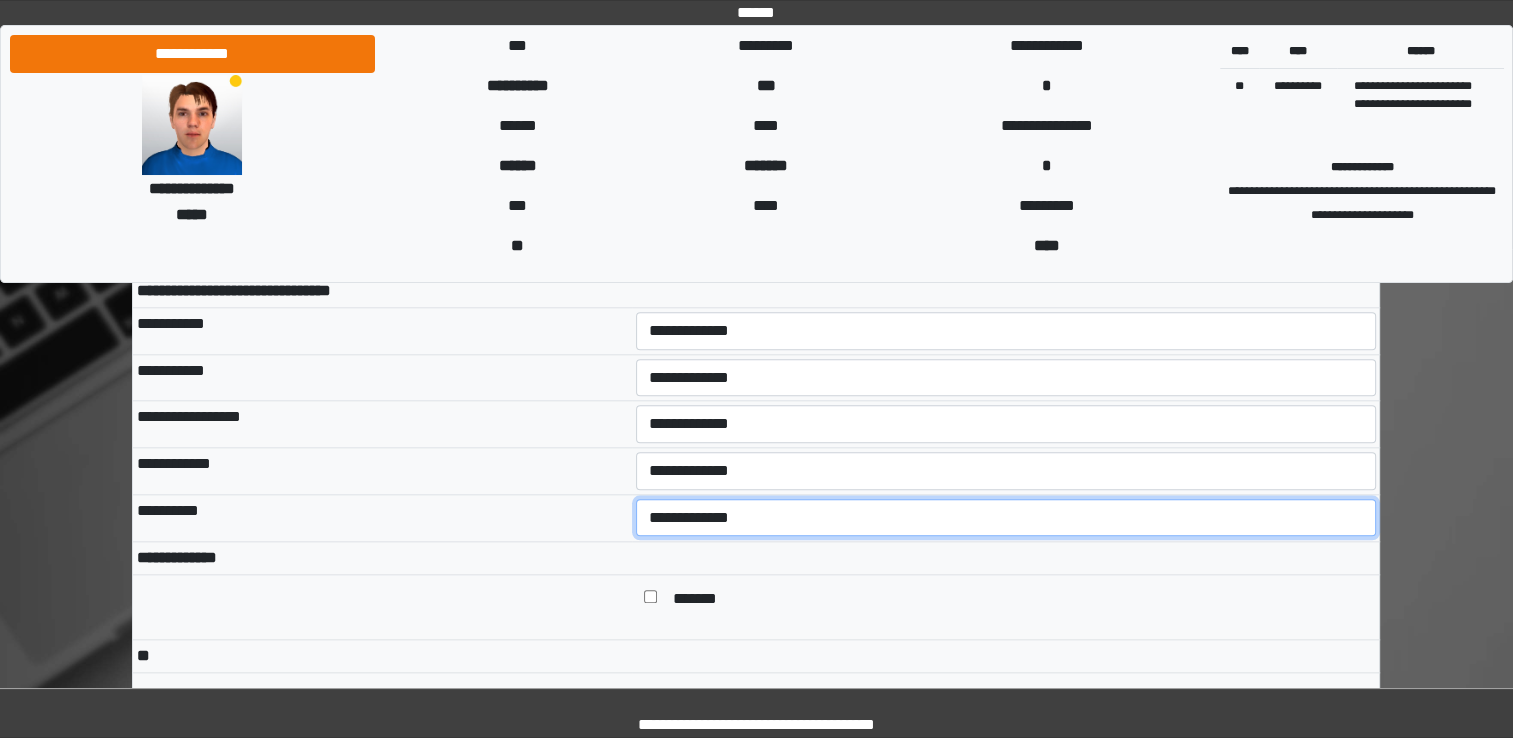 click on "**********" at bounding box center (1006, 518) 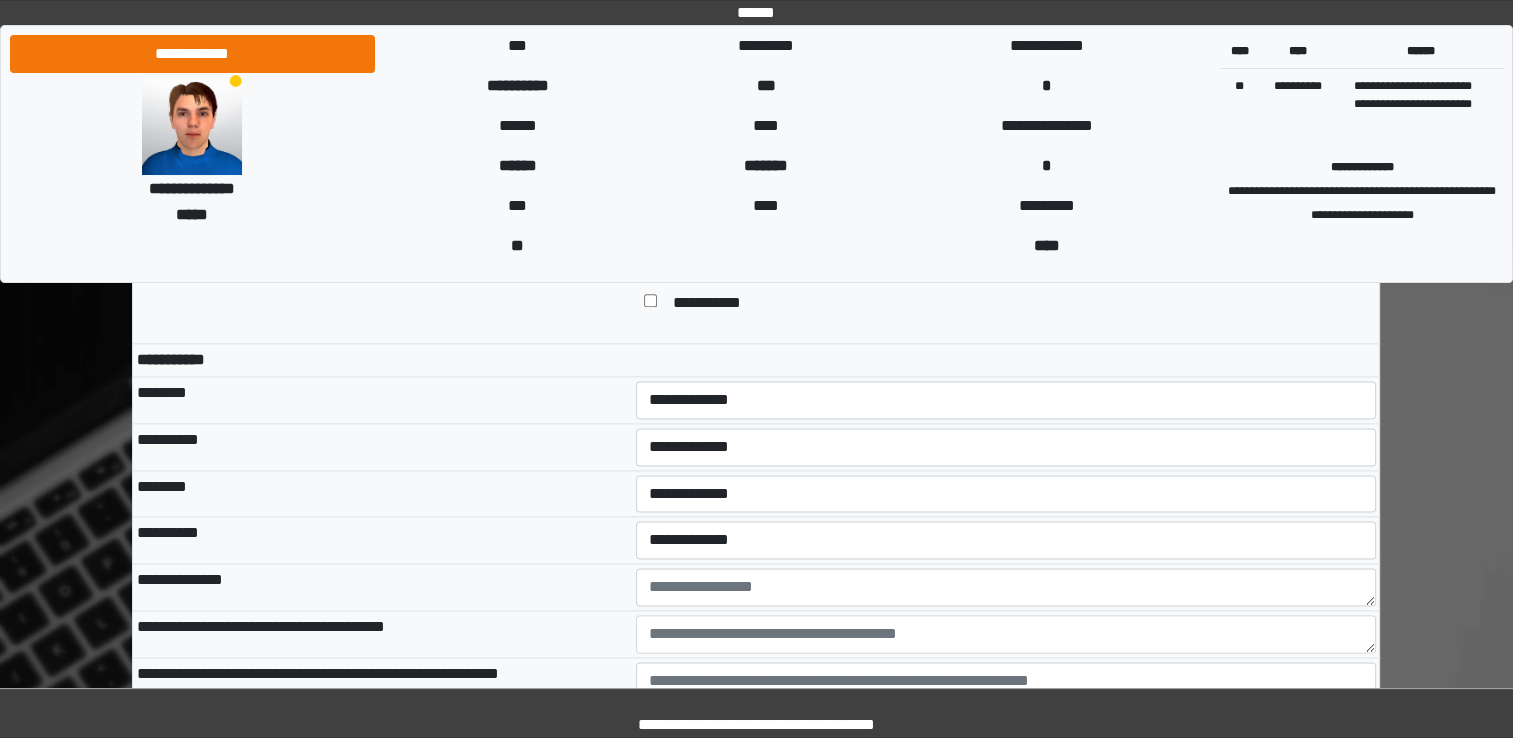 scroll, scrollTop: 2536, scrollLeft: 0, axis: vertical 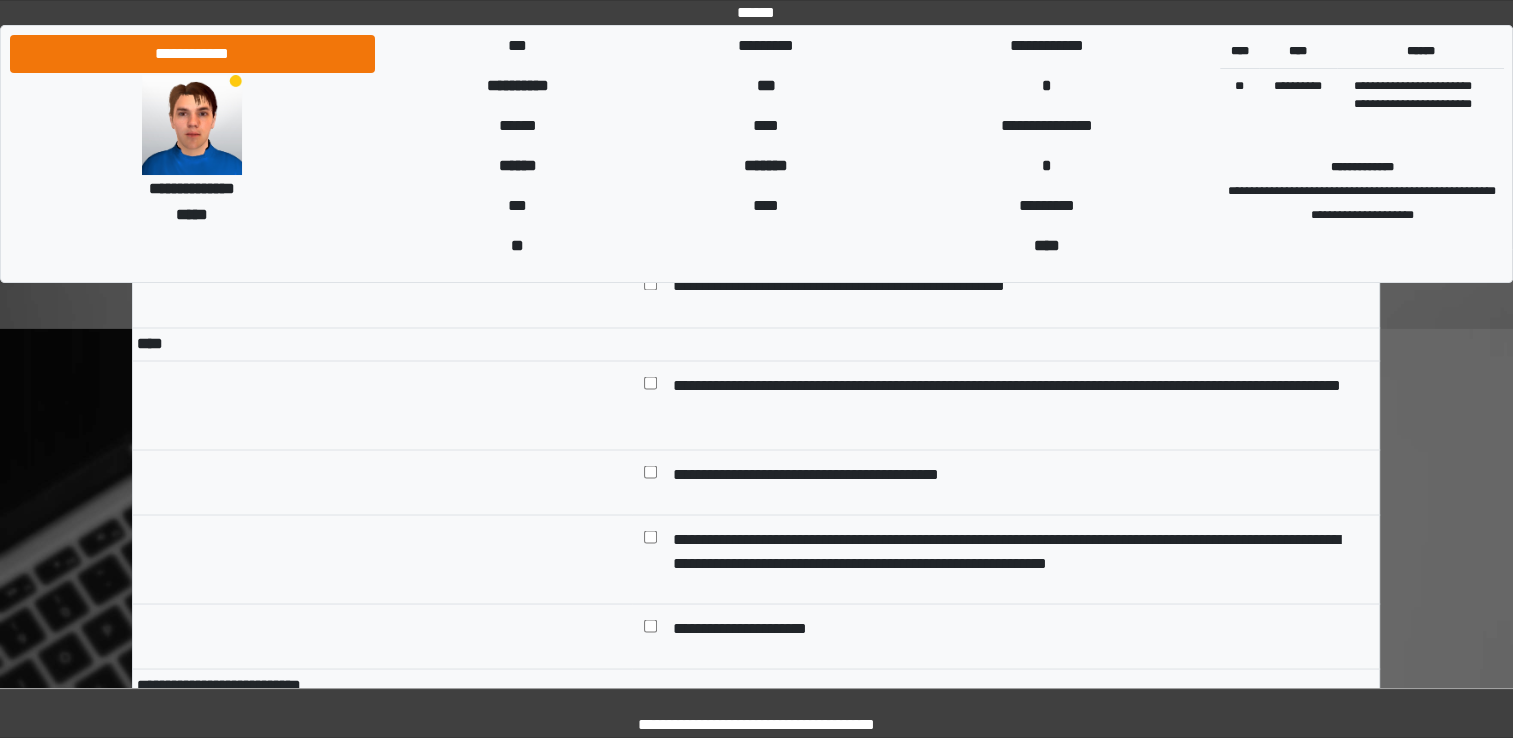 click at bounding box center [650, 397] 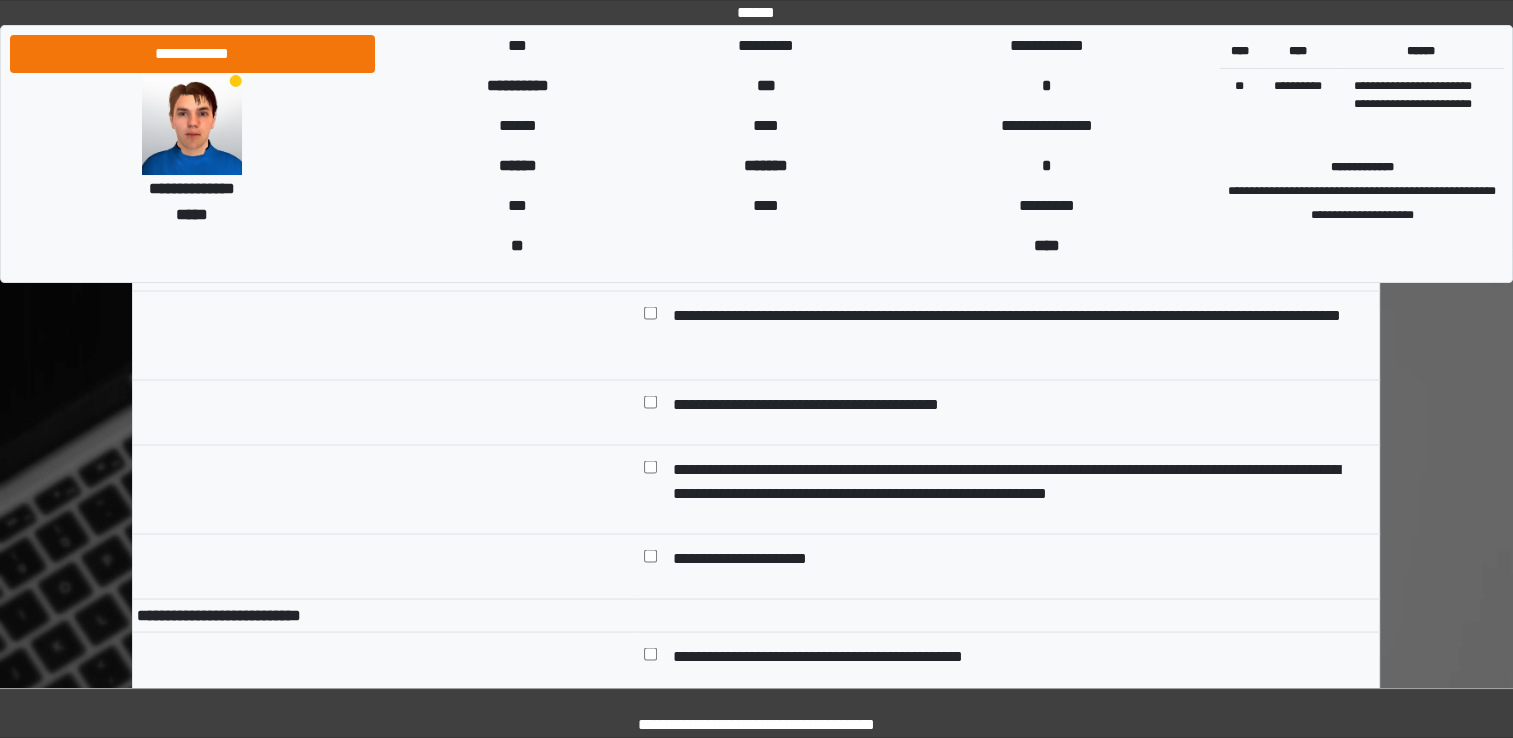 scroll, scrollTop: 3557, scrollLeft: 0, axis: vertical 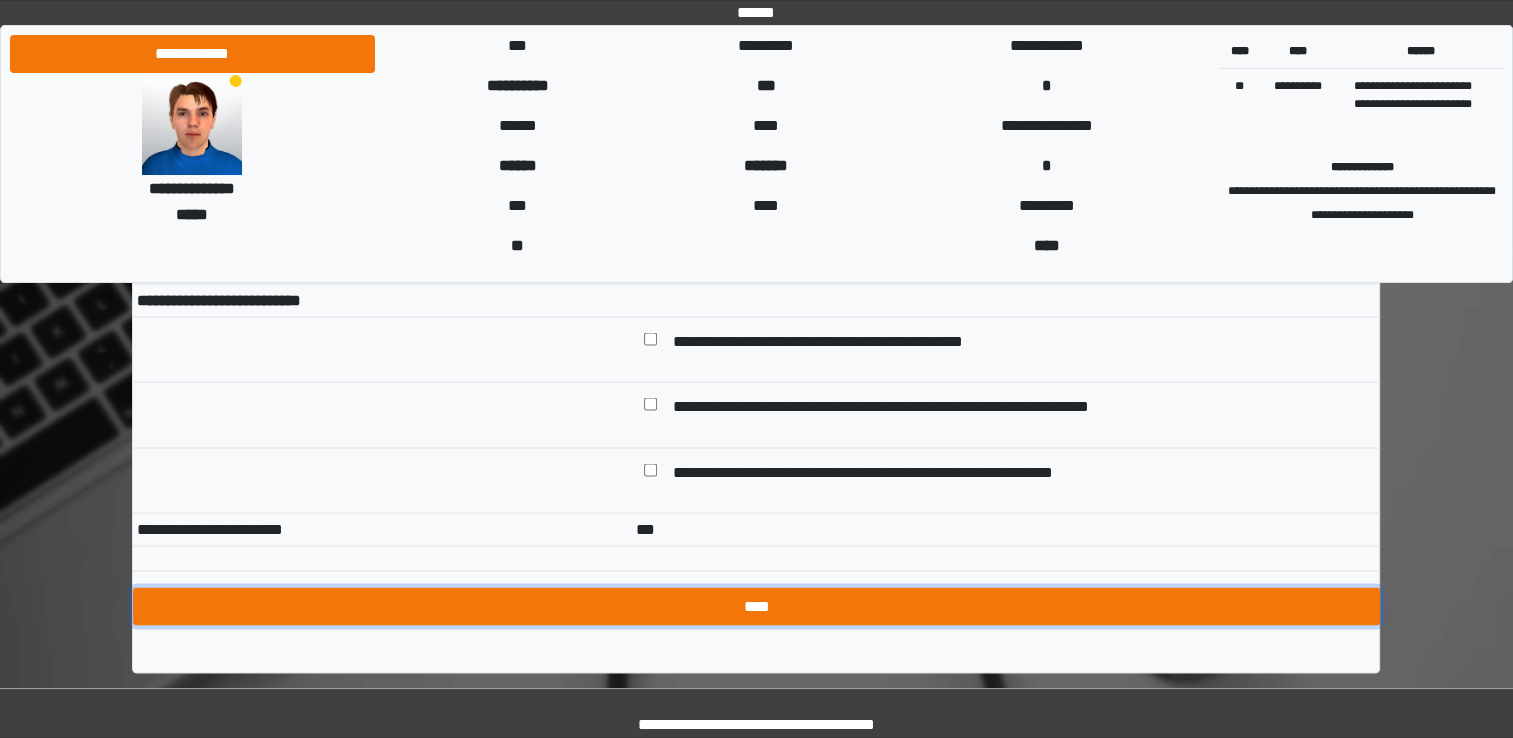 click on "****" at bounding box center [756, 607] 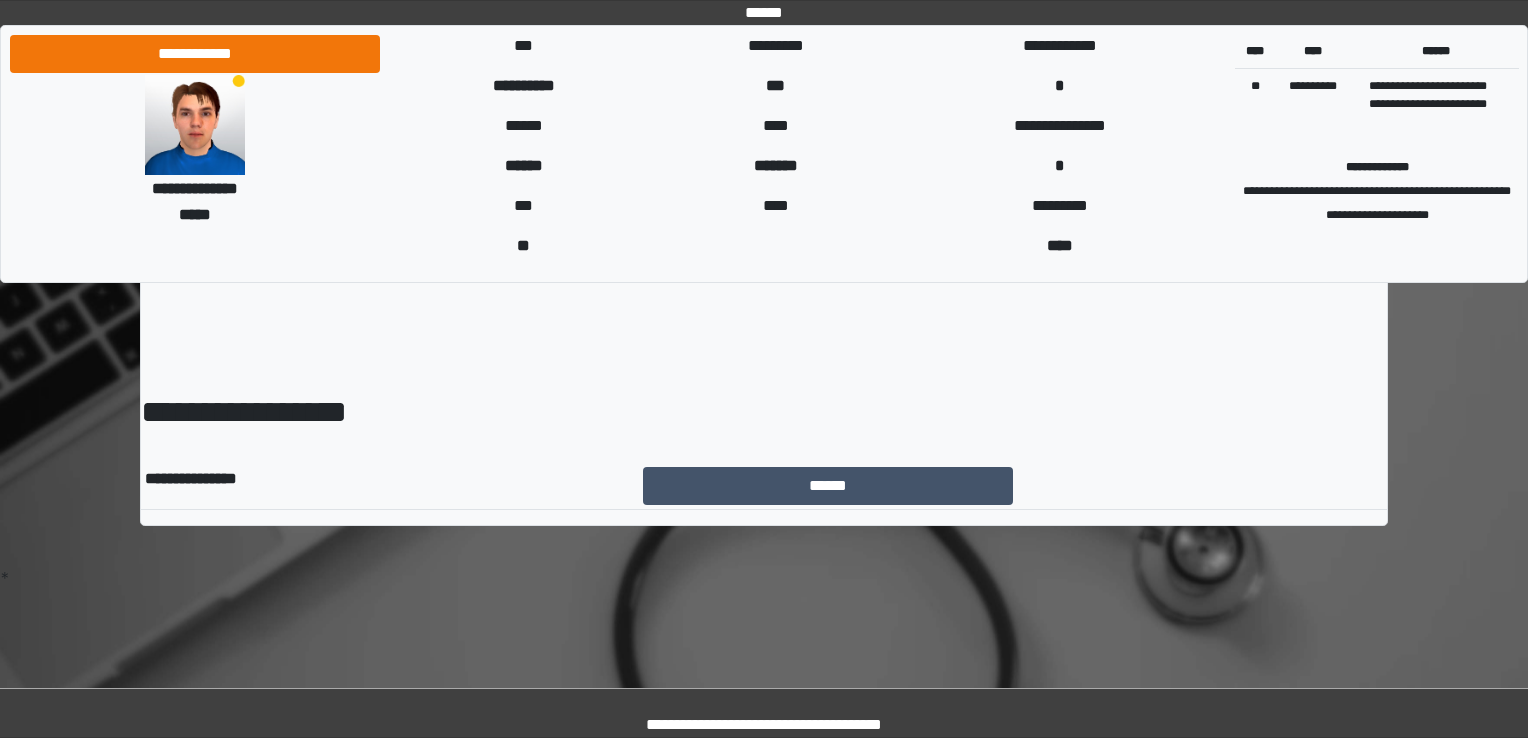 scroll, scrollTop: 0, scrollLeft: 0, axis: both 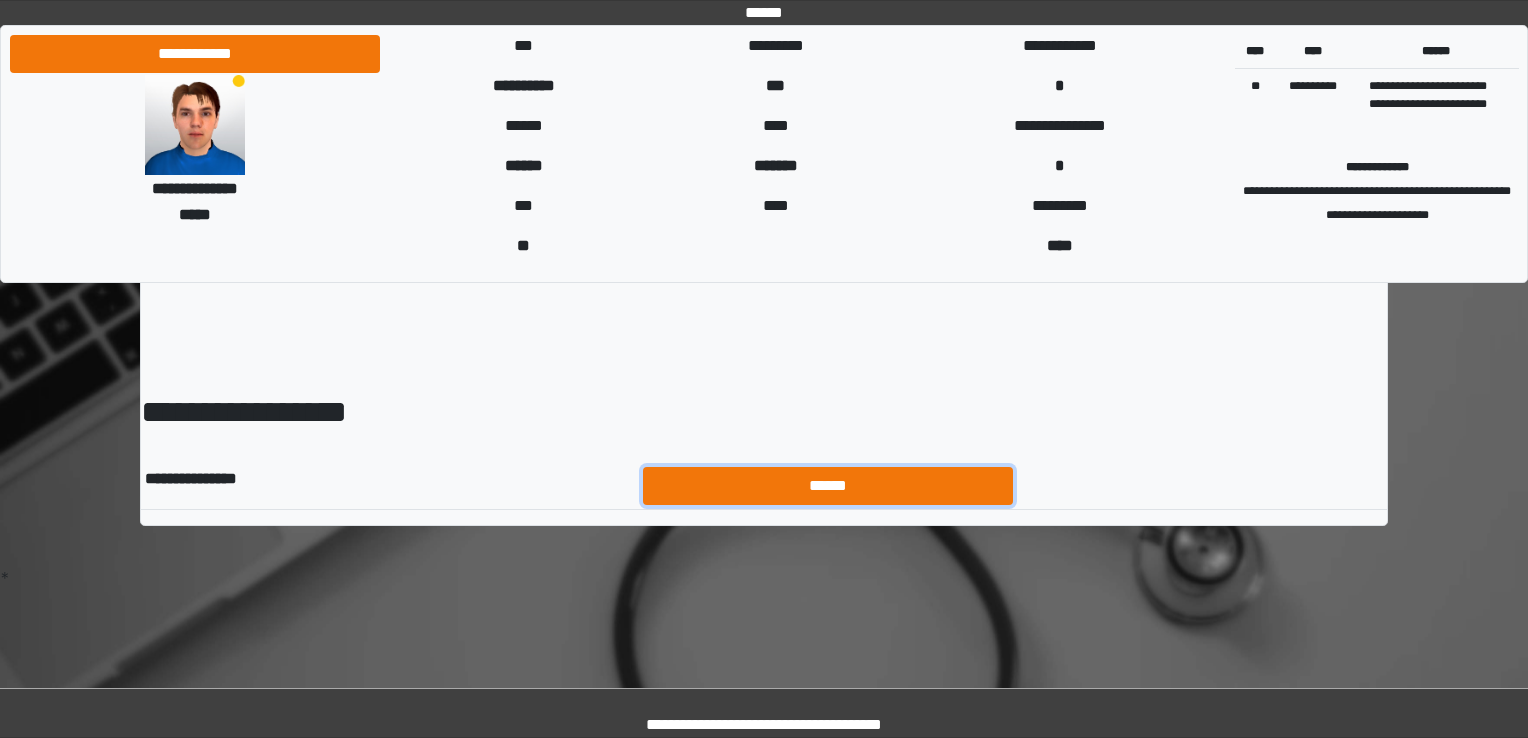 click on "******" at bounding box center (828, 486) 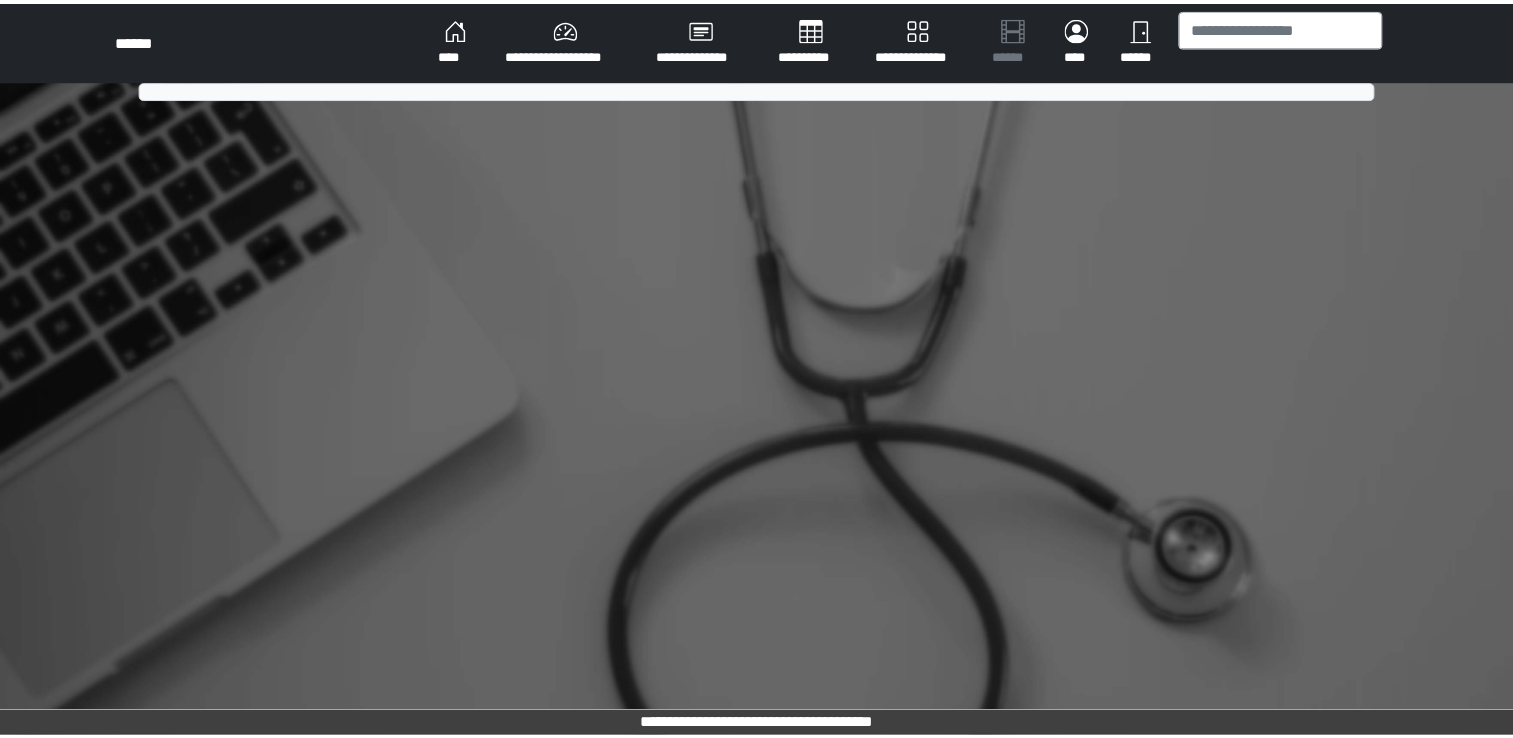 scroll, scrollTop: 0, scrollLeft: 0, axis: both 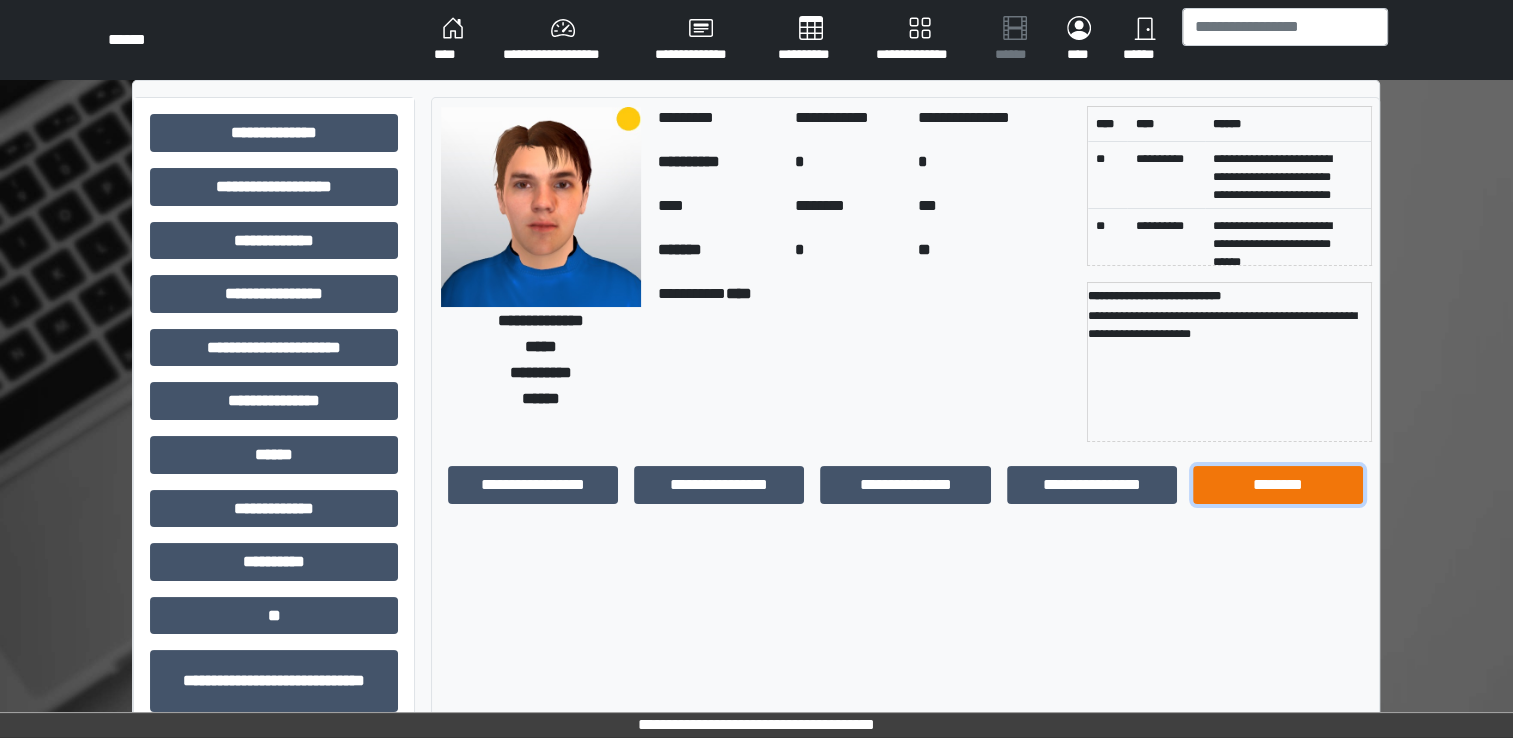 click on "********" at bounding box center [1278, 485] 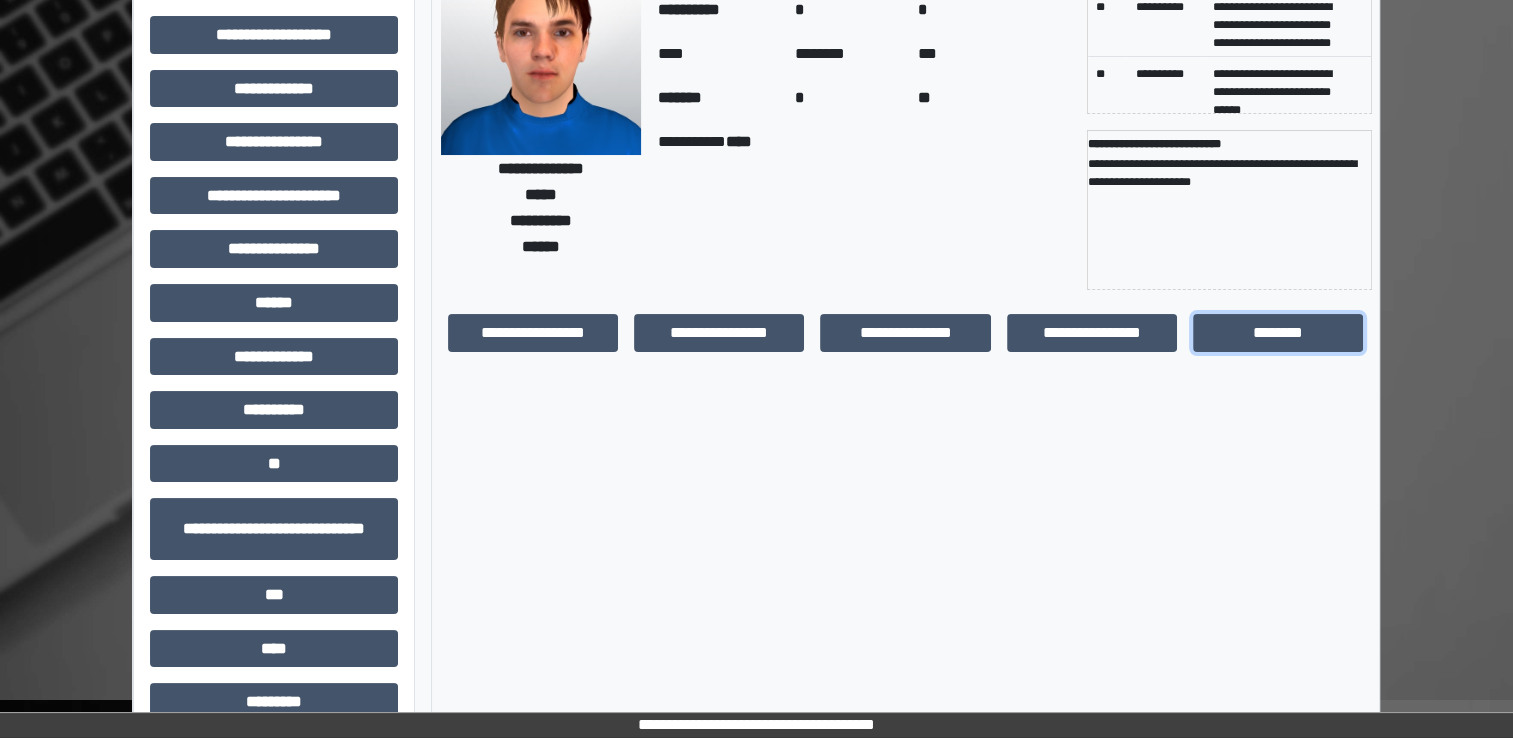 scroll, scrollTop: 132, scrollLeft: 0, axis: vertical 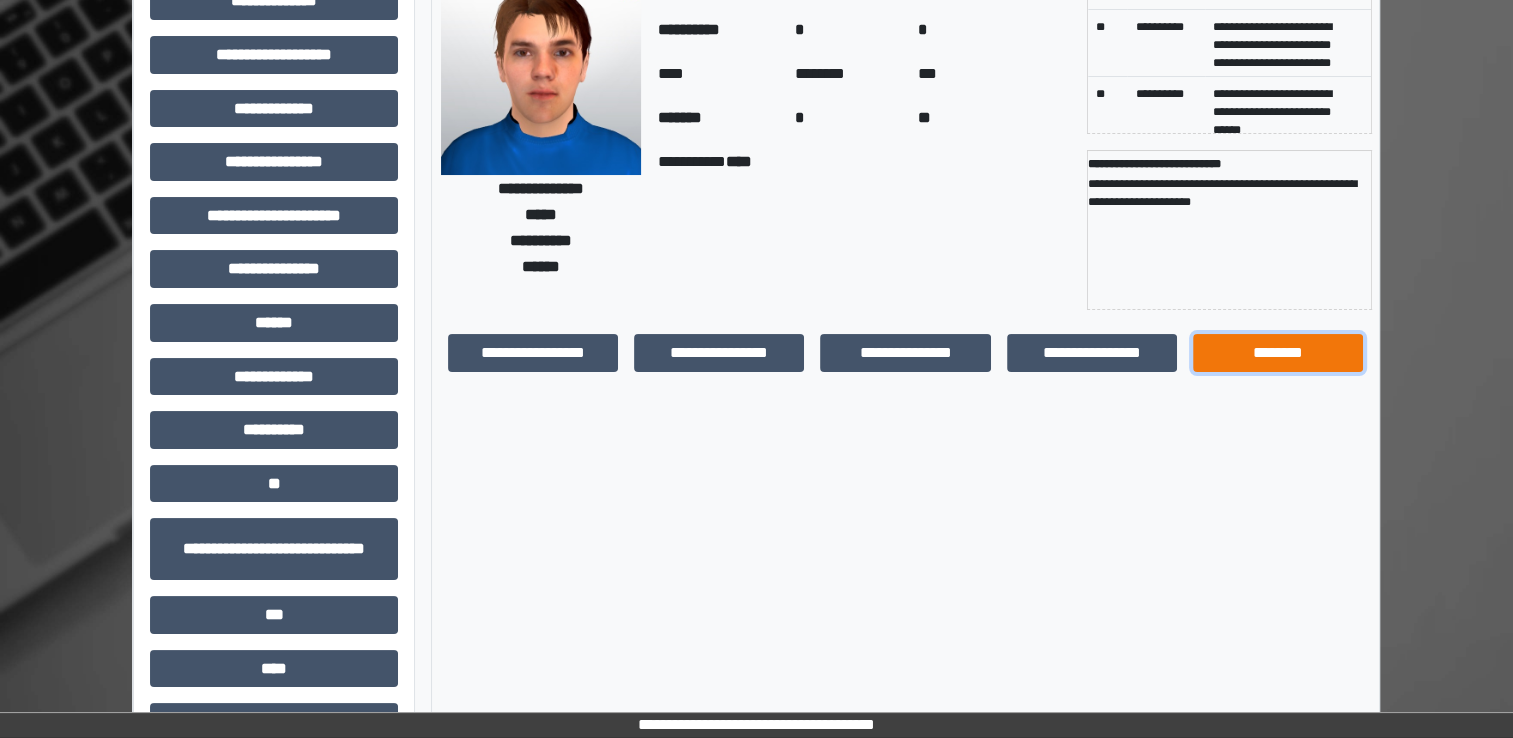 click on "********" at bounding box center (1278, 353) 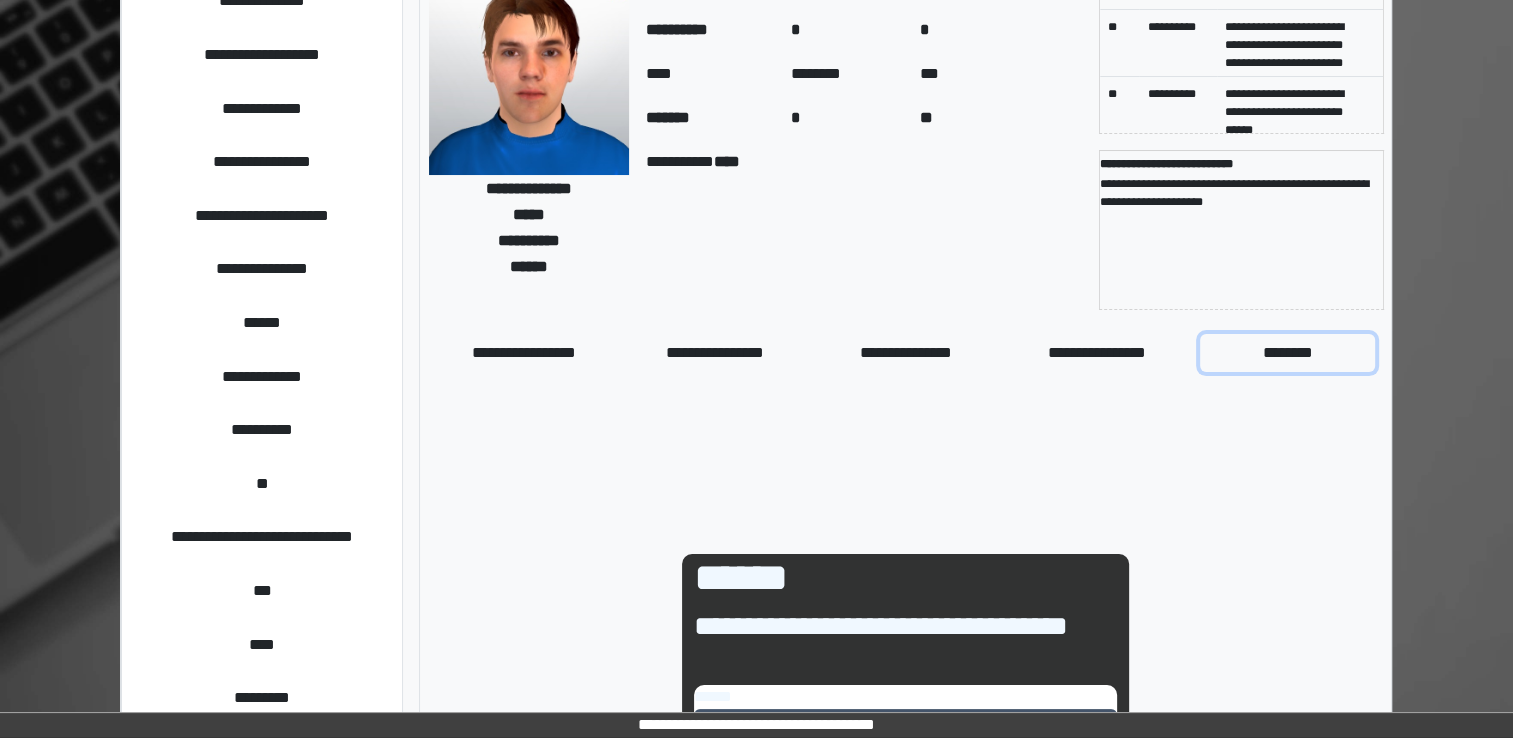 scroll, scrollTop: 393, scrollLeft: 0, axis: vertical 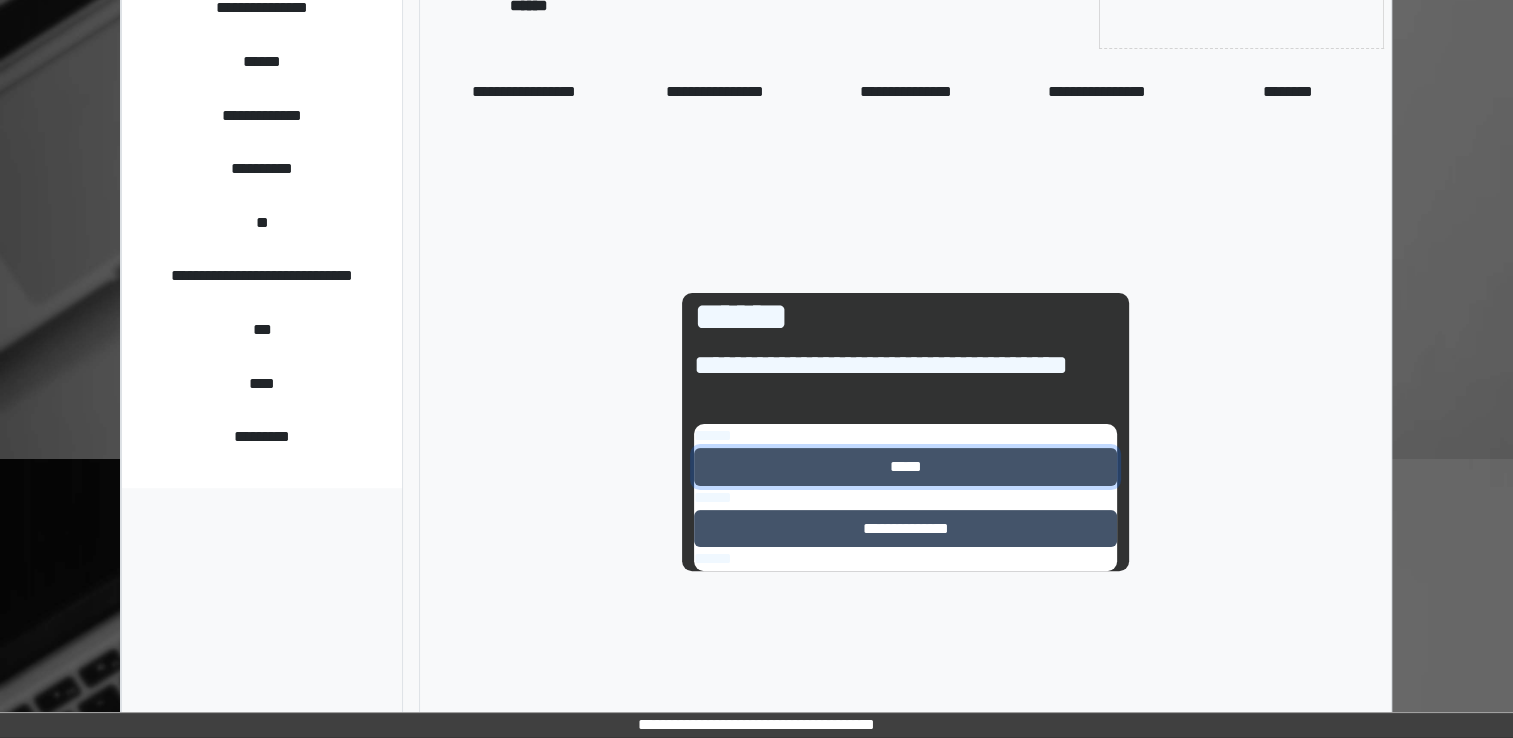 click on "*****" at bounding box center [905, 467] 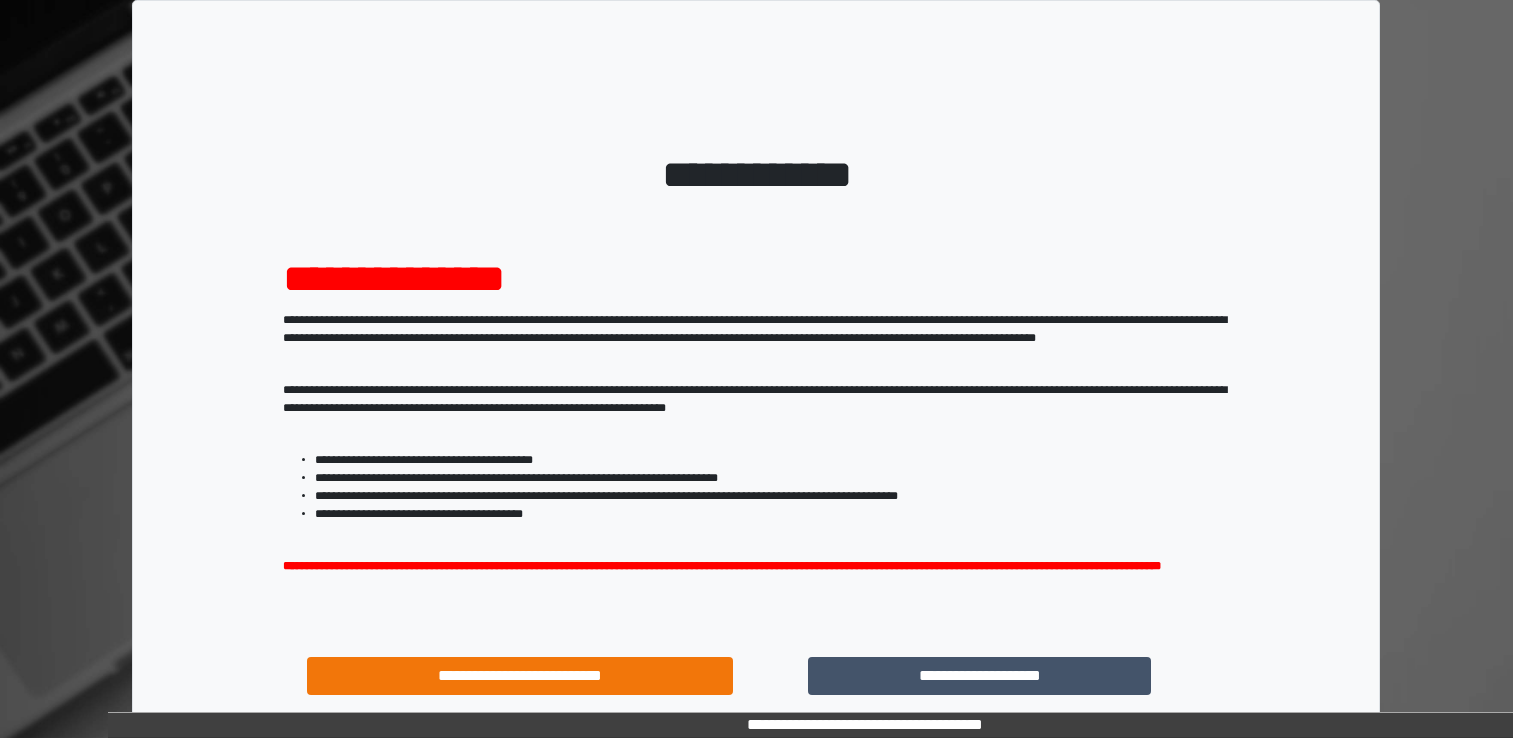 scroll, scrollTop: 0, scrollLeft: 0, axis: both 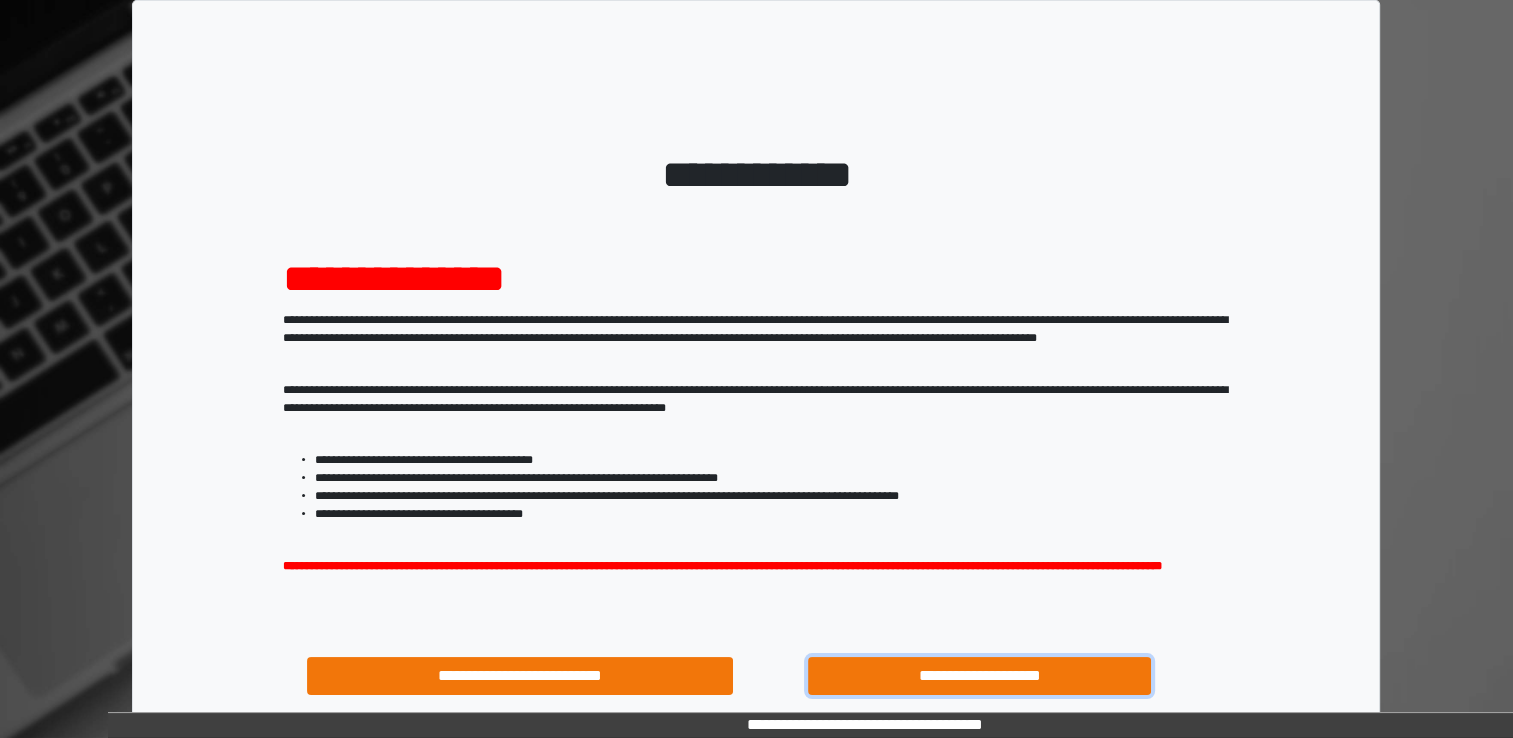 click on "**********" at bounding box center [980, 676] 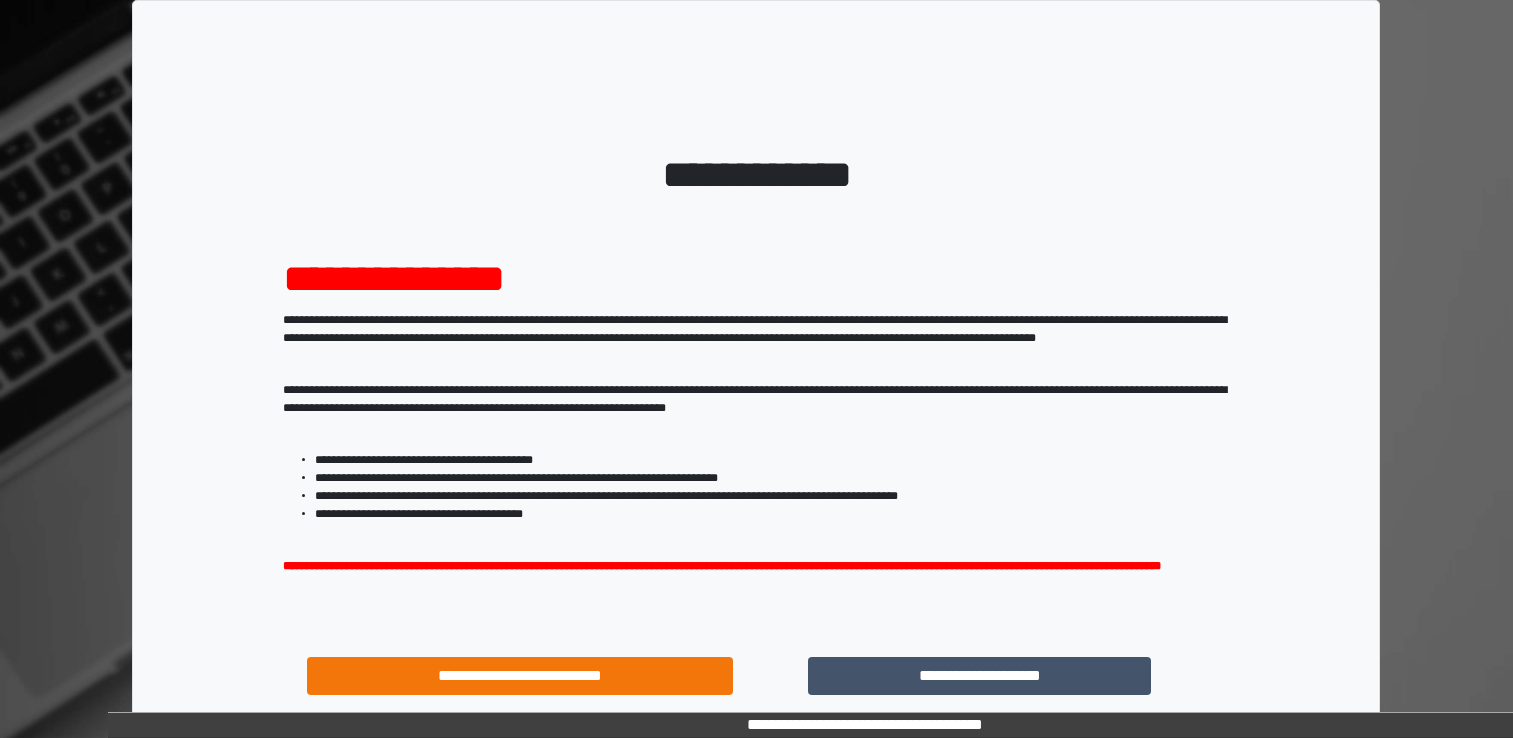 scroll, scrollTop: 0, scrollLeft: 0, axis: both 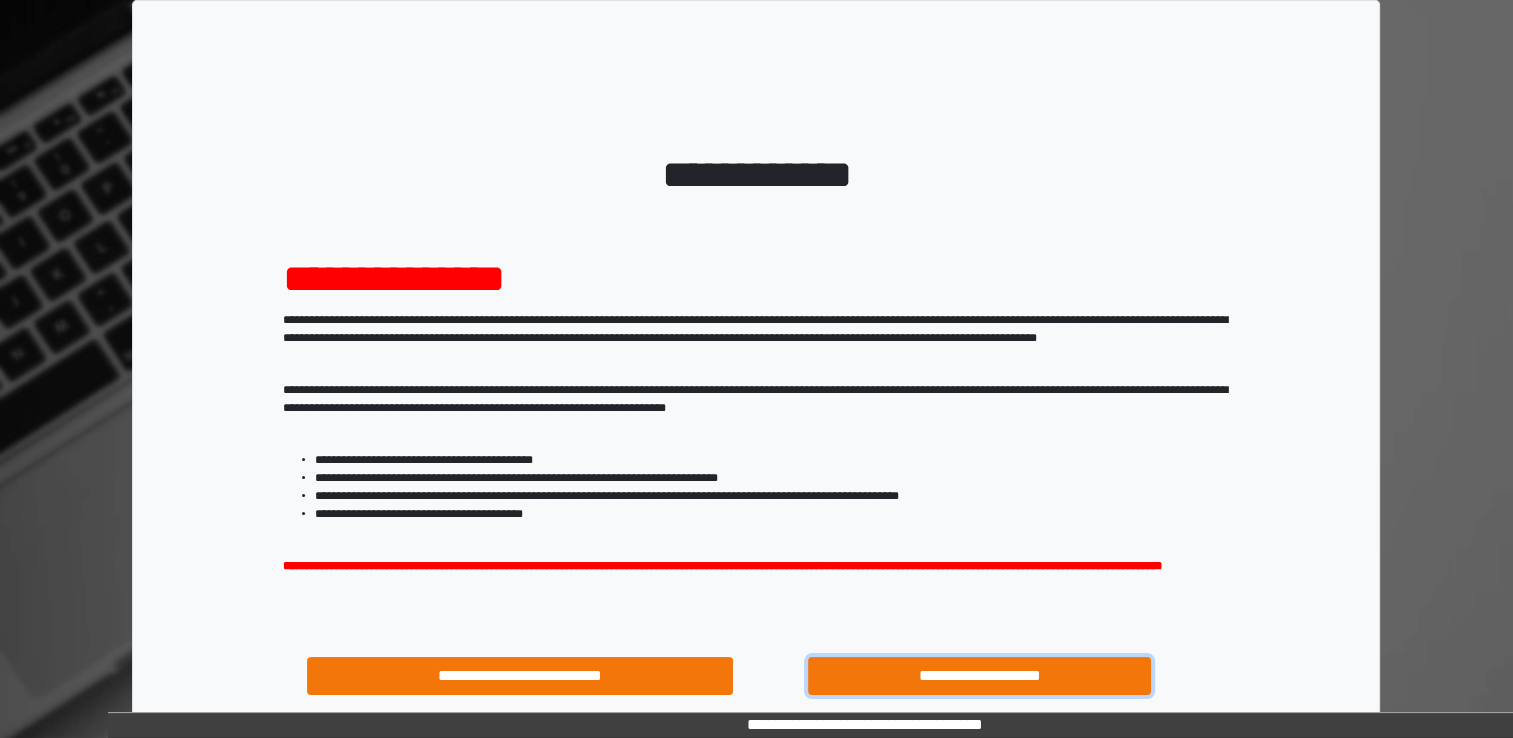 click on "**********" at bounding box center (980, 676) 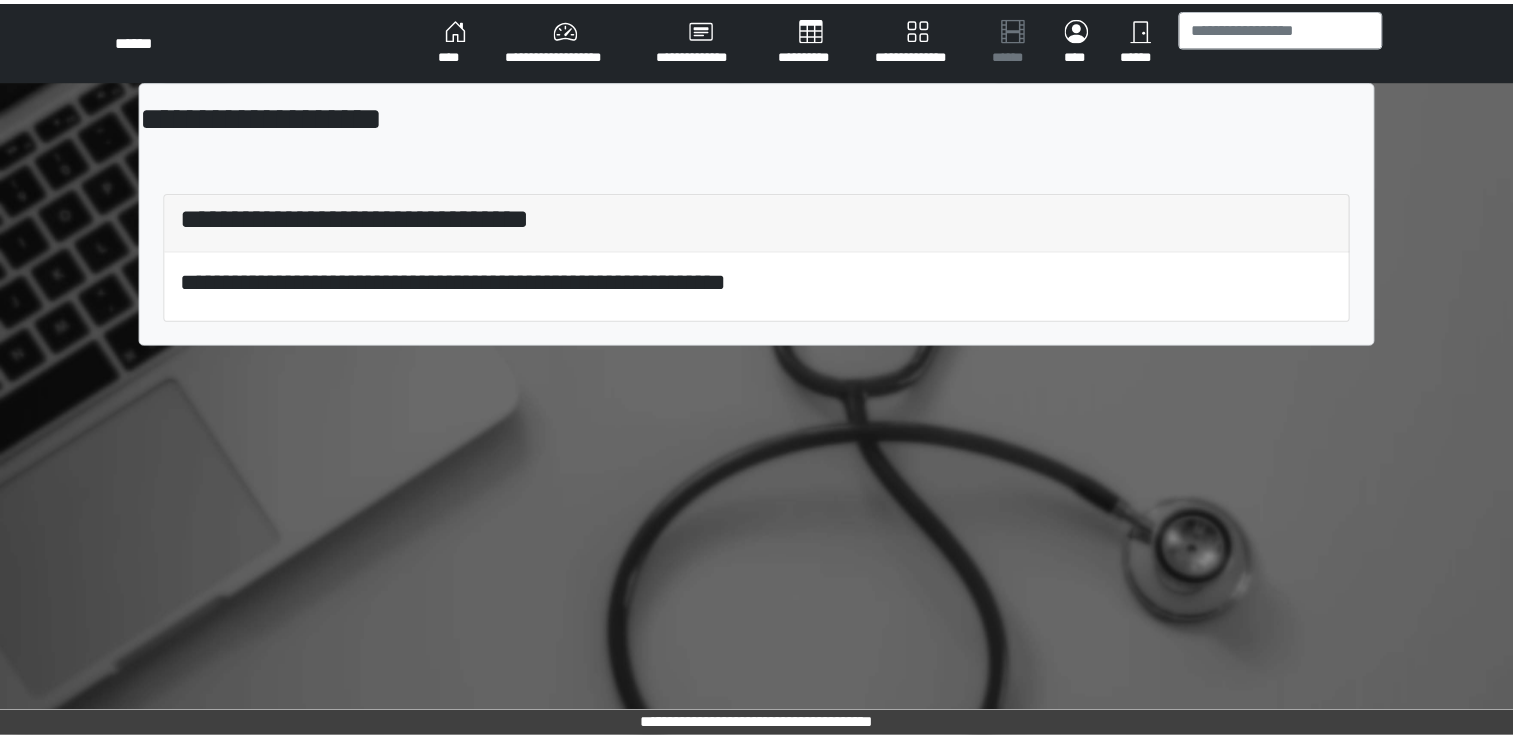 scroll, scrollTop: 0, scrollLeft: 0, axis: both 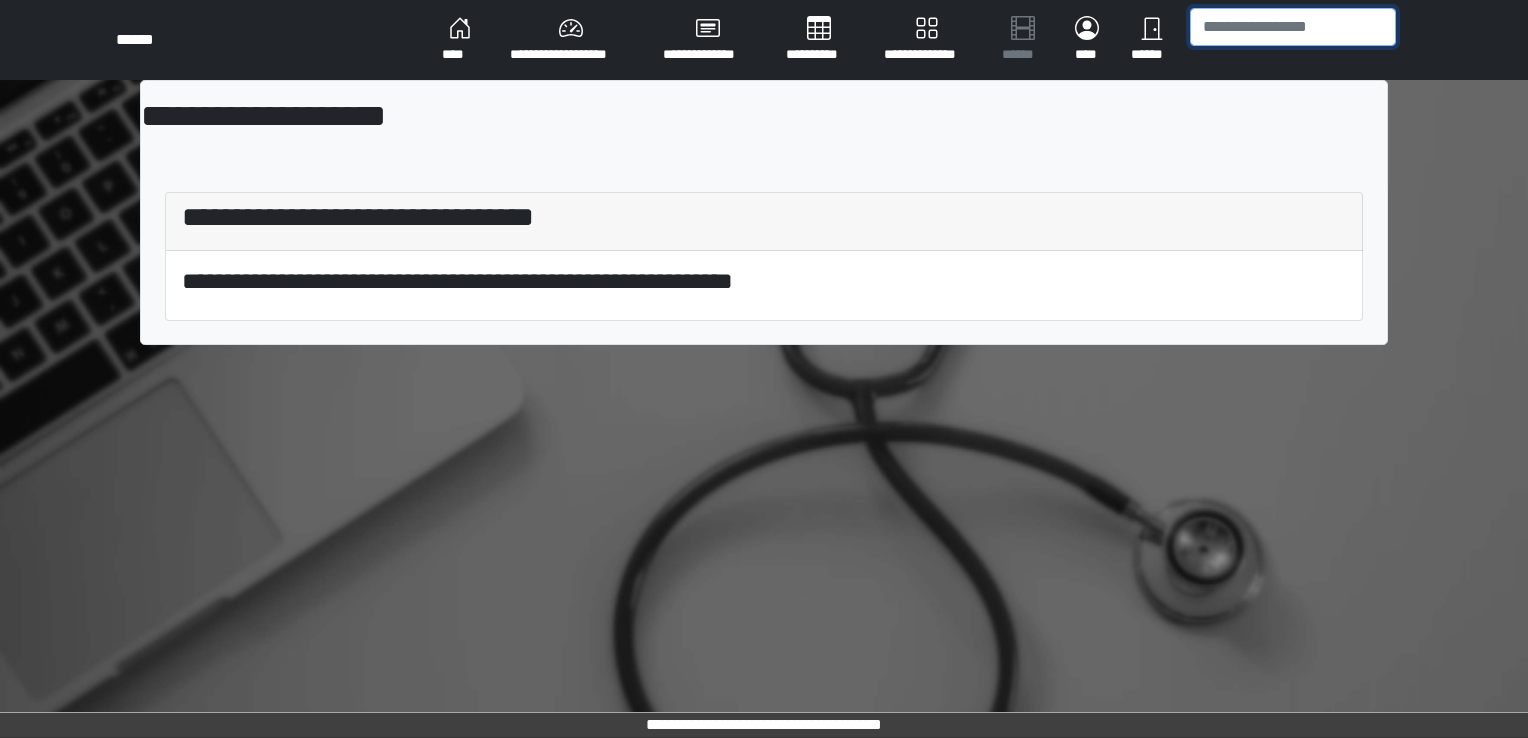 click at bounding box center [1293, 27] 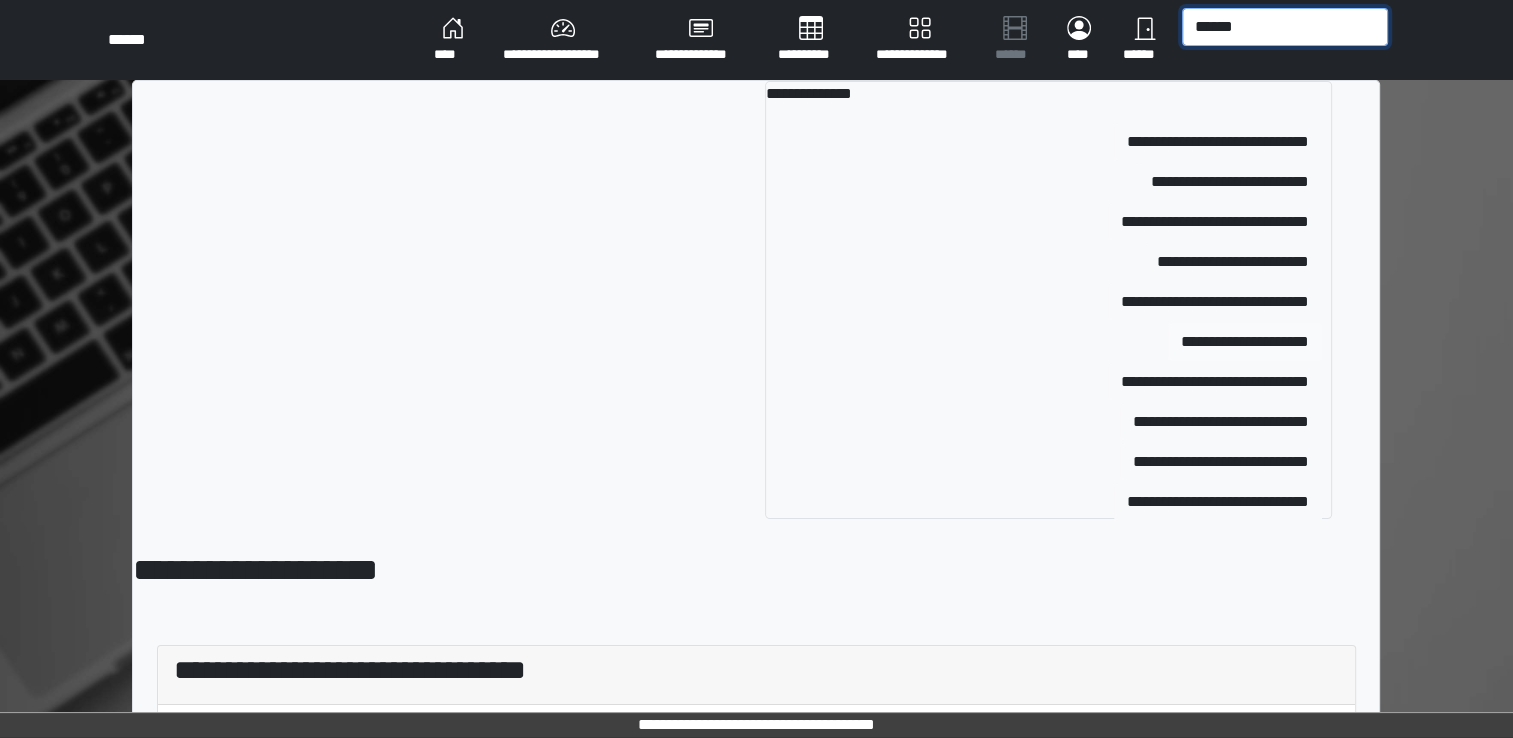 type on "******" 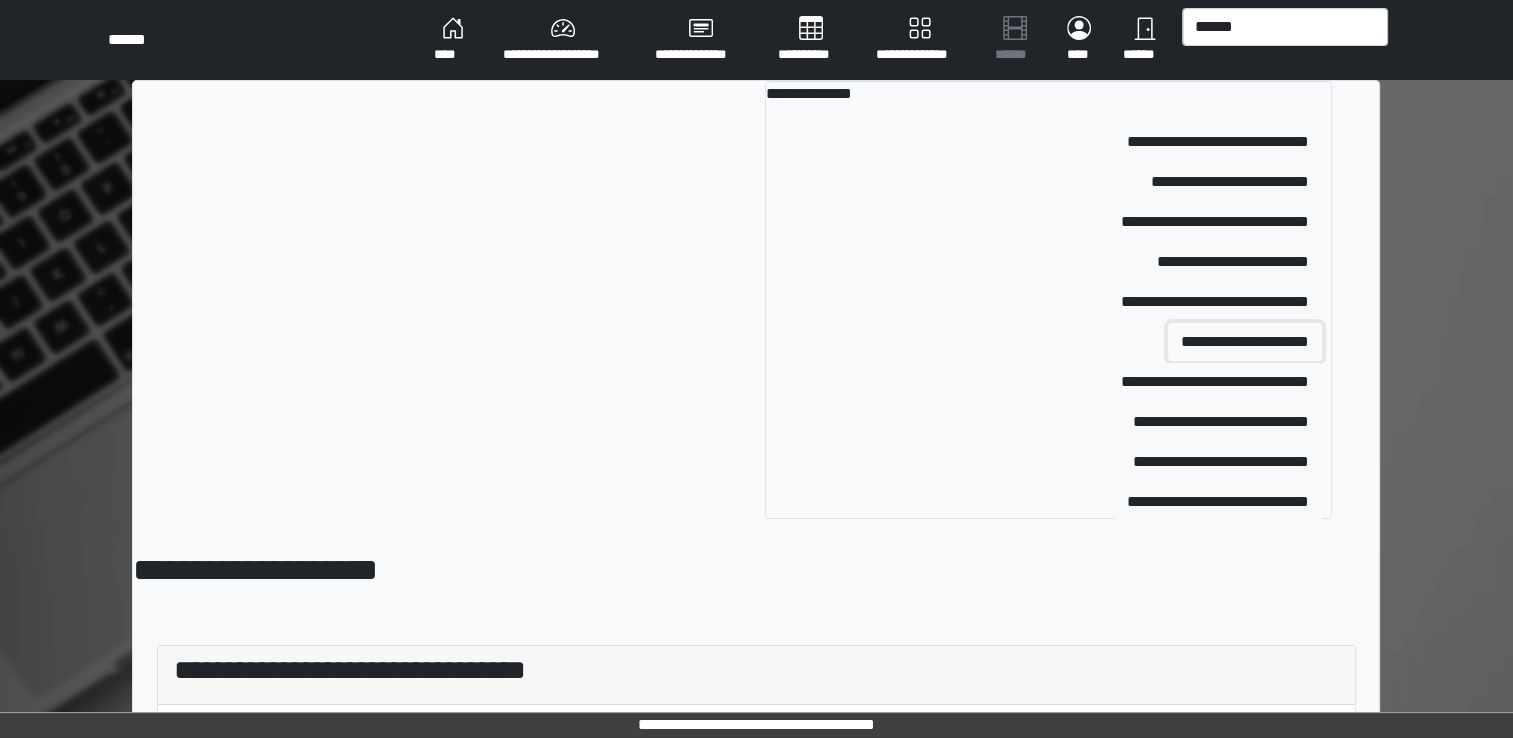 click on "**********" at bounding box center (1245, 342) 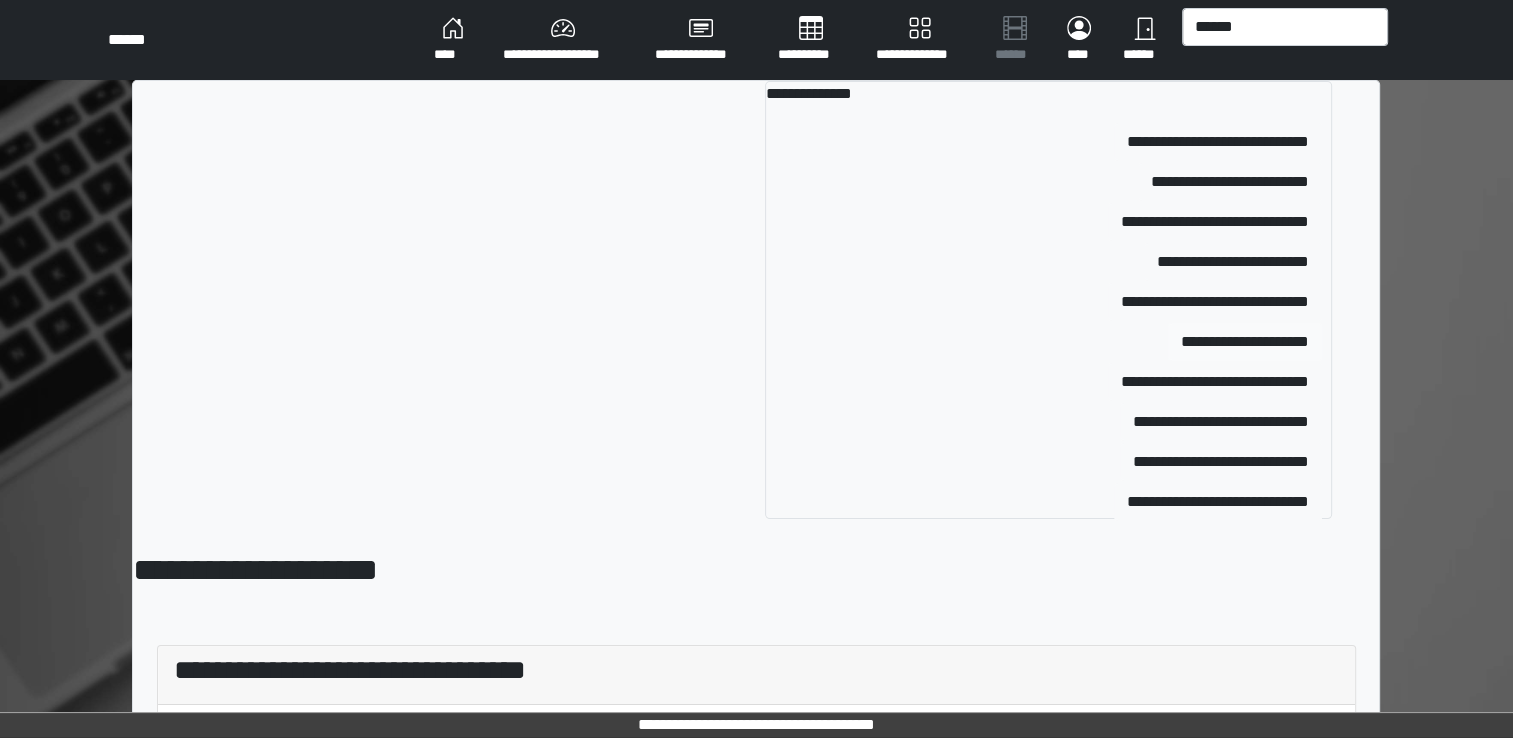 type 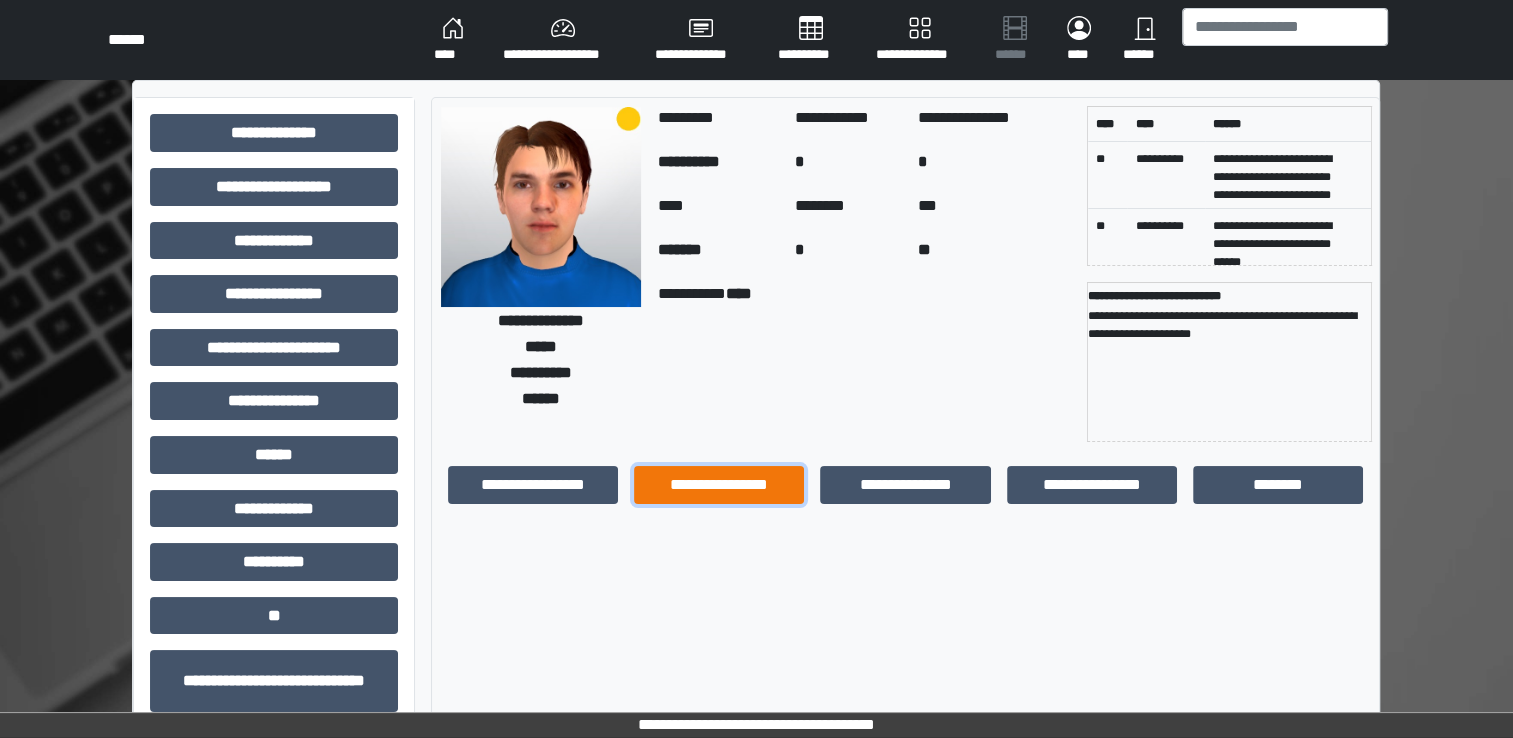 click on "**********" at bounding box center [719, 485] 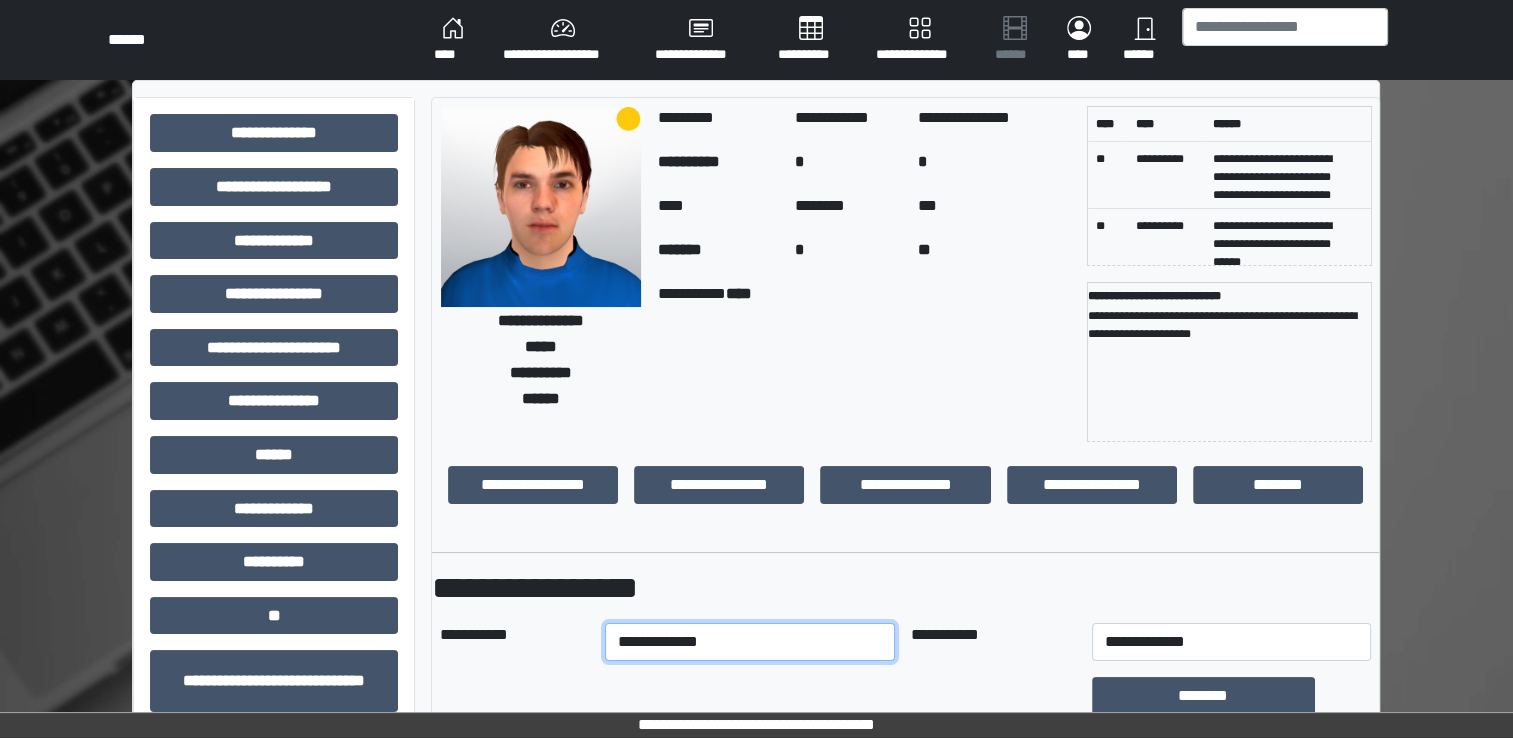 click on "**********" at bounding box center (750, 642) 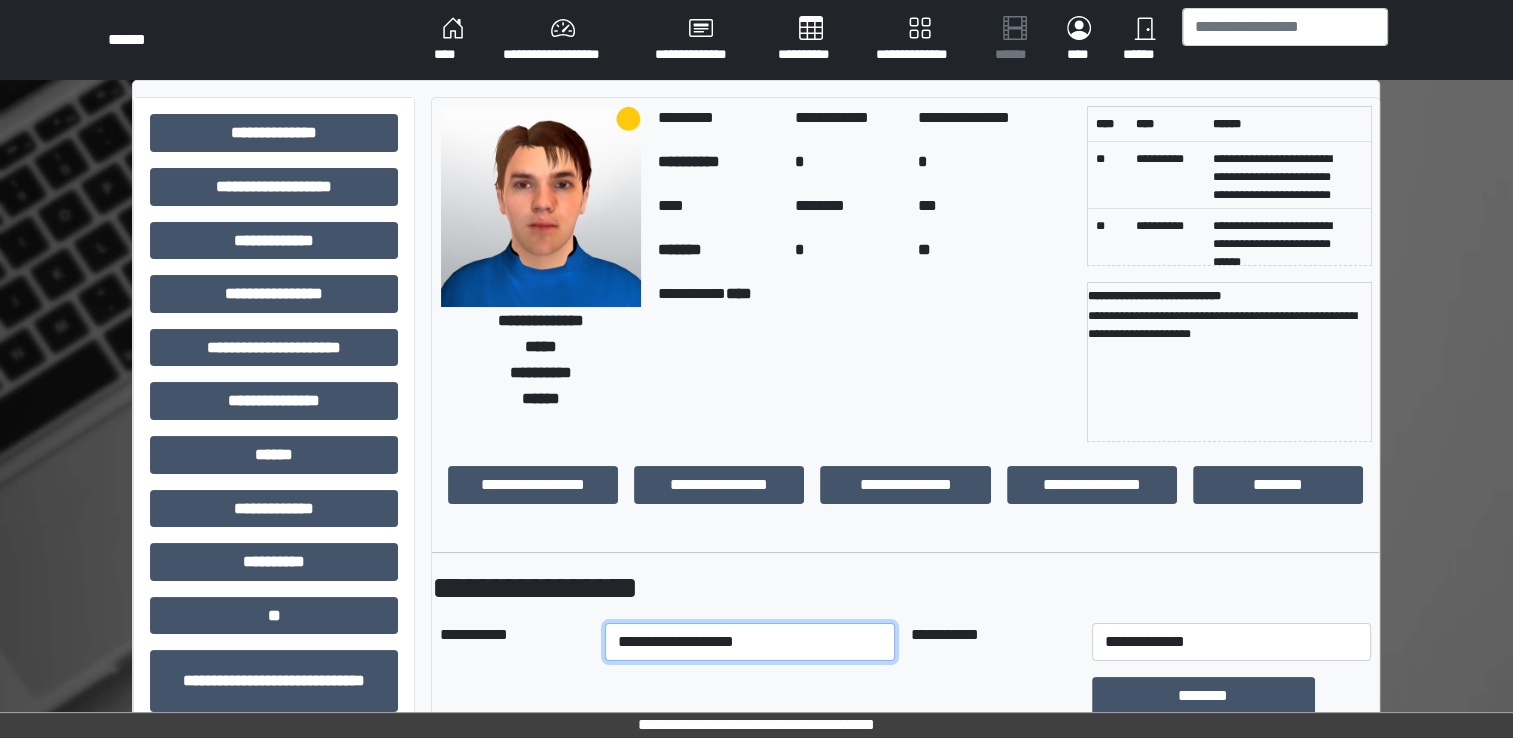 click on "**********" at bounding box center (750, 642) 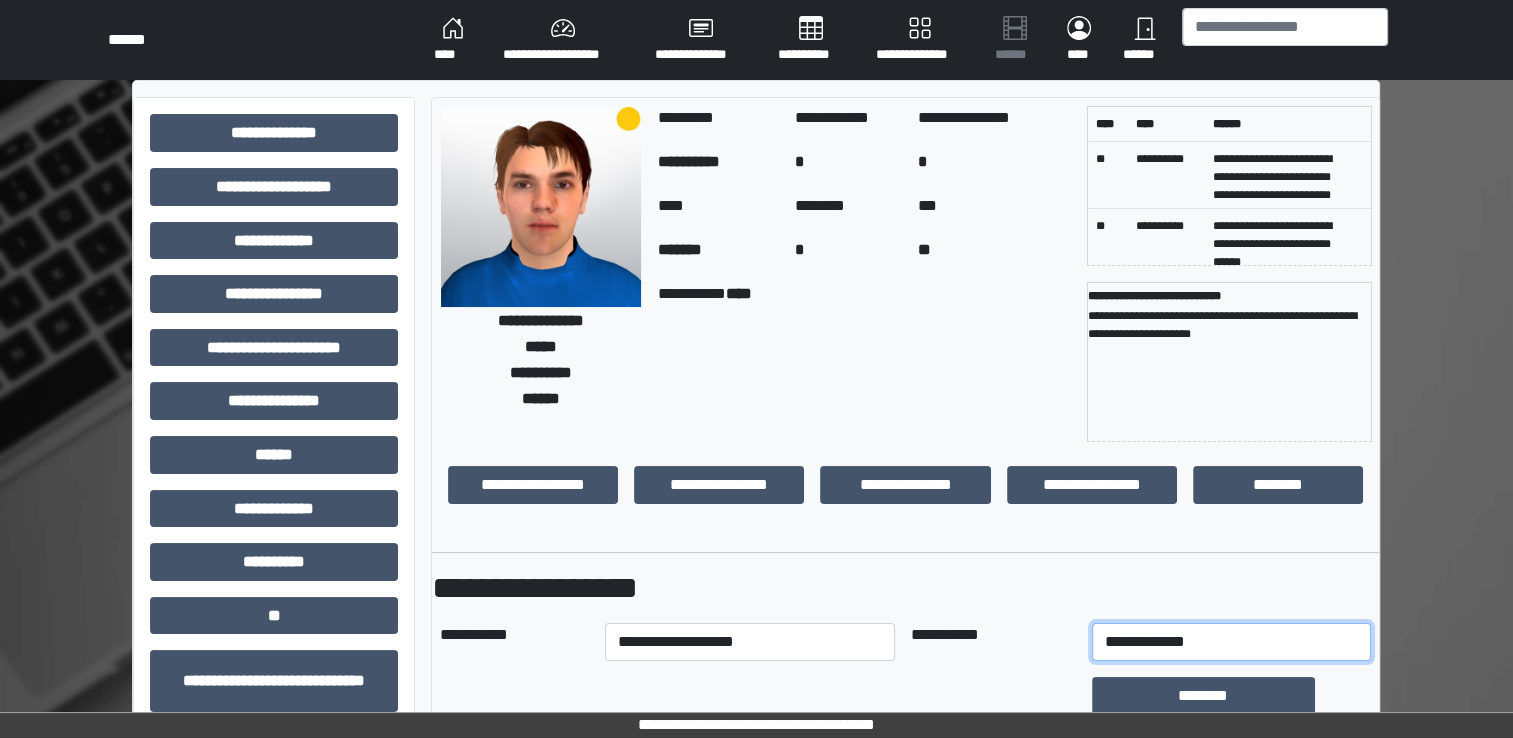click on "**********" at bounding box center [1231, 642] 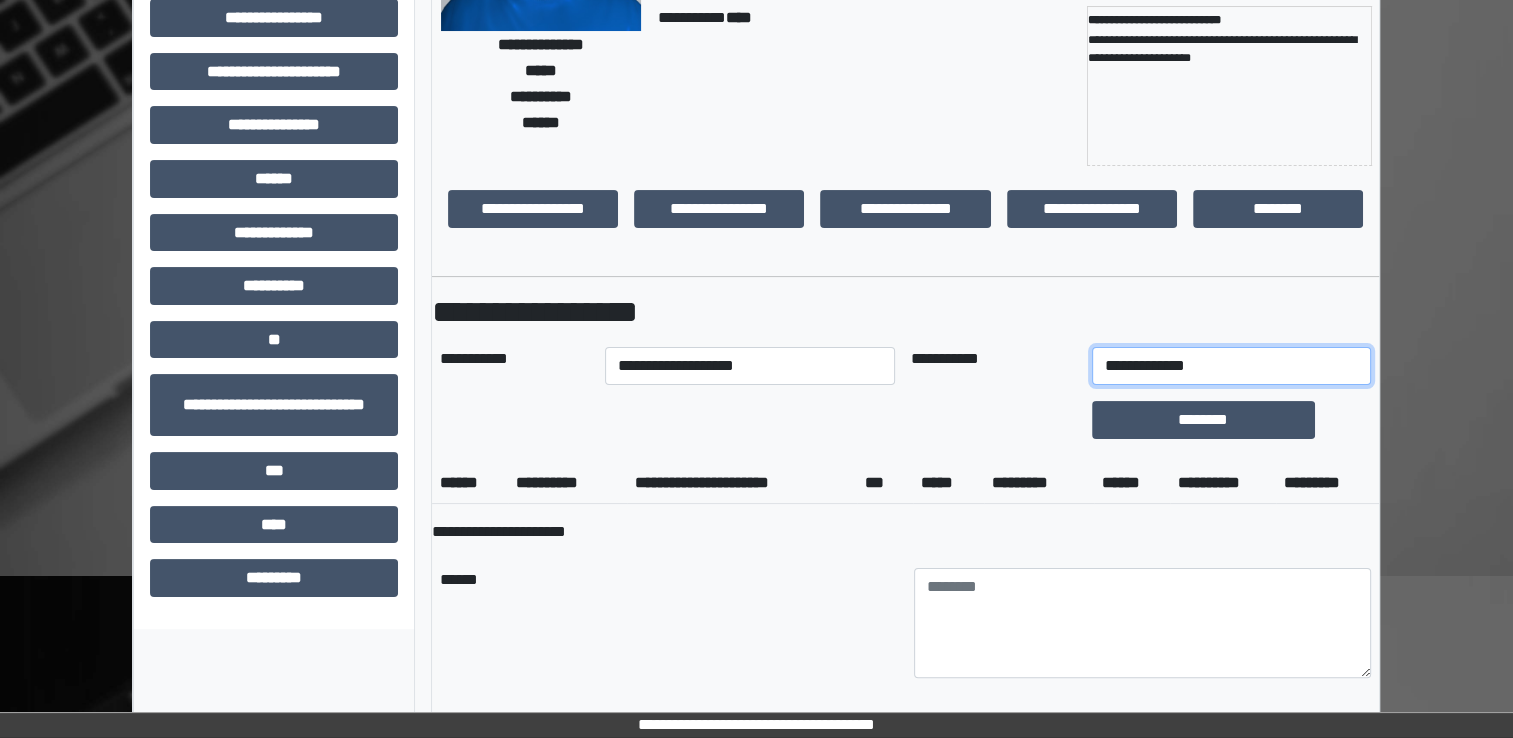 scroll, scrollTop: 320, scrollLeft: 0, axis: vertical 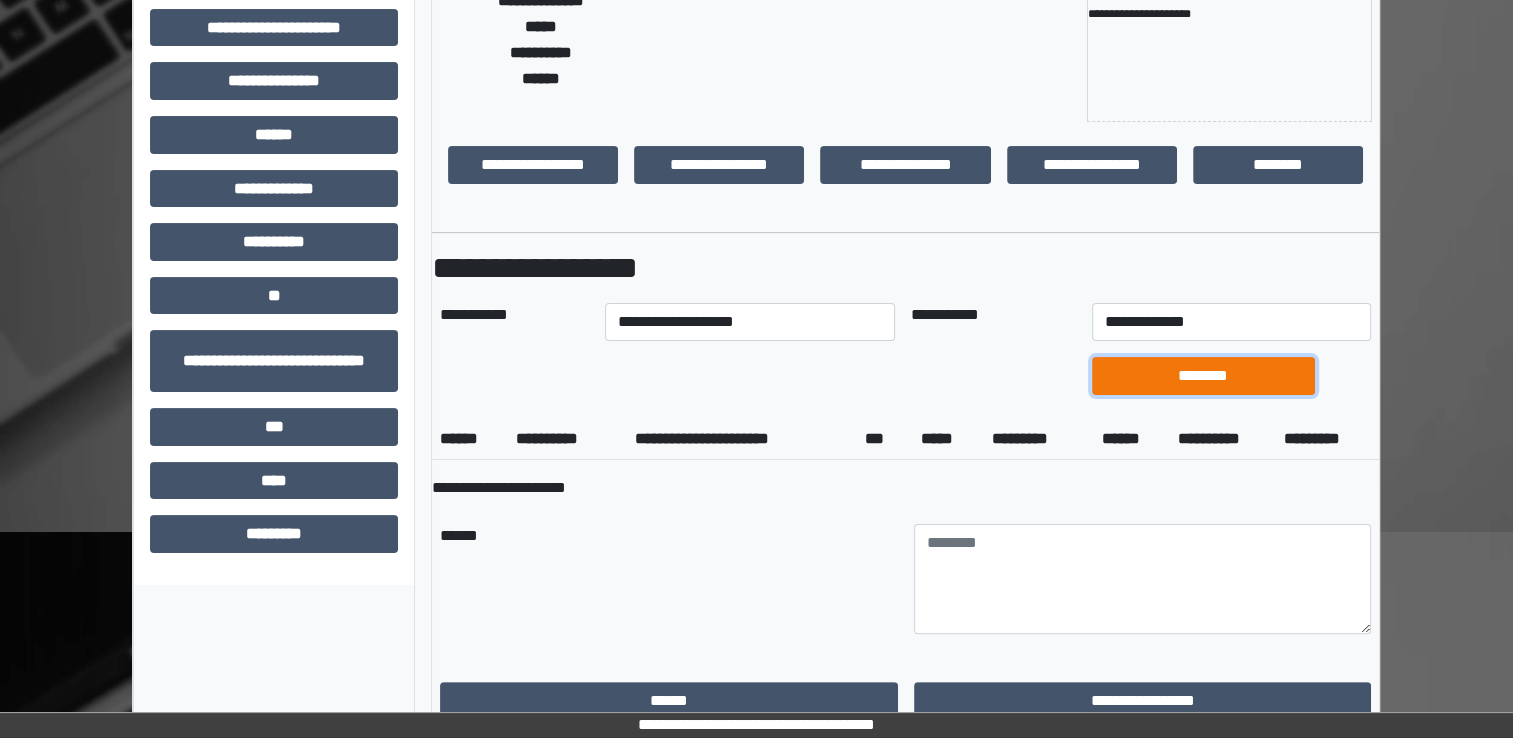 click on "********" at bounding box center (1203, 376) 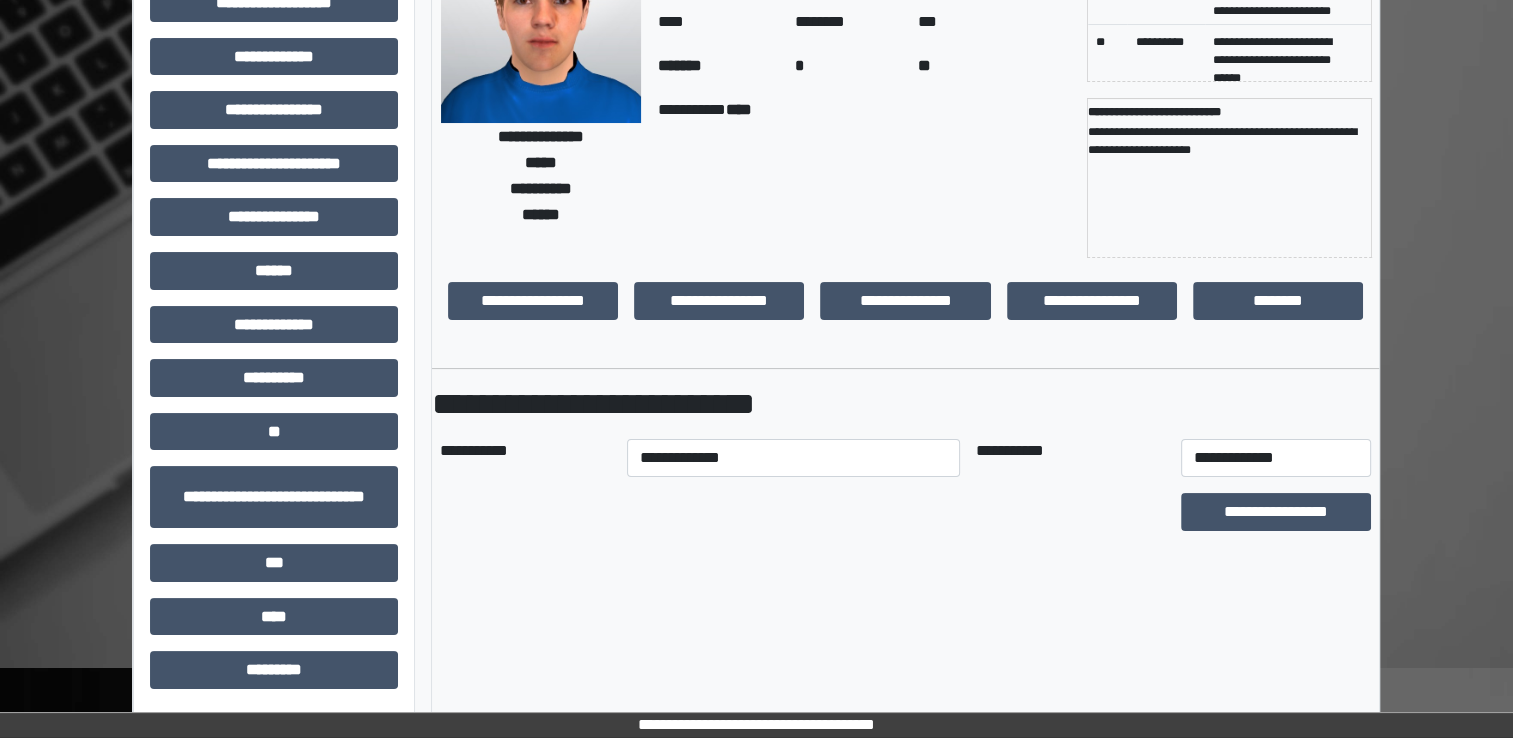 scroll, scrollTop: 184, scrollLeft: 0, axis: vertical 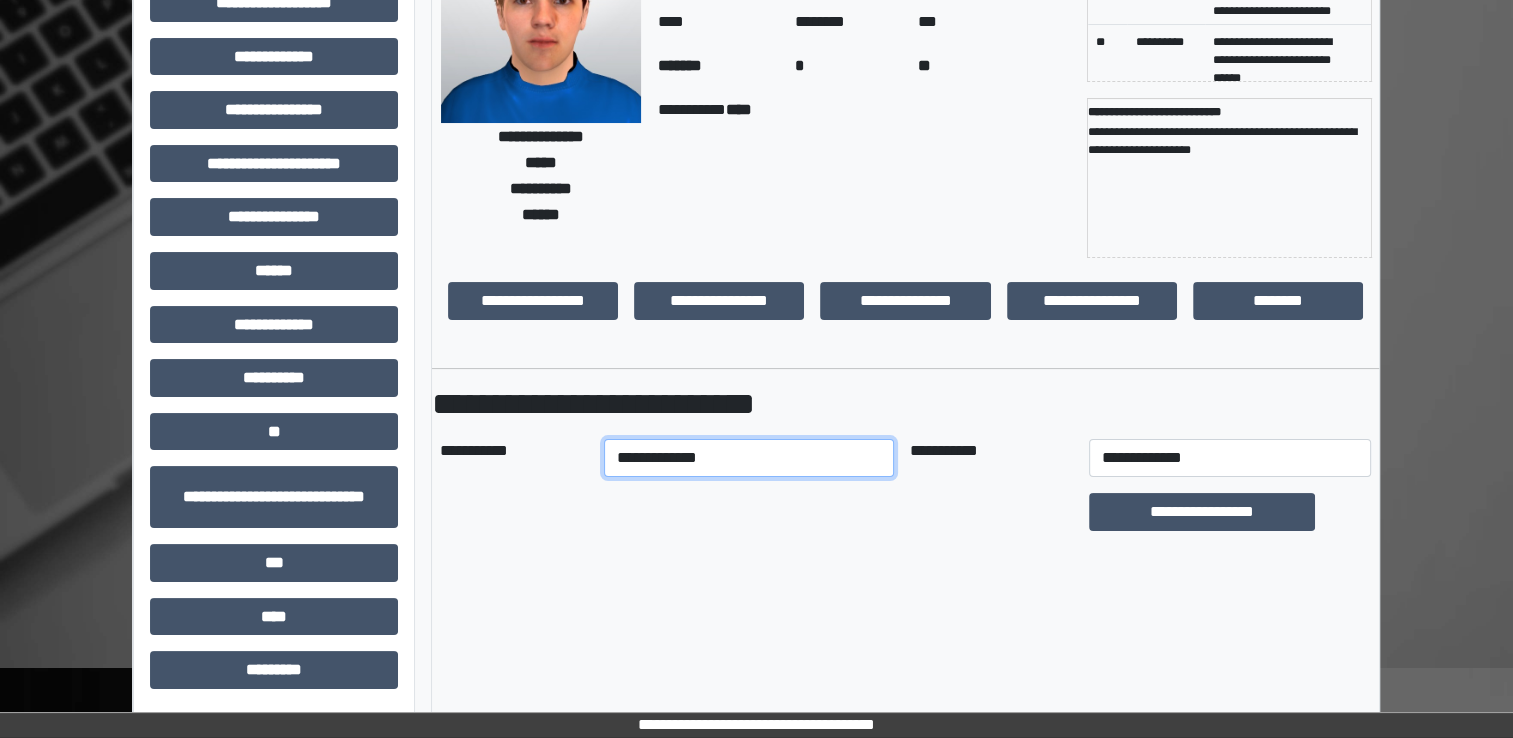 click on "**********" at bounding box center (749, 458) 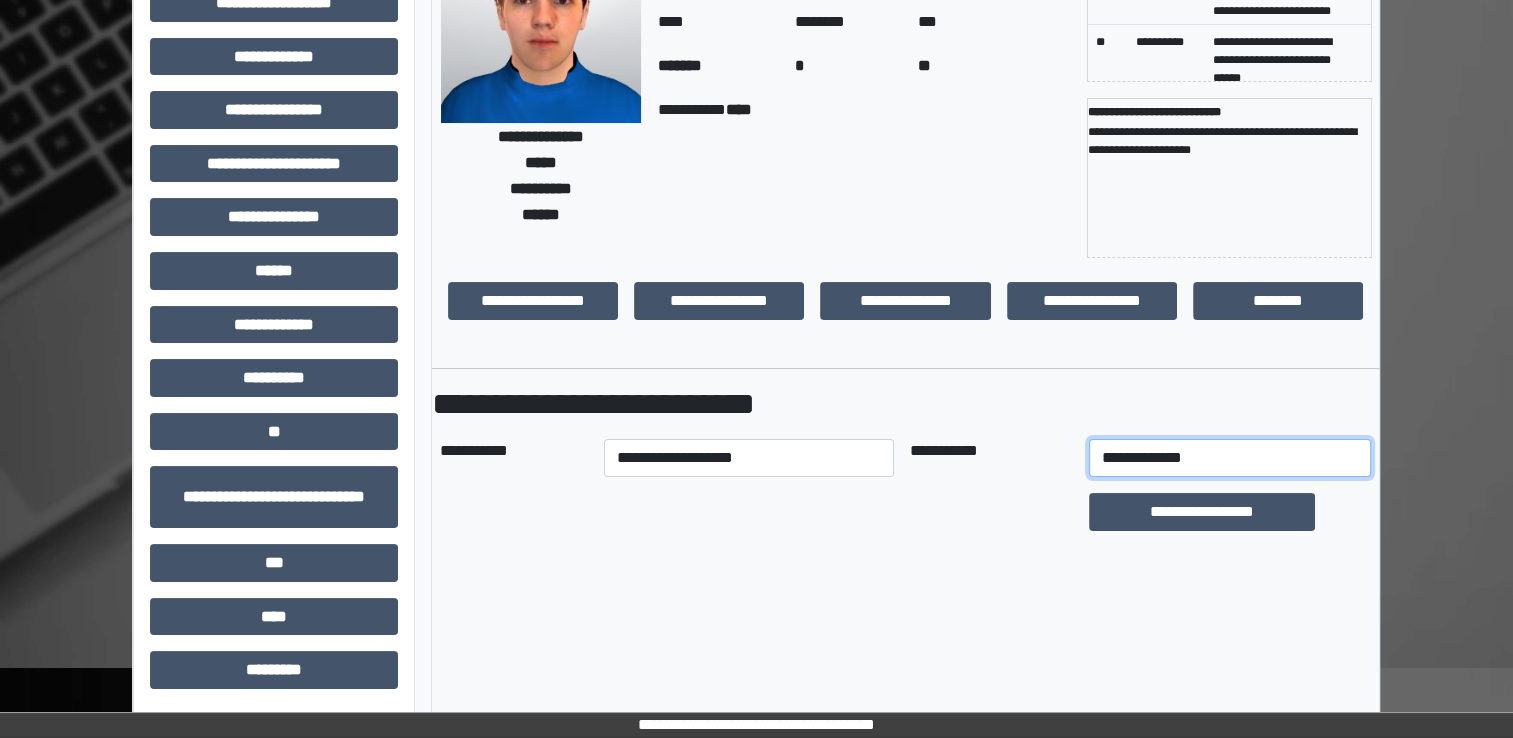 click on "**********" at bounding box center [1230, 458] 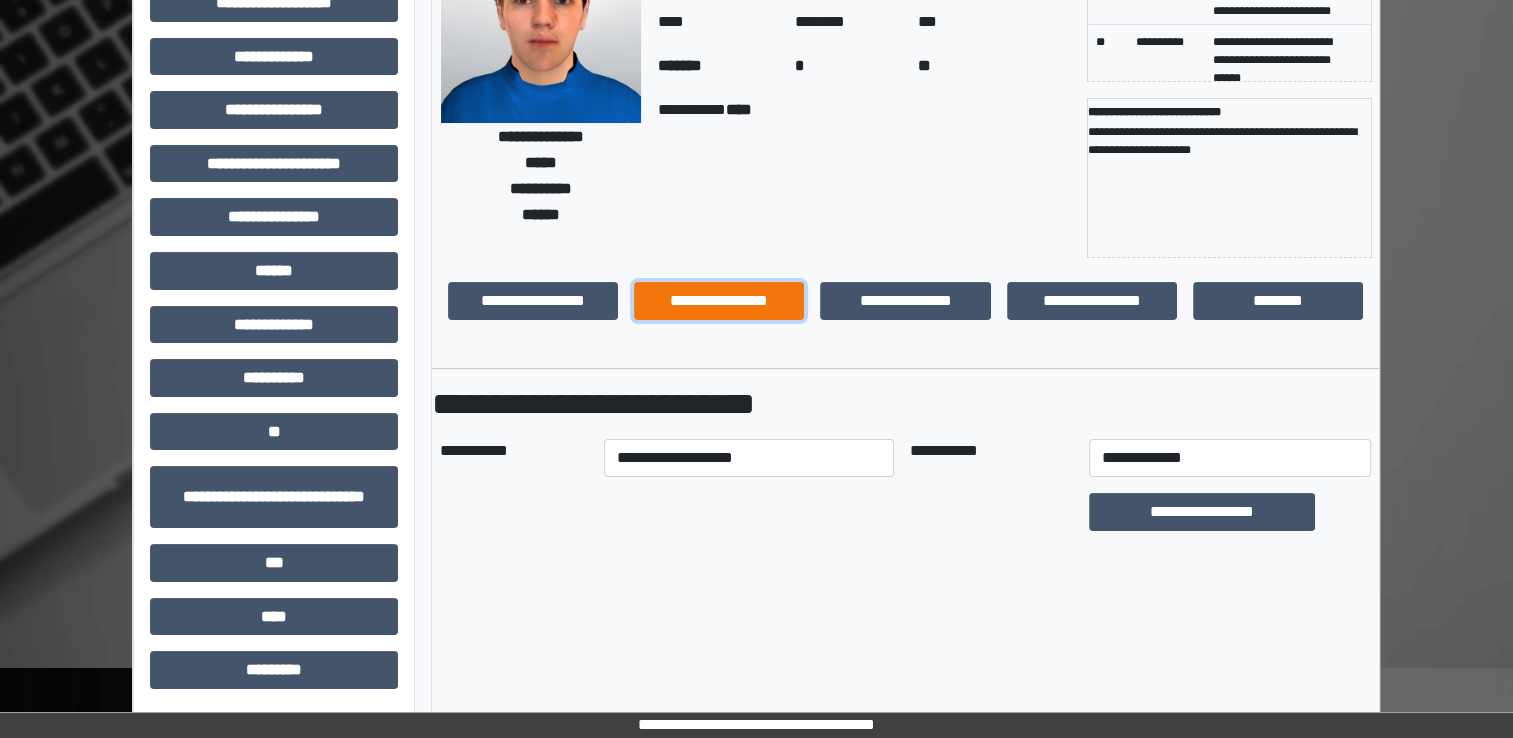click on "**********" at bounding box center (719, 301) 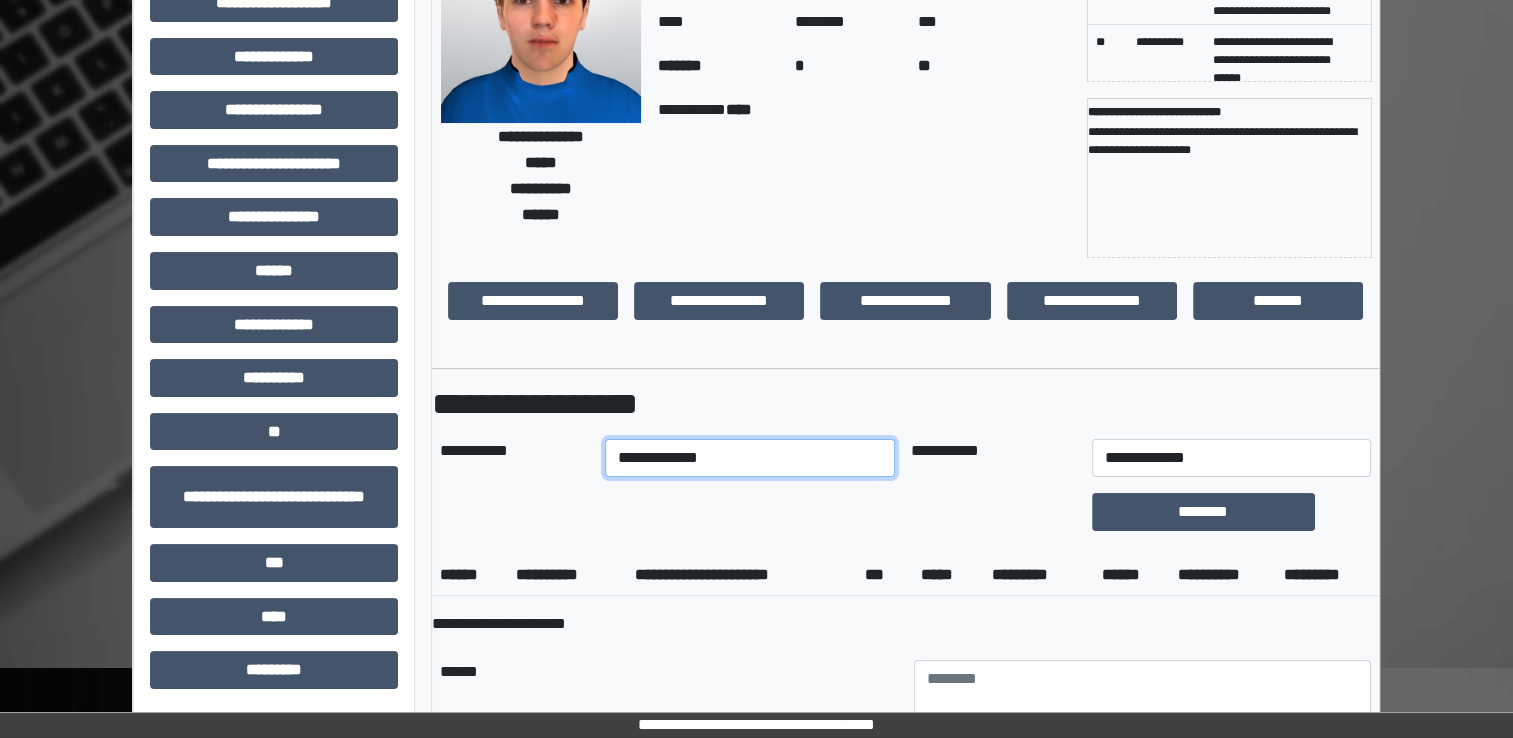 click on "**********" at bounding box center (750, 458) 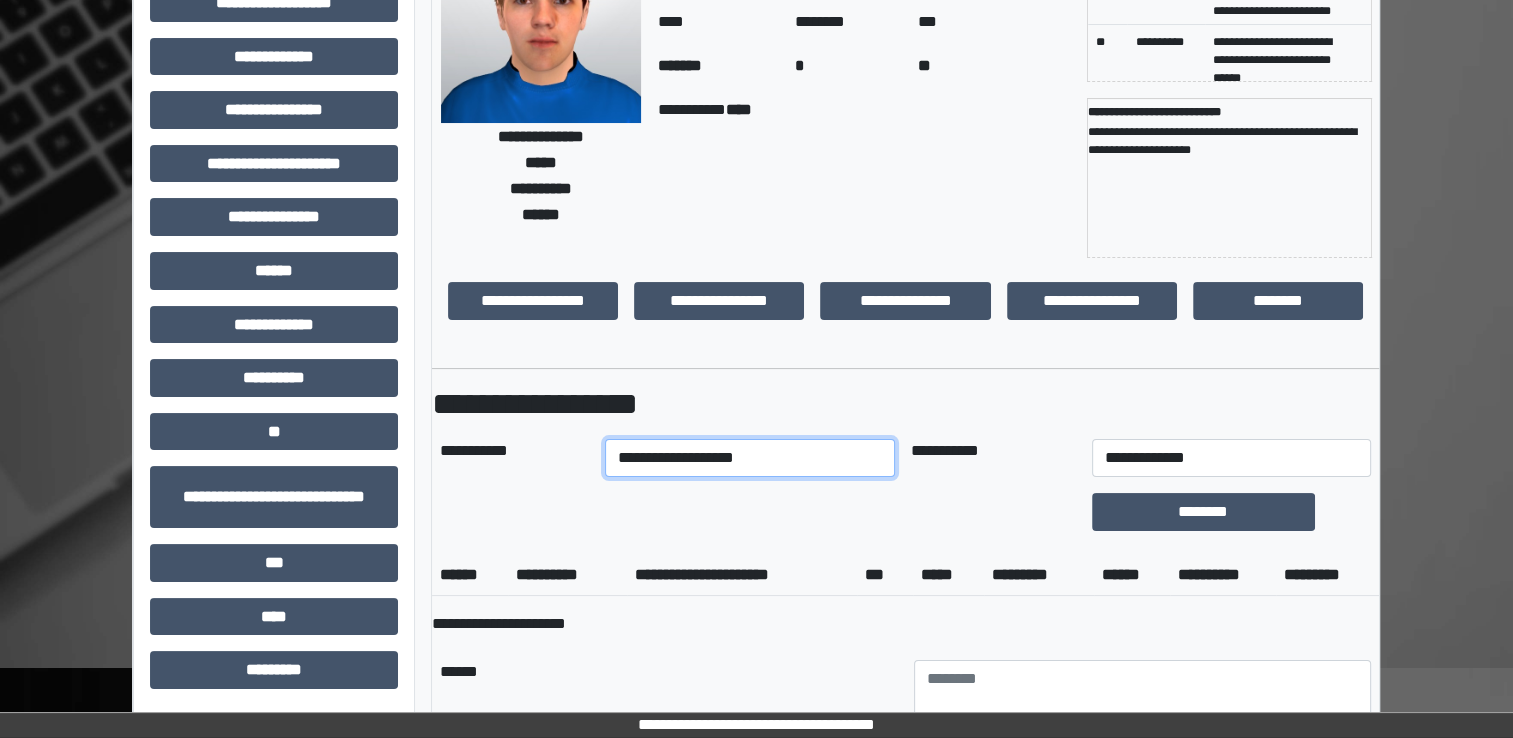 click on "**********" at bounding box center [750, 458] 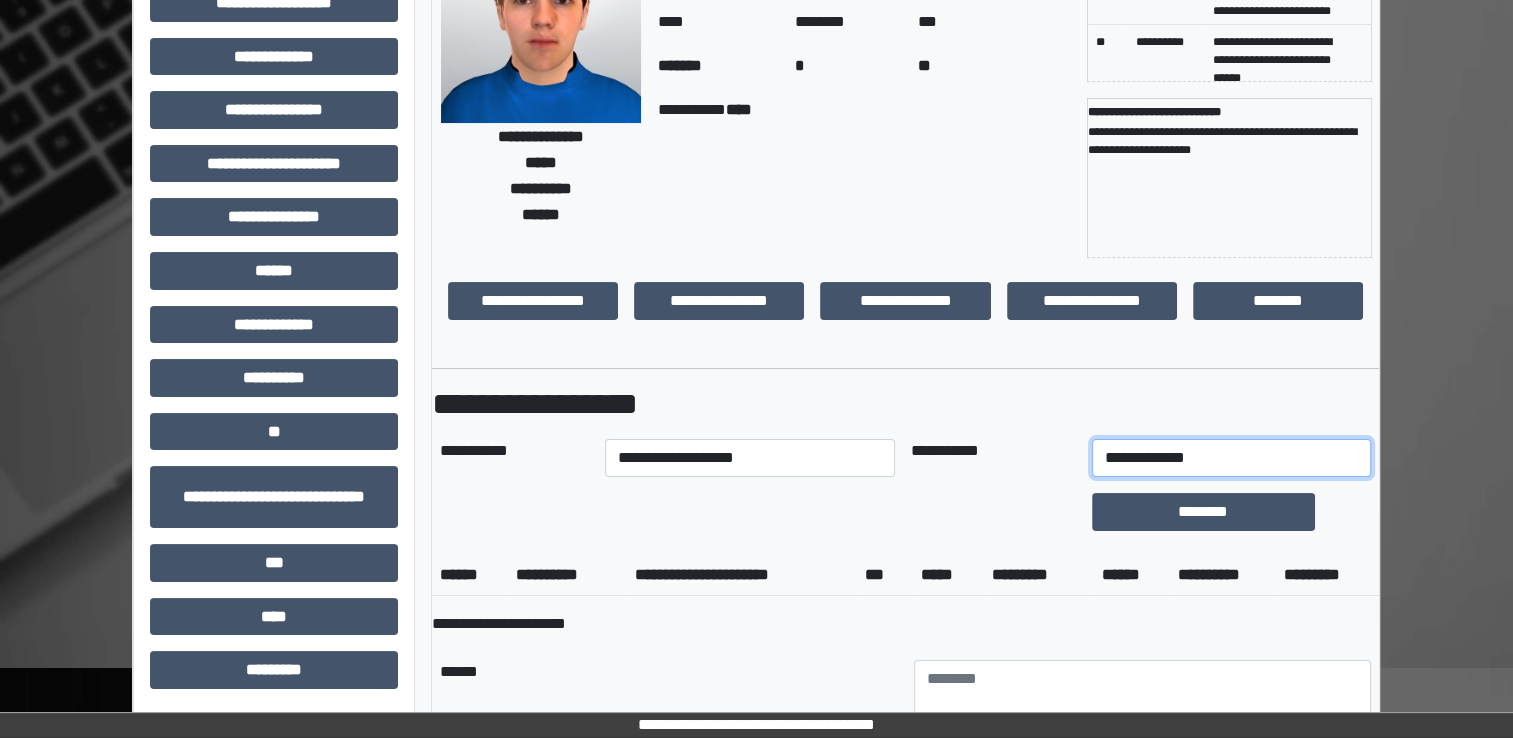 click on "**********" at bounding box center (1231, 458) 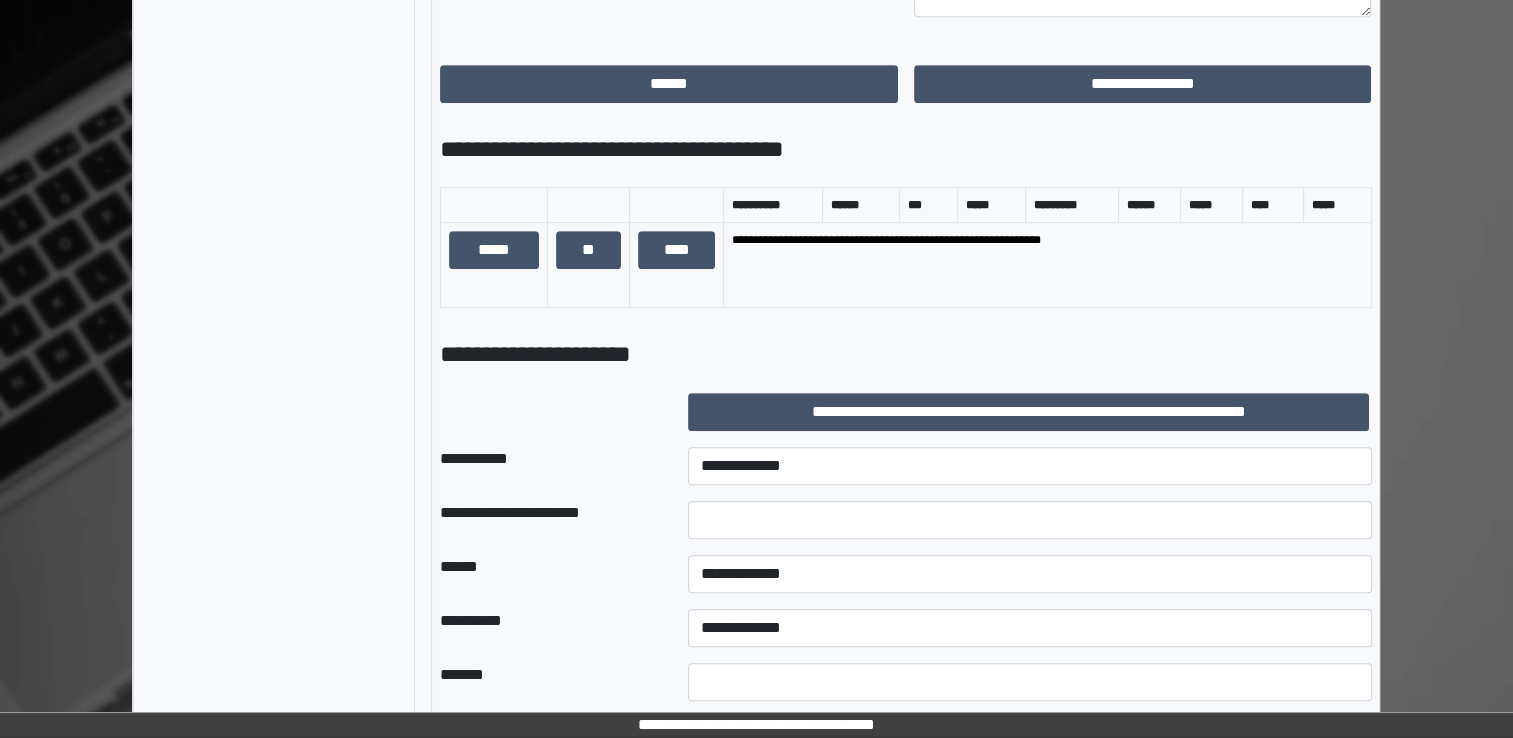 scroll, scrollTop: 987, scrollLeft: 0, axis: vertical 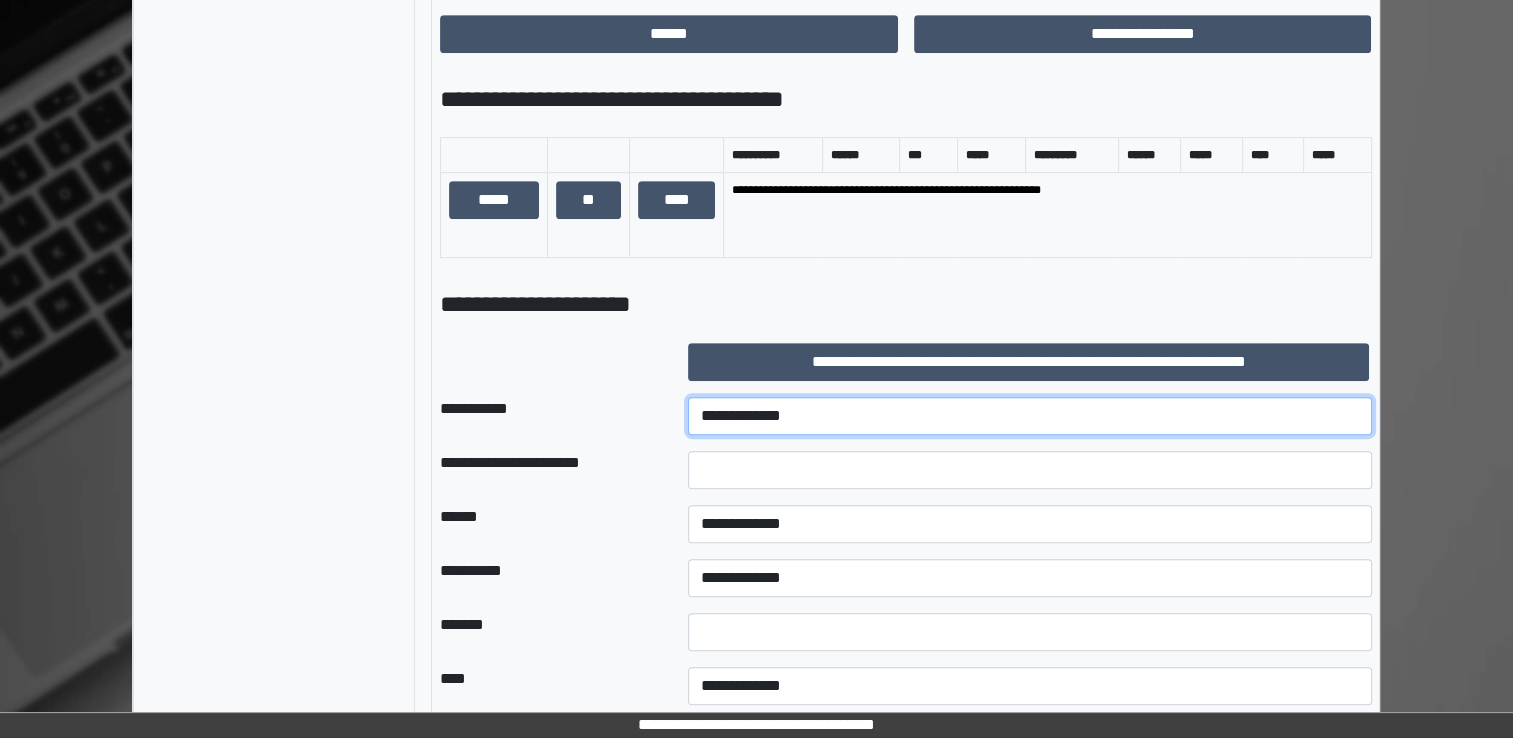 click on "**********" at bounding box center (1030, 416) 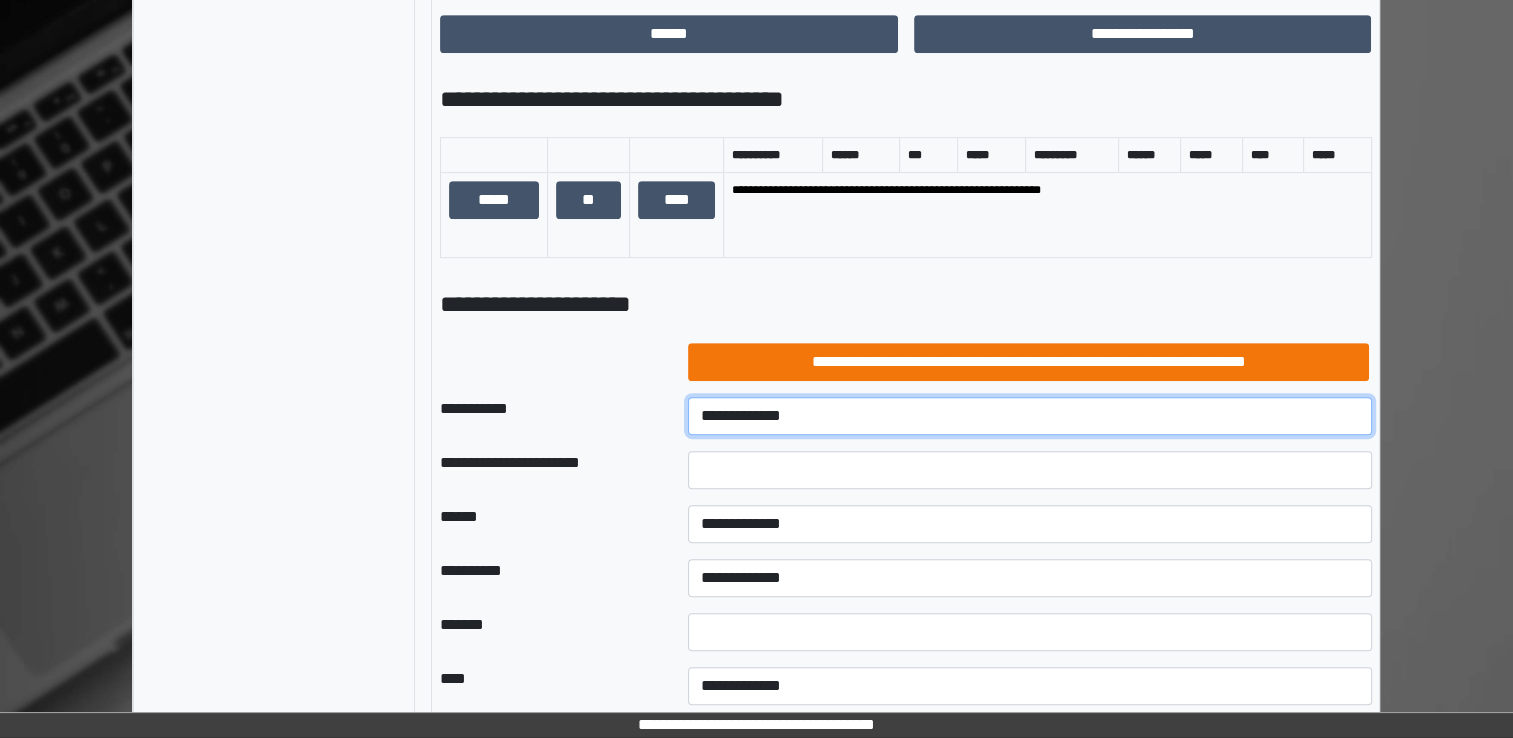 select on "***" 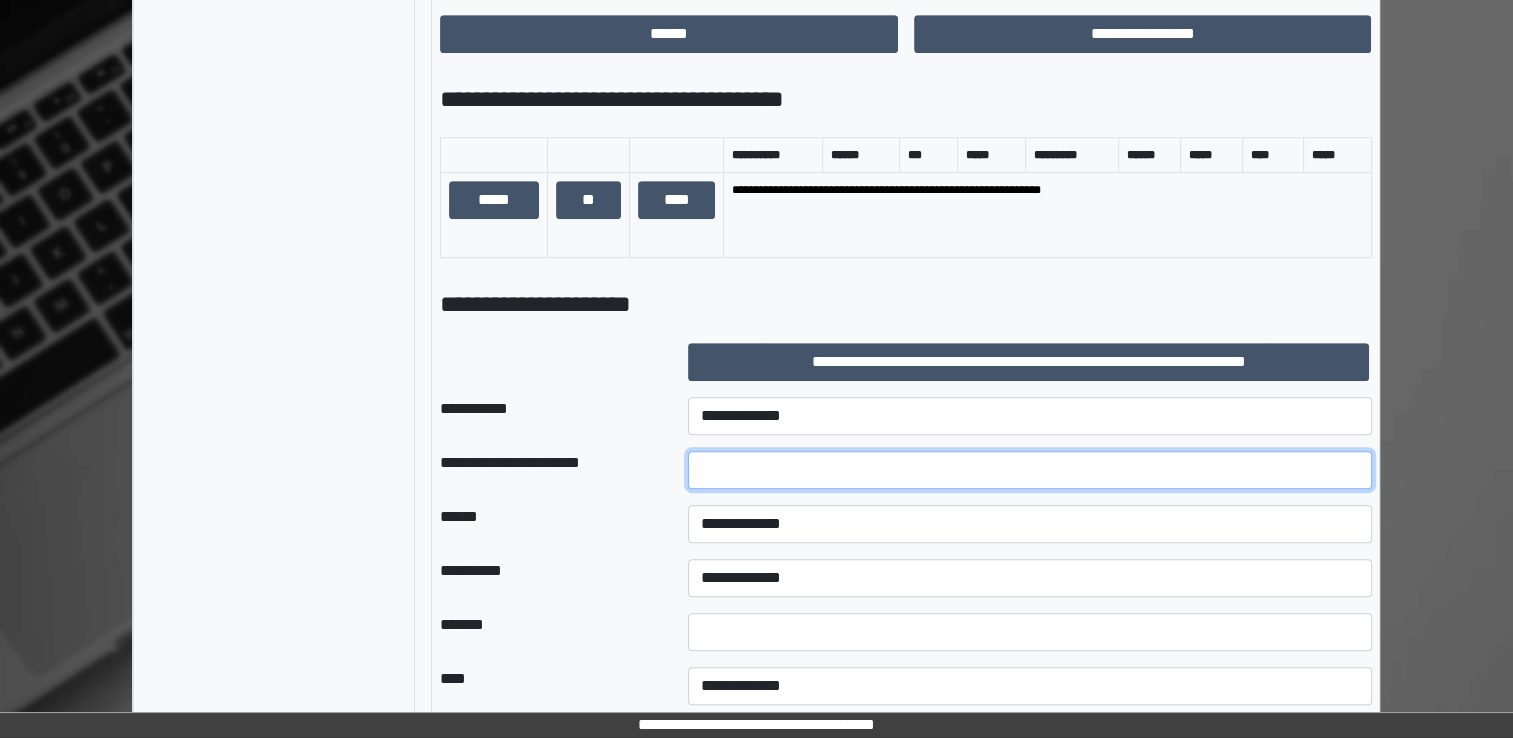 click at bounding box center (1030, 470) 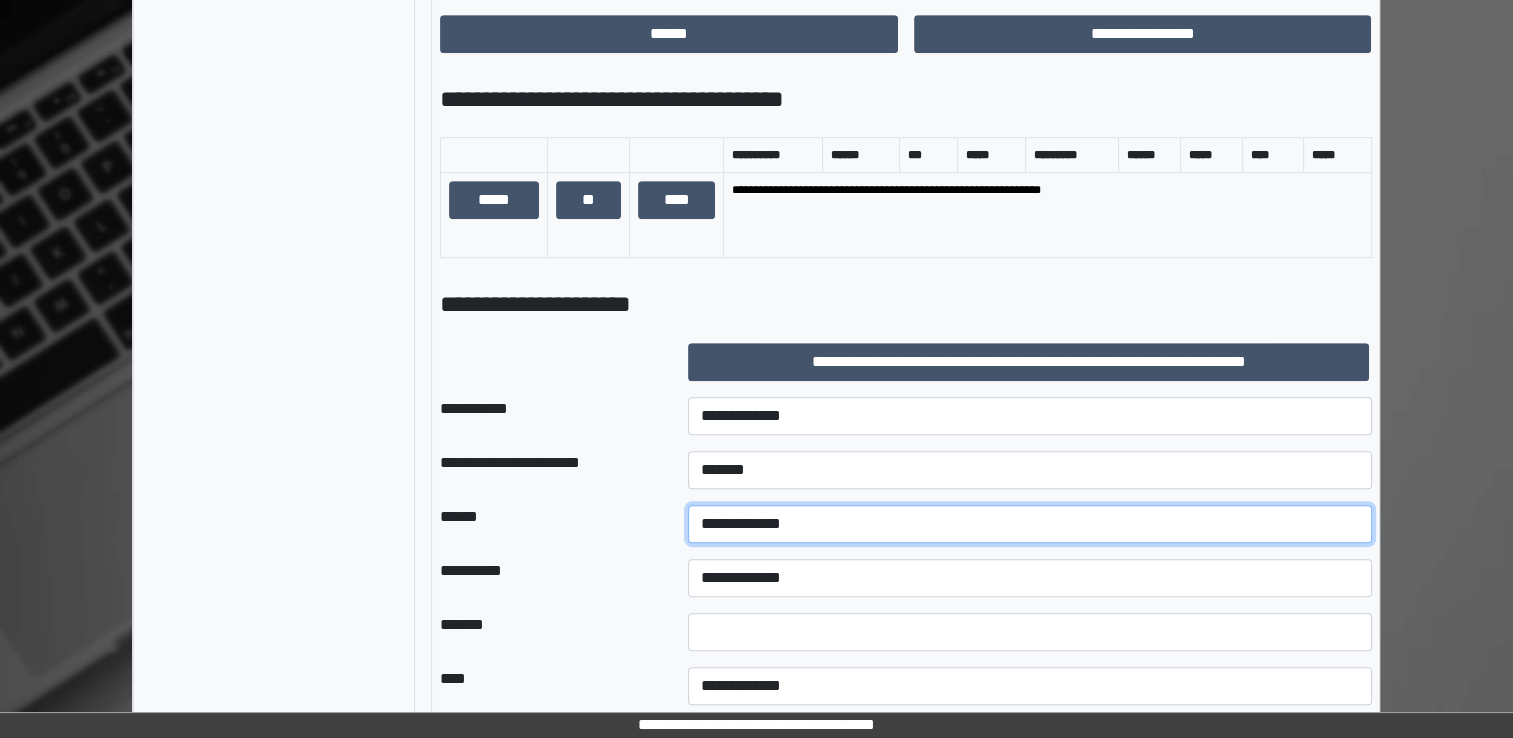 click on "**********" at bounding box center (1030, 524) 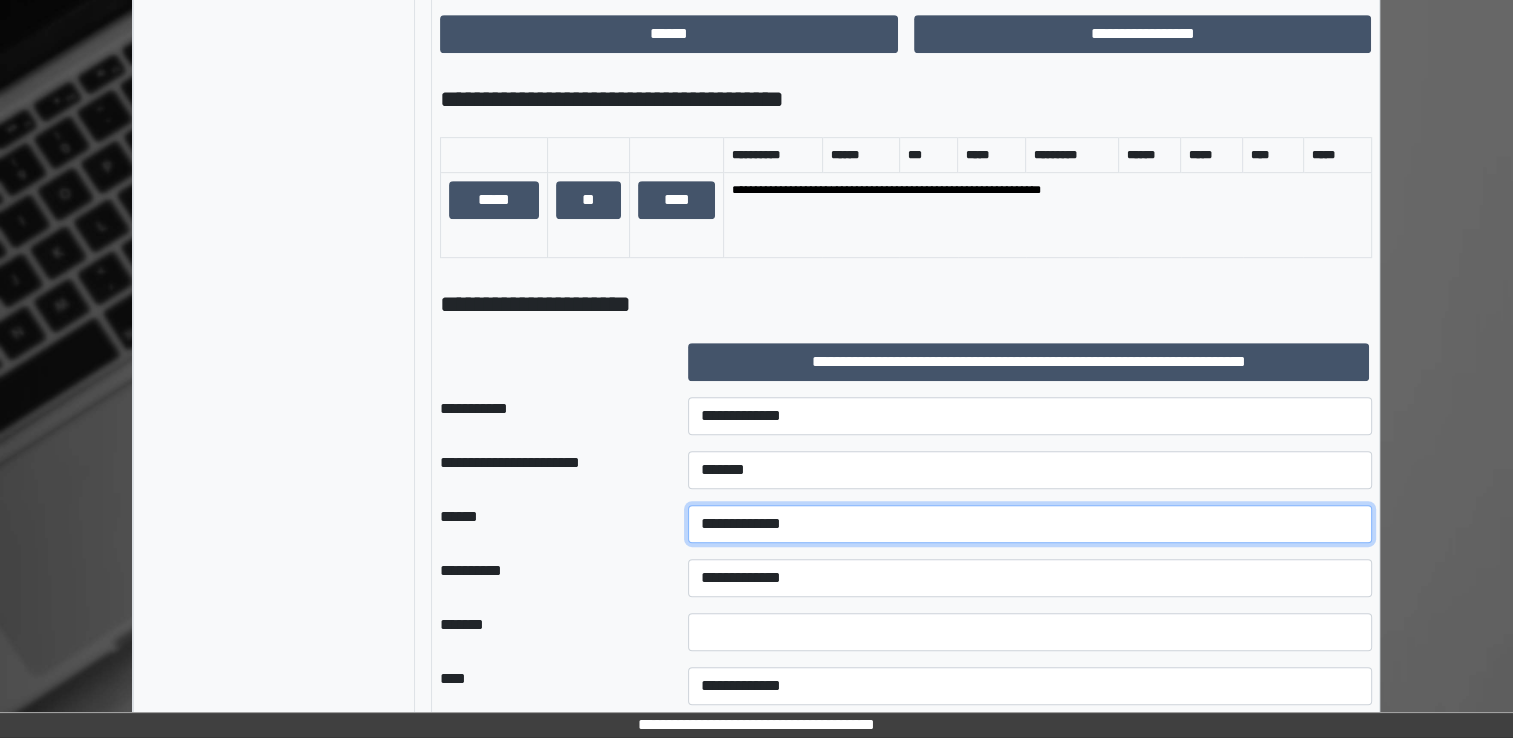 select on "*" 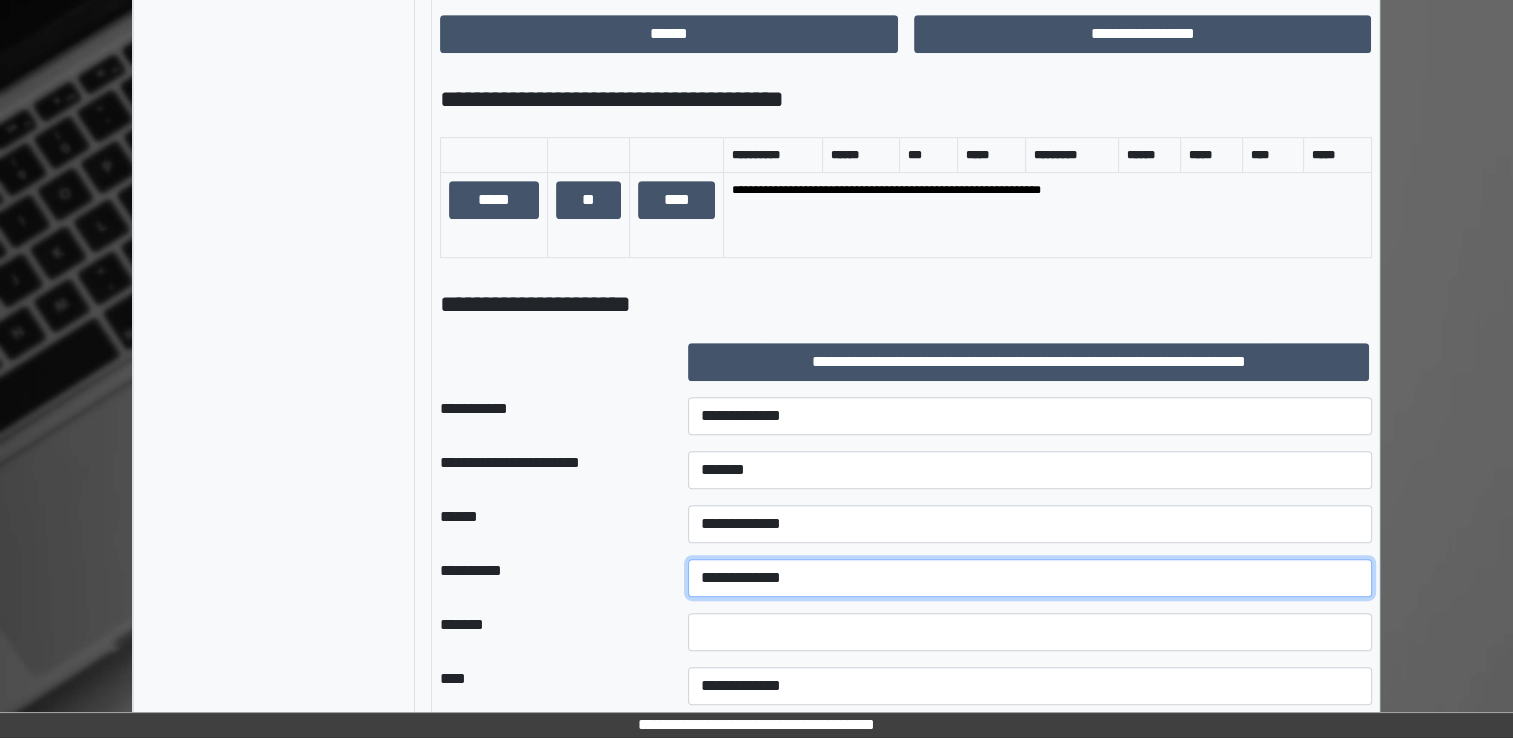 click on "**********" at bounding box center [1030, 578] 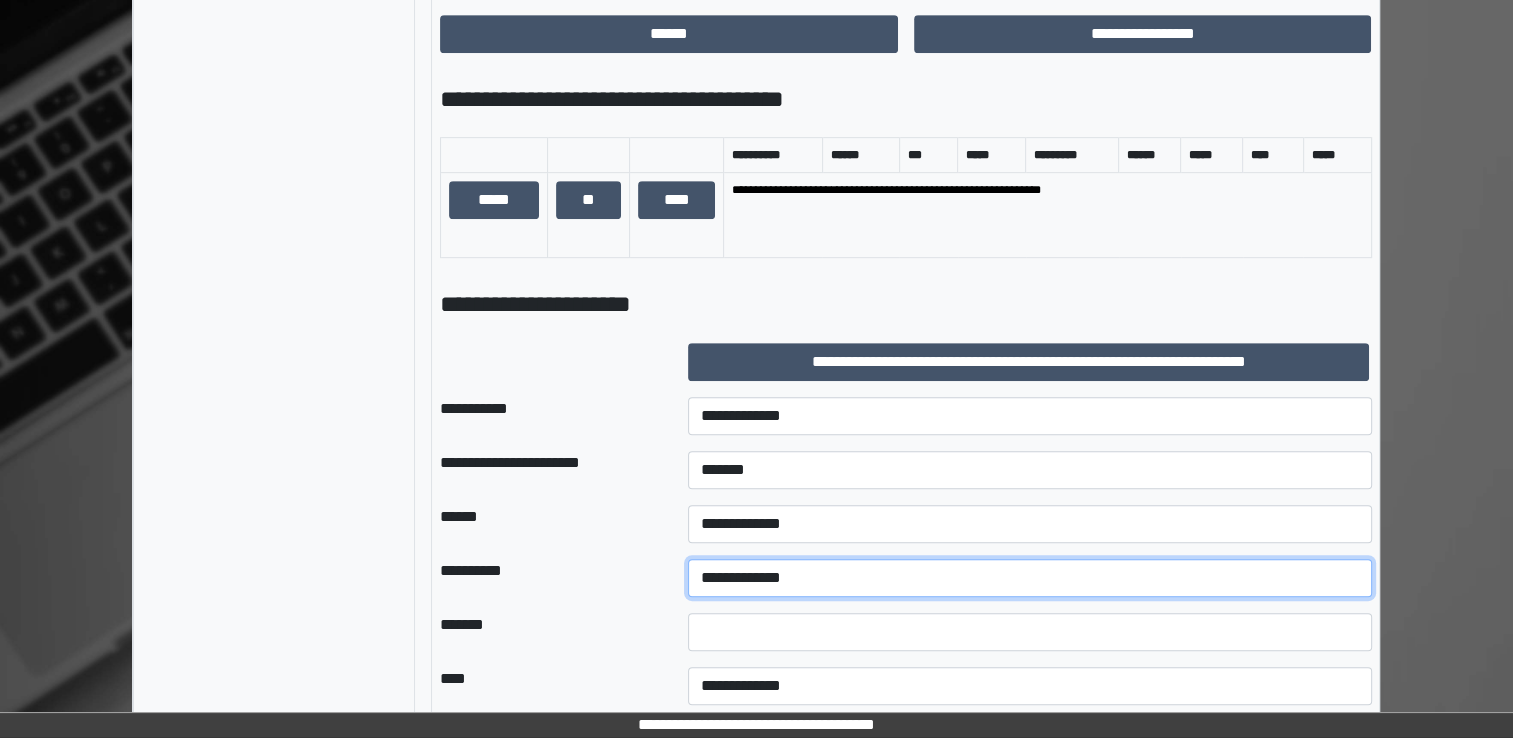 select on "**" 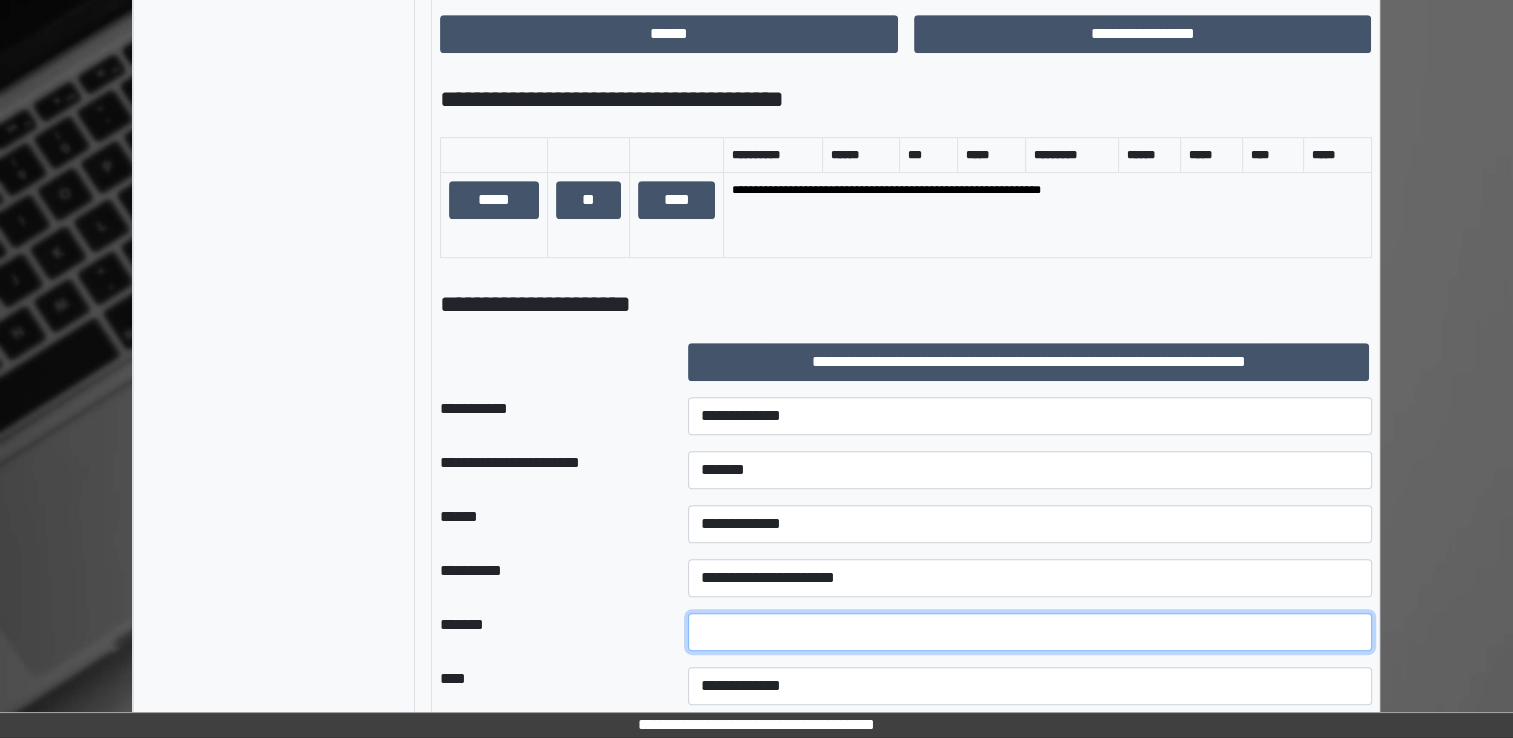 click at bounding box center [1030, 632] 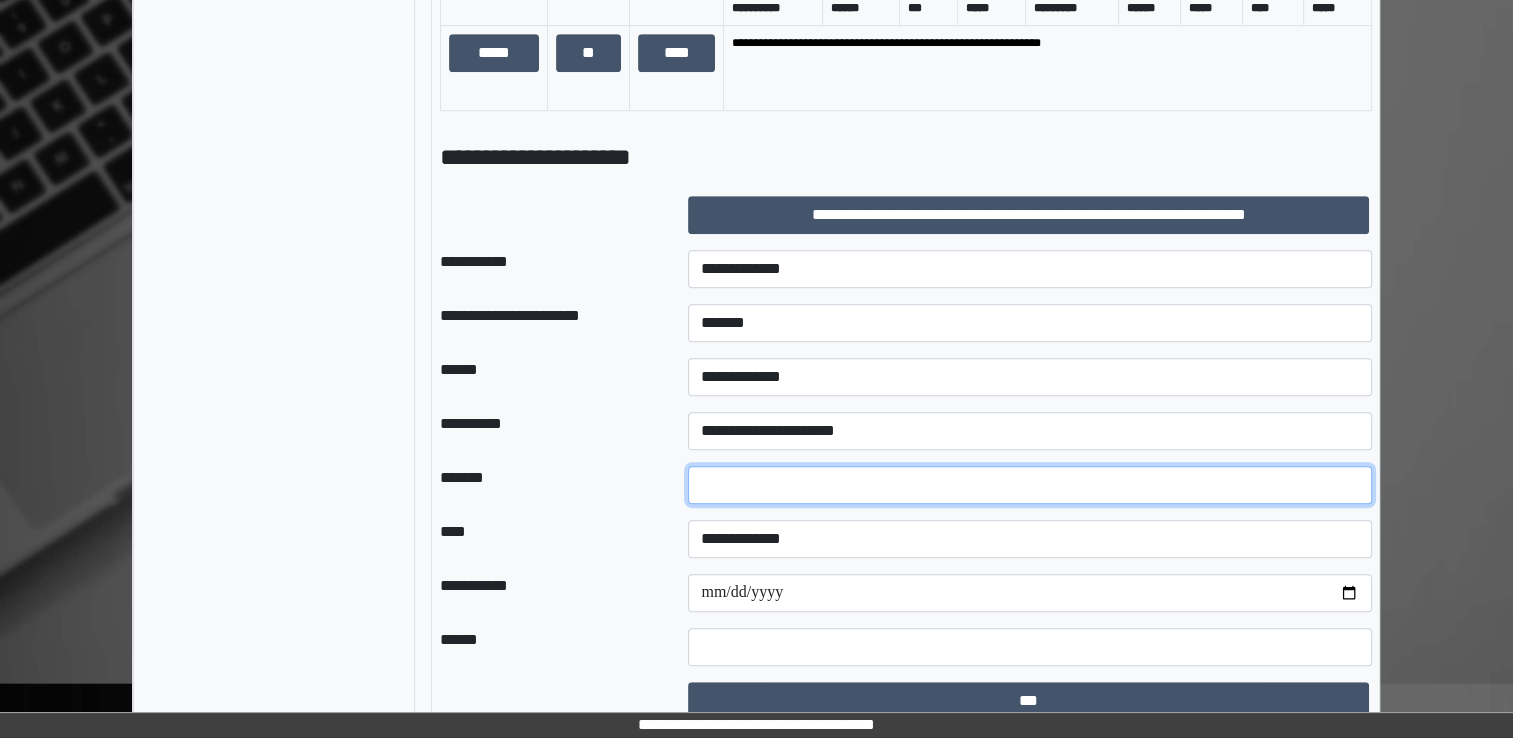 scroll, scrollTop: 1151, scrollLeft: 0, axis: vertical 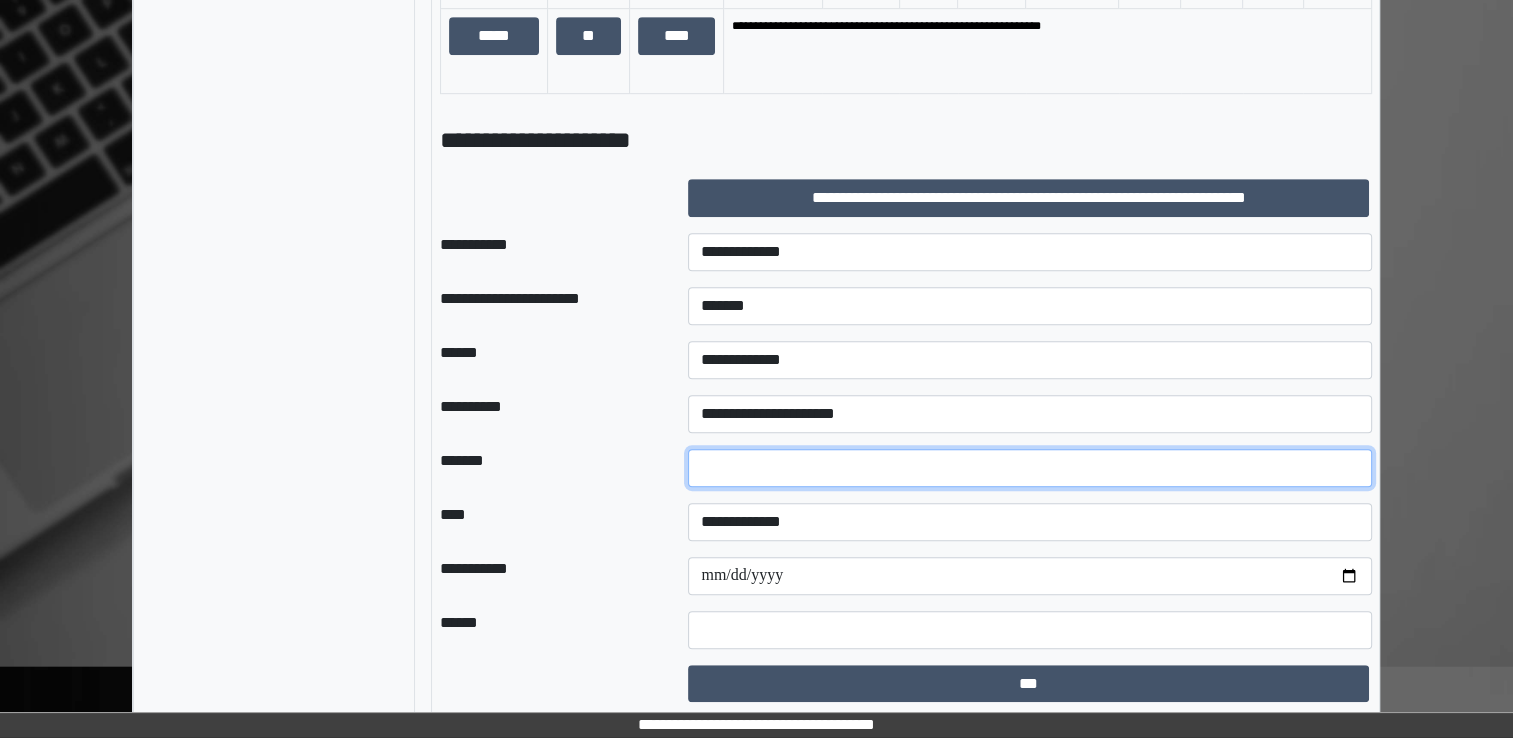 type on "**" 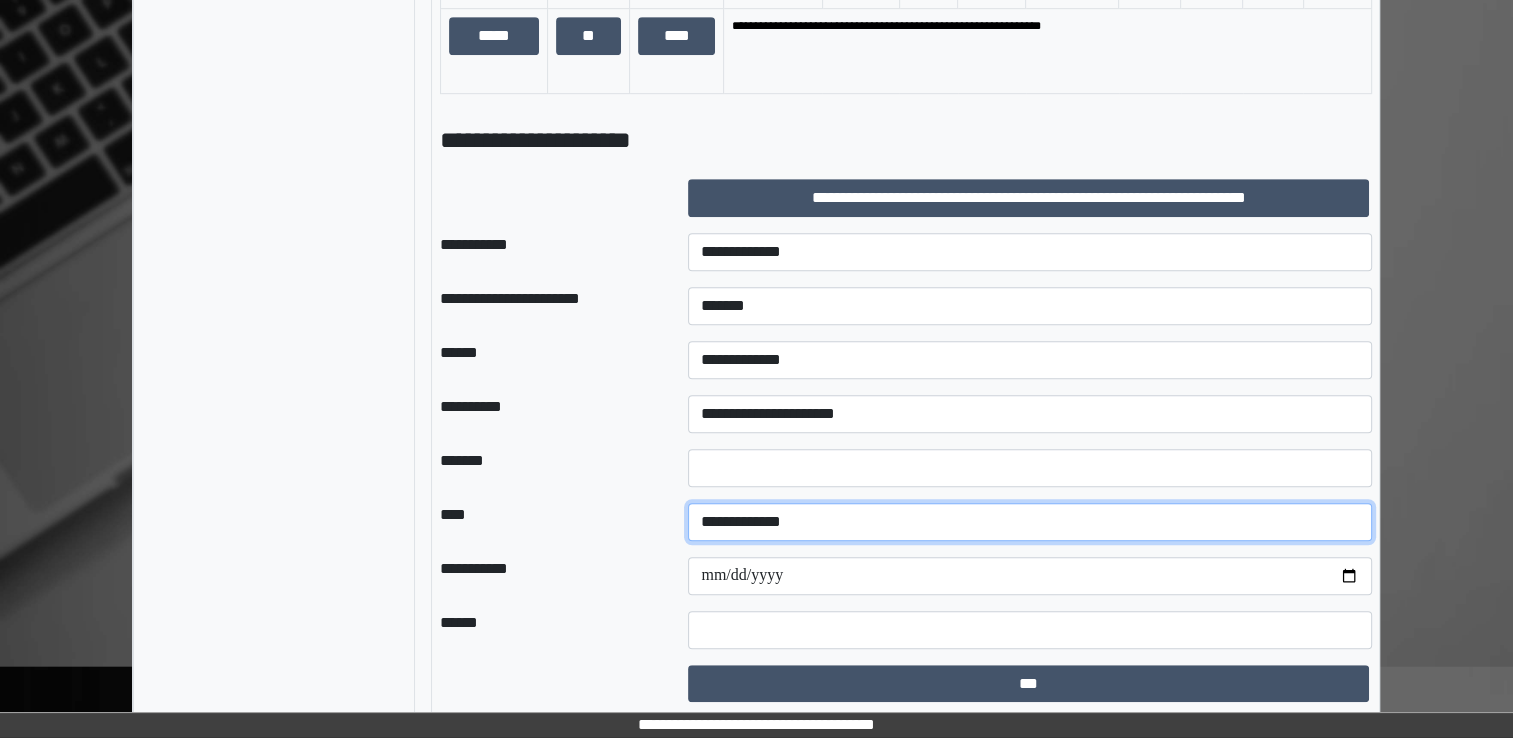 click on "**********" at bounding box center (1030, 522) 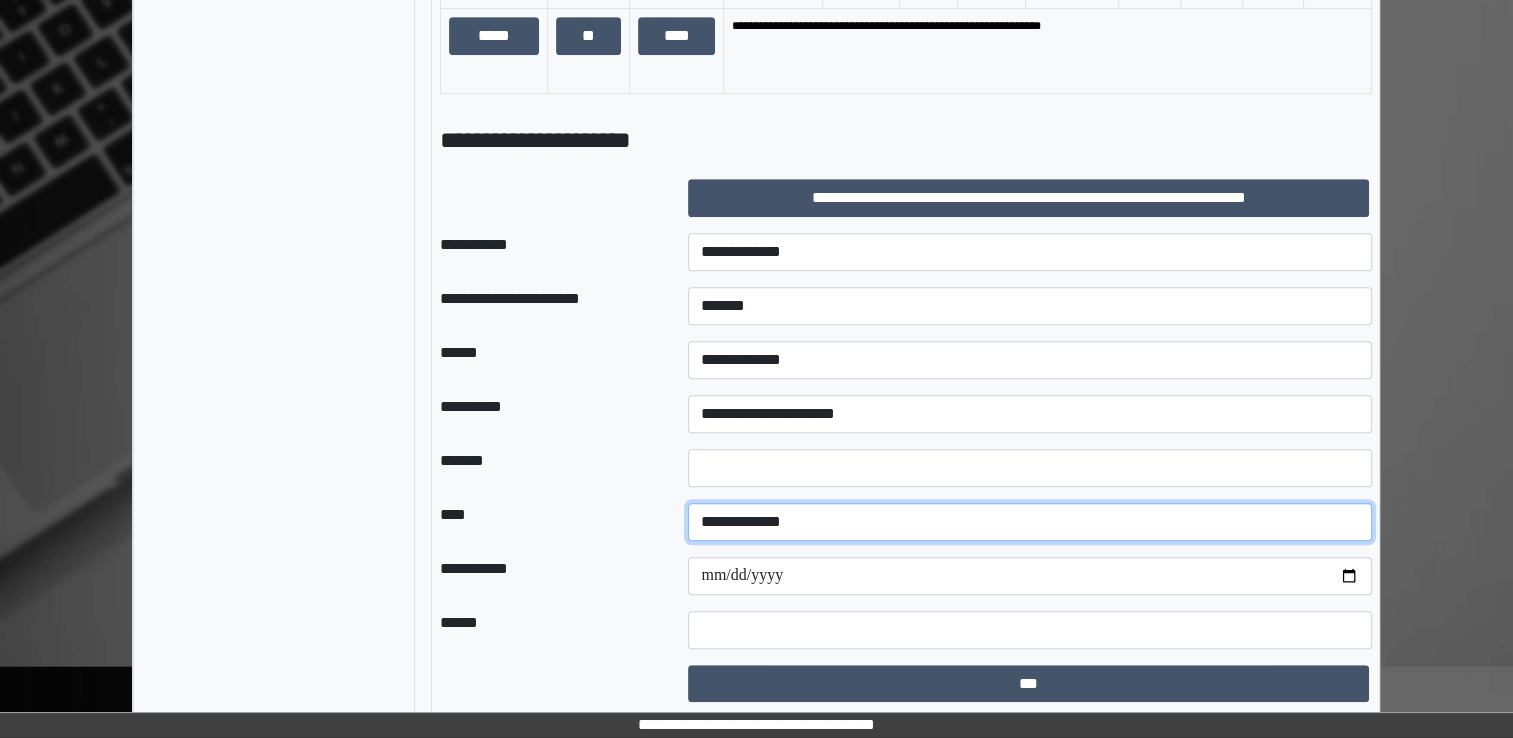 select on "*" 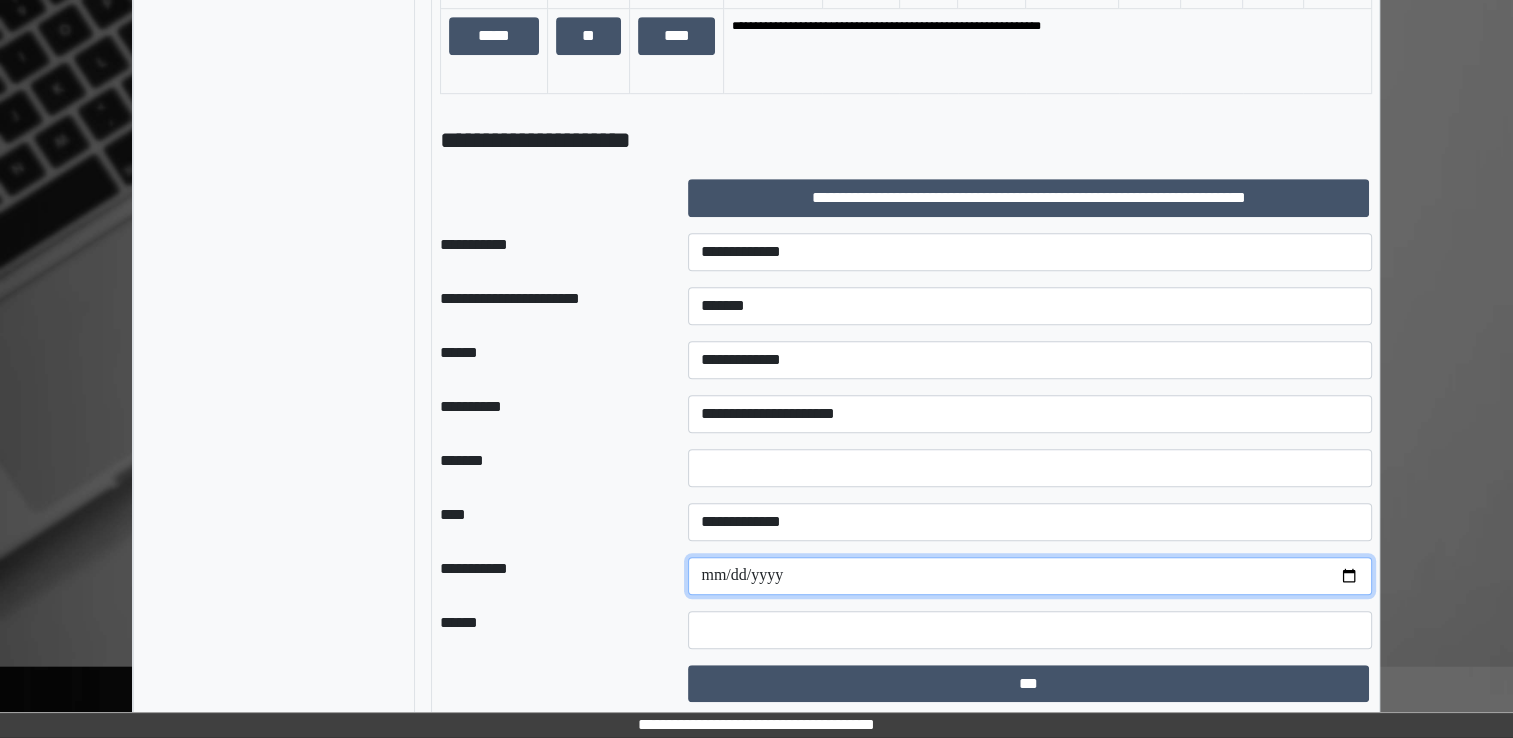 click at bounding box center (1030, 576) 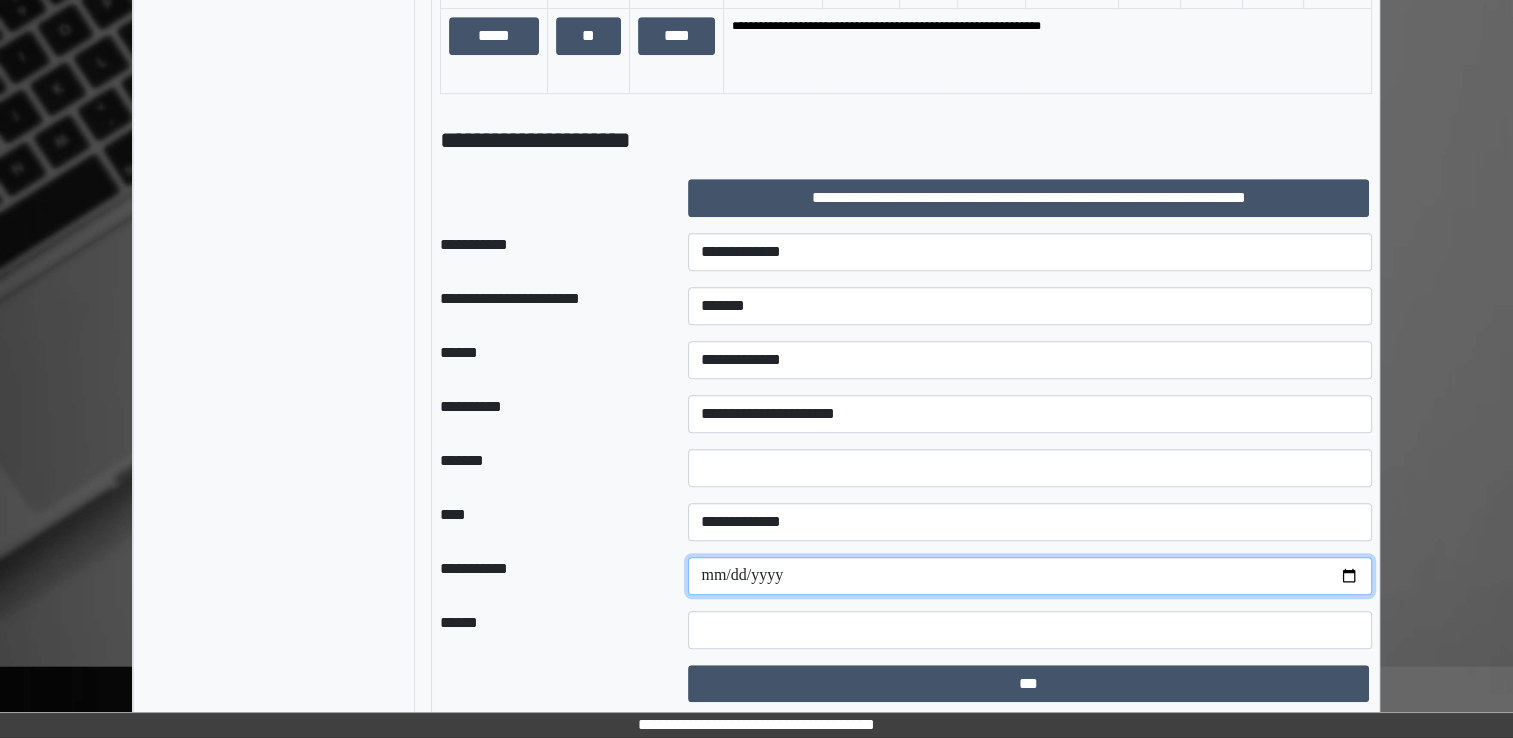 type on "**********" 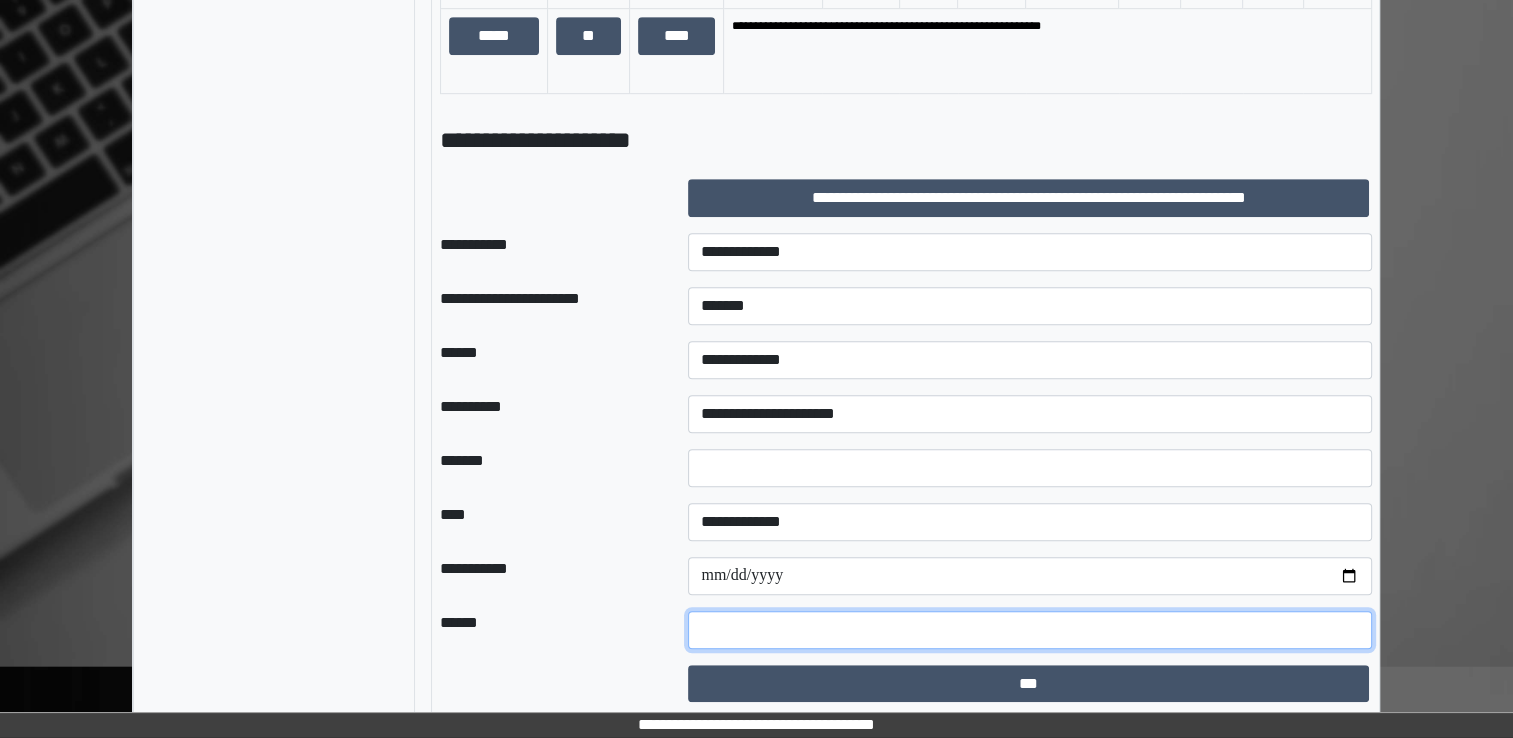click at bounding box center [1030, 630] 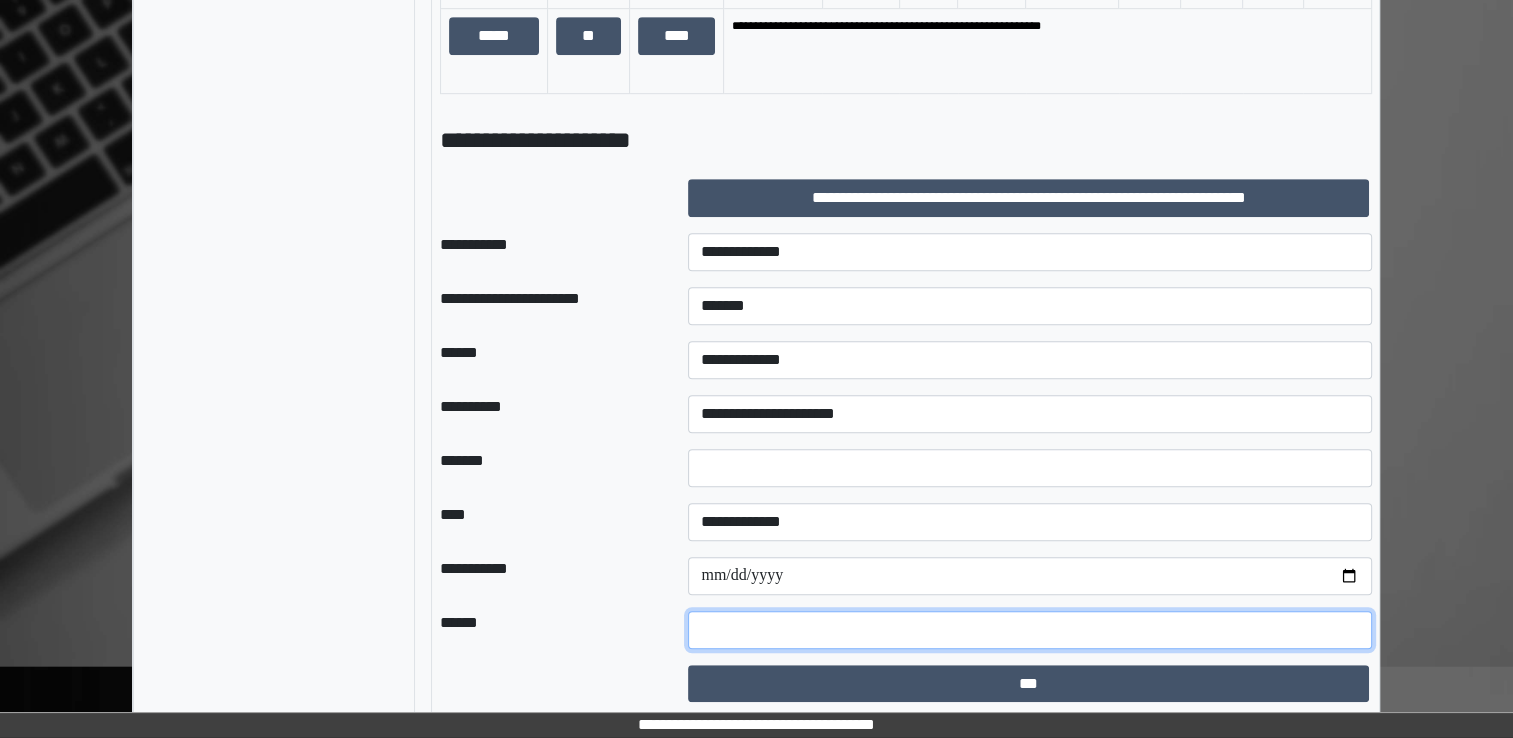 click at bounding box center [1030, 630] 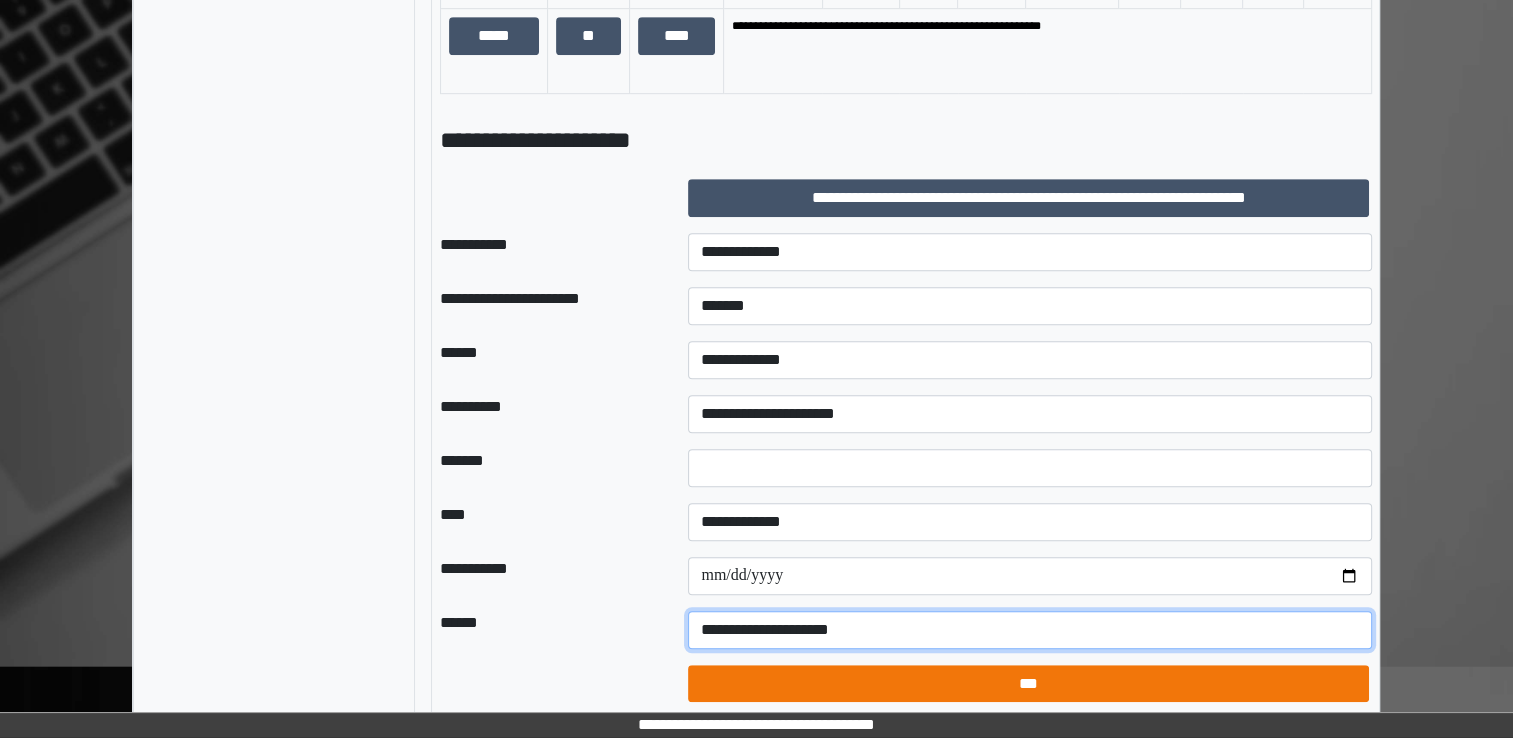 type on "**********" 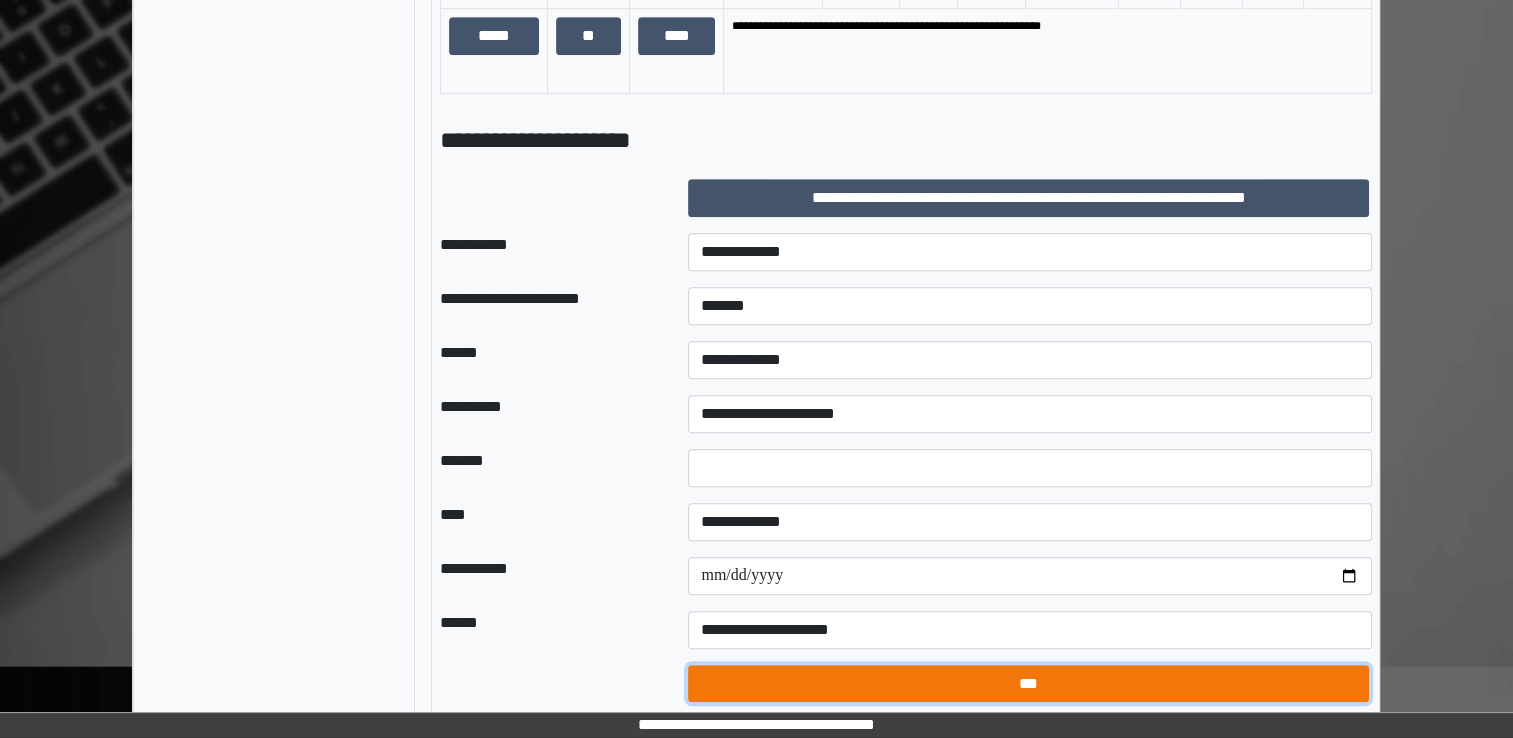 click on "***" at bounding box center [1028, 684] 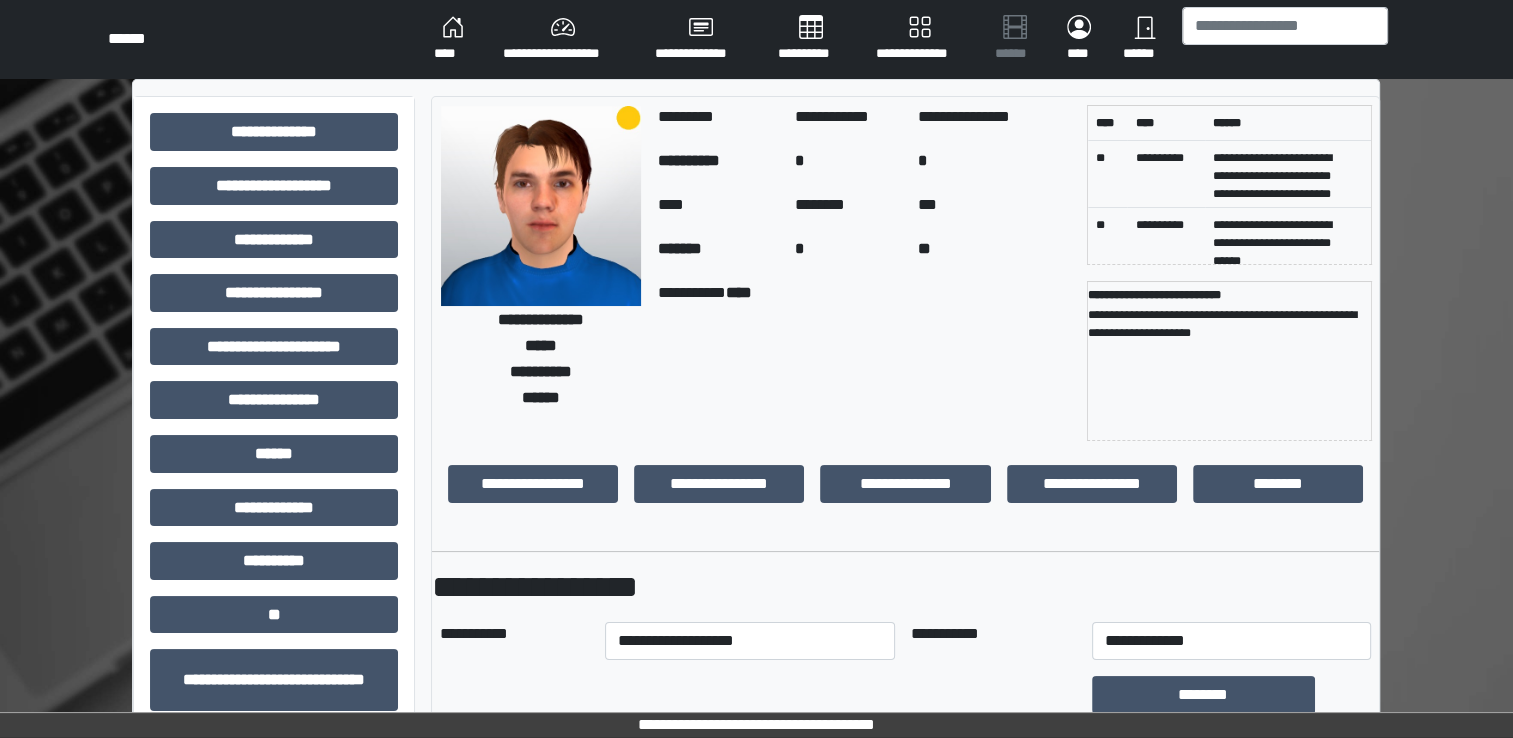 scroll, scrollTop: 0, scrollLeft: 0, axis: both 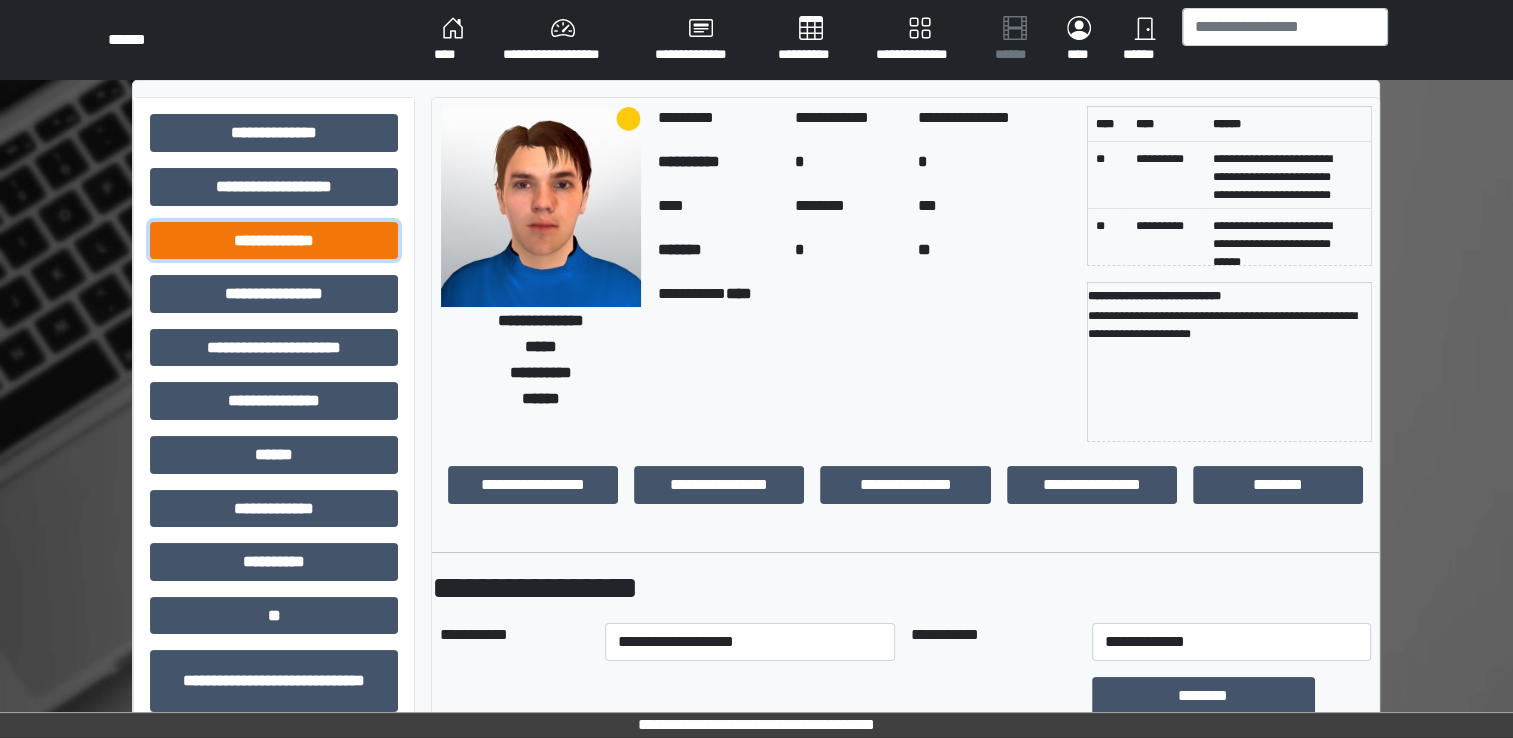 click on "**********" at bounding box center (274, 241) 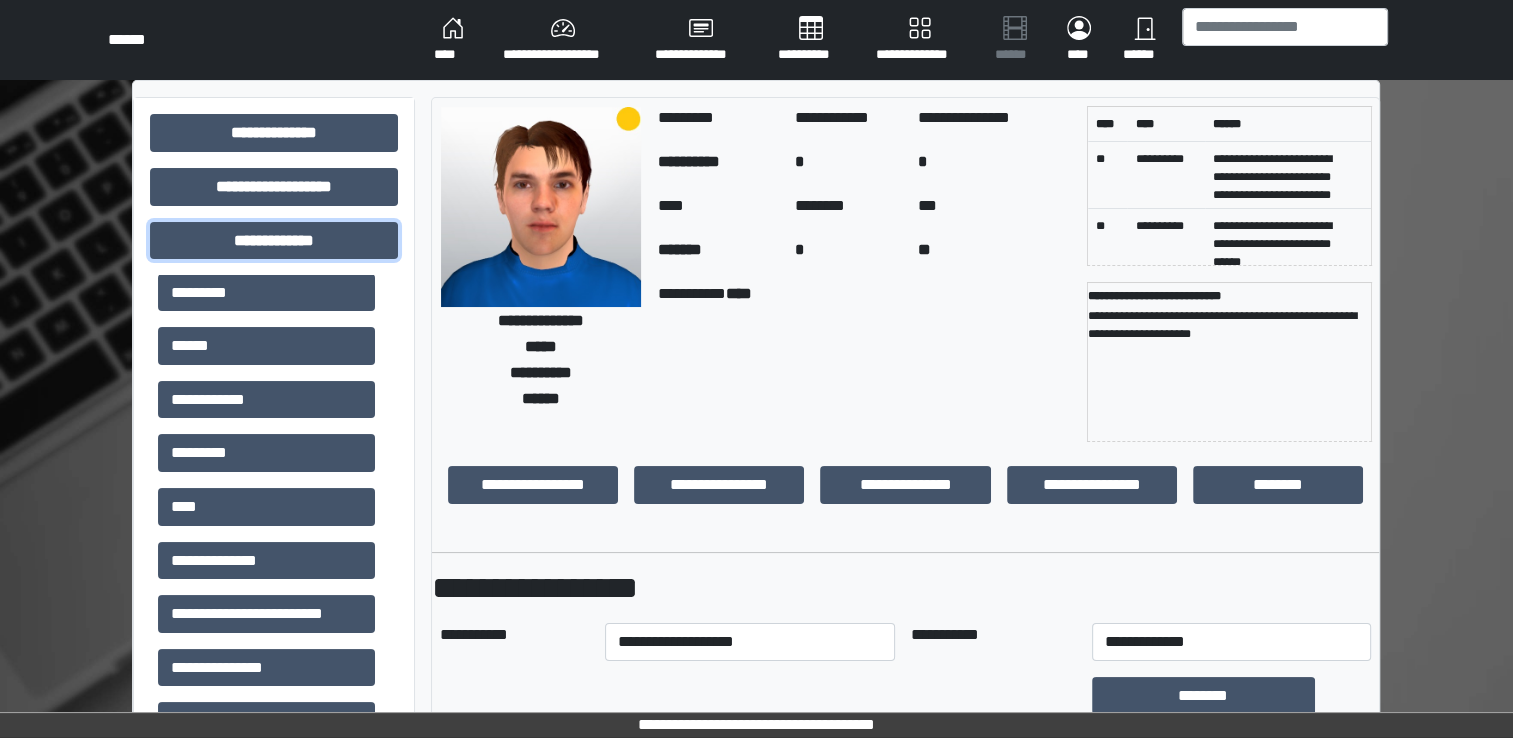 scroll, scrollTop: 627, scrollLeft: 0, axis: vertical 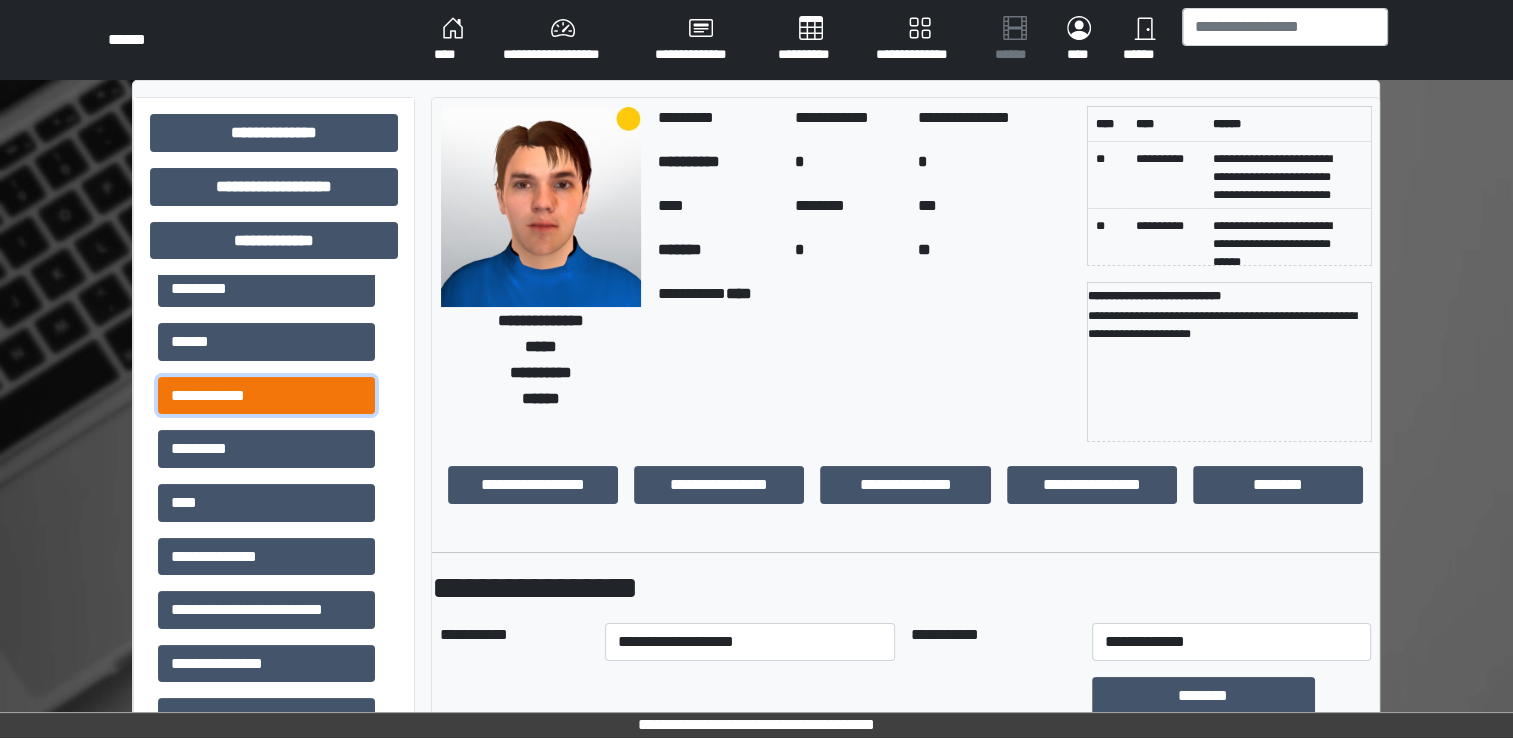 click on "**********" at bounding box center (266, 396) 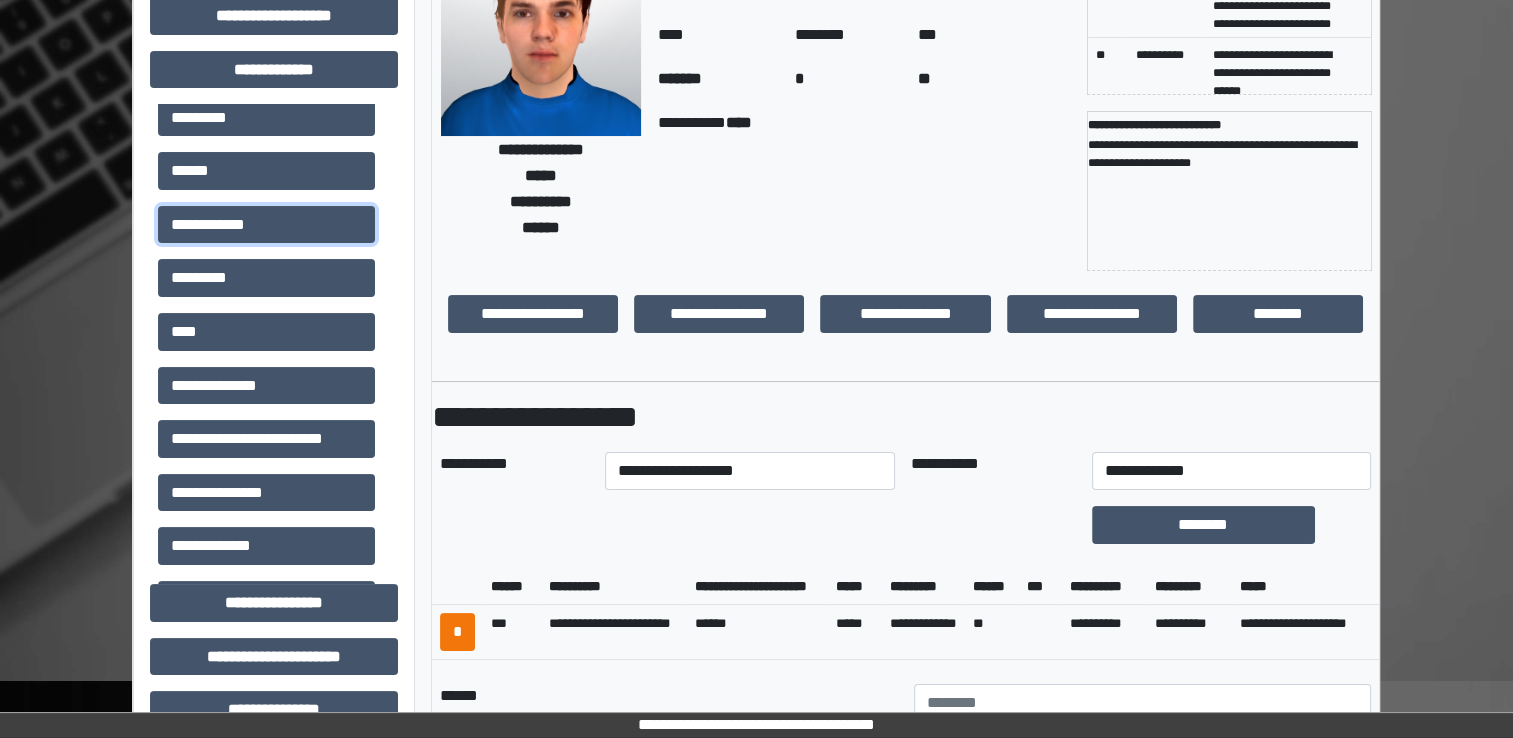 scroll, scrollTop: 165, scrollLeft: 0, axis: vertical 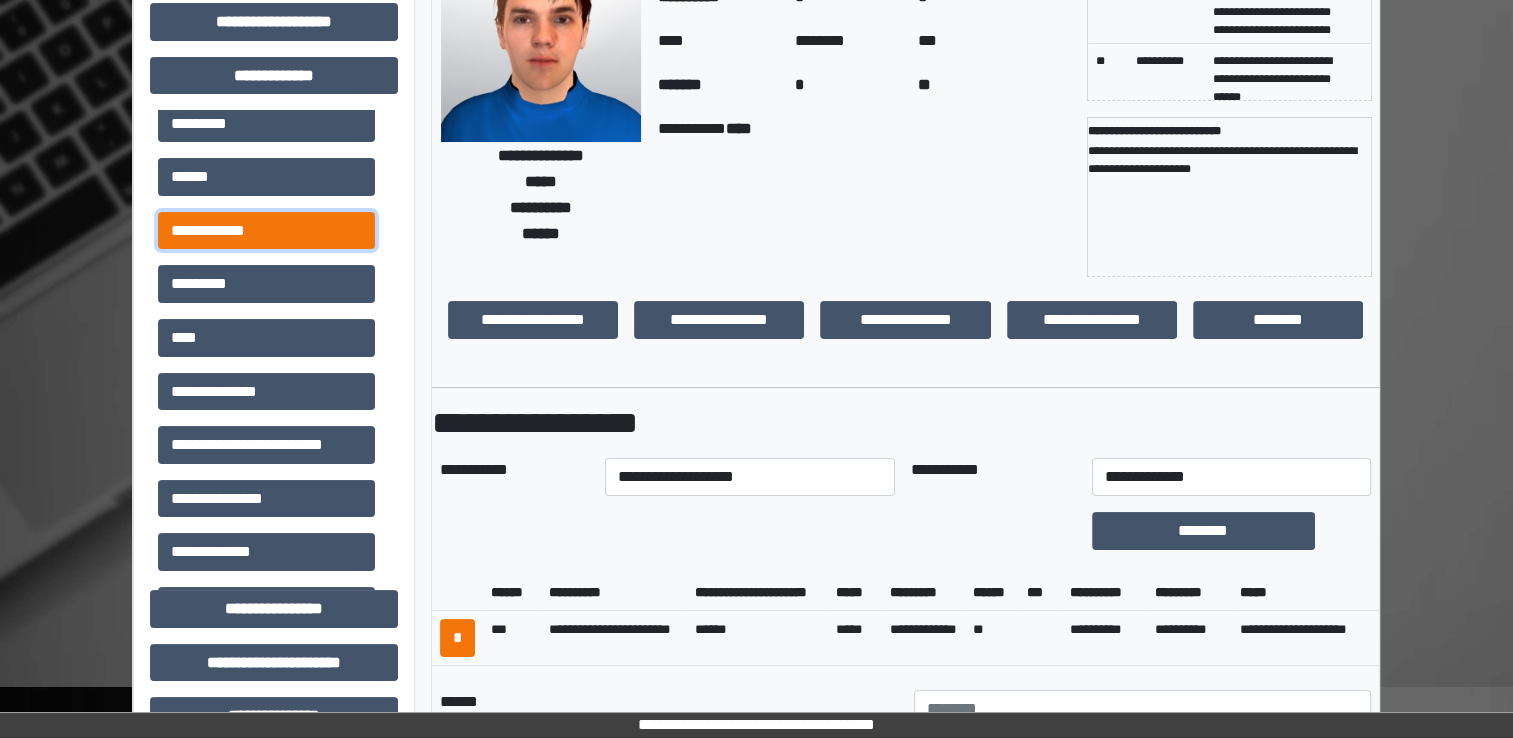 click on "**********" at bounding box center (266, 231) 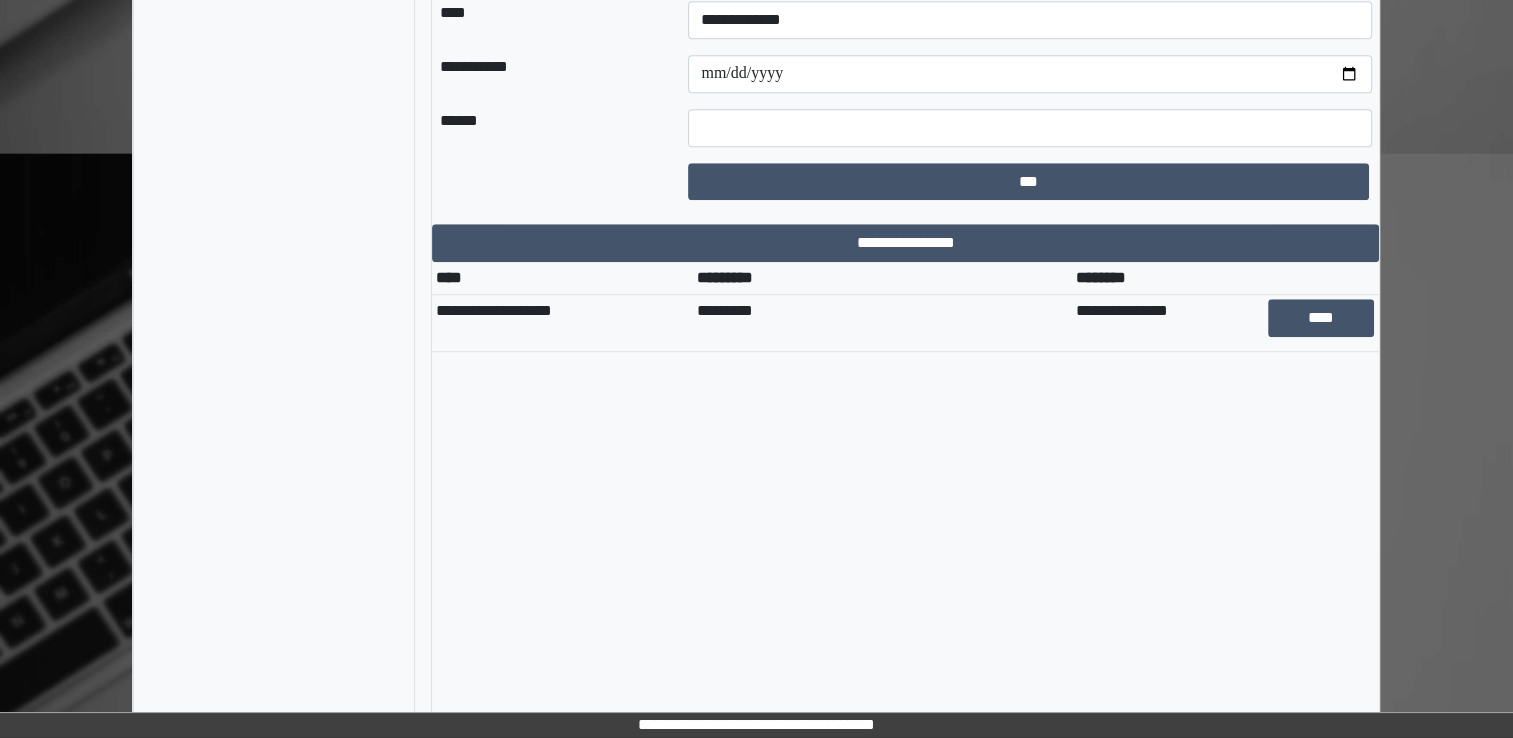 scroll, scrollTop: 1740, scrollLeft: 0, axis: vertical 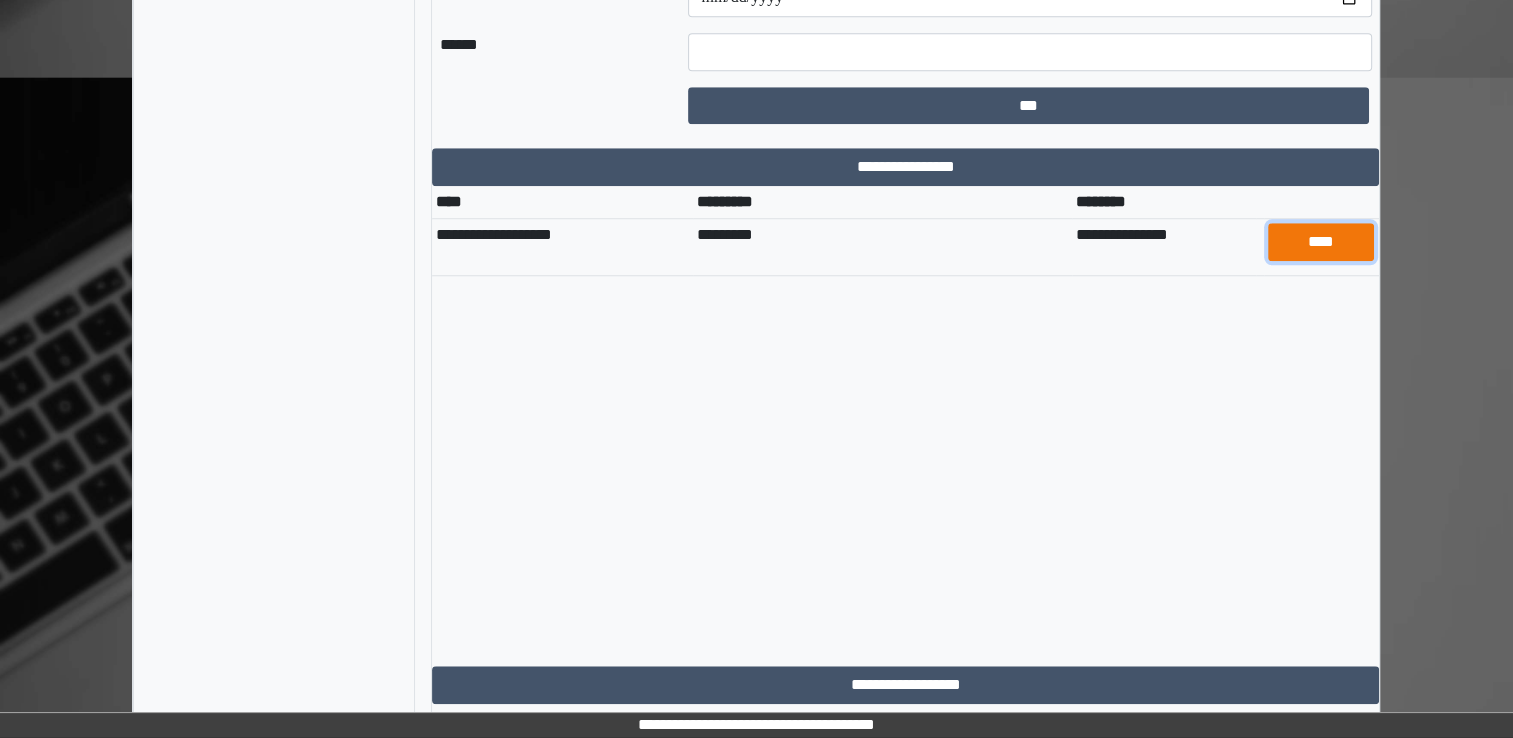 click on "****" at bounding box center (1321, 242) 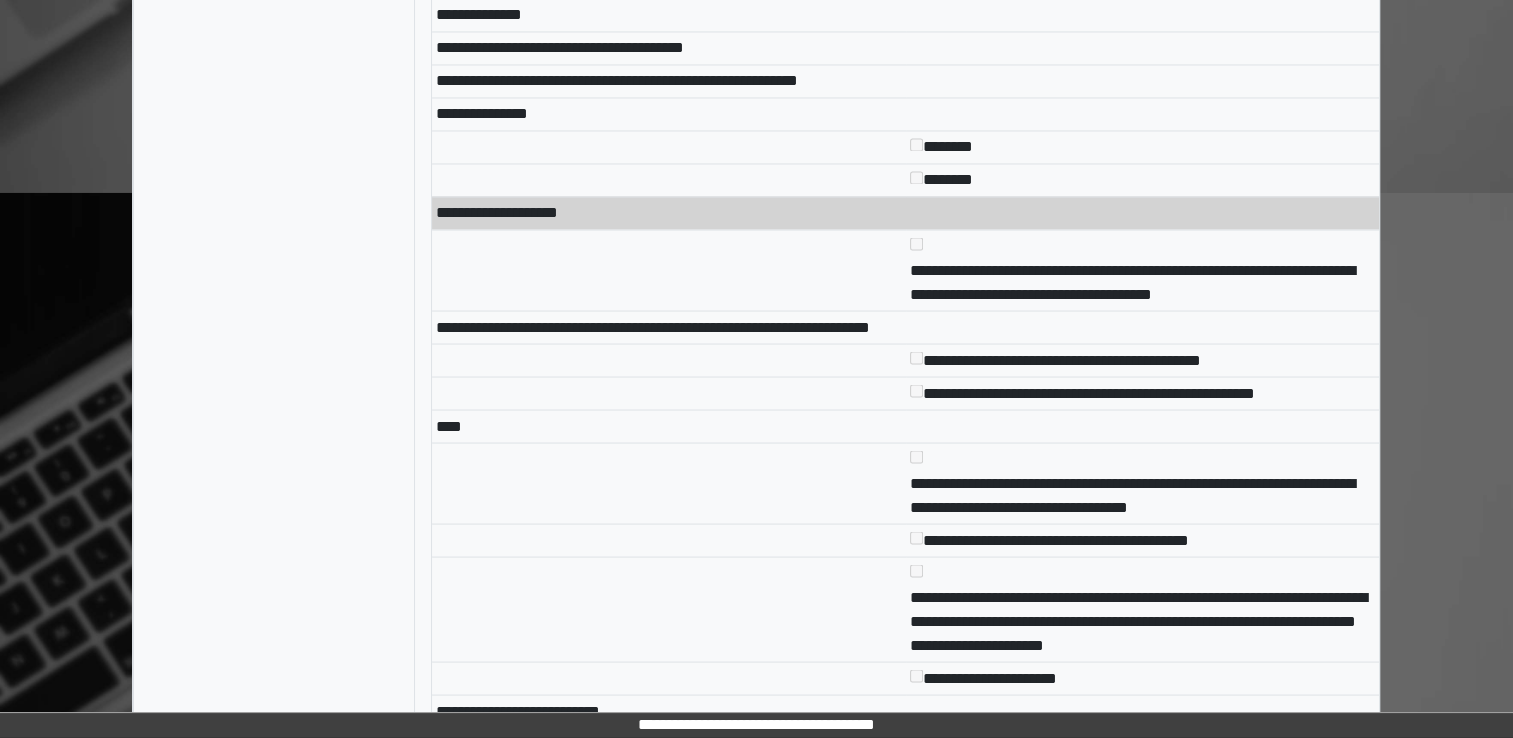 scroll, scrollTop: 3551, scrollLeft: 0, axis: vertical 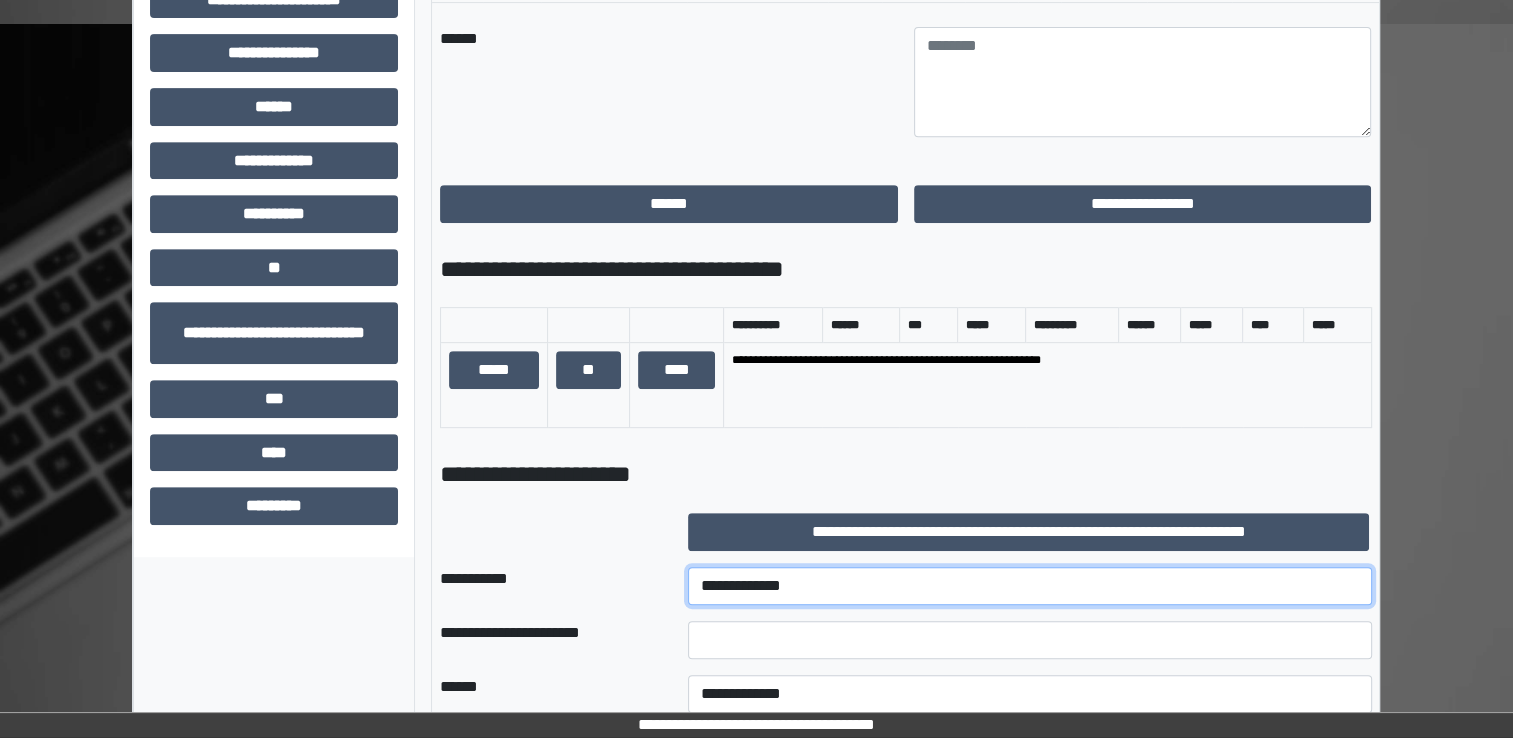 click on "**********" at bounding box center (1030, 586) 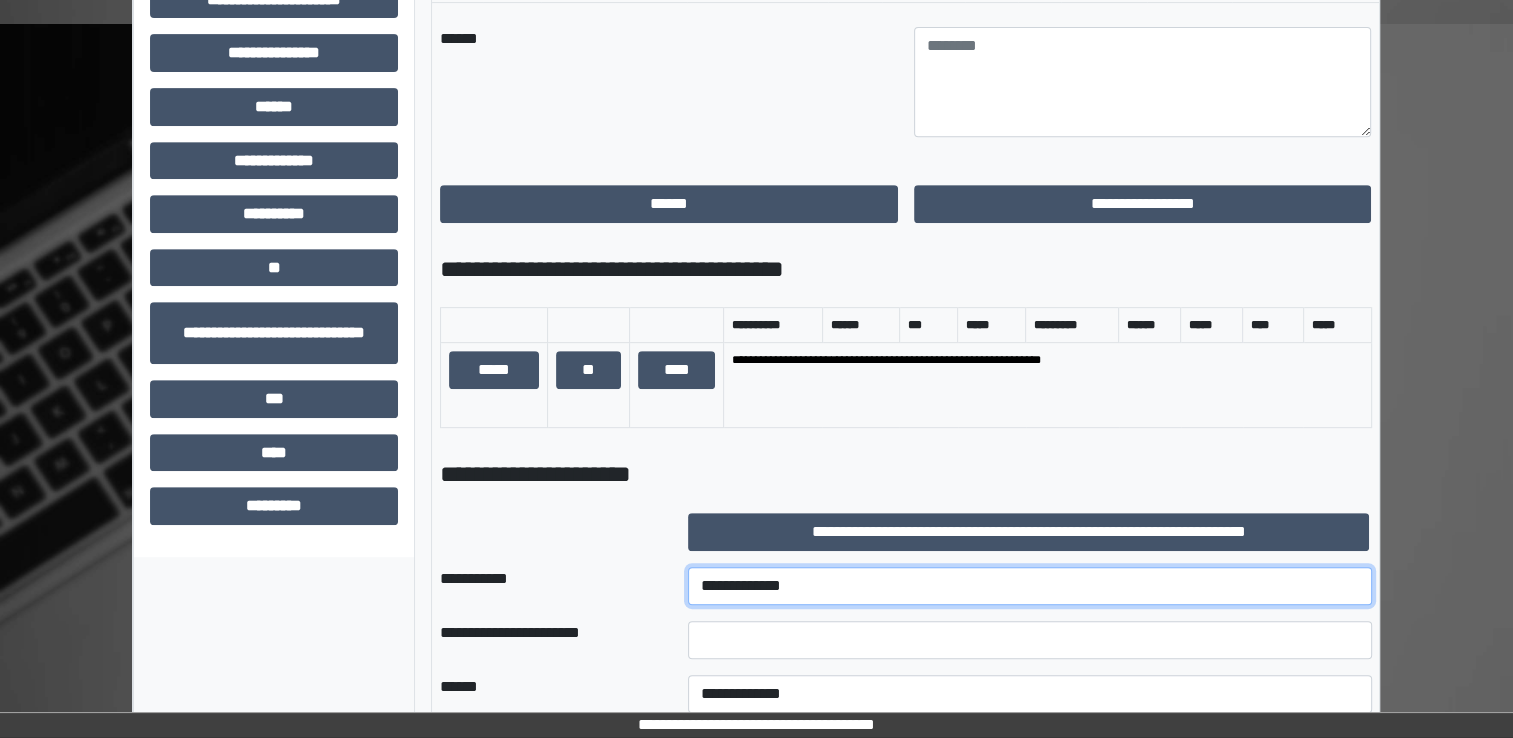 select on "***" 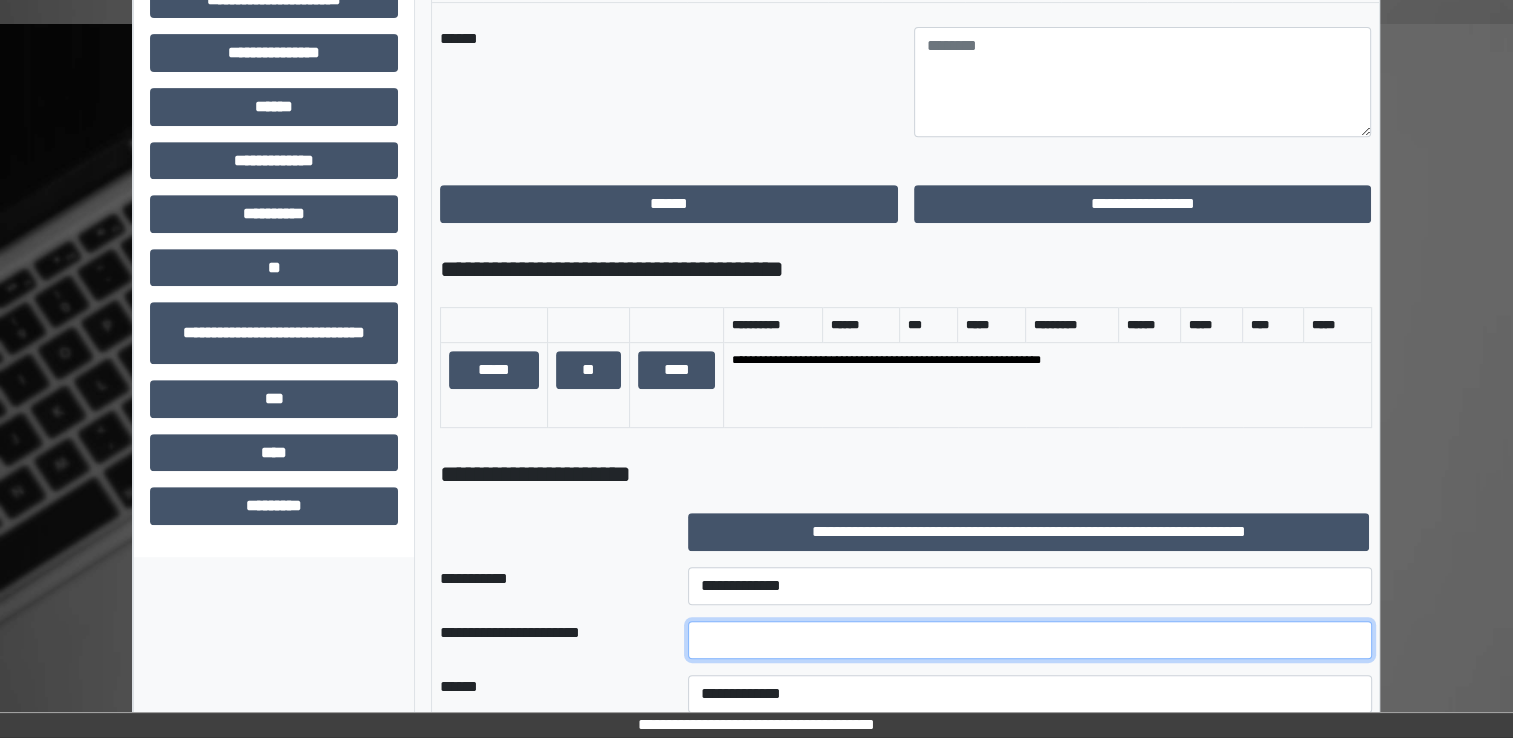 click at bounding box center [1030, 640] 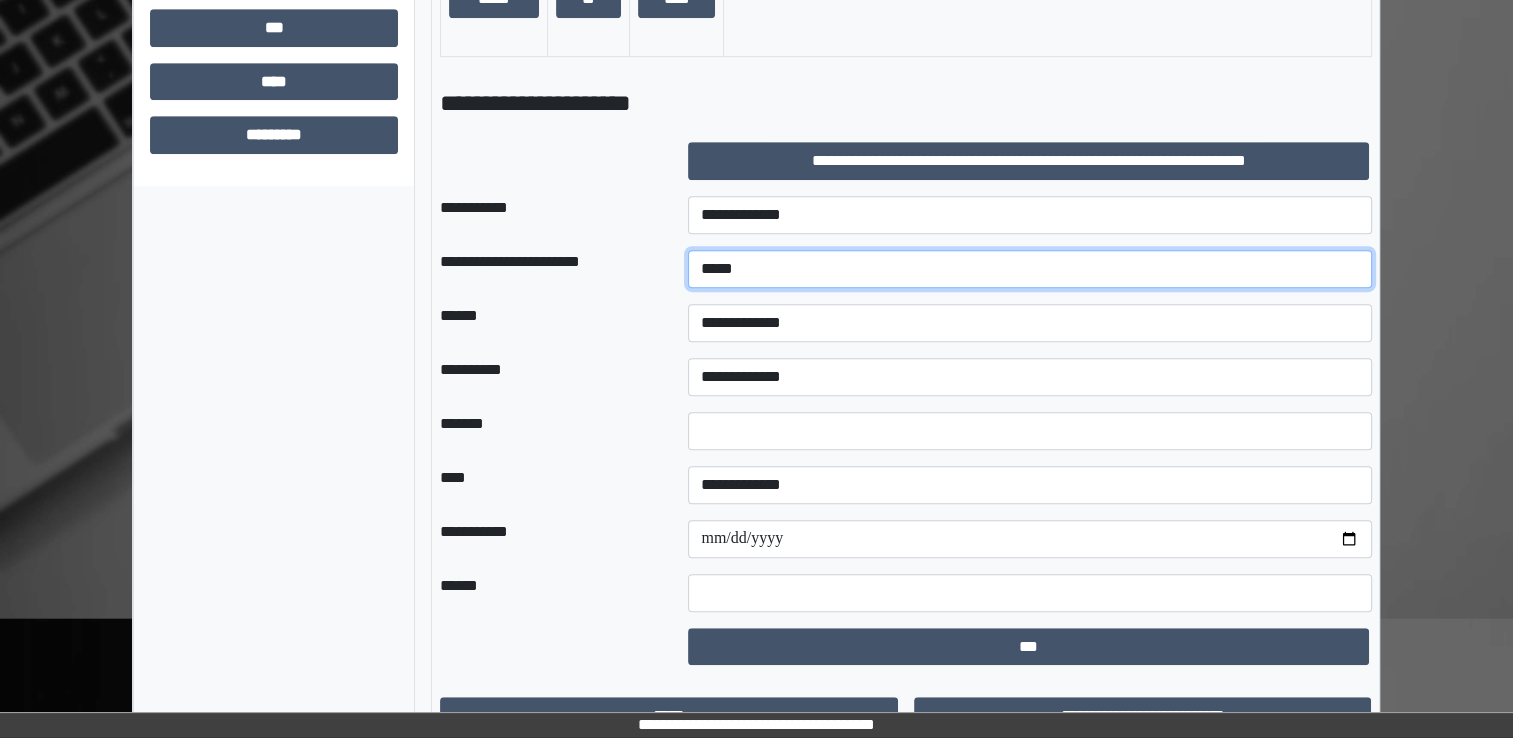 scroll, scrollTop: 1210, scrollLeft: 0, axis: vertical 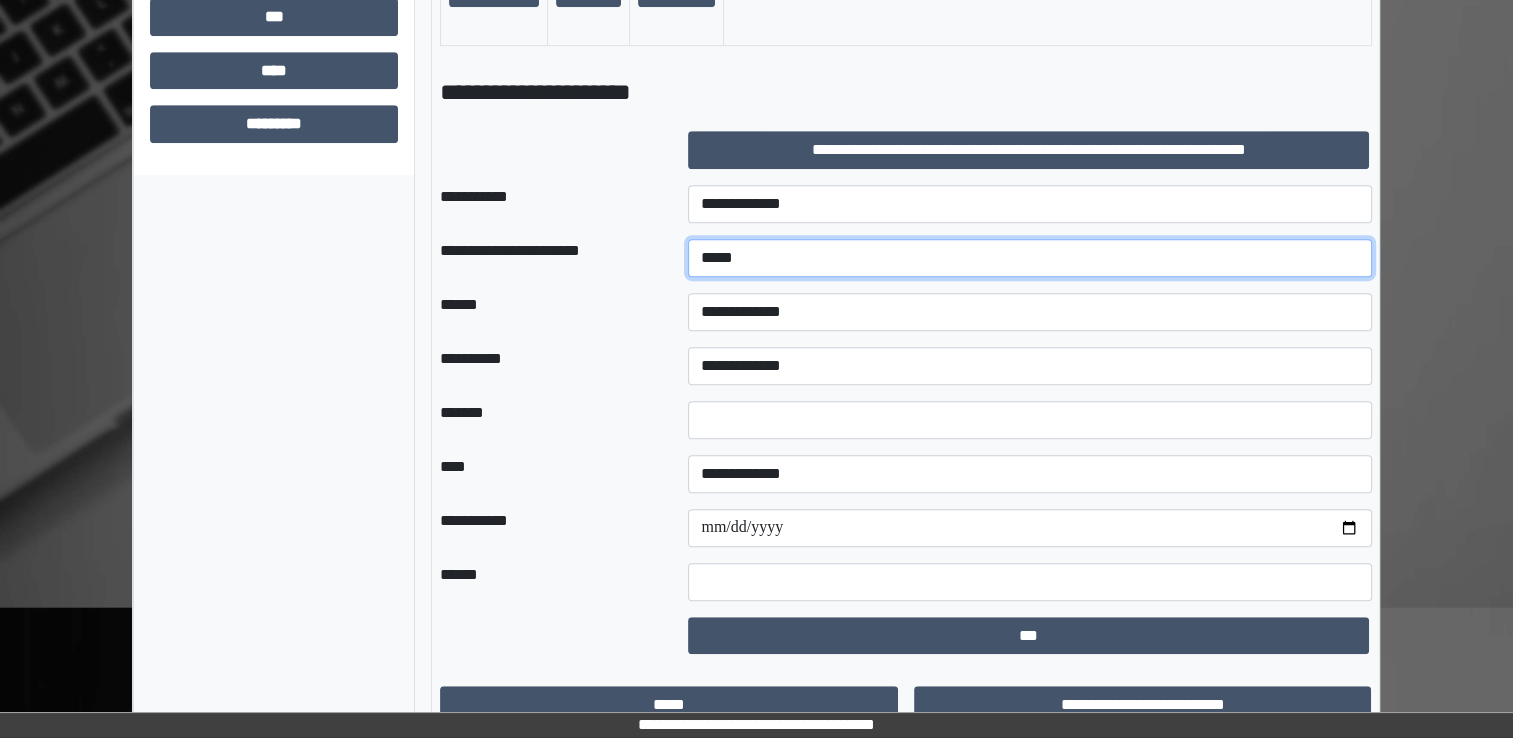 type on "*****" 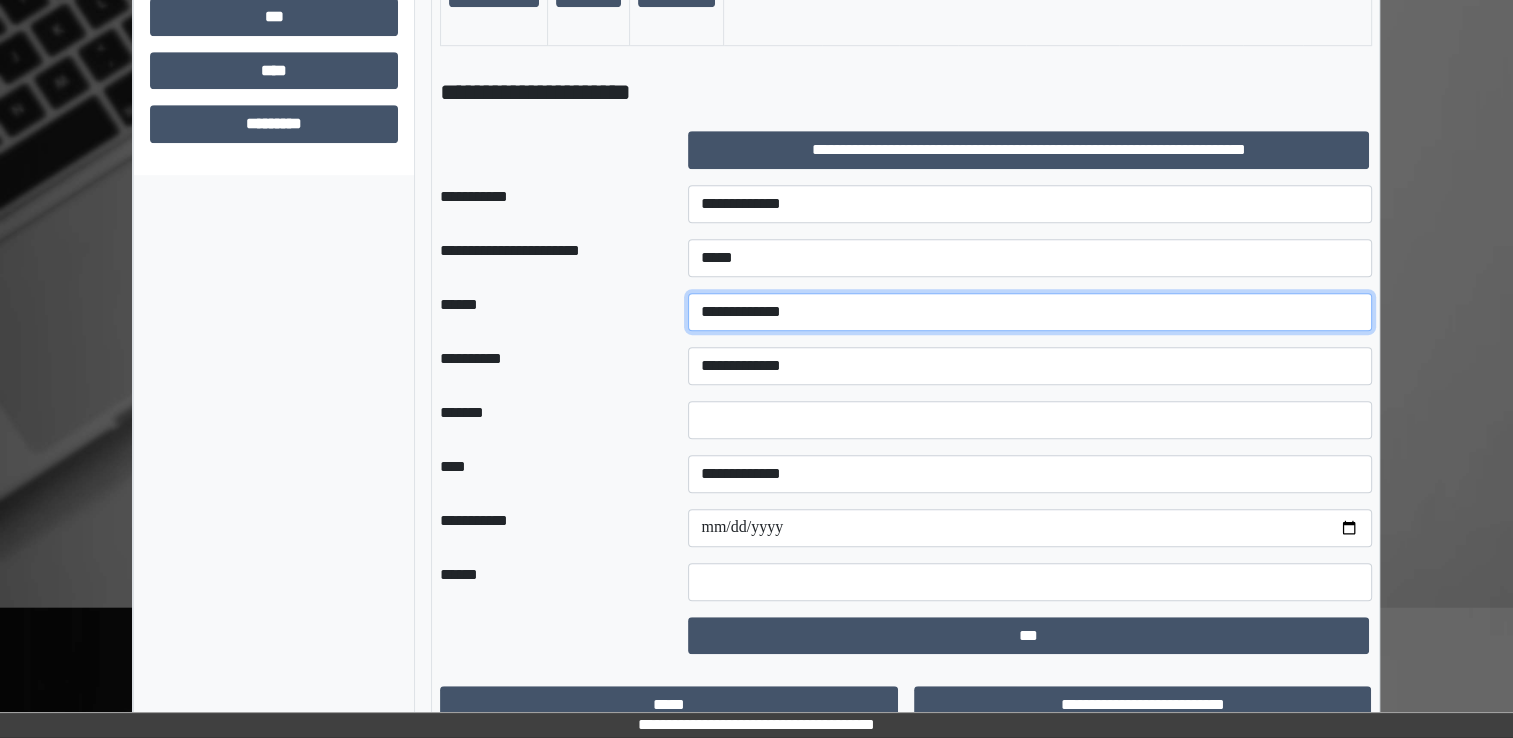 click on "**********" at bounding box center [1030, 312] 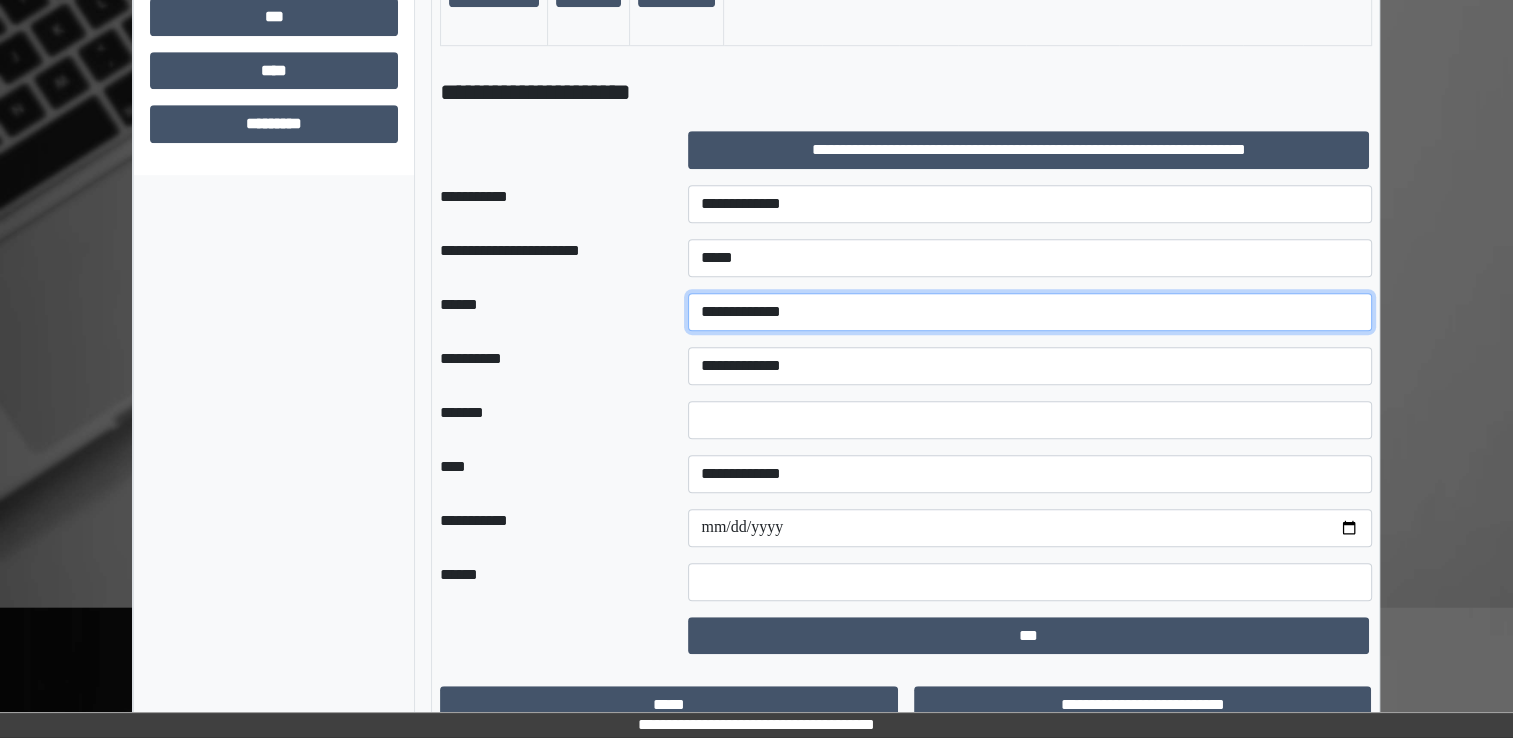 select on "*" 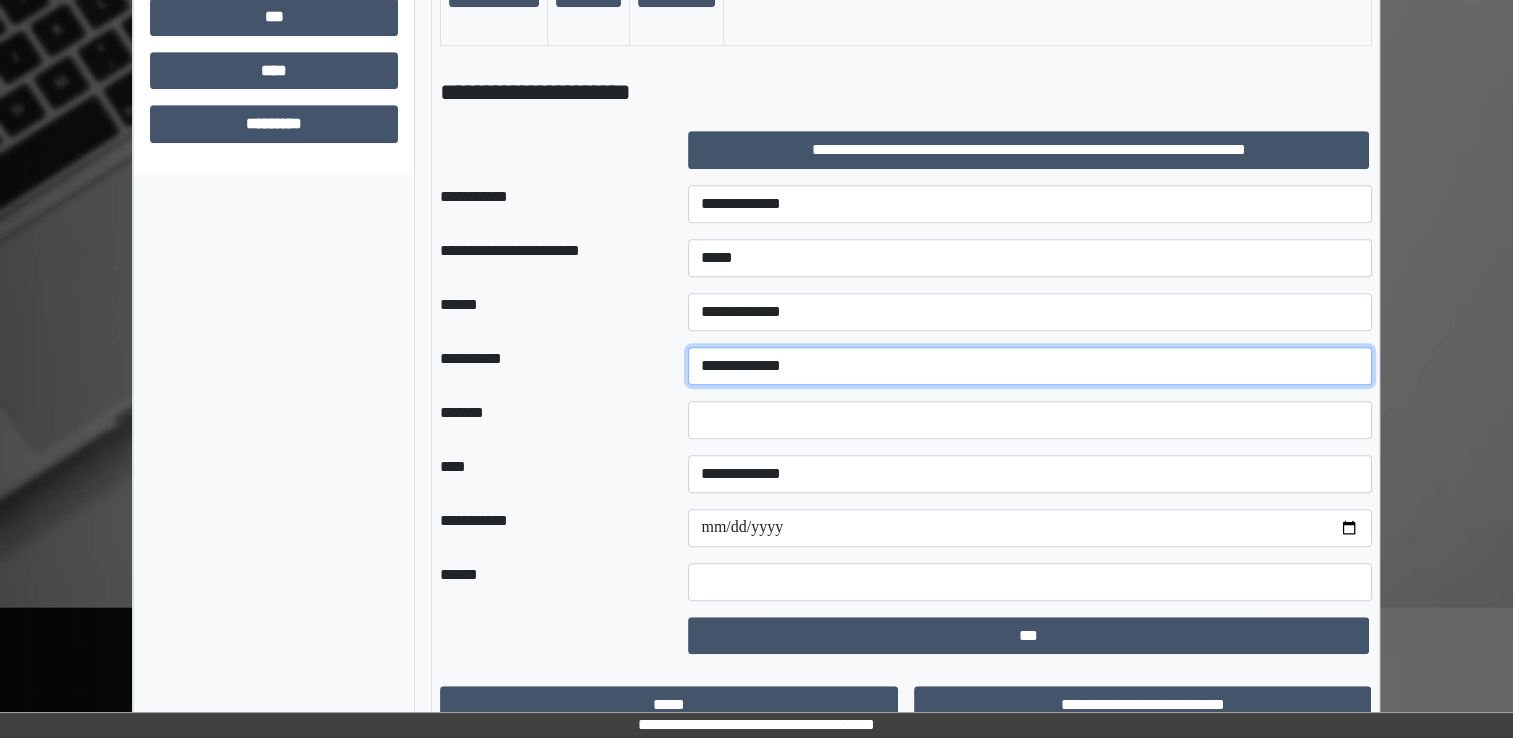 click on "**********" at bounding box center (1030, 366) 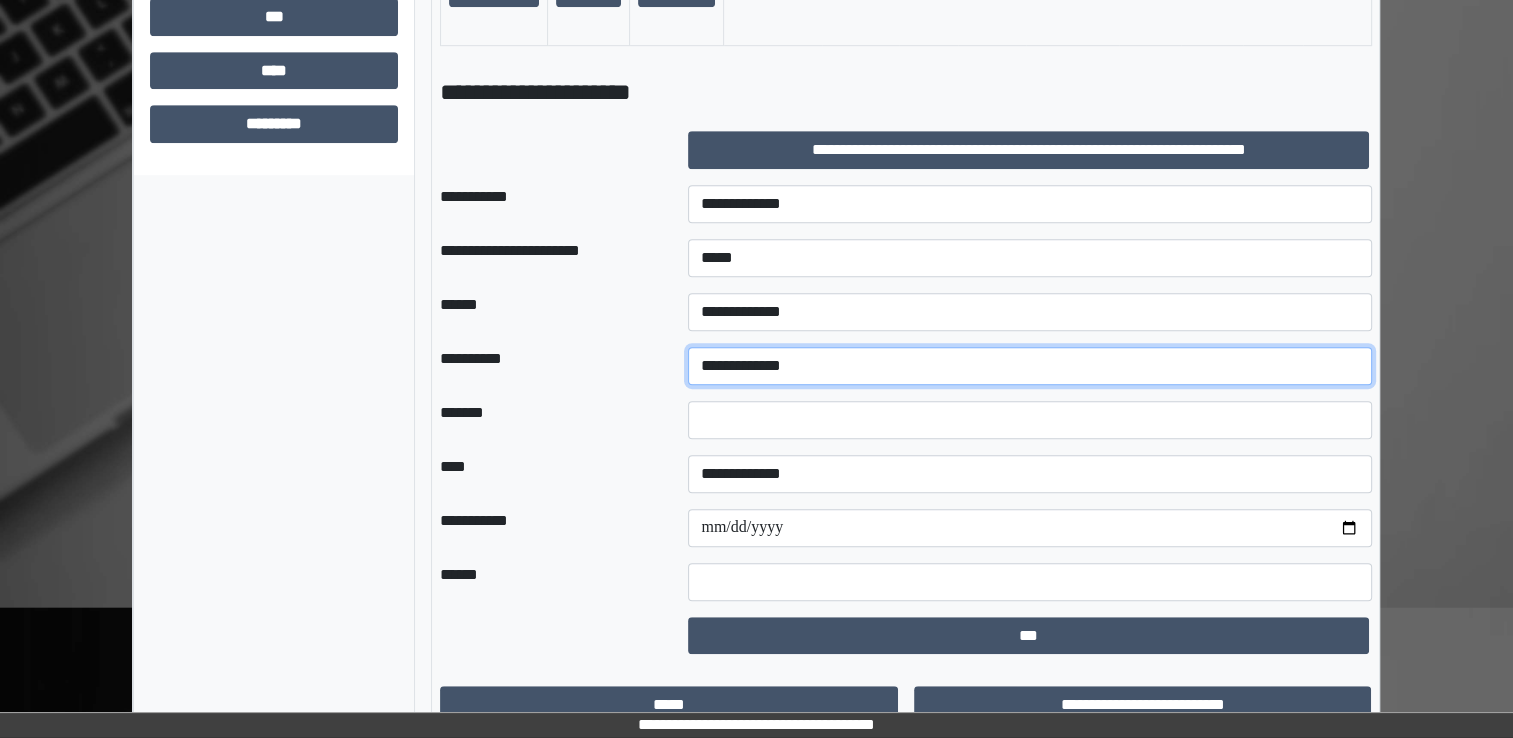 select on "**" 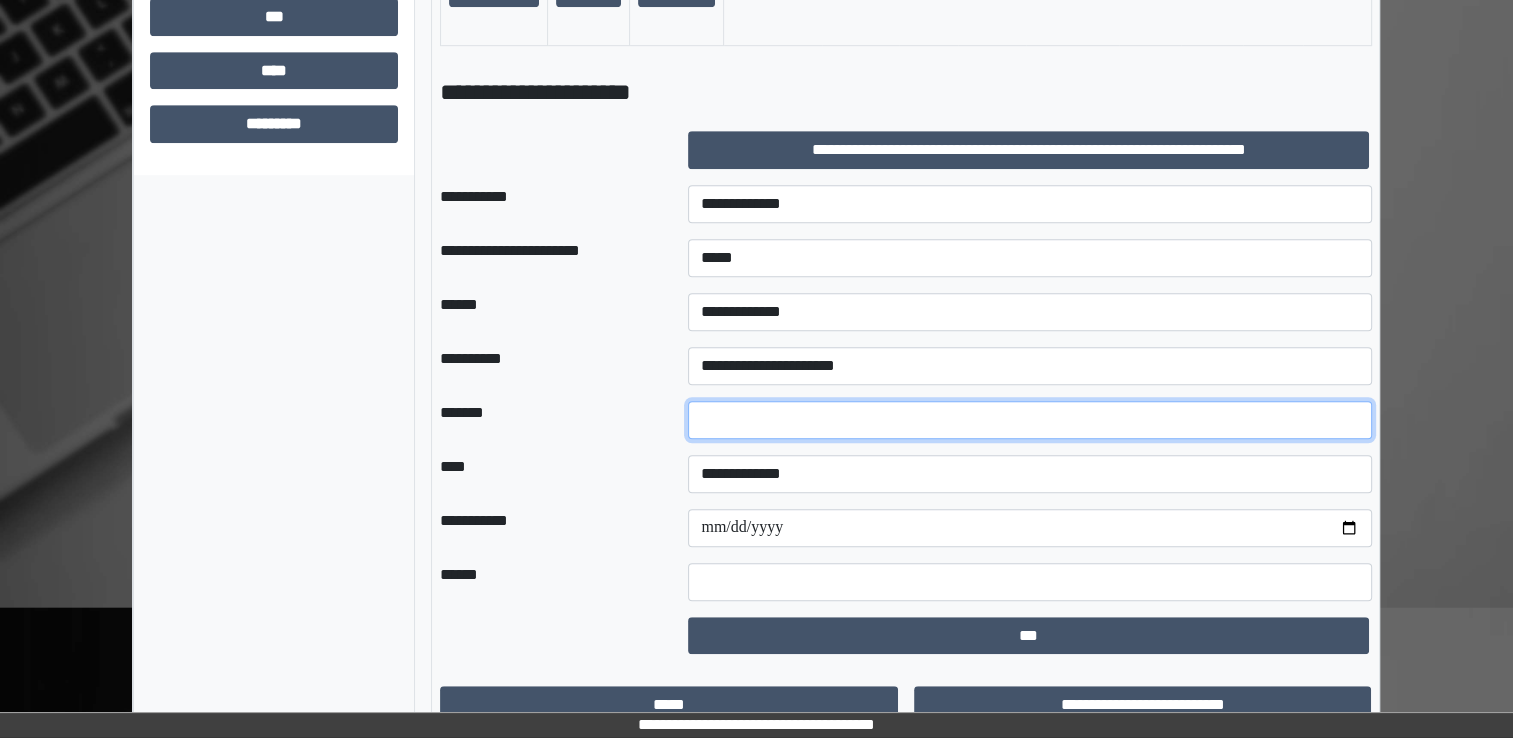 click on "*" at bounding box center [1030, 420] 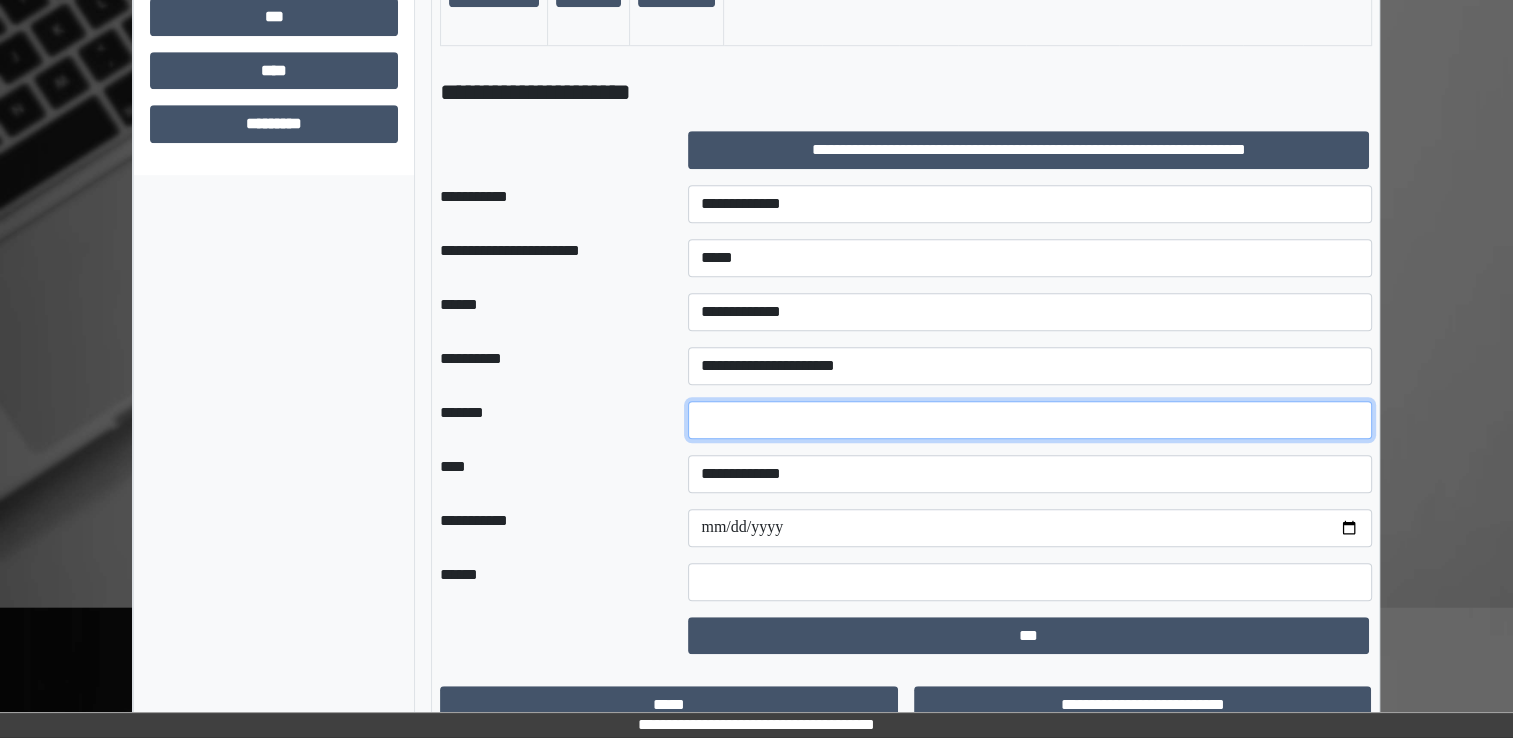 type on "*" 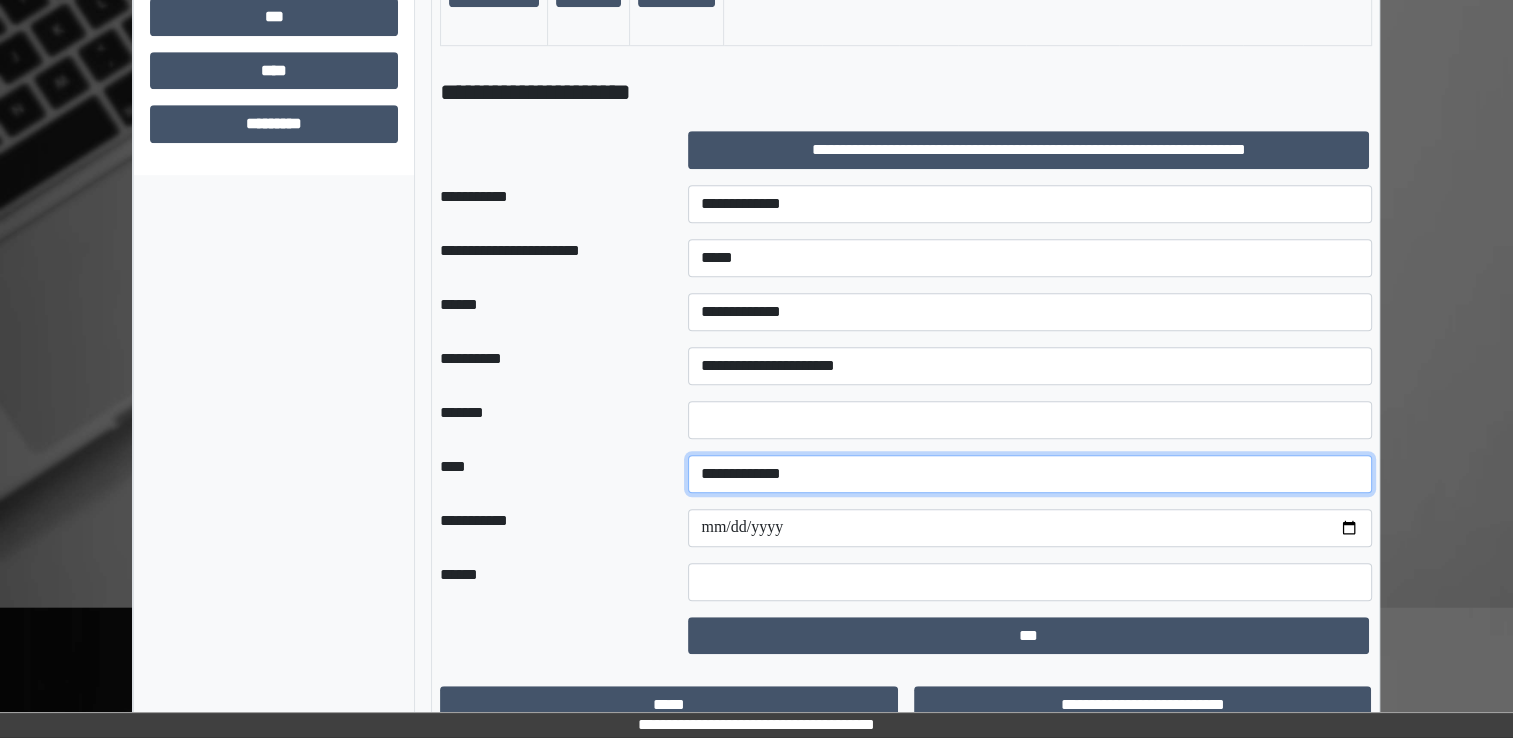 click on "**********" at bounding box center [1030, 474] 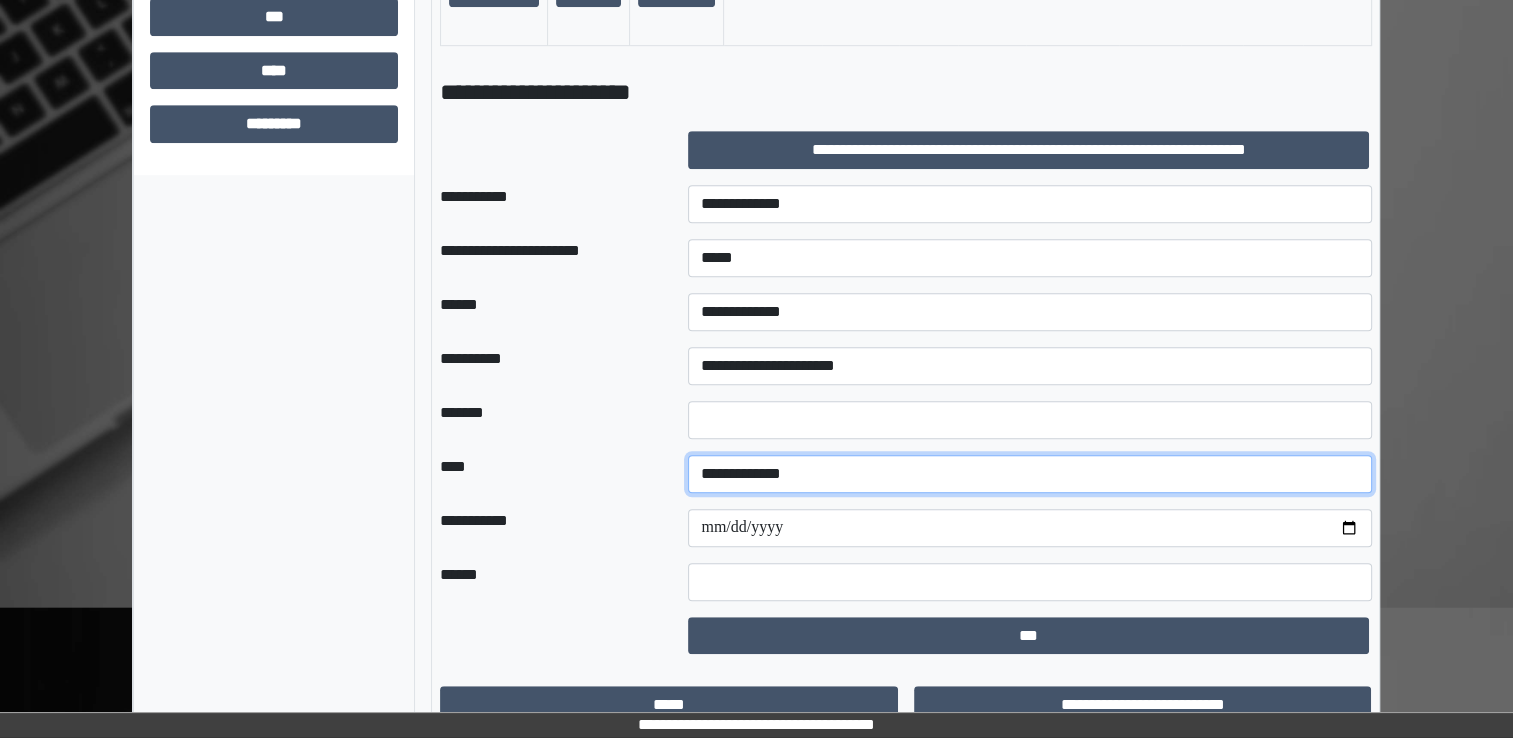 select on "*" 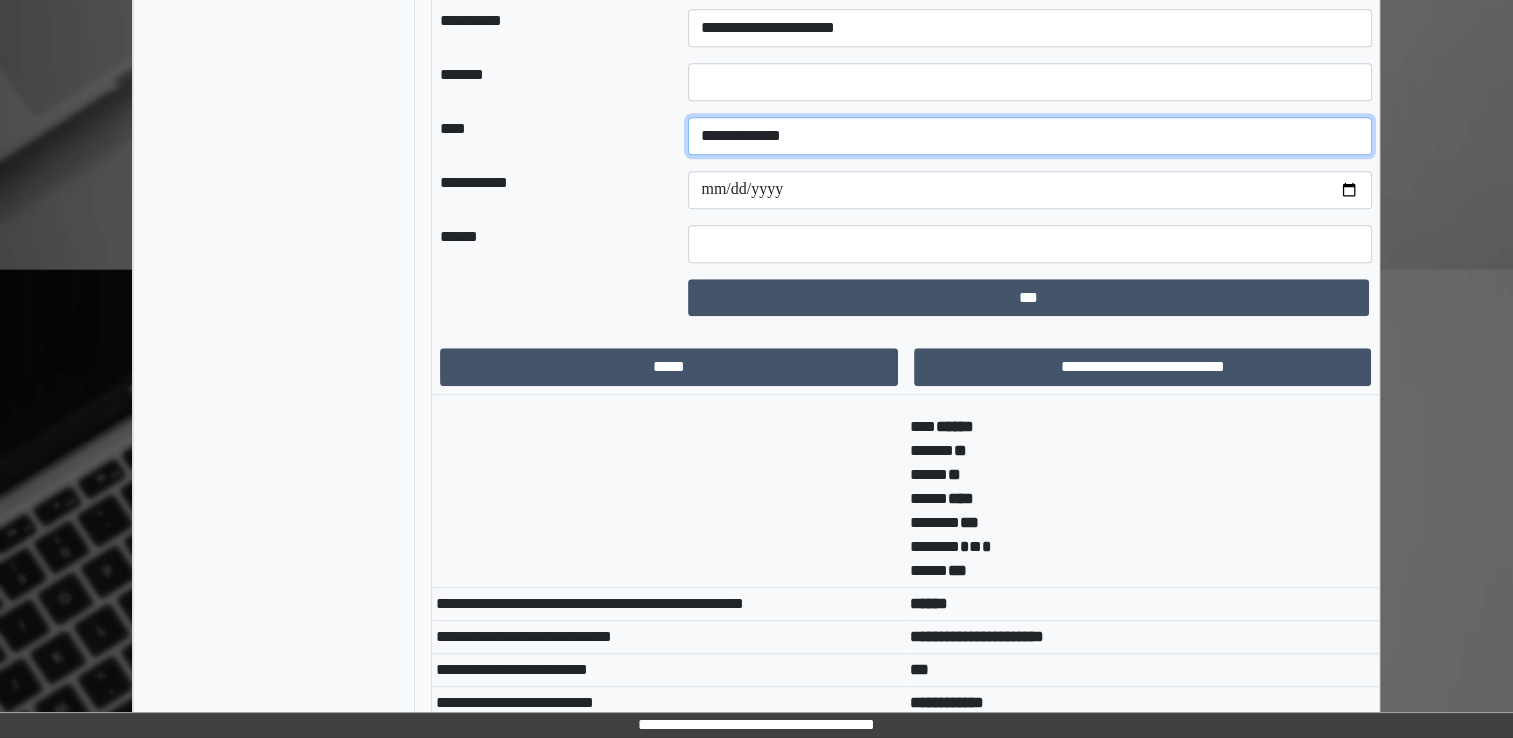scroll, scrollTop: 1554, scrollLeft: 0, axis: vertical 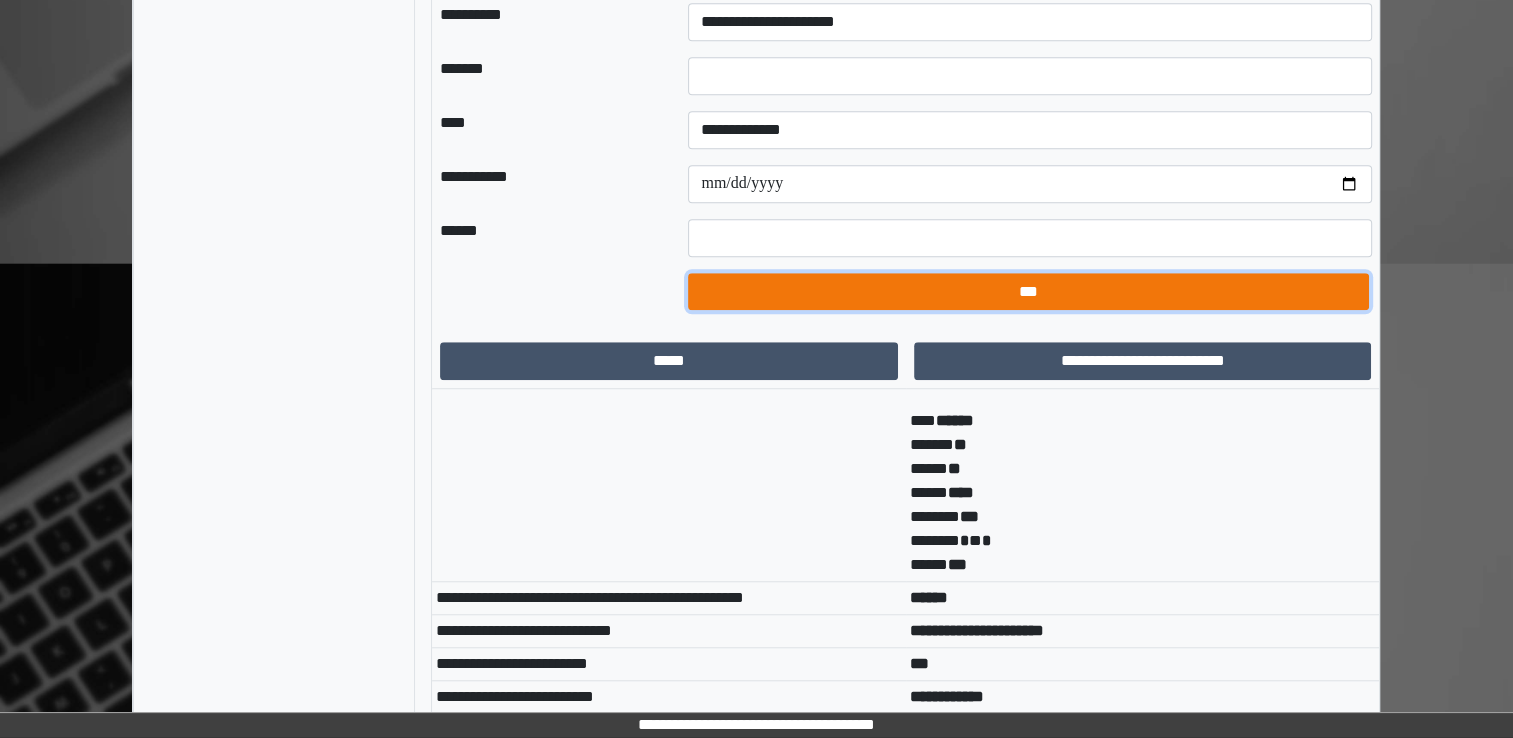 click on "***" at bounding box center (1028, 292) 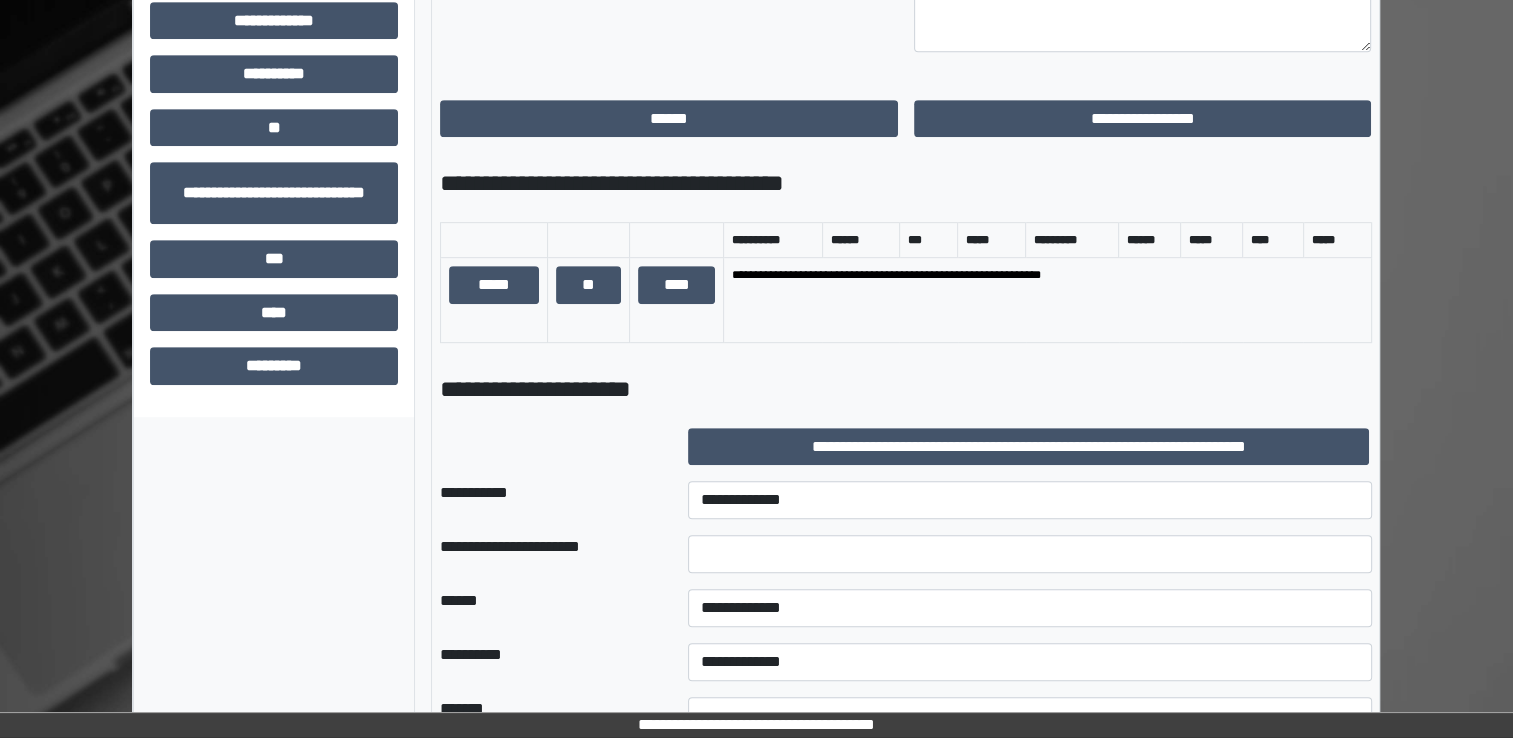 scroll, scrollTop: 1086, scrollLeft: 0, axis: vertical 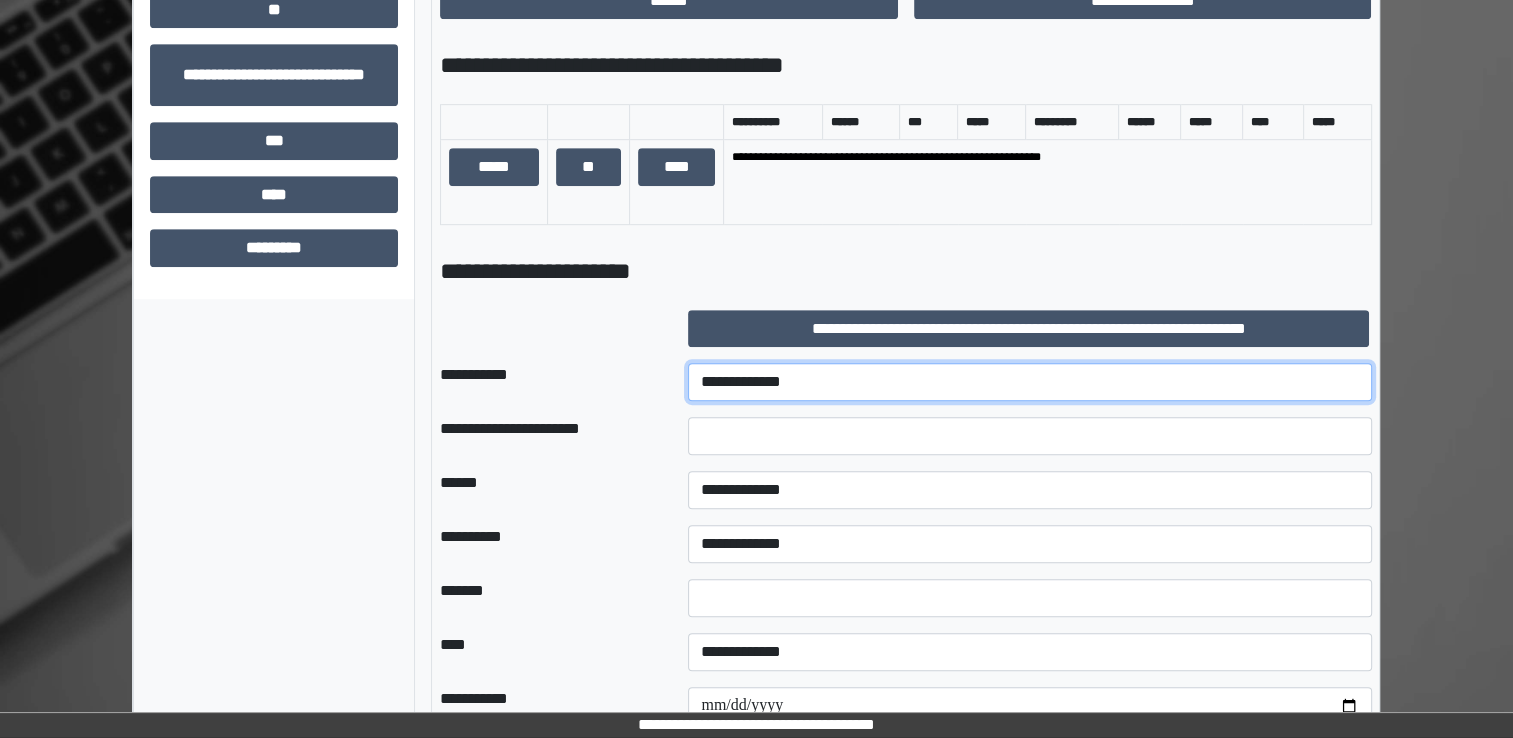 click on "**********" at bounding box center (1030, 382) 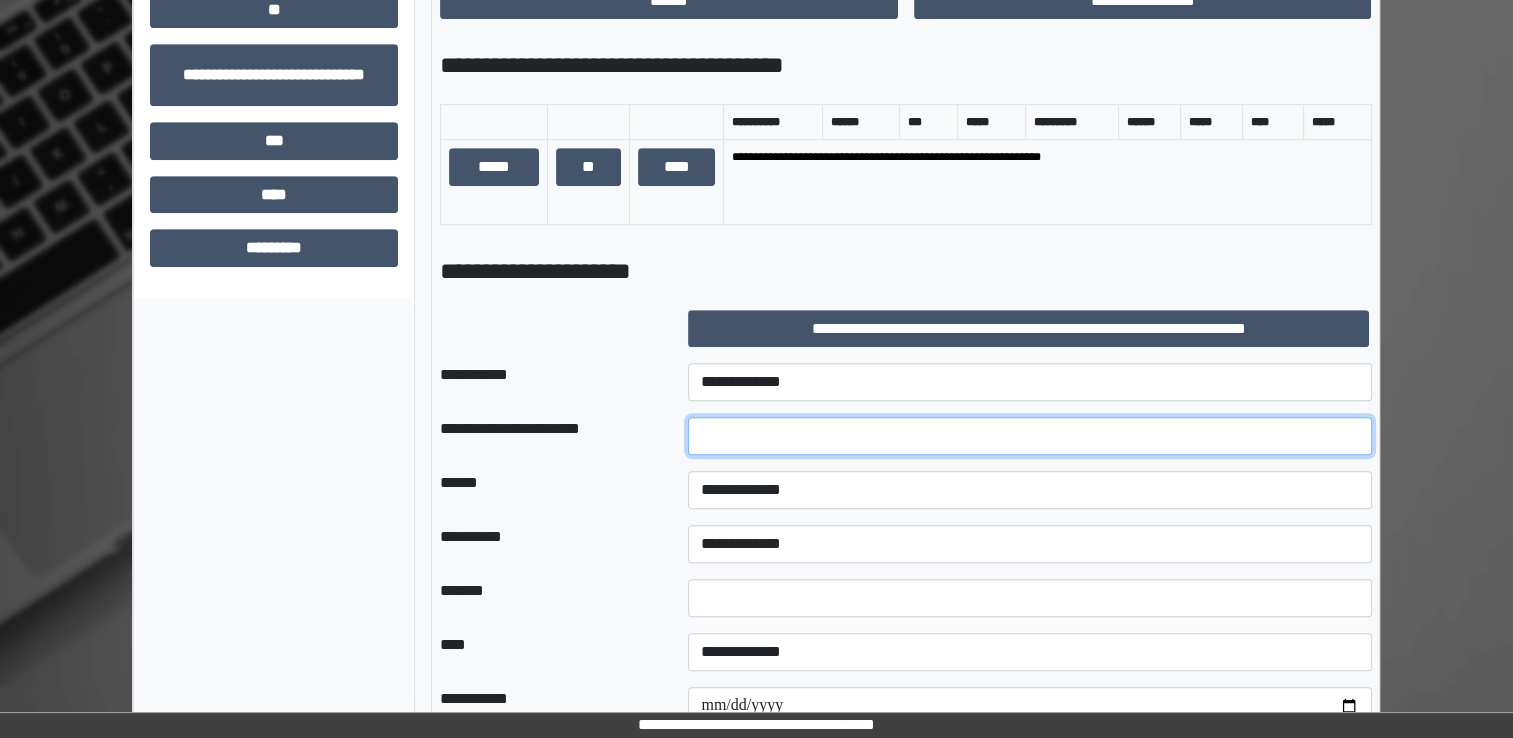 click at bounding box center [1030, 436] 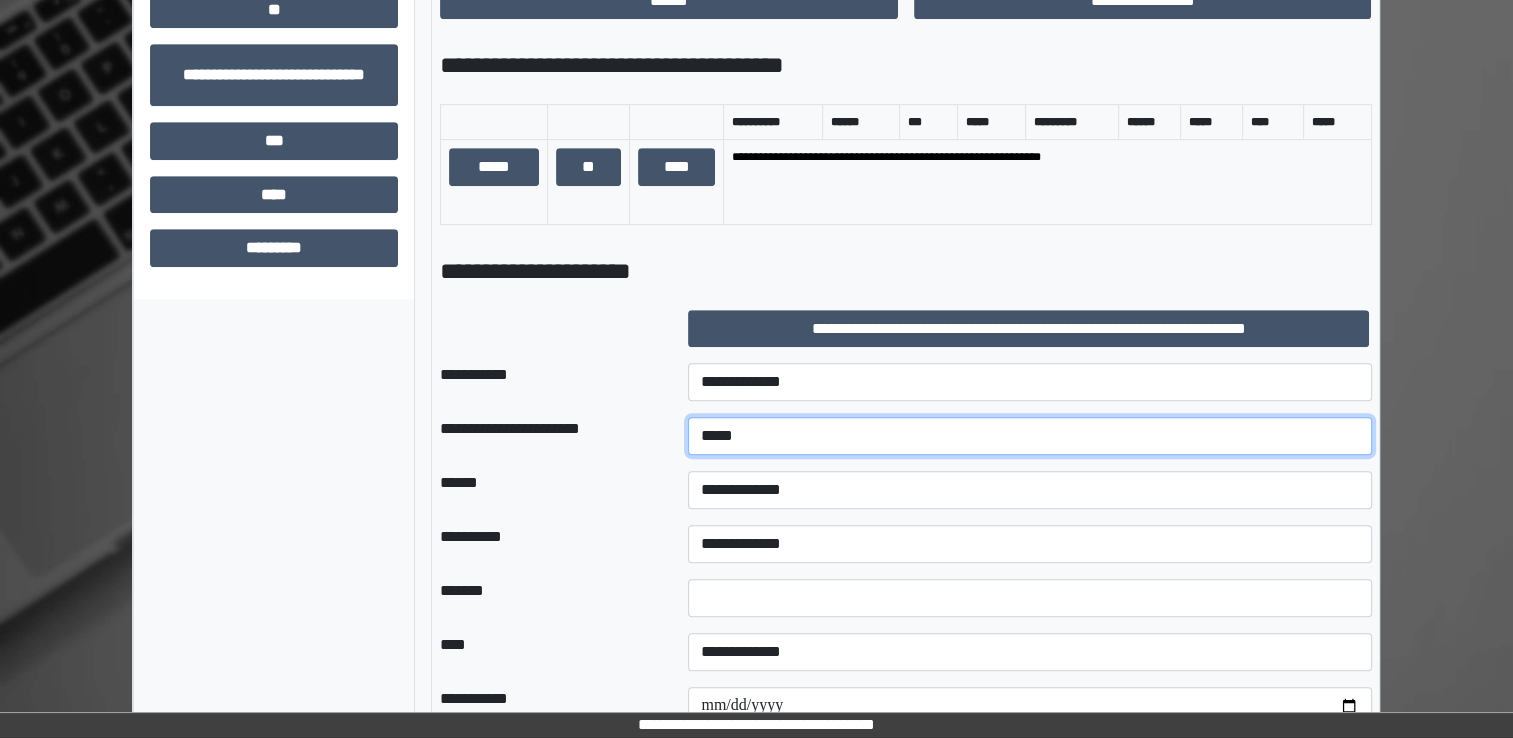 type on "*****" 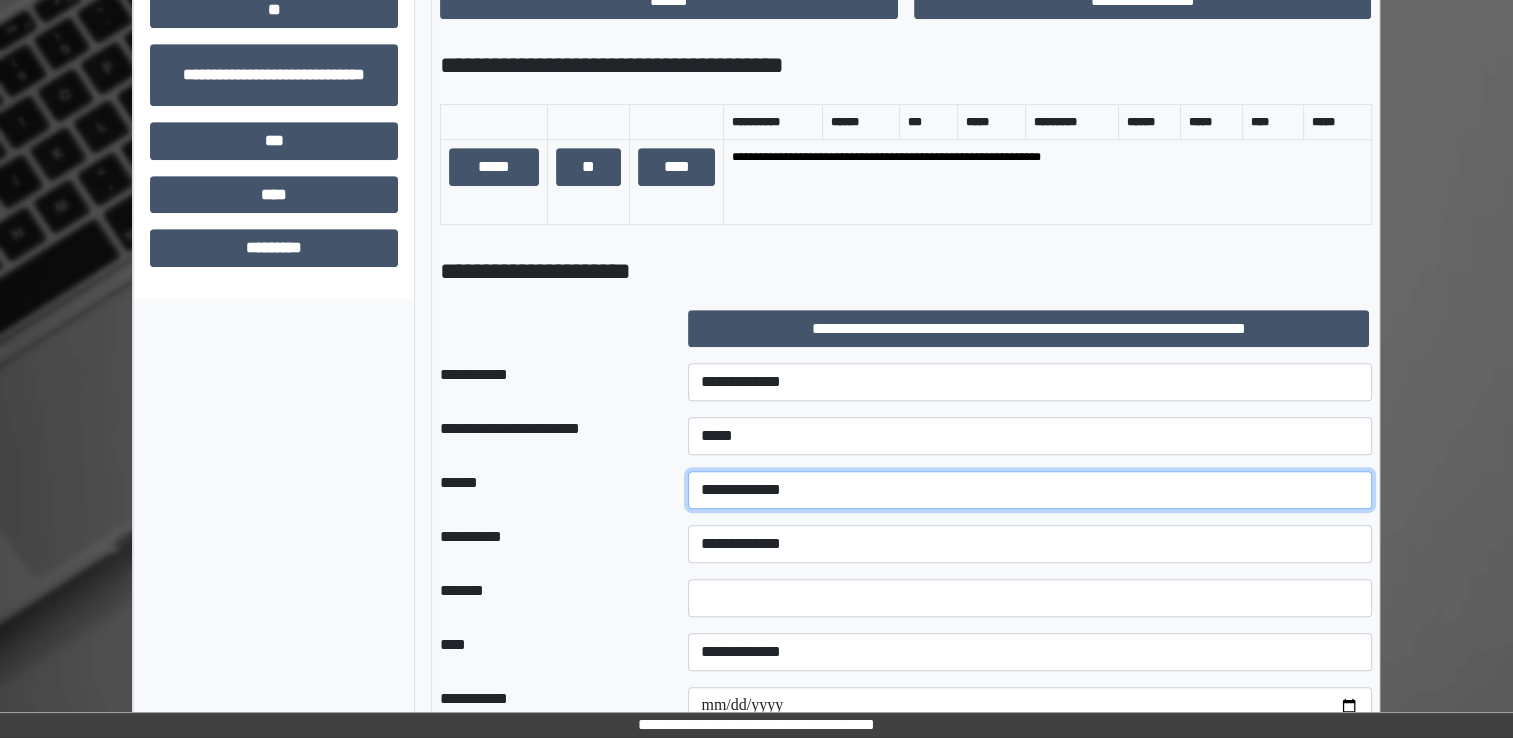 click on "**********" at bounding box center (1030, 490) 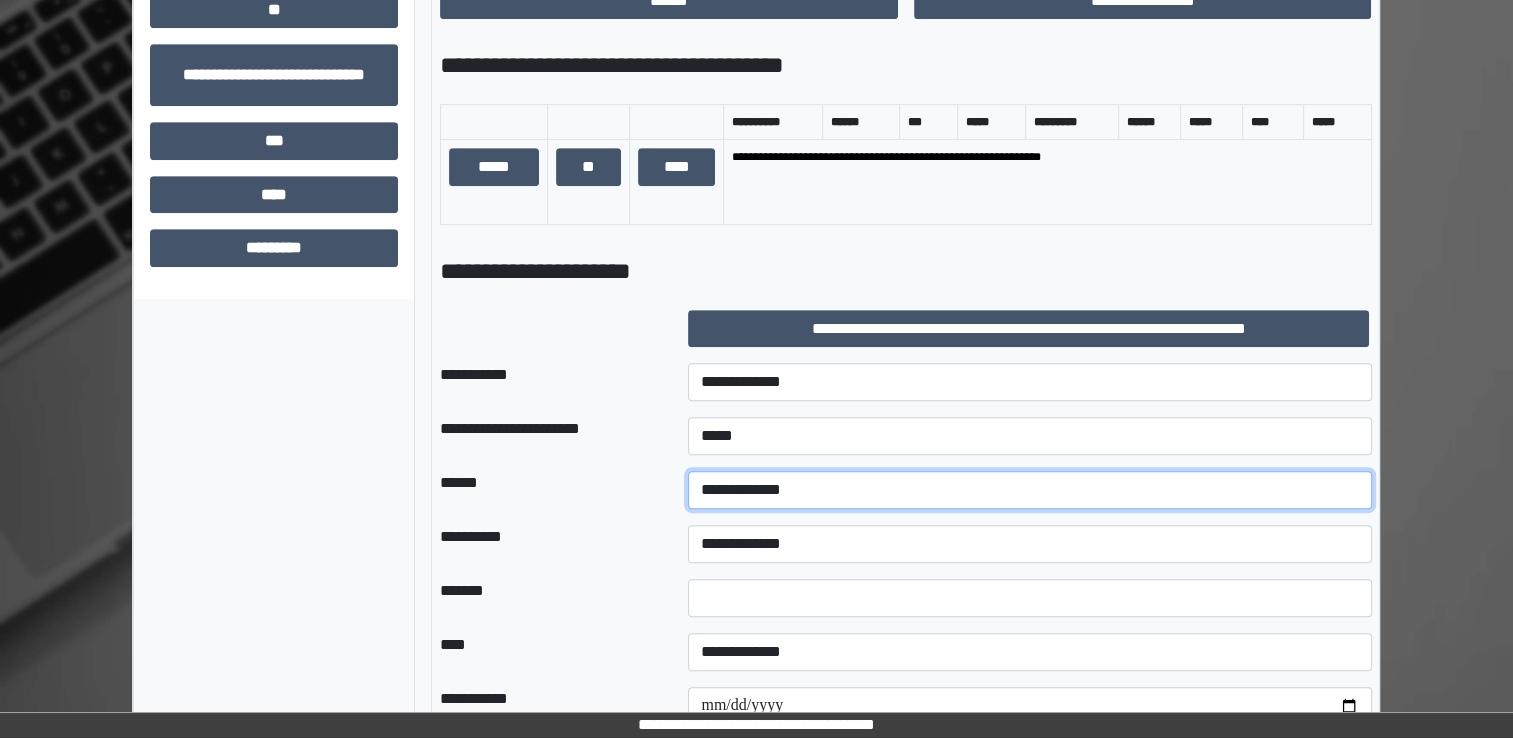 select on "*" 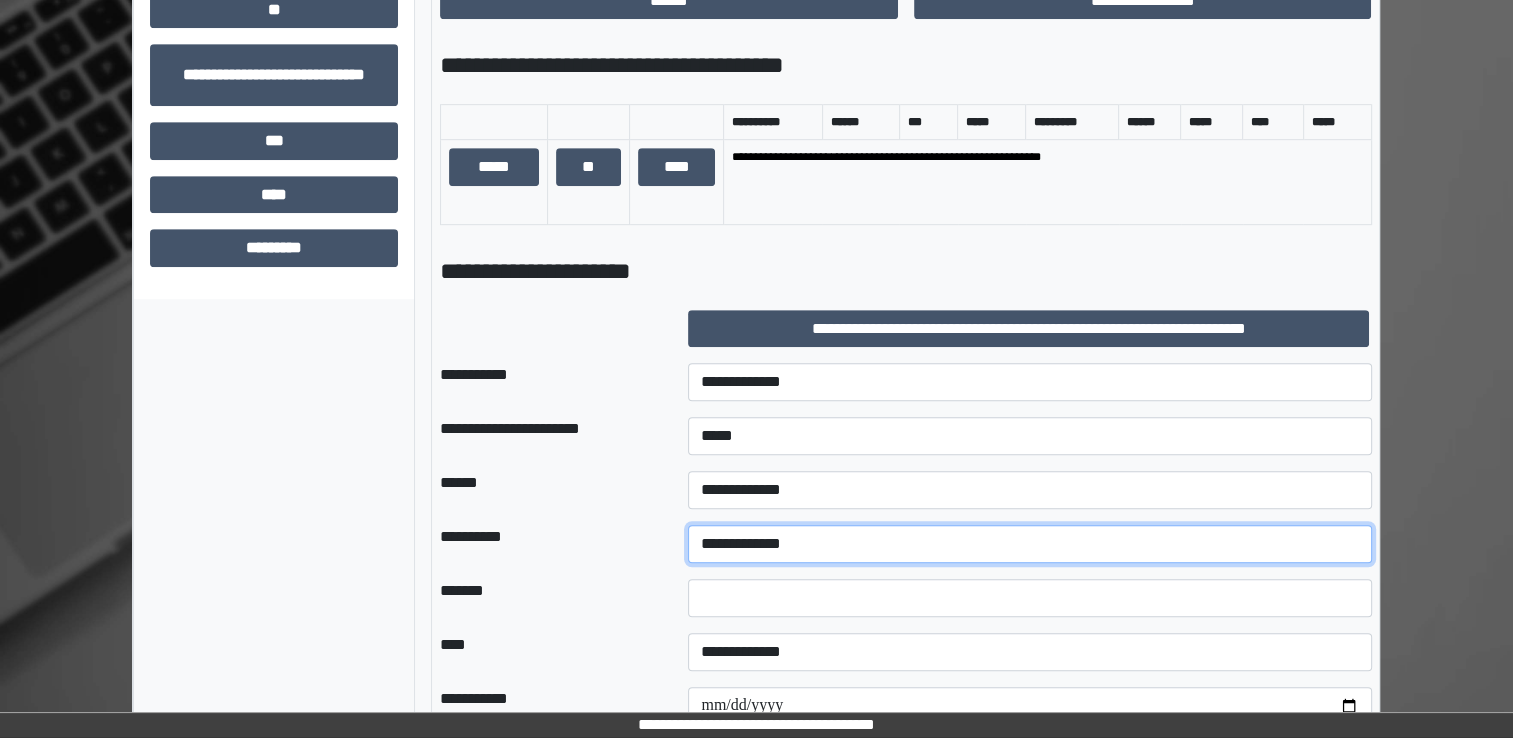 click on "**********" at bounding box center (1030, 544) 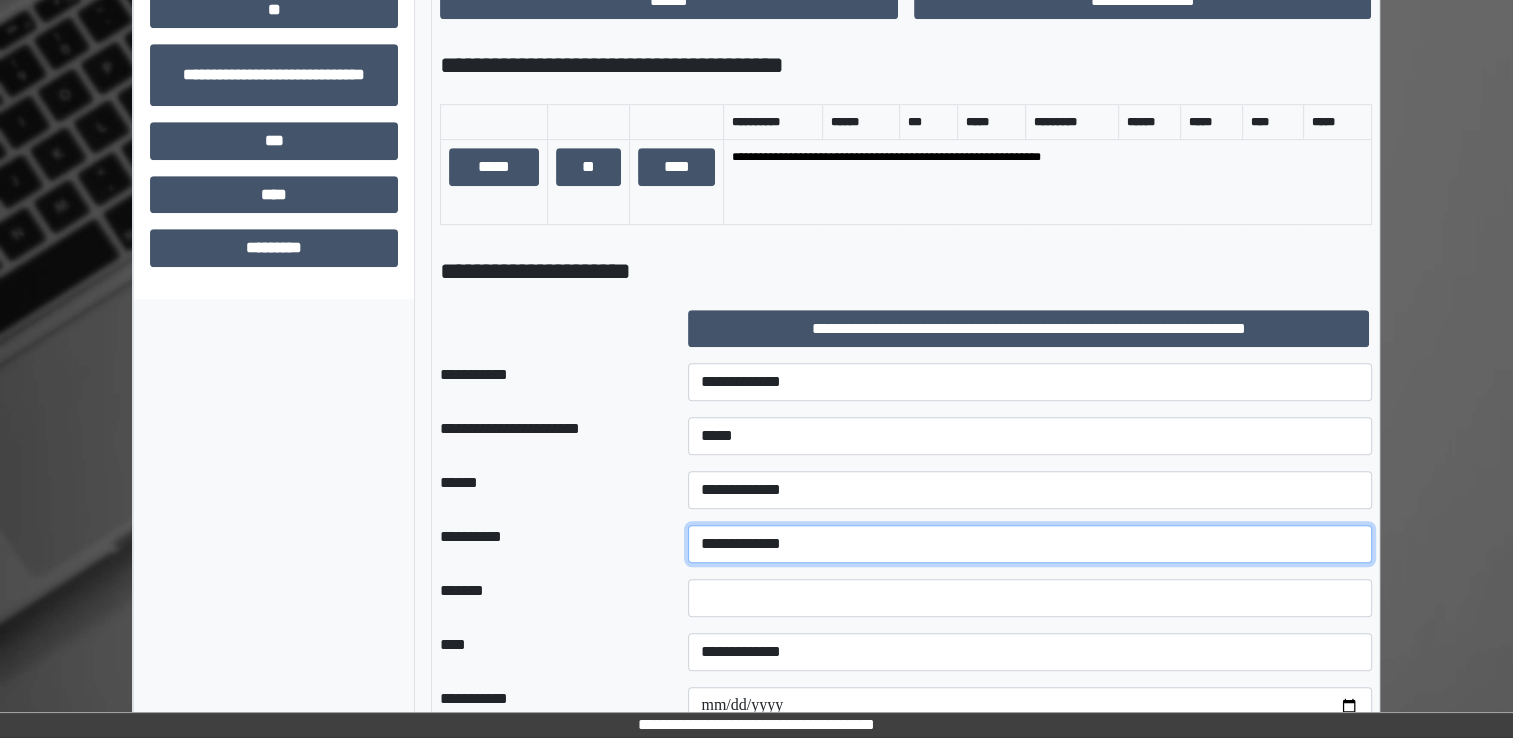 select on "*" 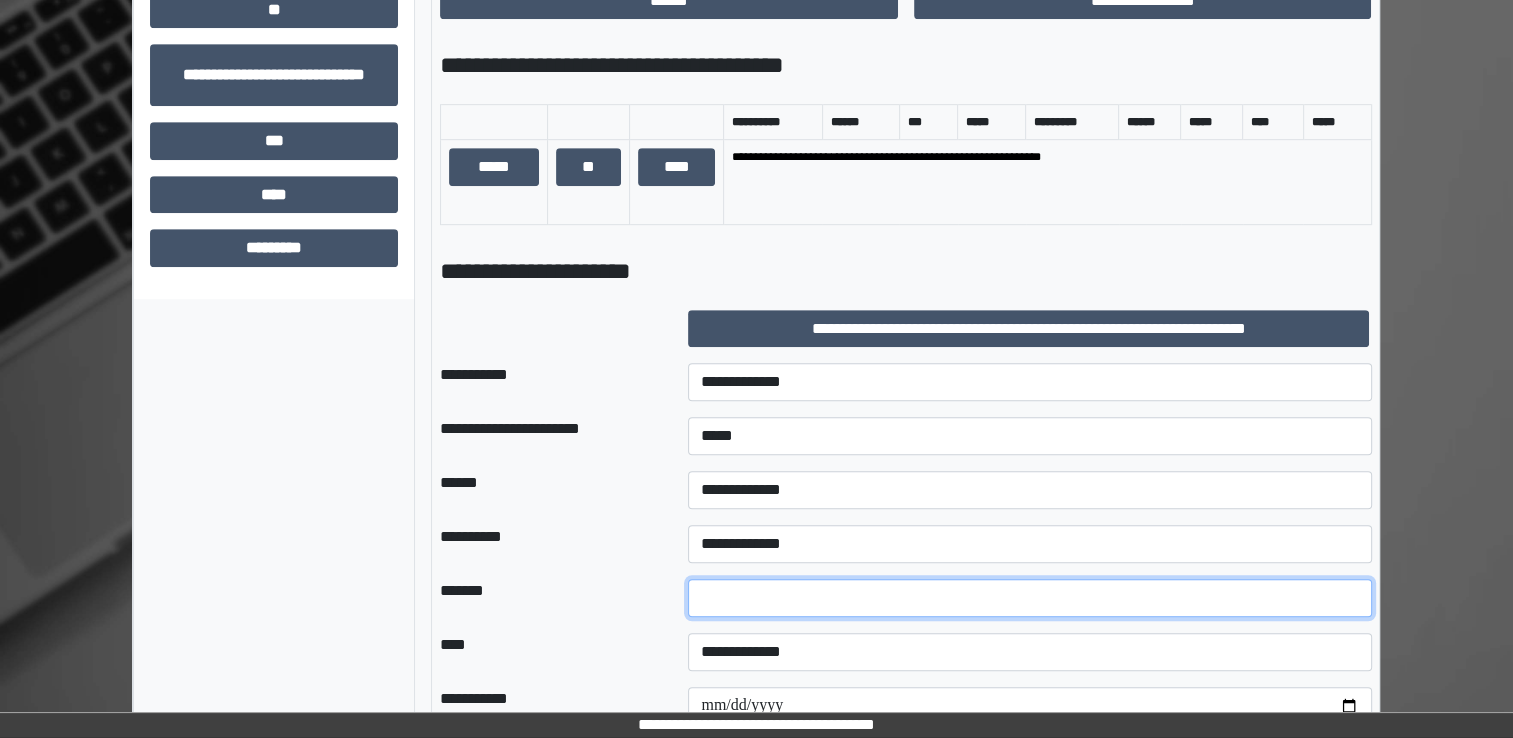 drag, startPoint x: 716, startPoint y: 629, endPoint x: 677, endPoint y: 622, distance: 39.623226 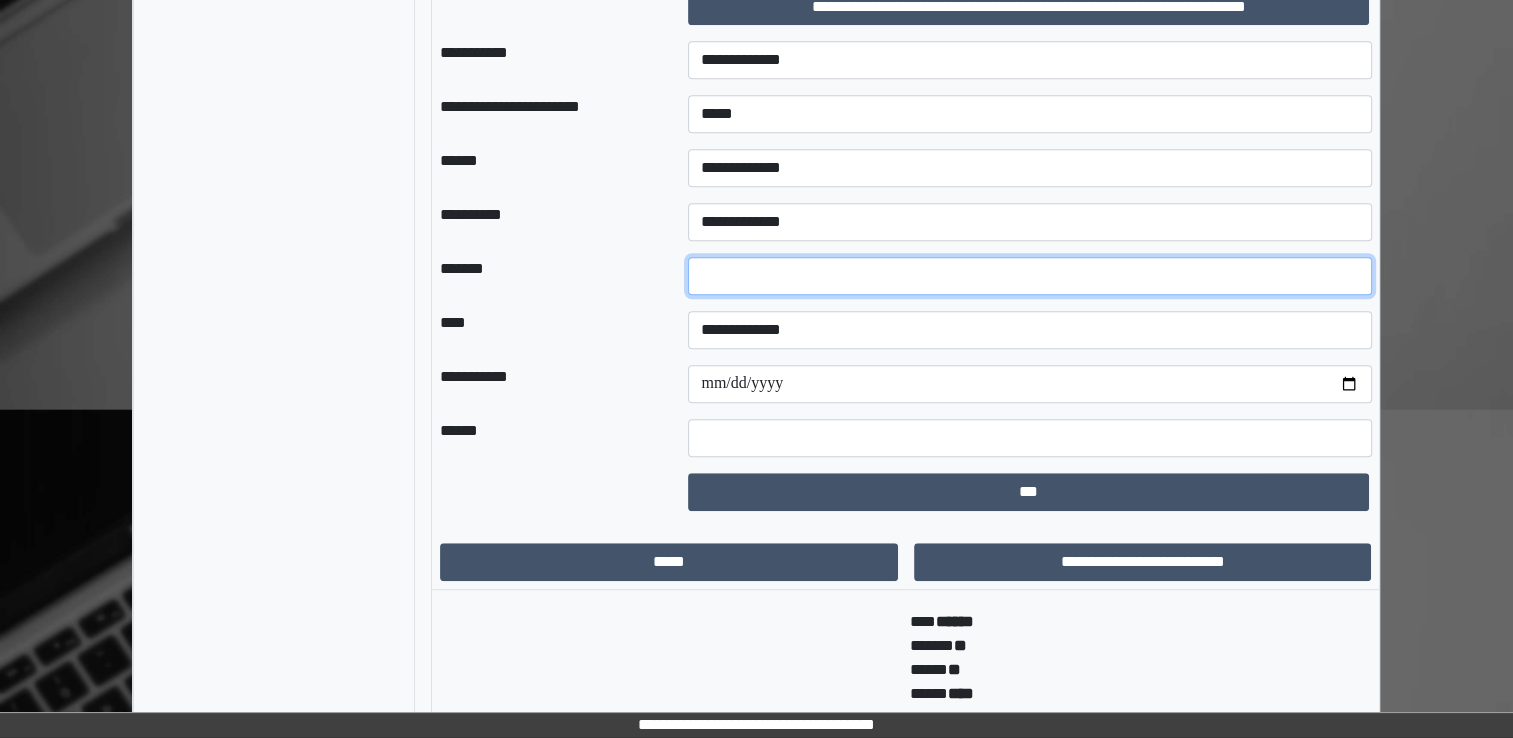scroll, scrollTop: 1451, scrollLeft: 0, axis: vertical 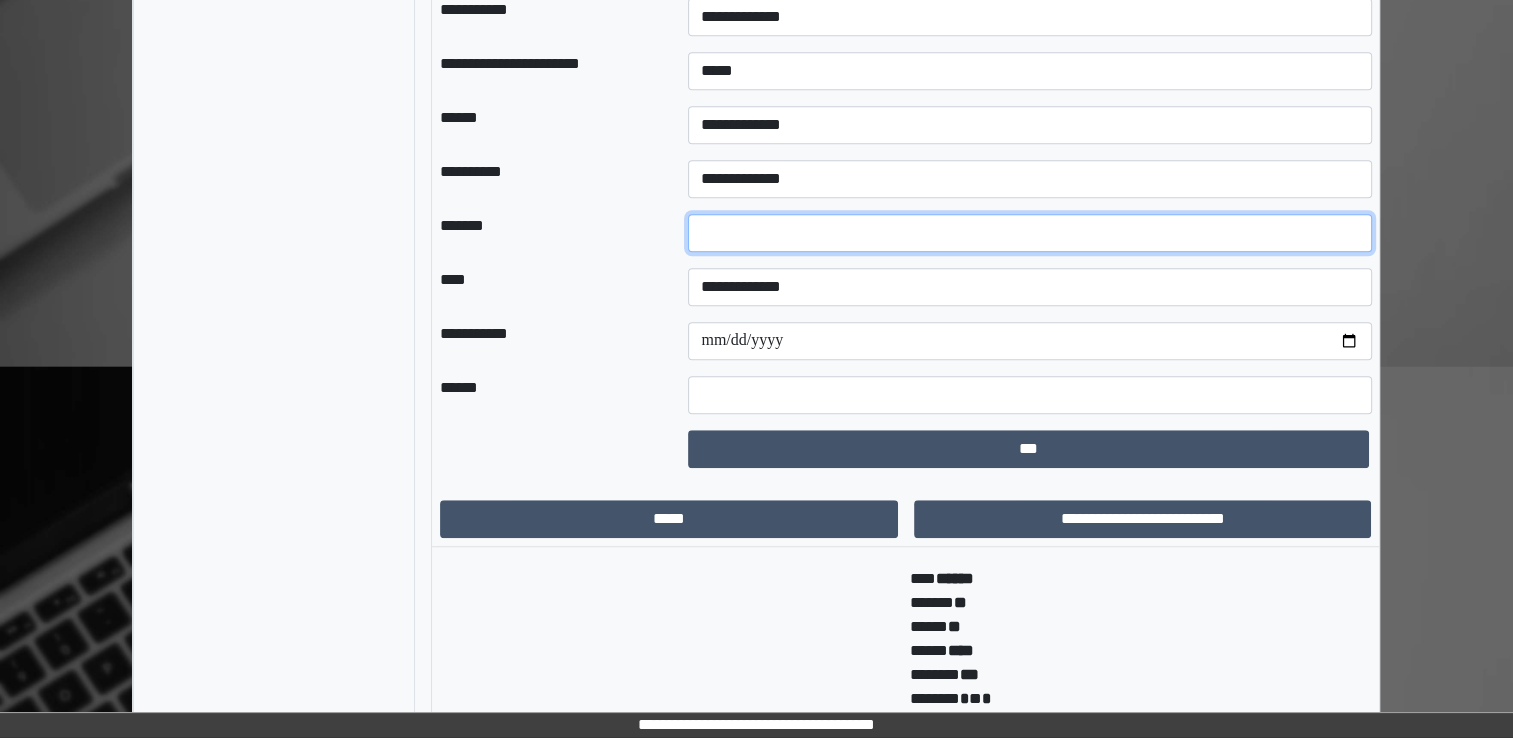 type on "*" 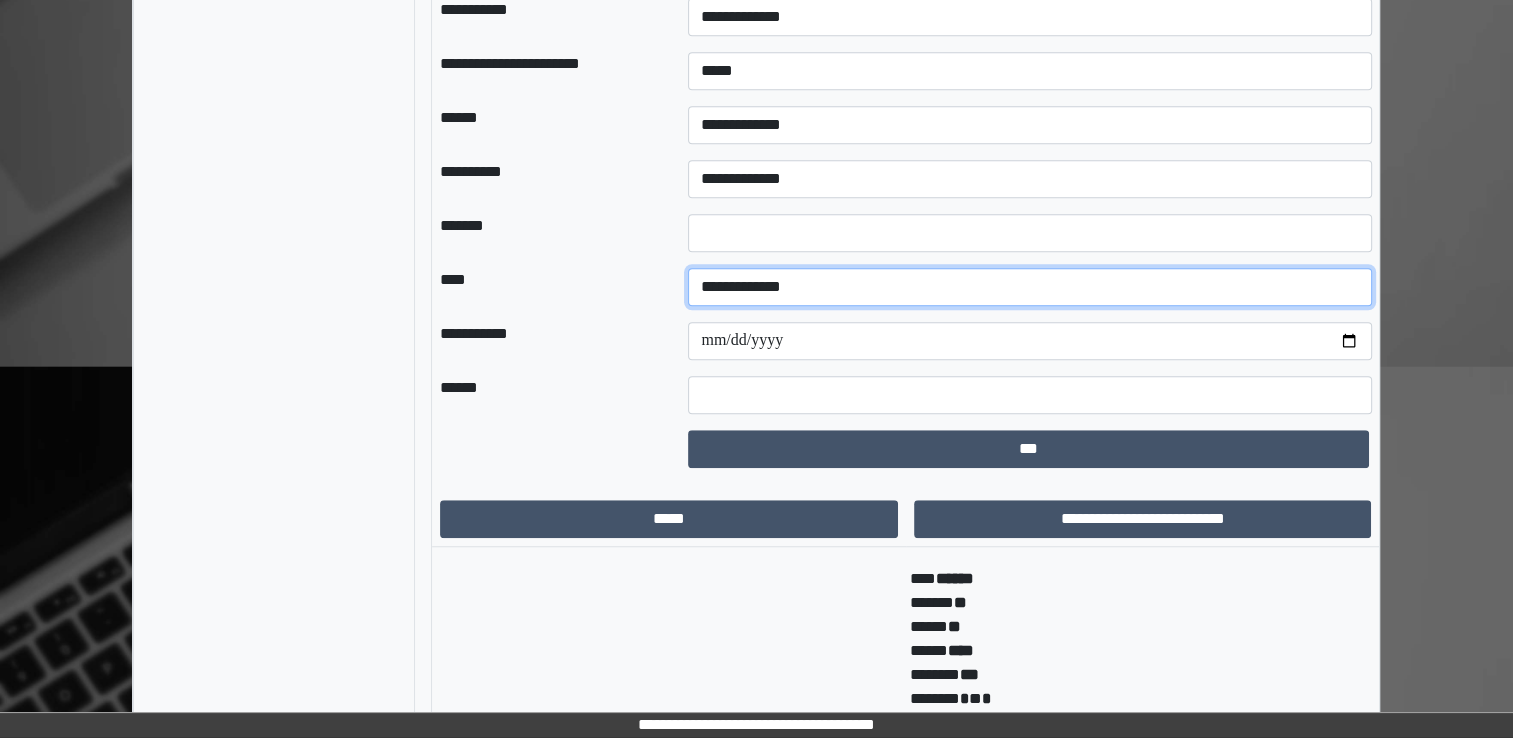 click on "**********" at bounding box center (1030, 287) 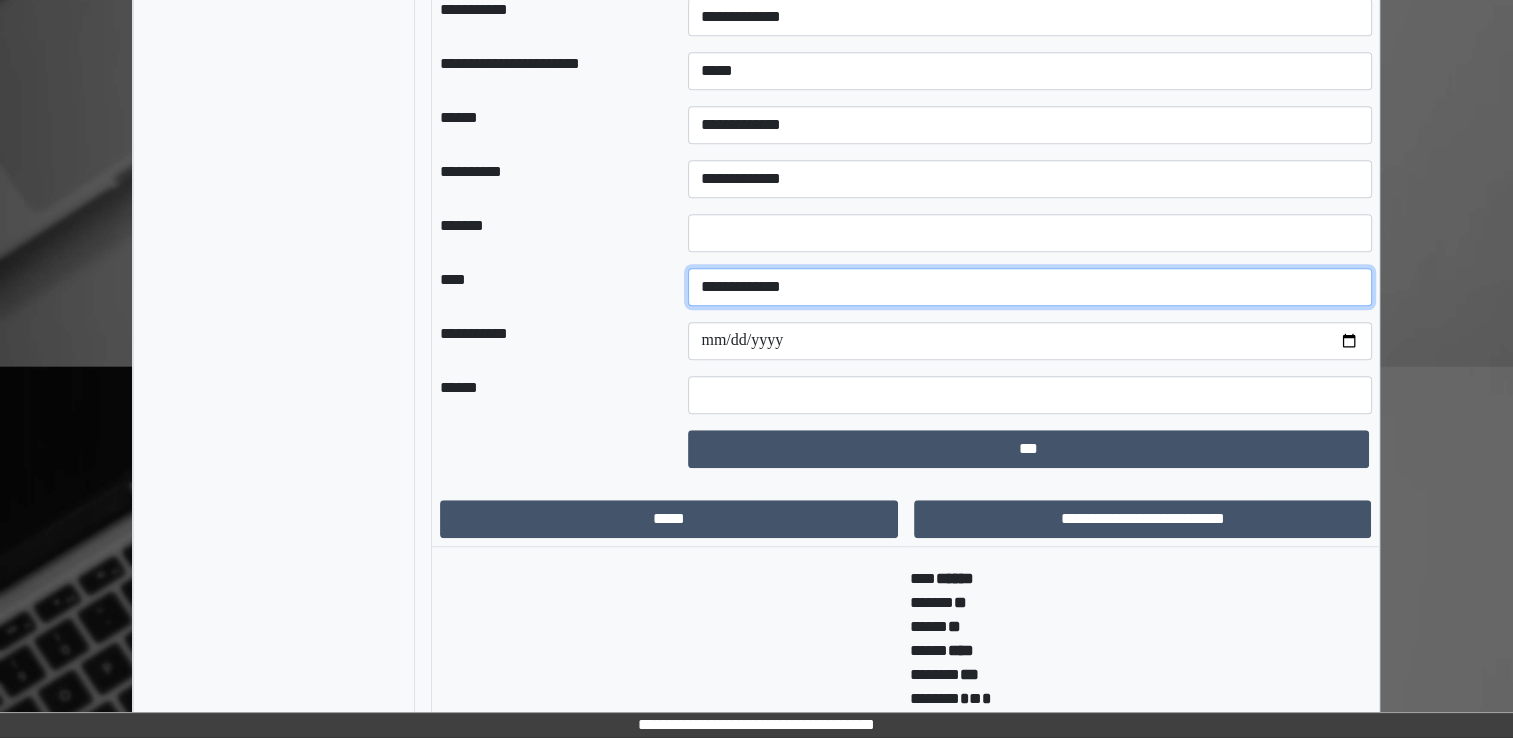 select on "*" 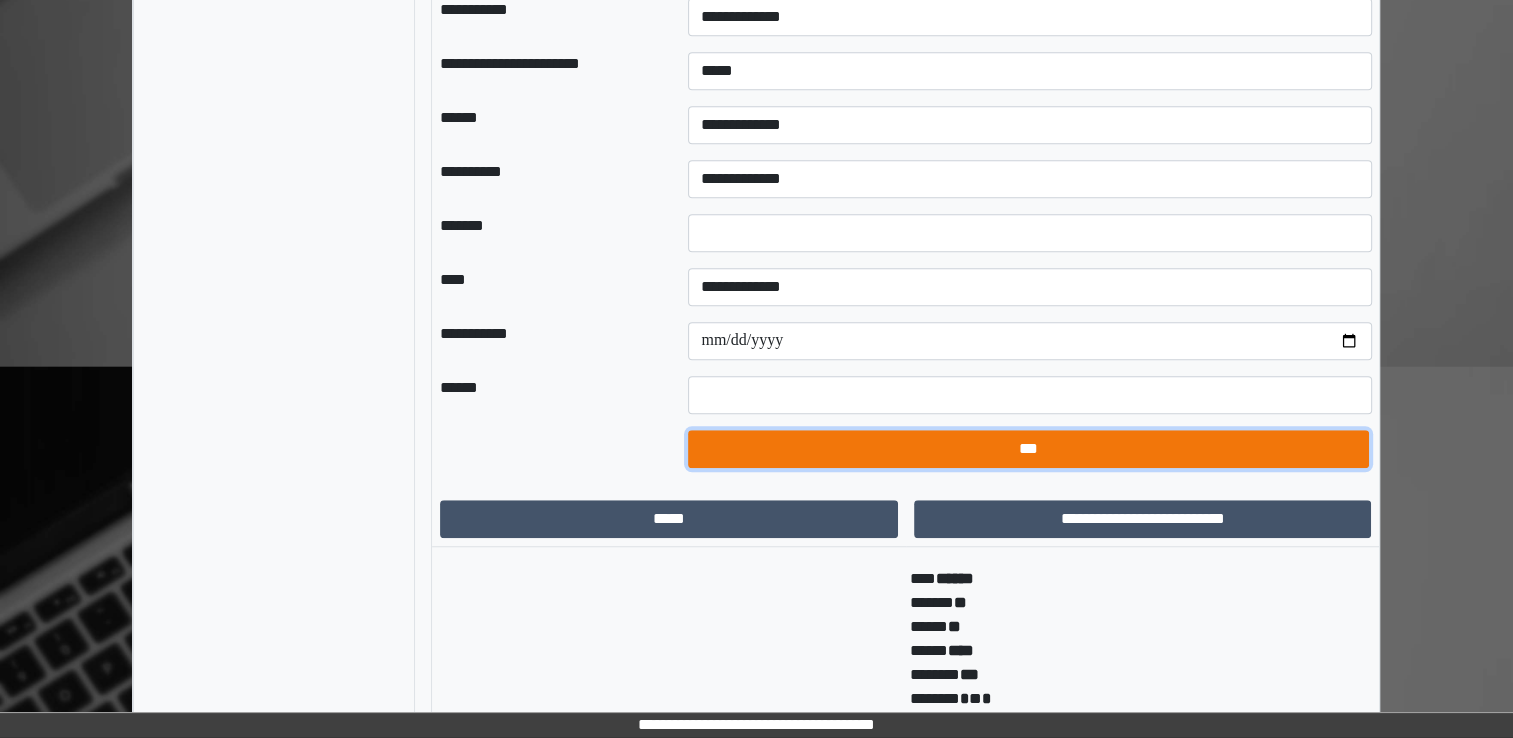 click on "***" at bounding box center [1028, 449] 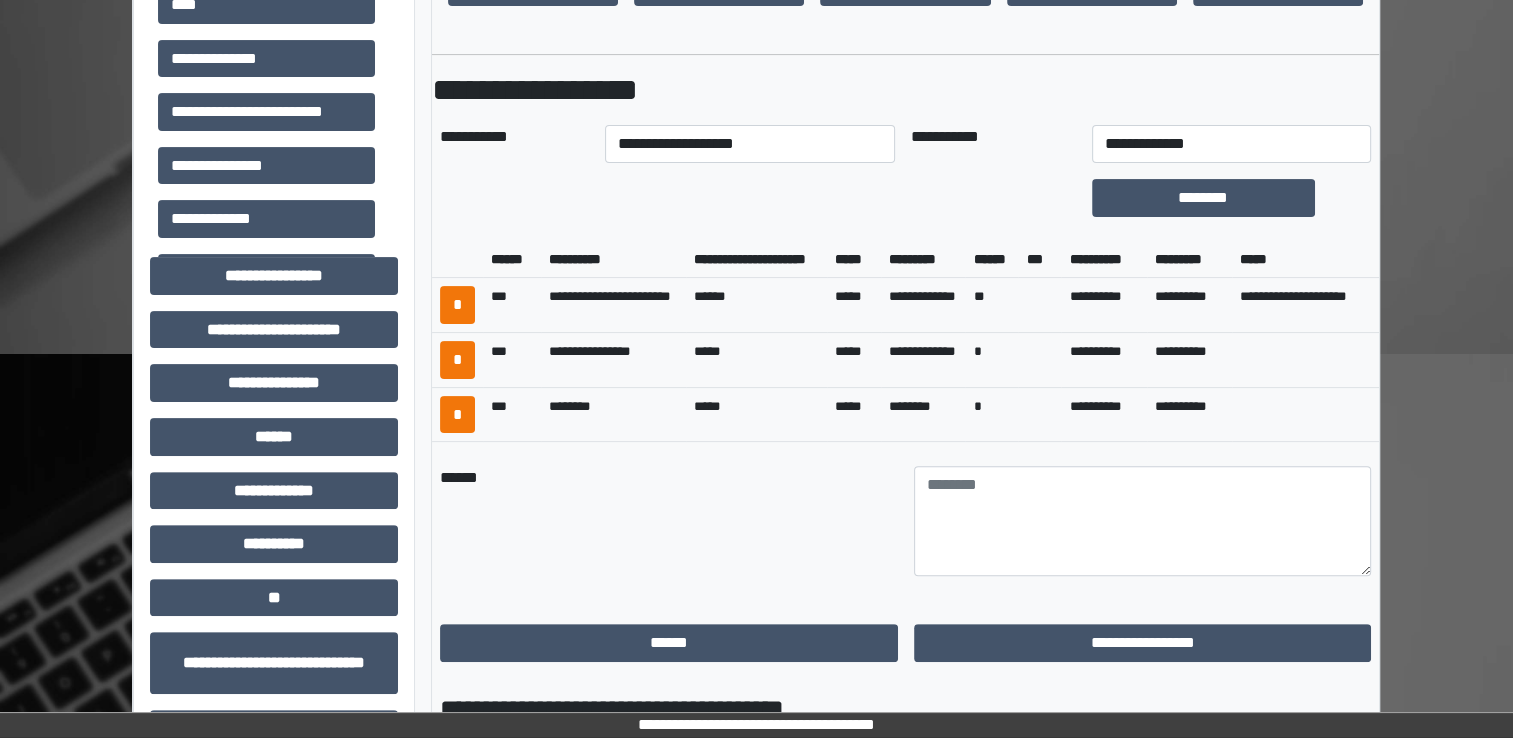 scroll, scrollTop: 492, scrollLeft: 0, axis: vertical 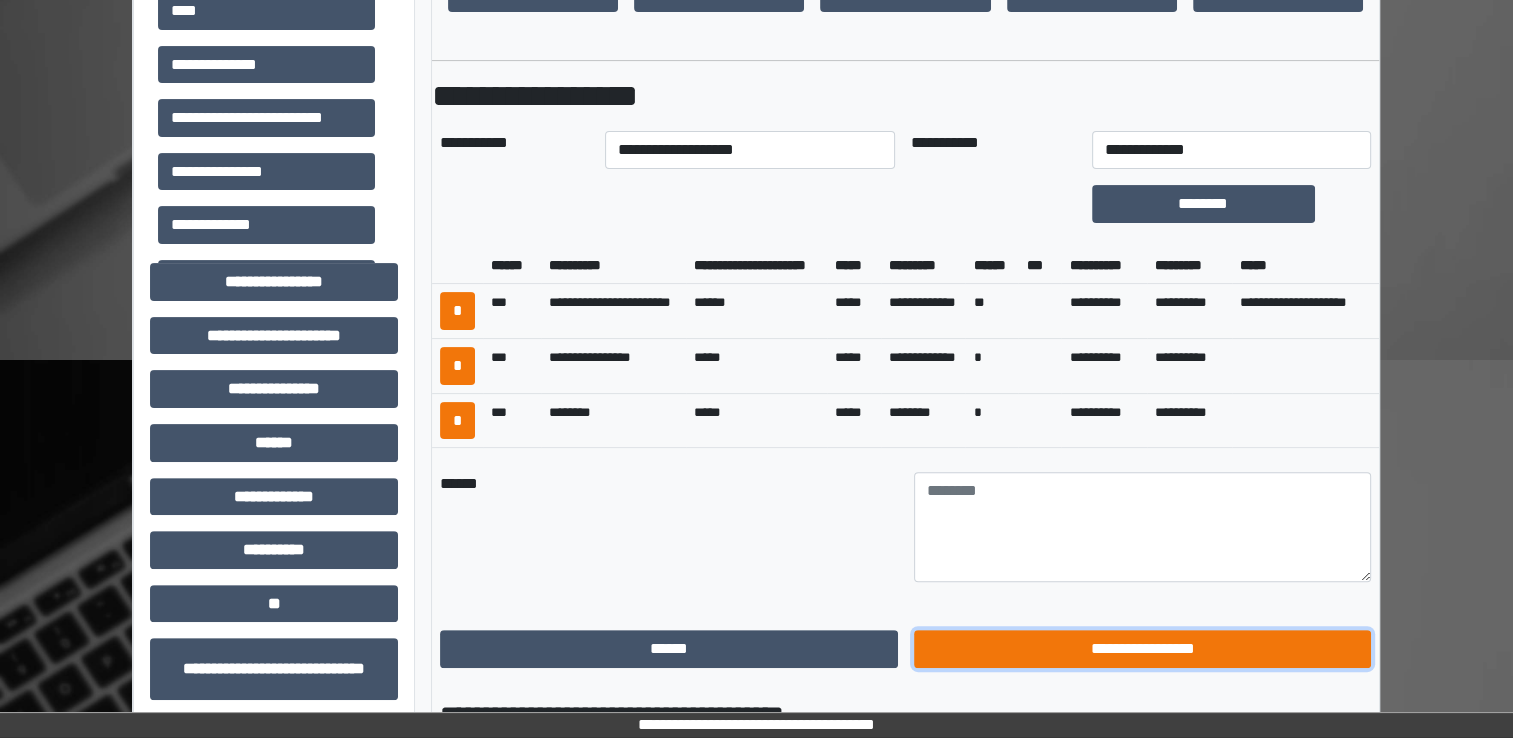 click on "**********" at bounding box center [1143, 649] 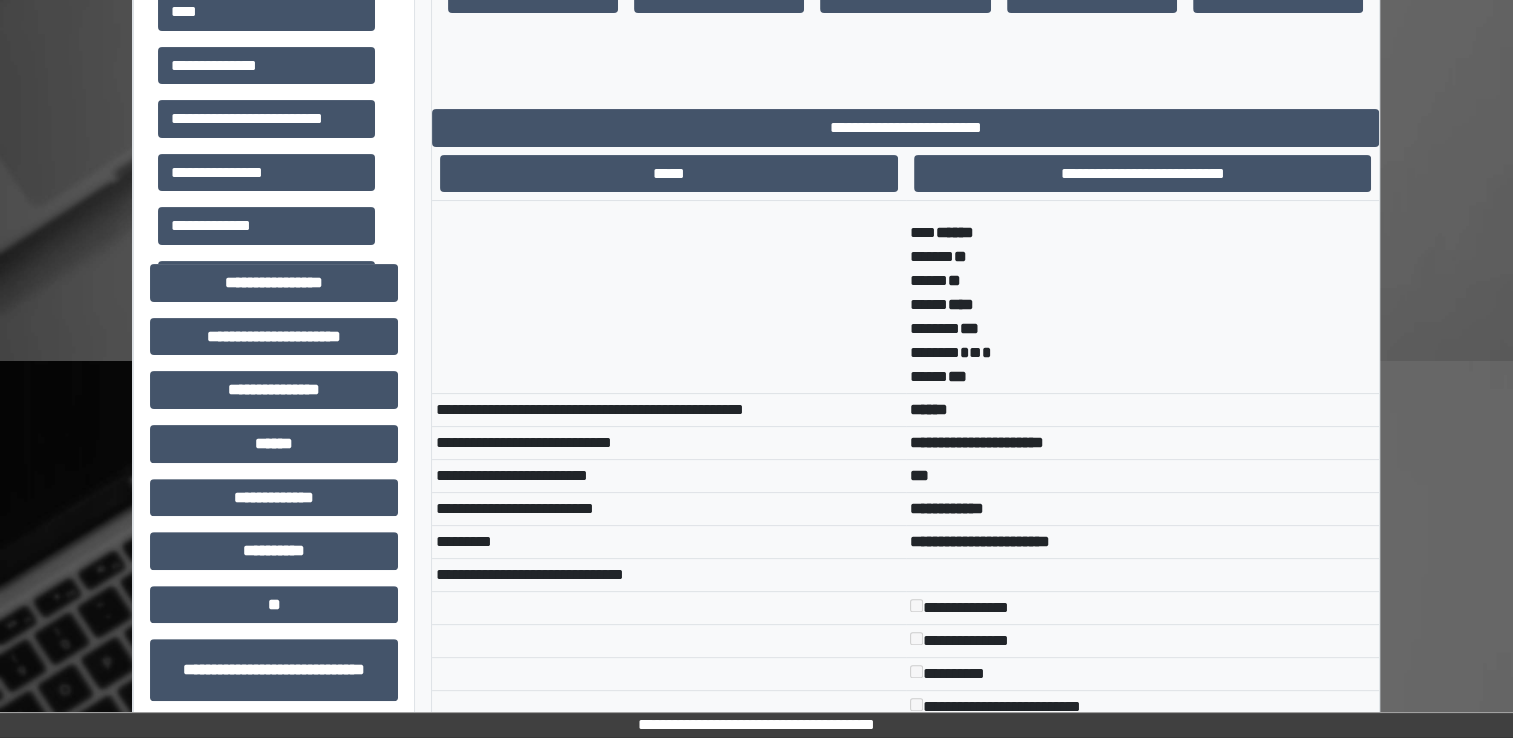 scroll, scrollTop: 0, scrollLeft: 0, axis: both 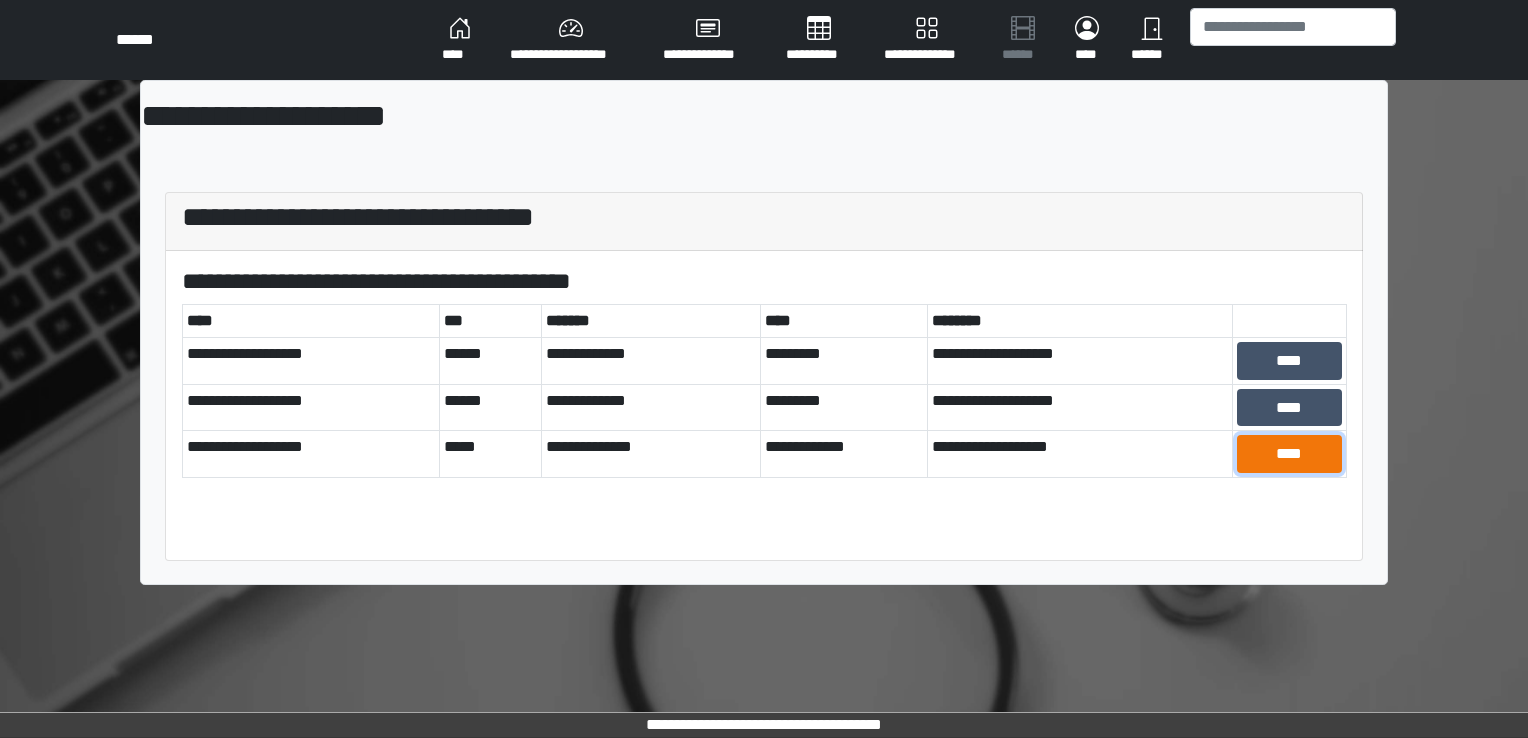 click on "****" at bounding box center [1289, 454] 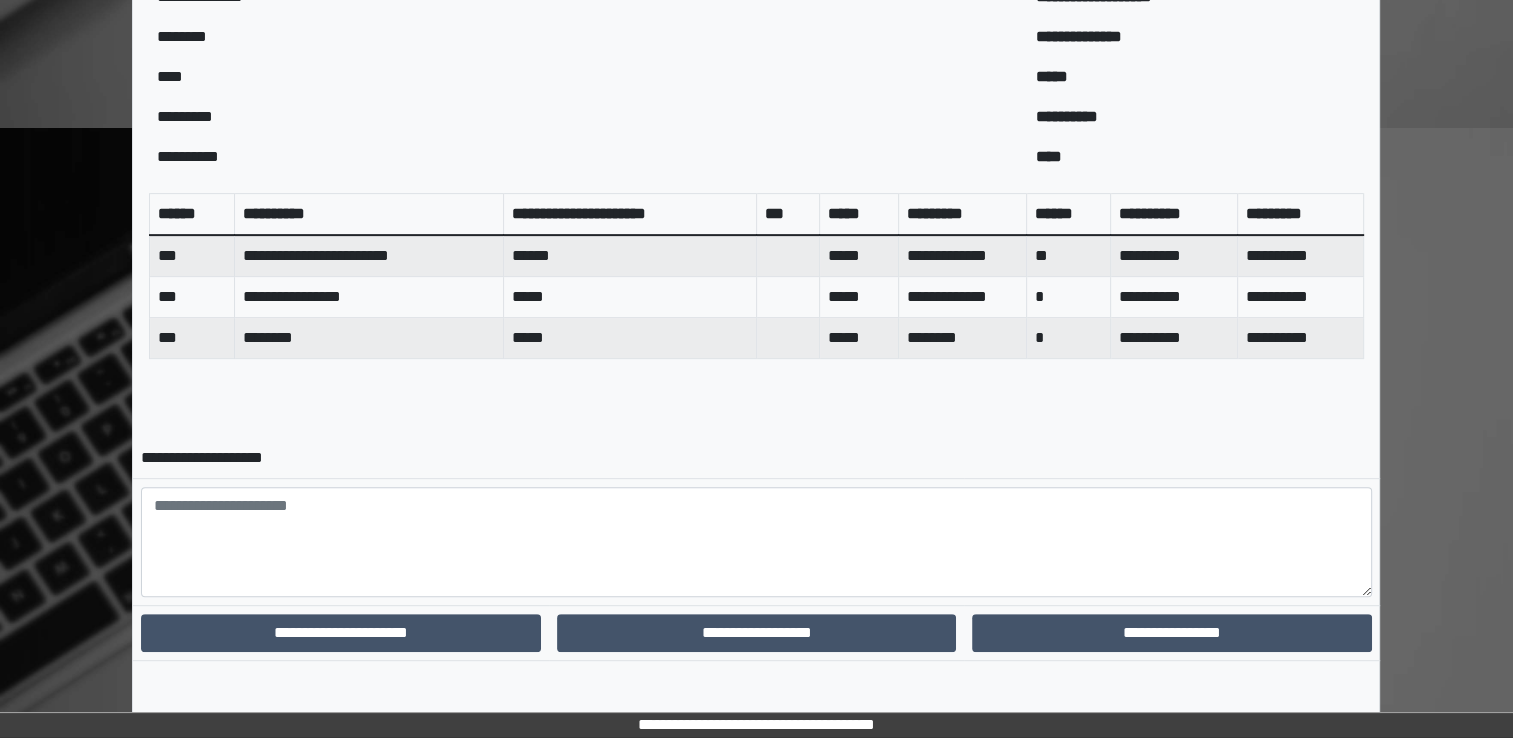 scroll, scrollTop: 726, scrollLeft: 0, axis: vertical 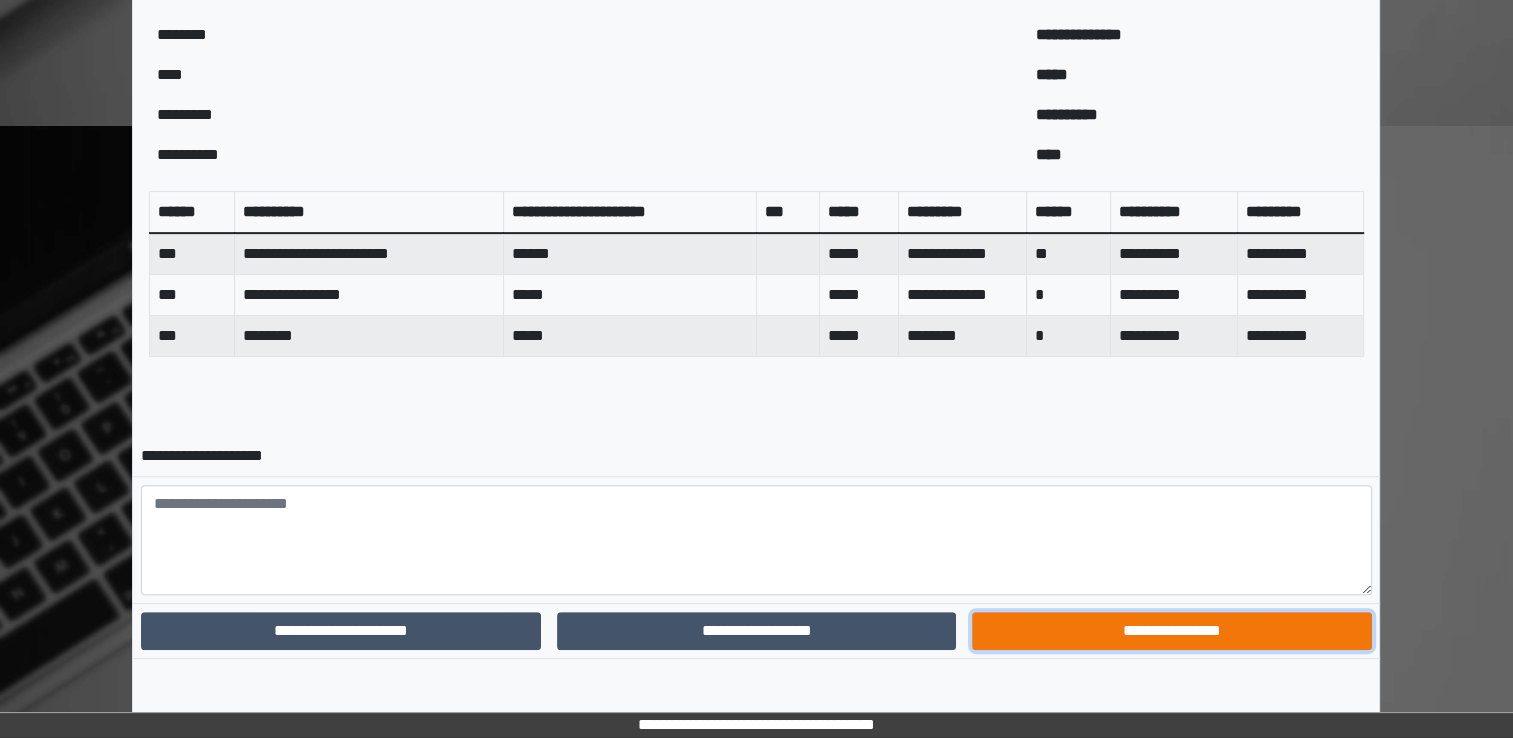 click on "**********" at bounding box center [1171, 631] 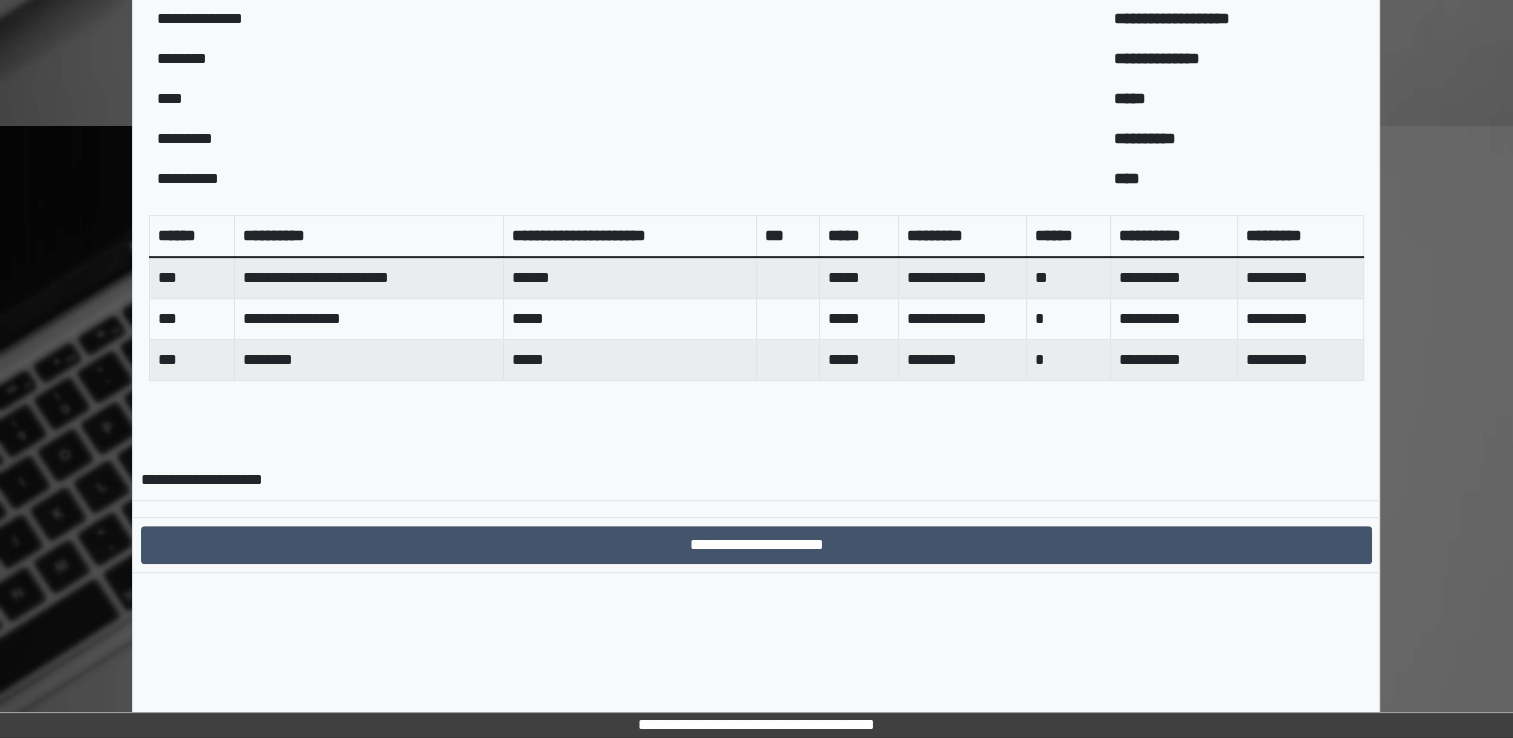 scroll, scrollTop: 640, scrollLeft: 0, axis: vertical 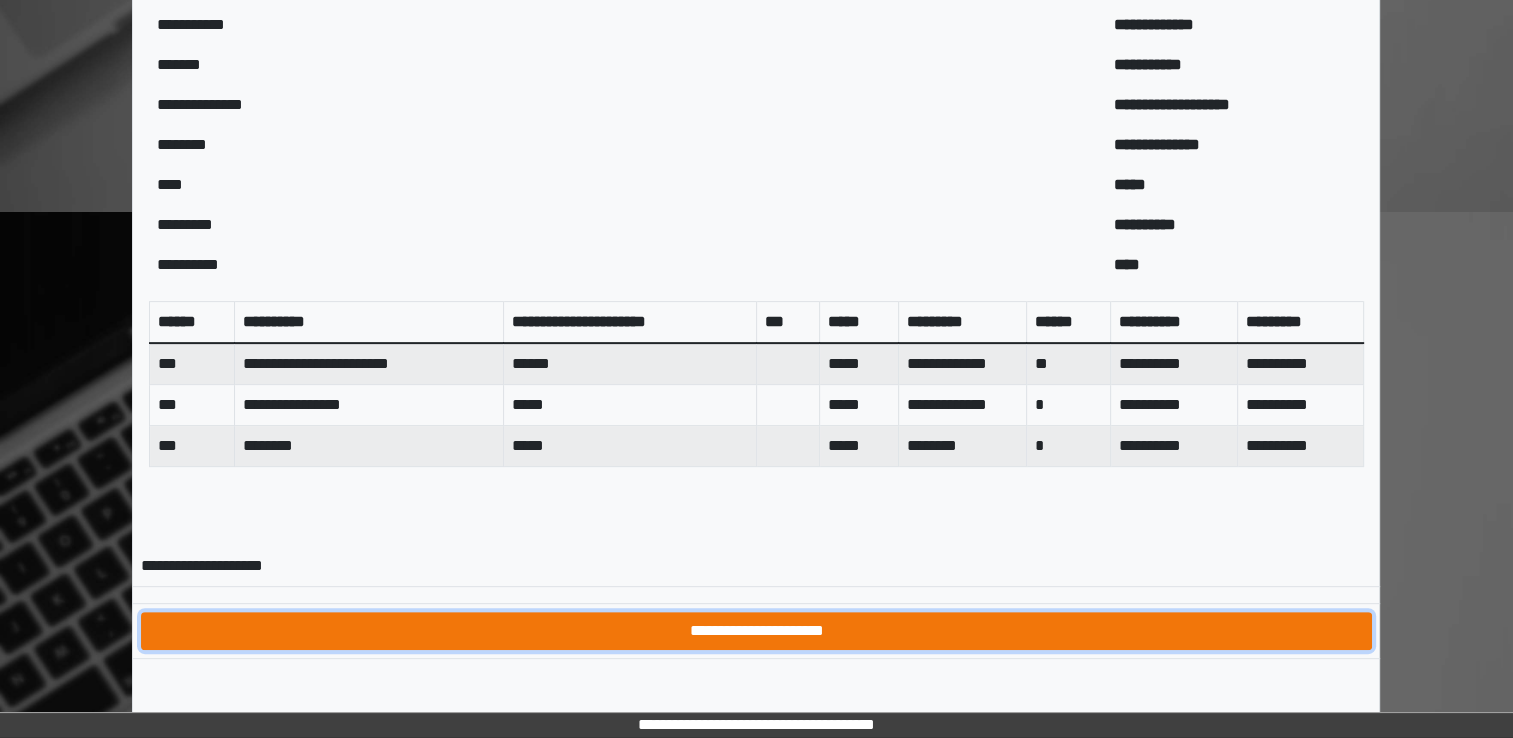 click on "**********" at bounding box center (756, 631) 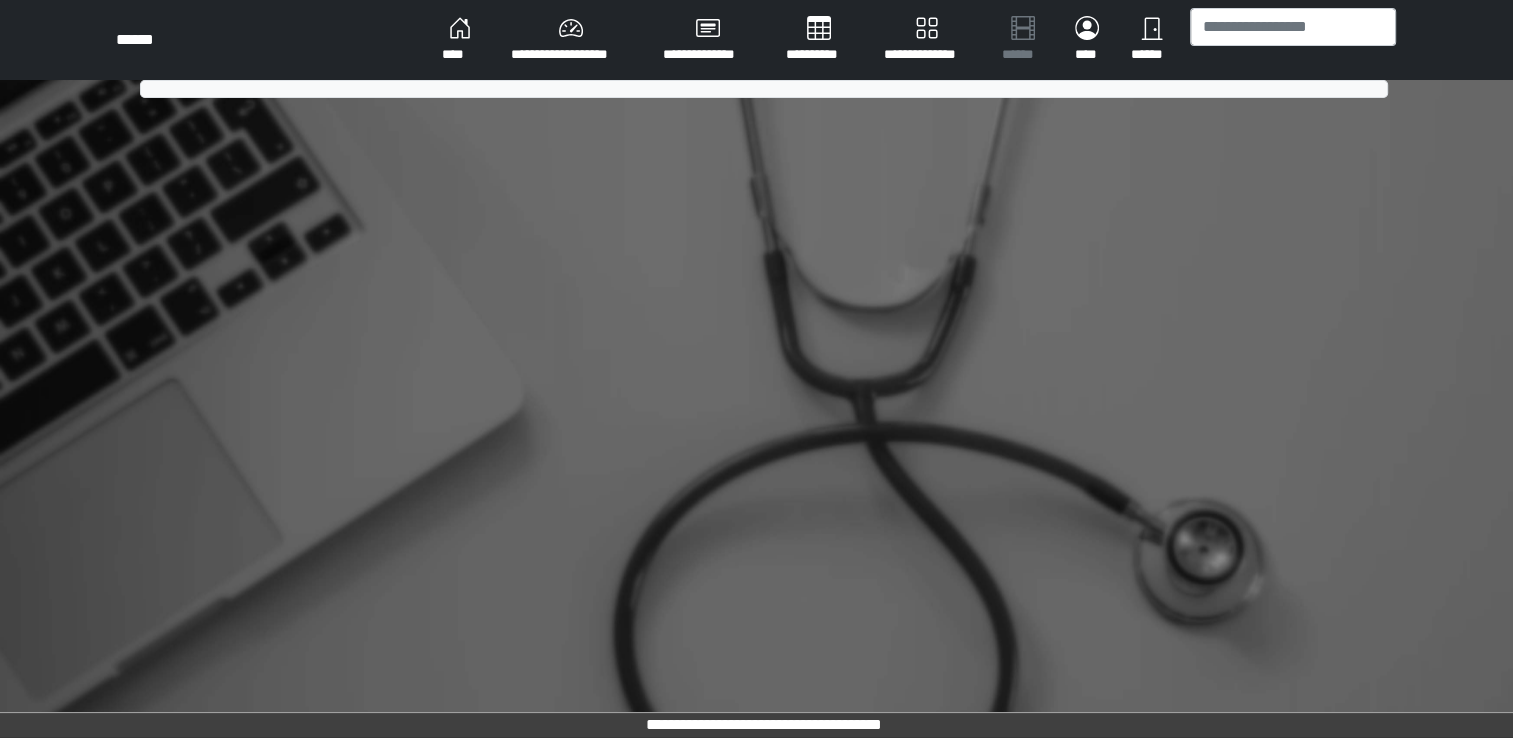 scroll, scrollTop: 0, scrollLeft: 0, axis: both 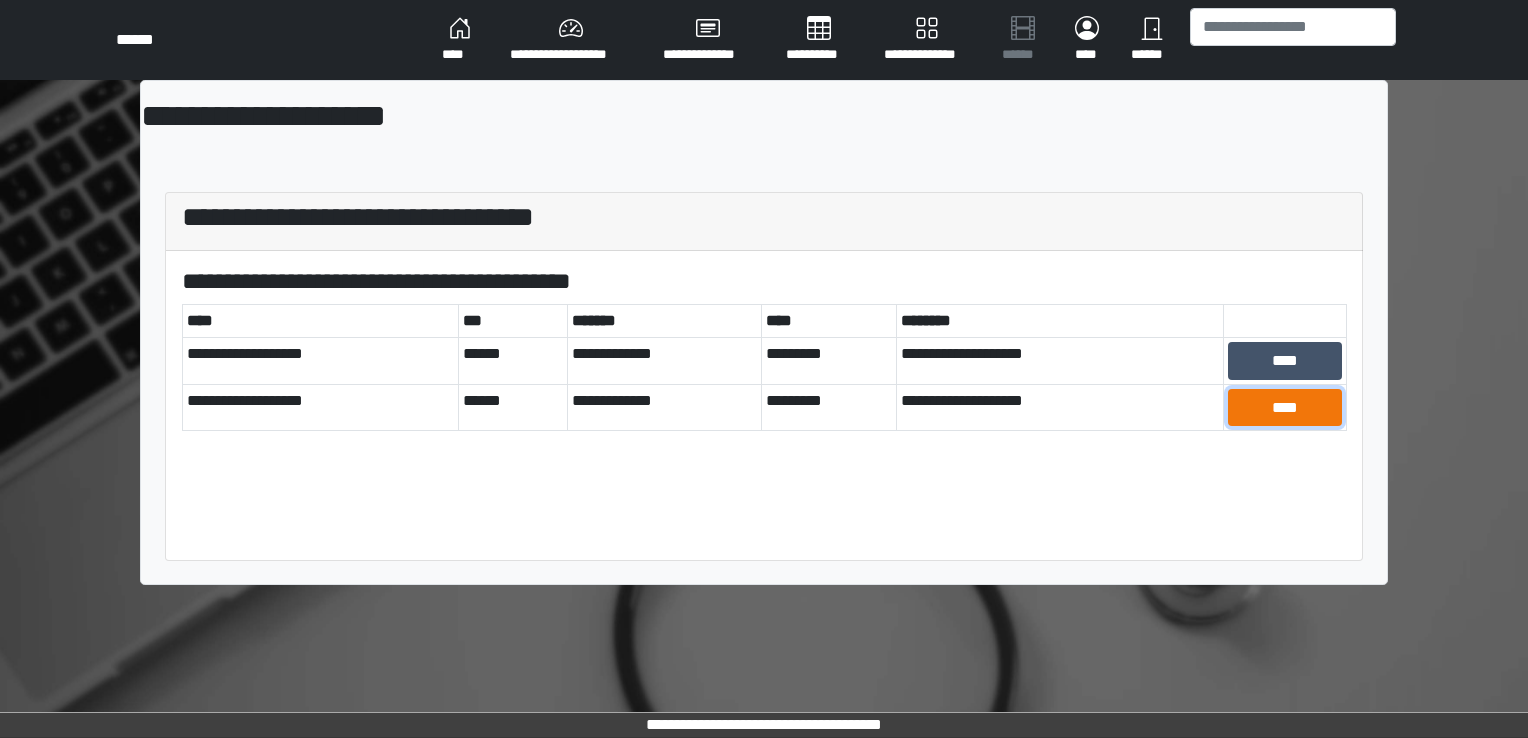 click on "****" at bounding box center [1285, 408] 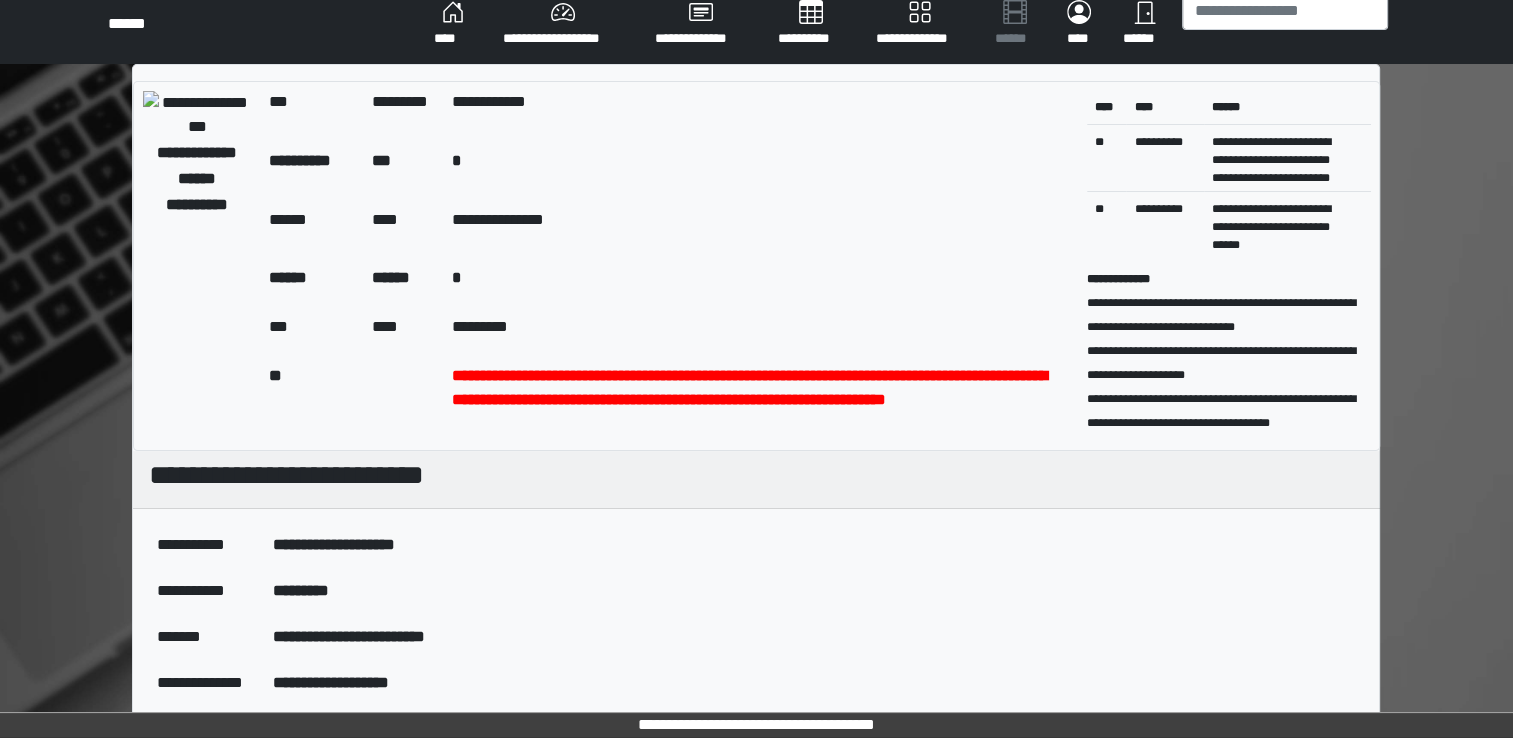 scroll, scrollTop: 0, scrollLeft: 0, axis: both 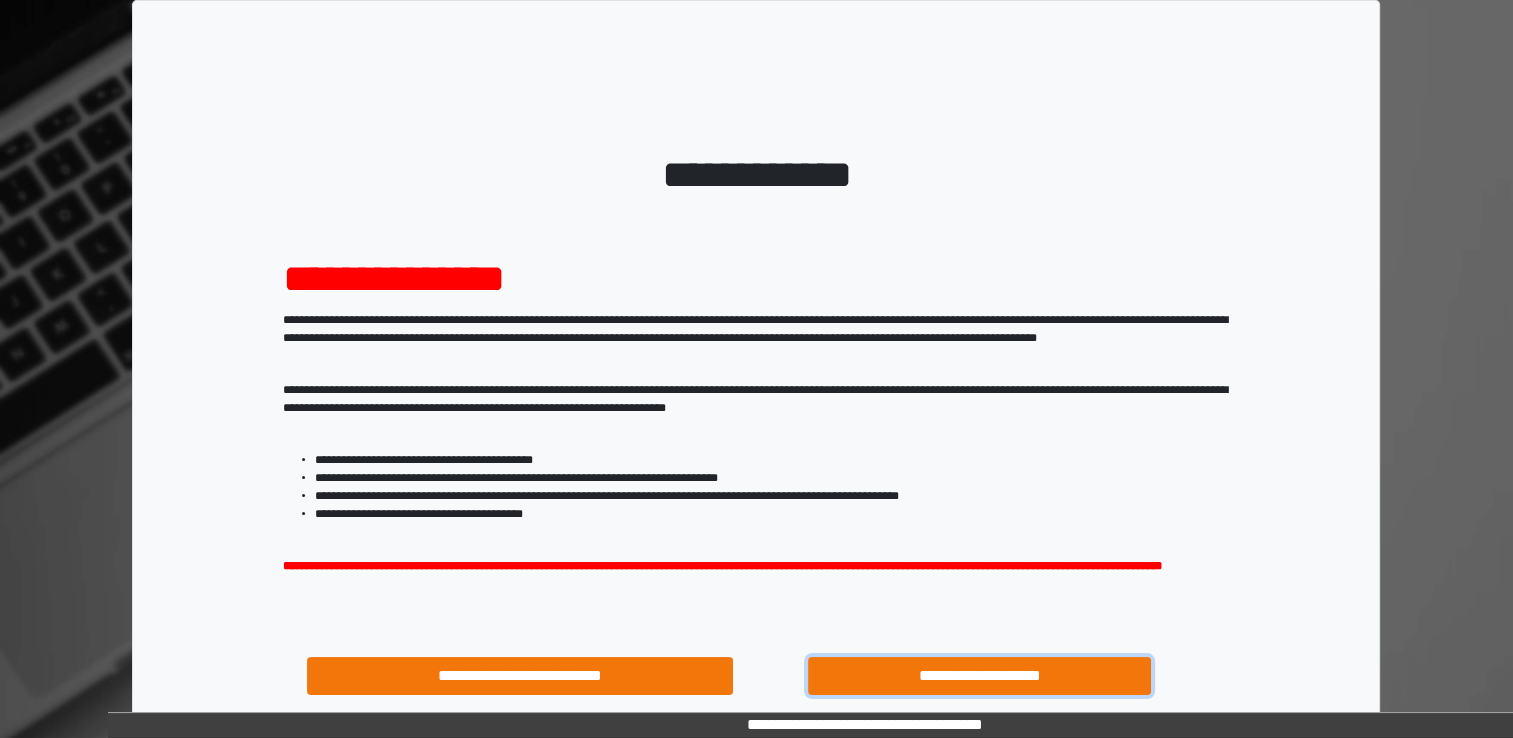 click on "**********" at bounding box center (980, 676) 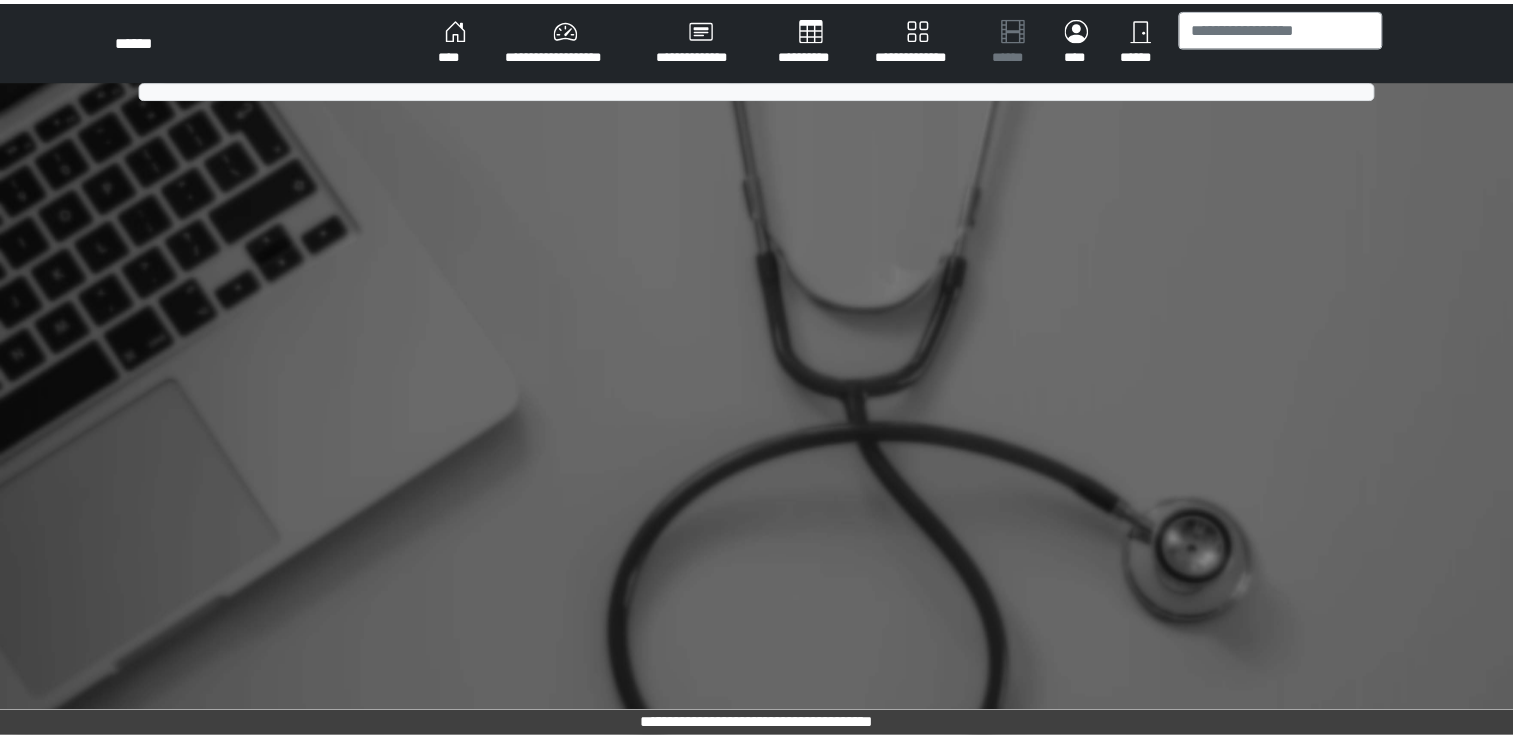 scroll, scrollTop: 0, scrollLeft: 0, axis: both 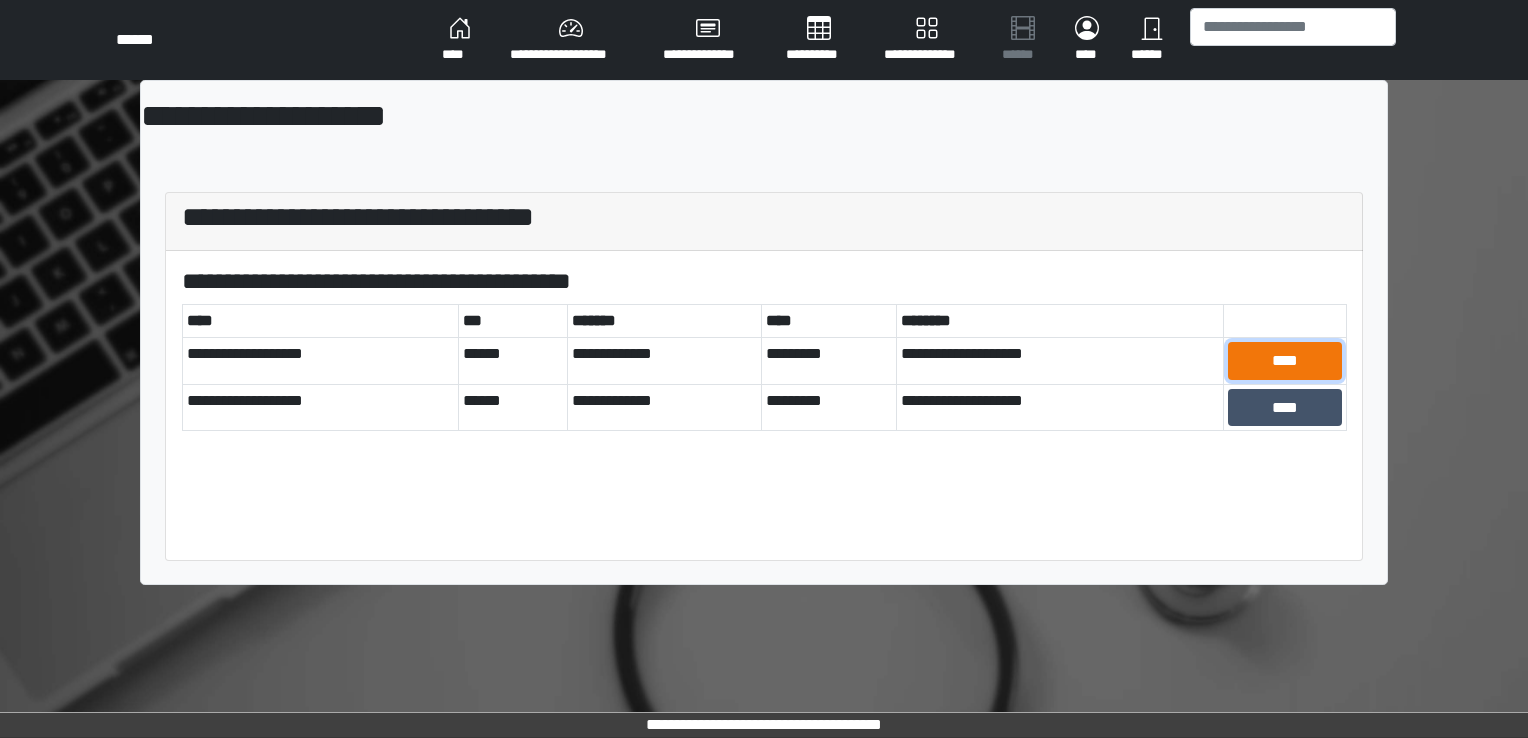click on "****" at bounding box center [1285, 361] 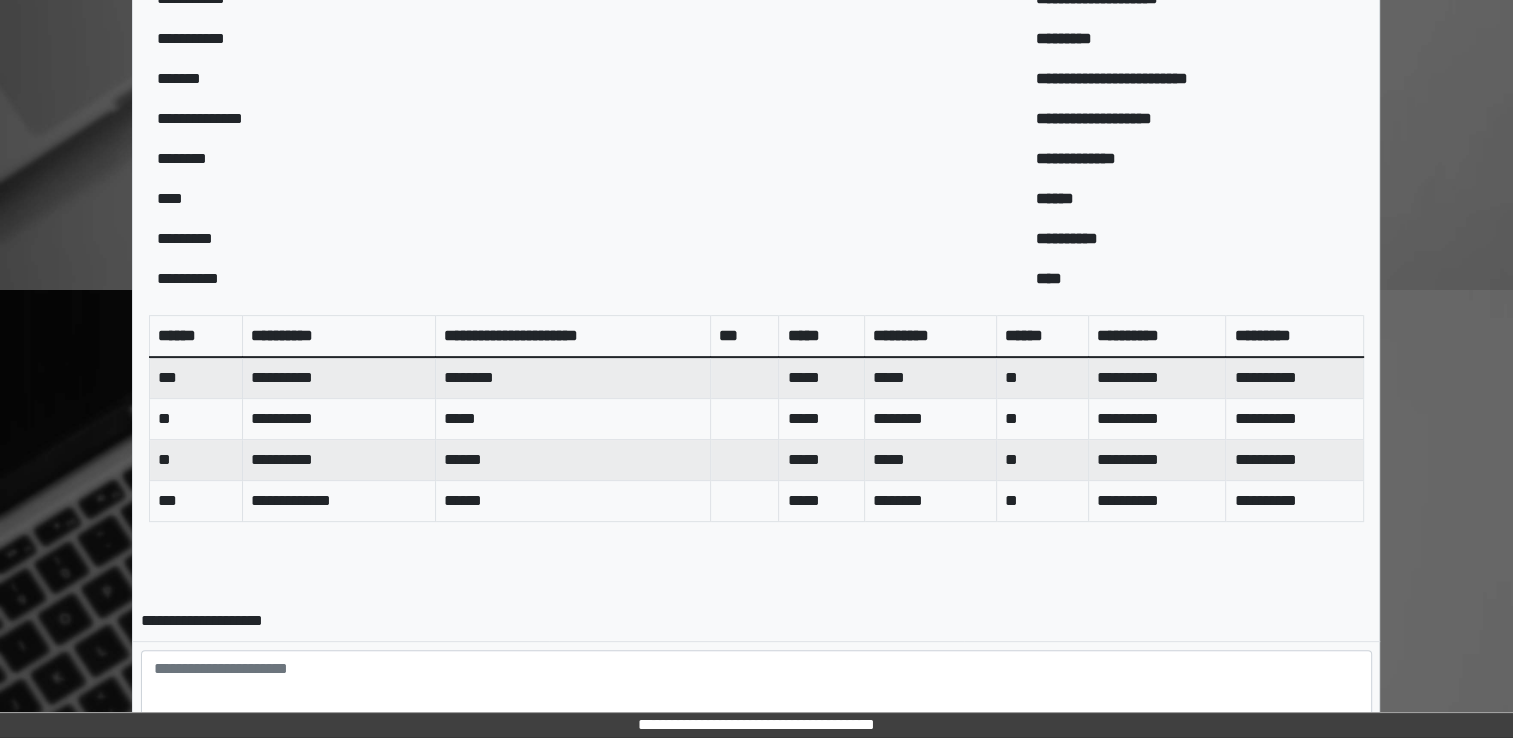 scroll, scrollTop: 564, scrollLeft: 0, axis: vertical 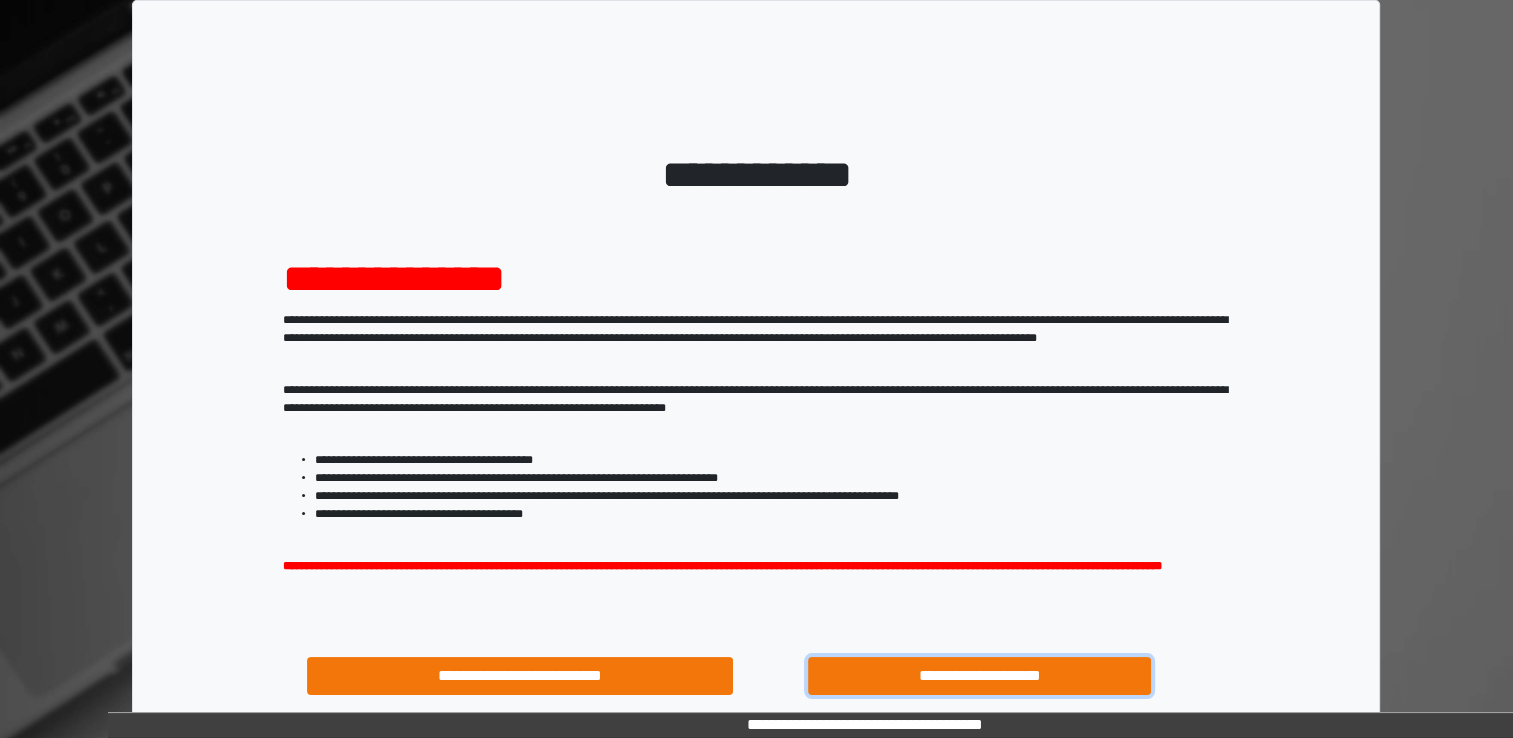 click on "**********" at bounding box center (980, 676) 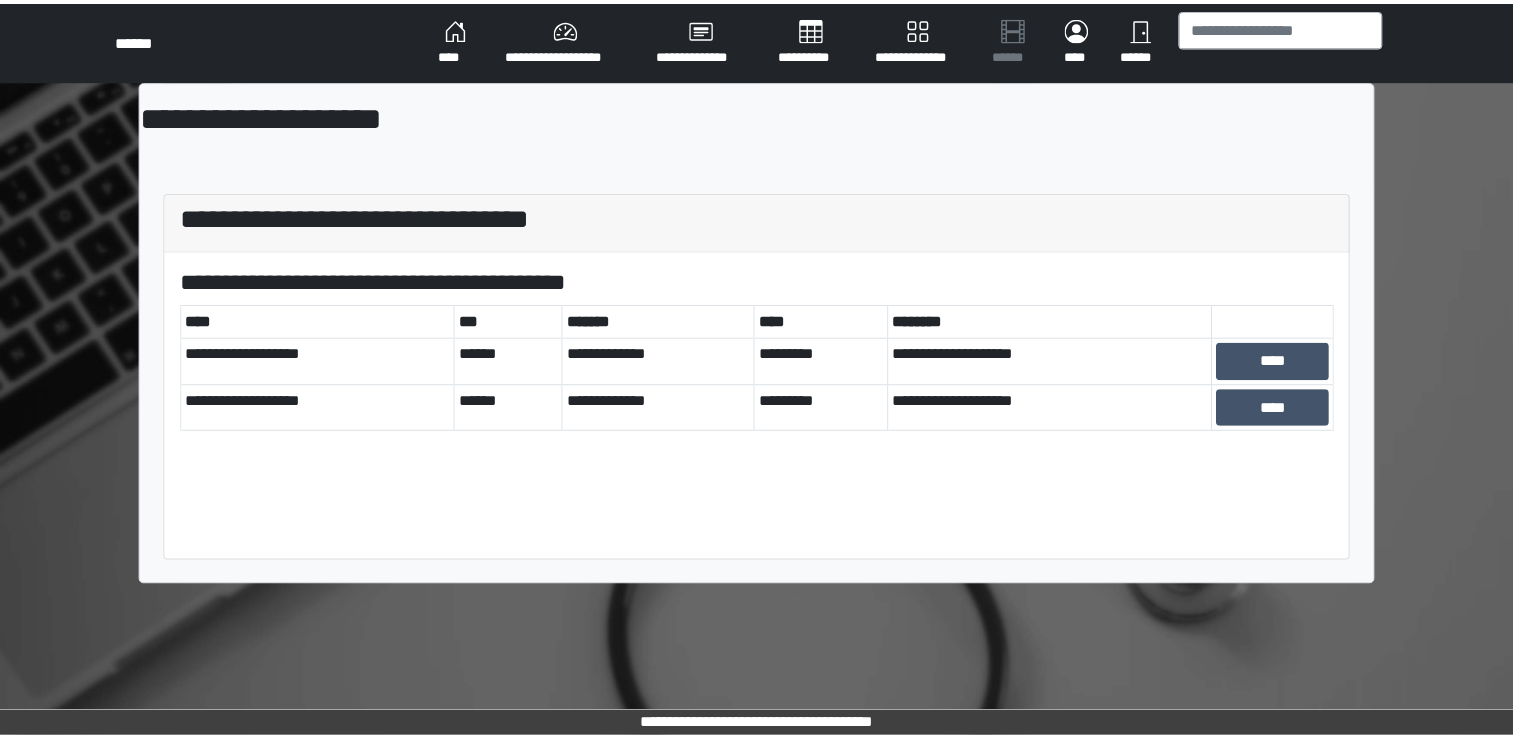 scroll, scrollTop: 0, scrollLeft: 0, axis: both 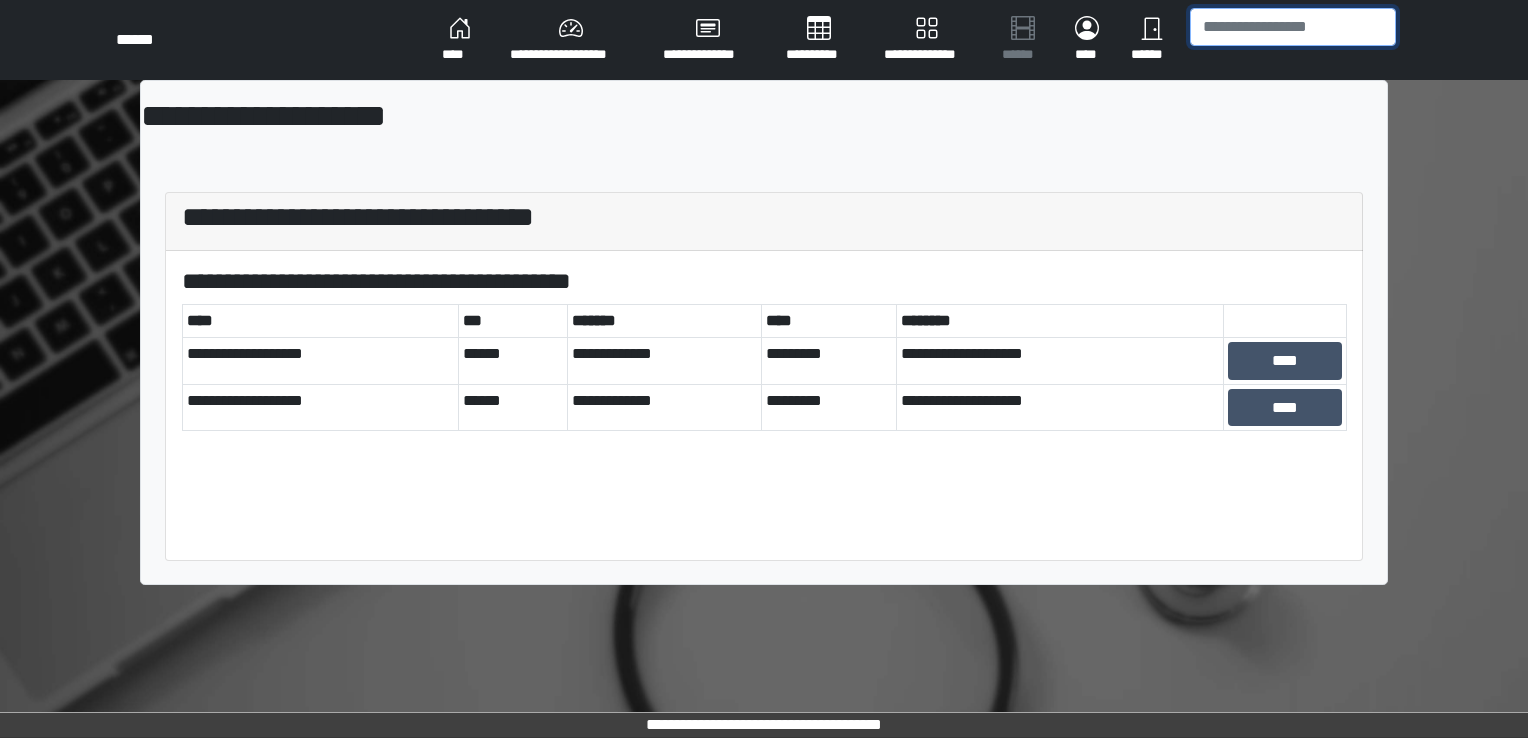 click at bounding box center [1293, 27] 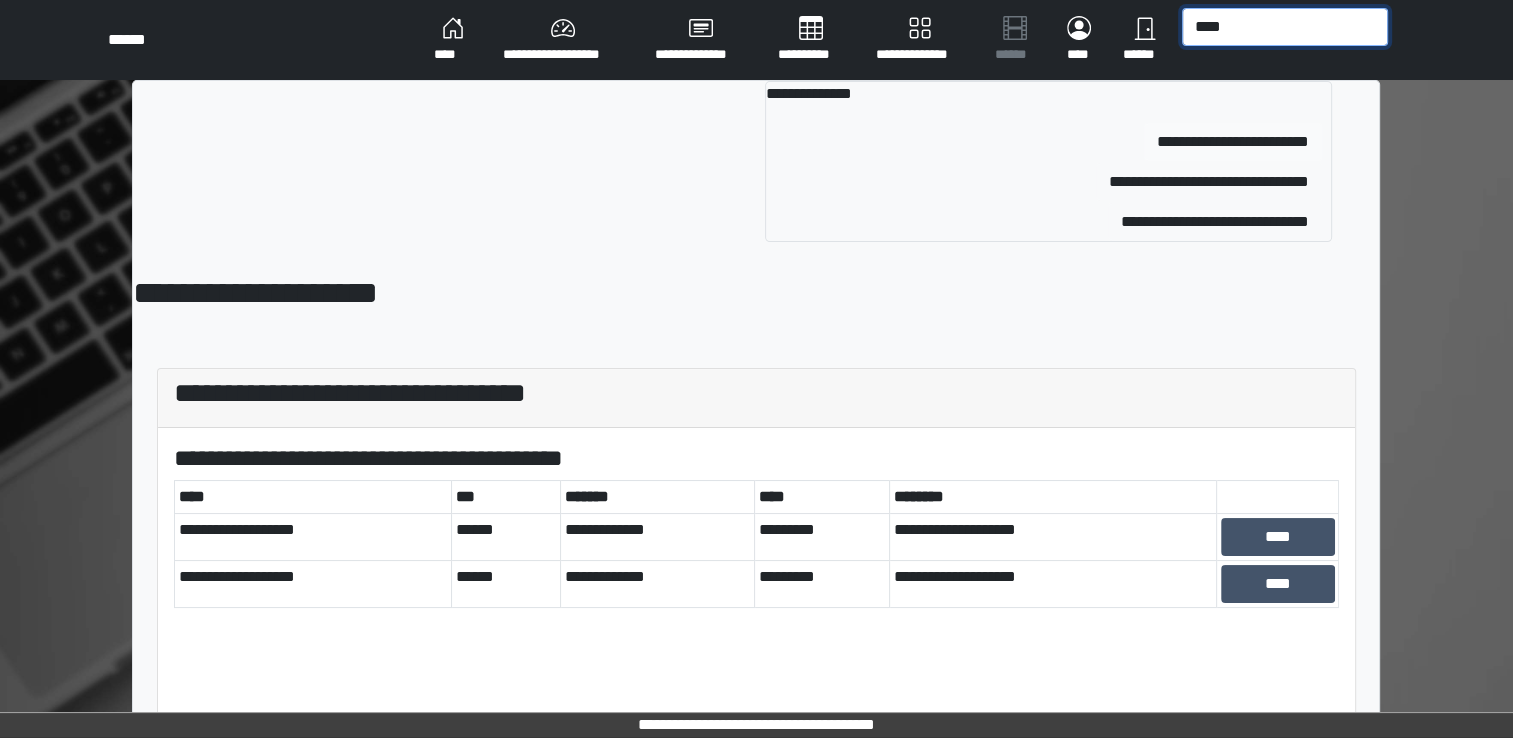 type on "****" 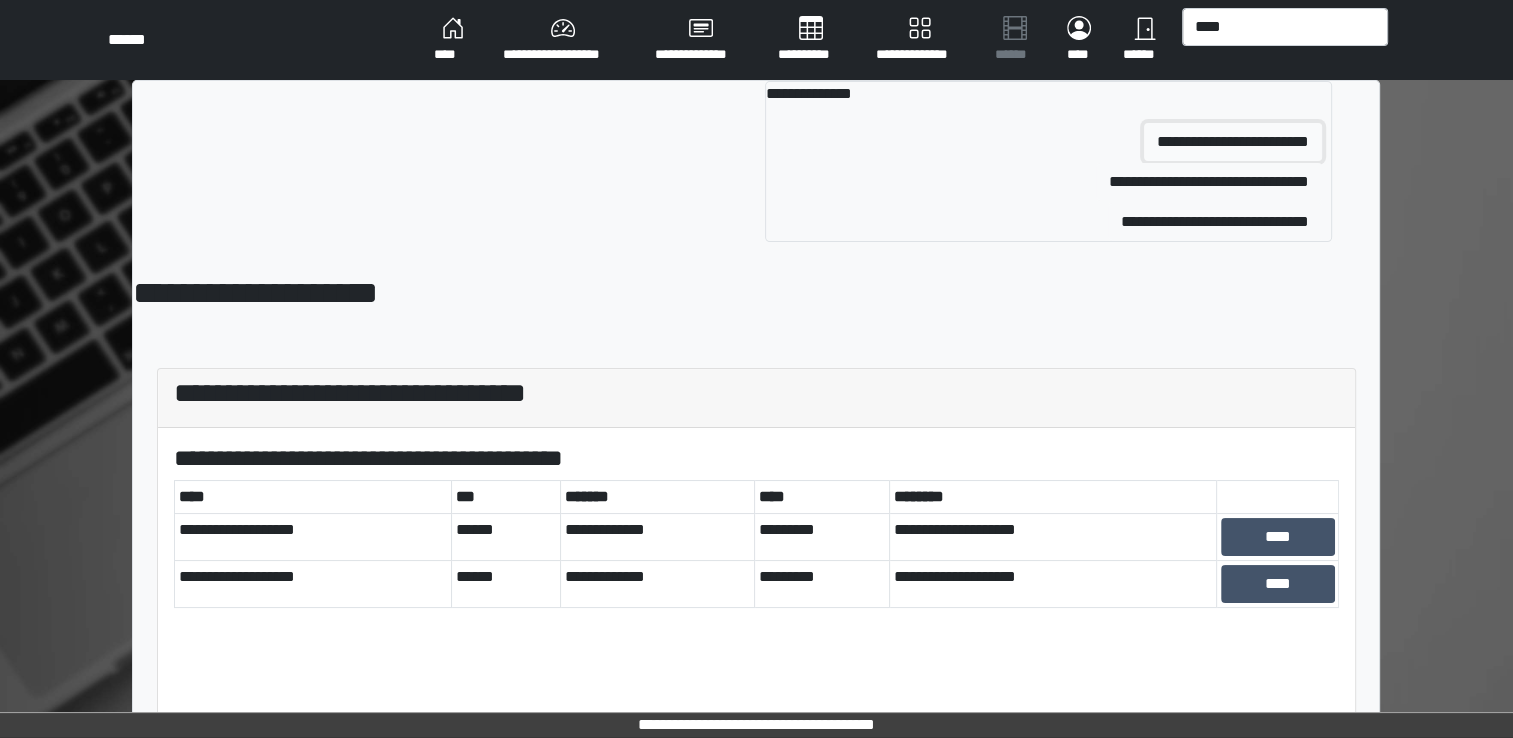 click on "**********" at bounding box center (1233, 142) 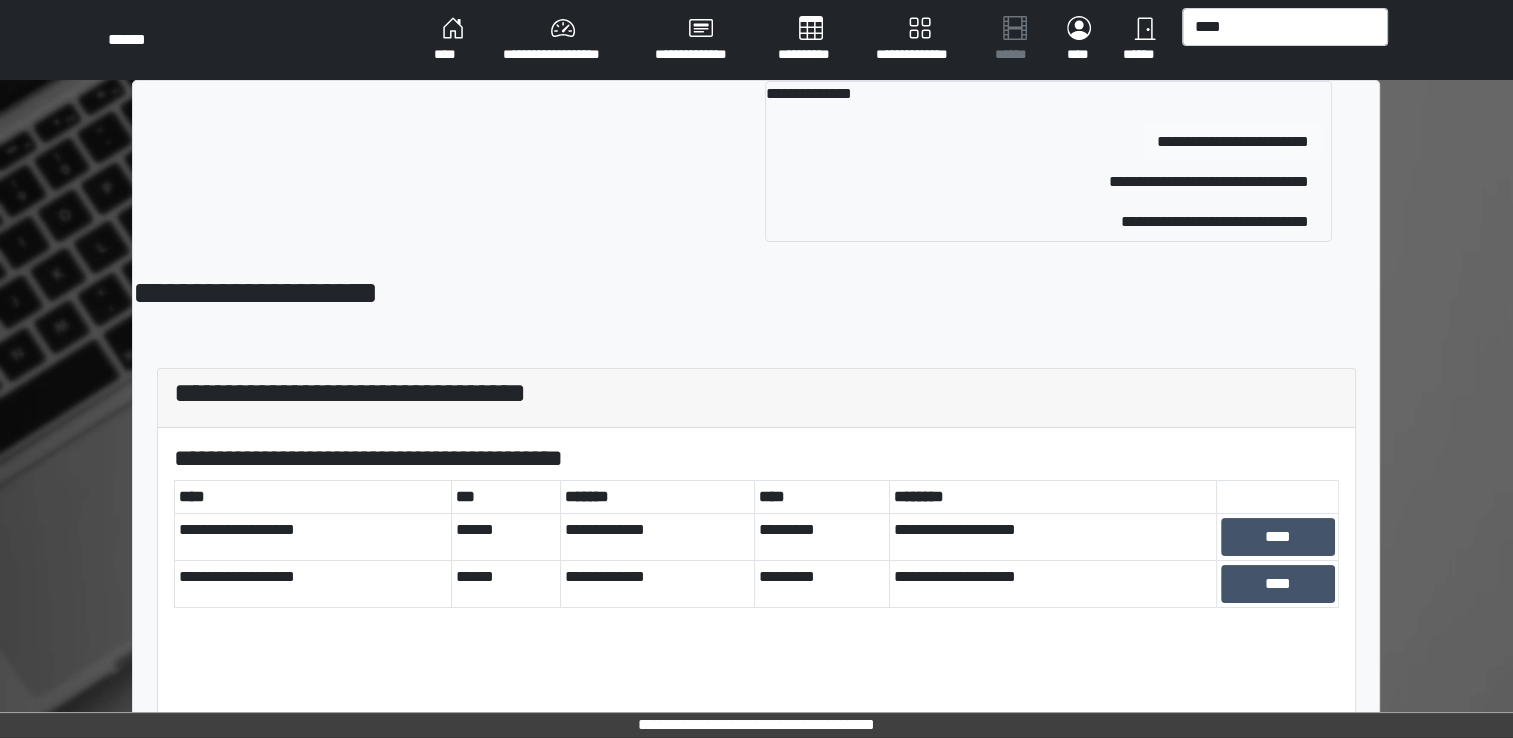 type 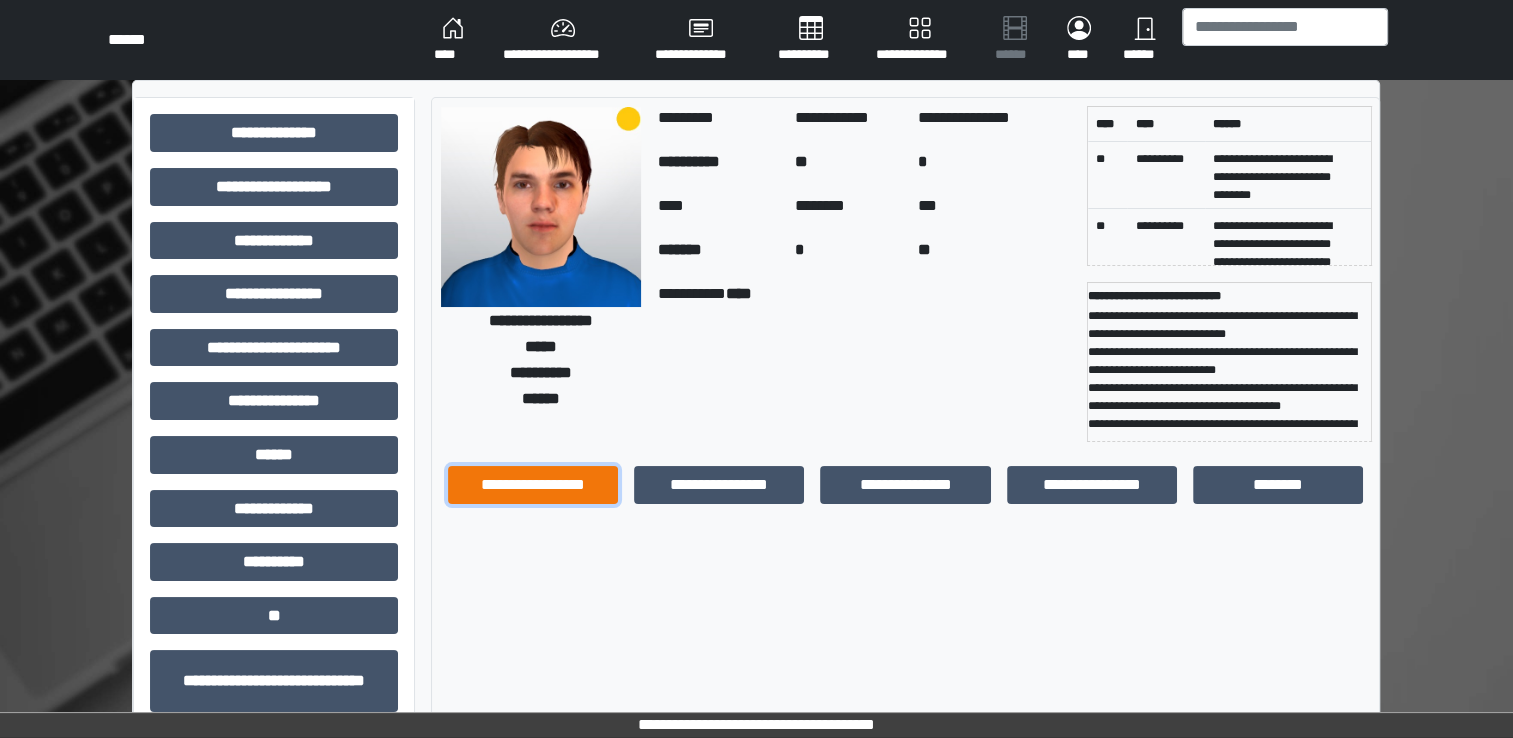 click on "**********" at bounding box center (533, 485) 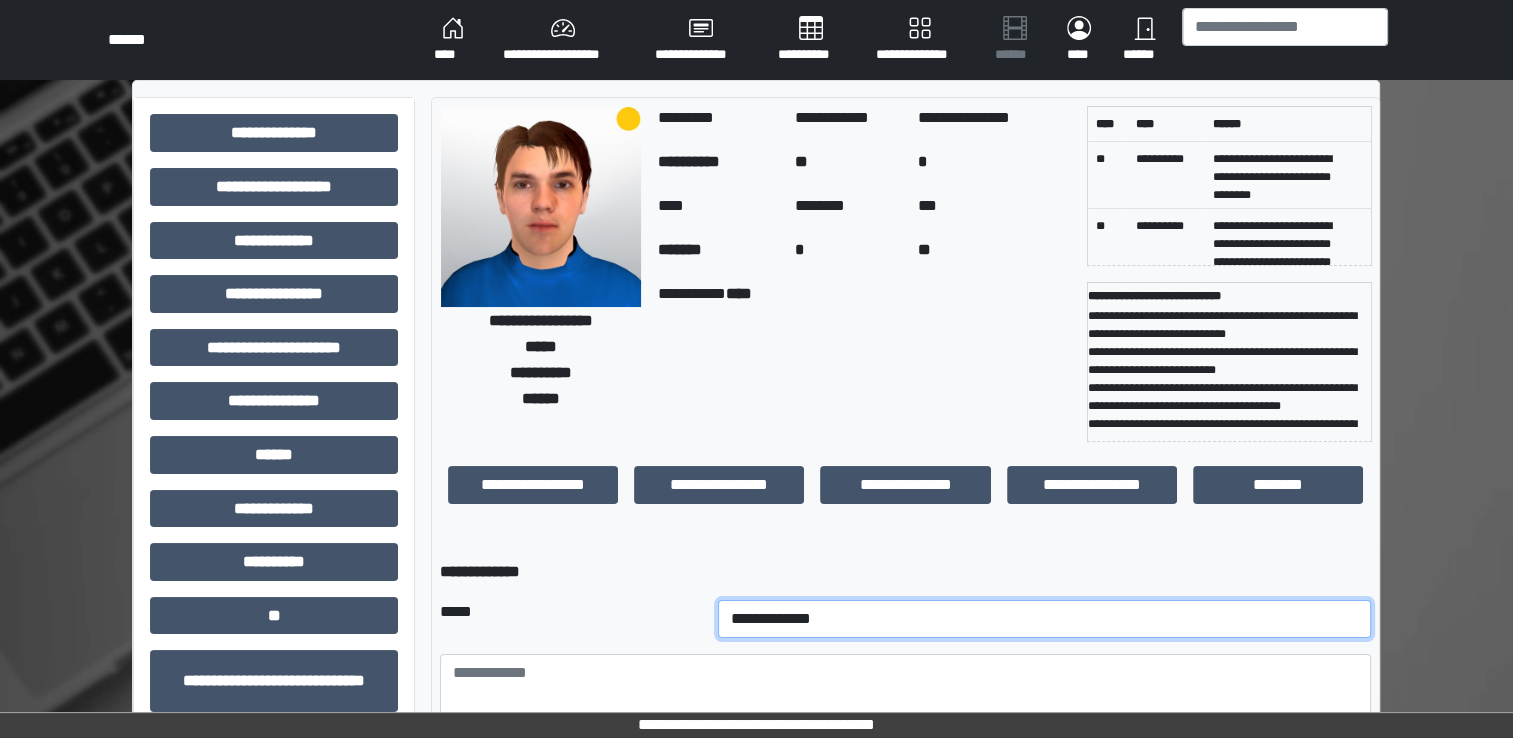 click on "**********" at bounding box center (1045, 619) 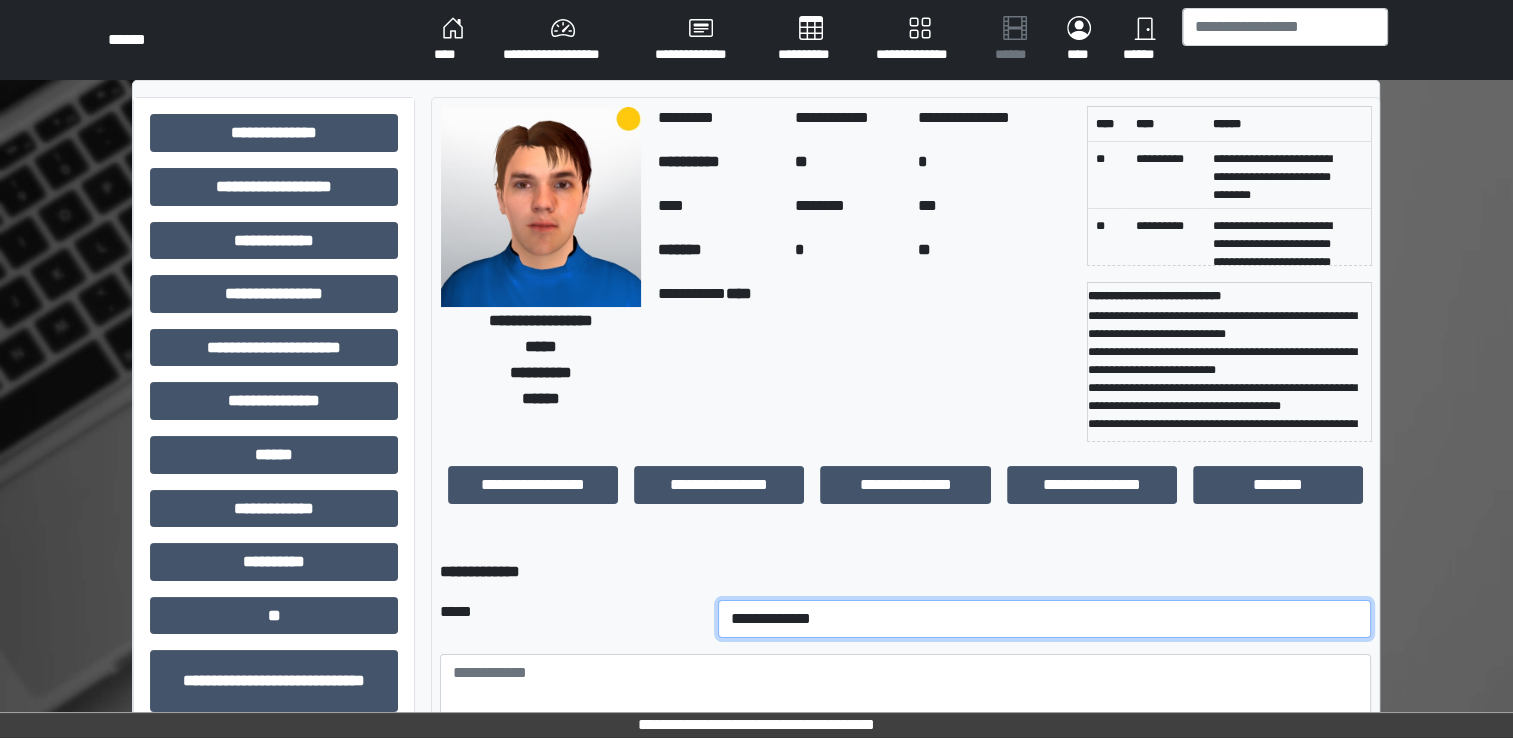 select on "*" 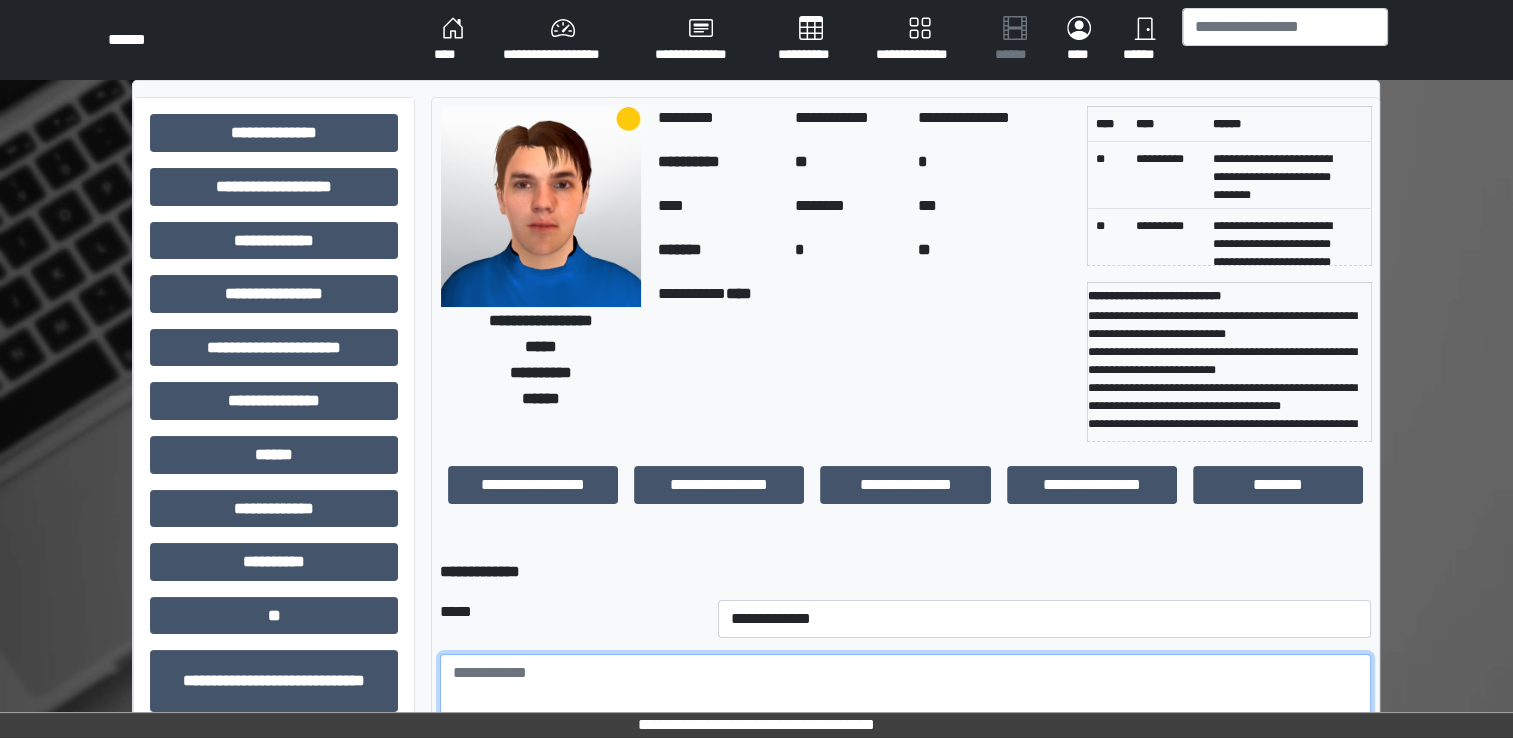 click at bounding box center [905, 709] 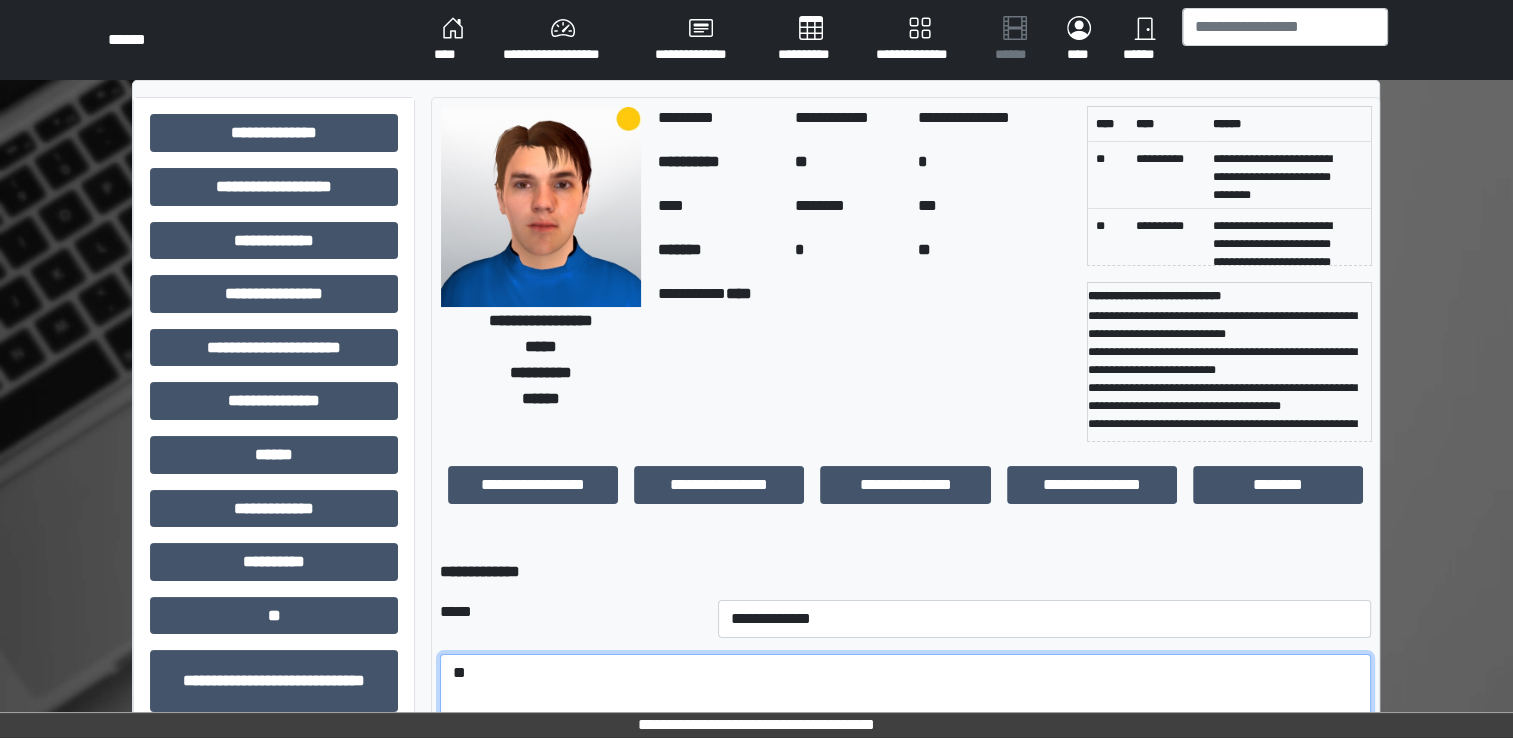 type on "*" 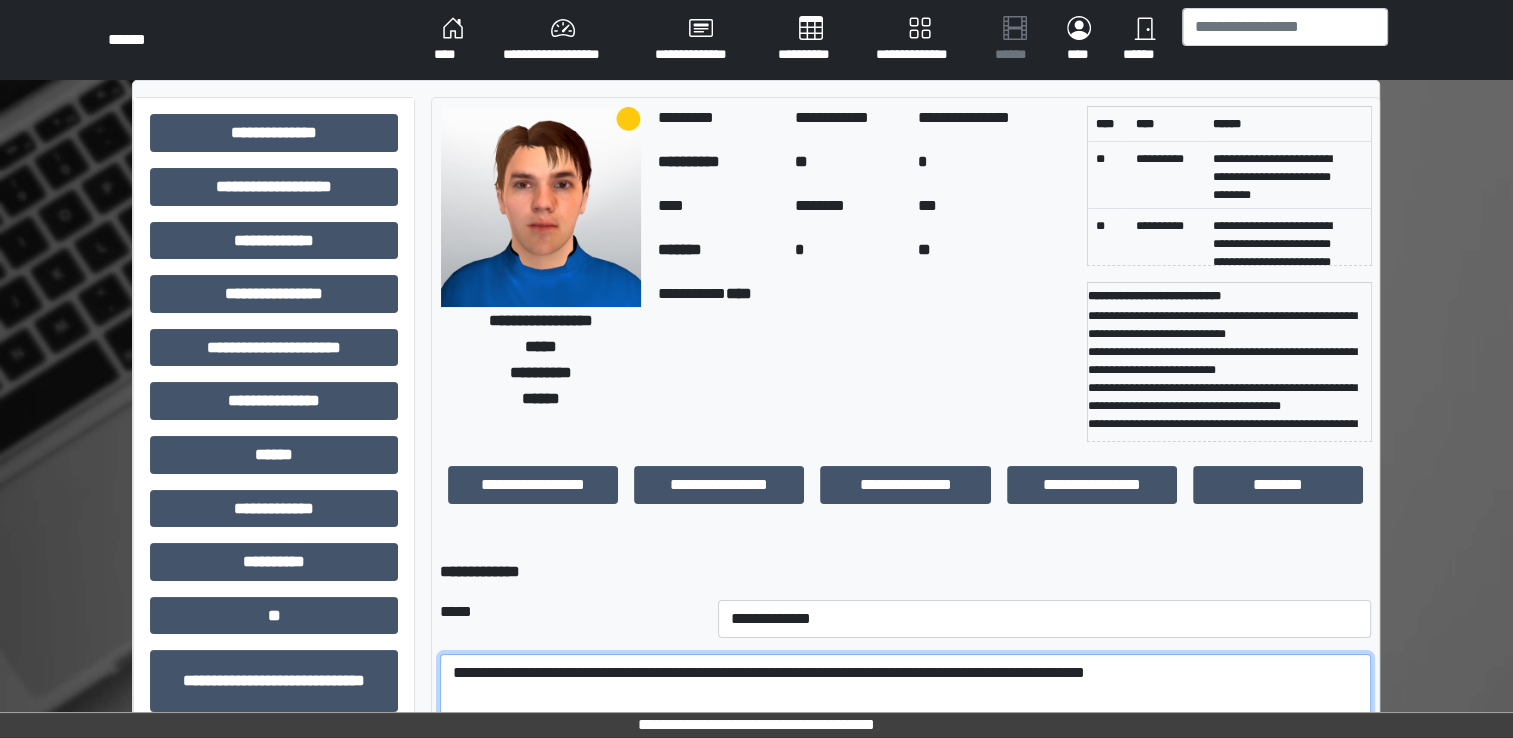 click on "**********" at bounding box center [905, 709] 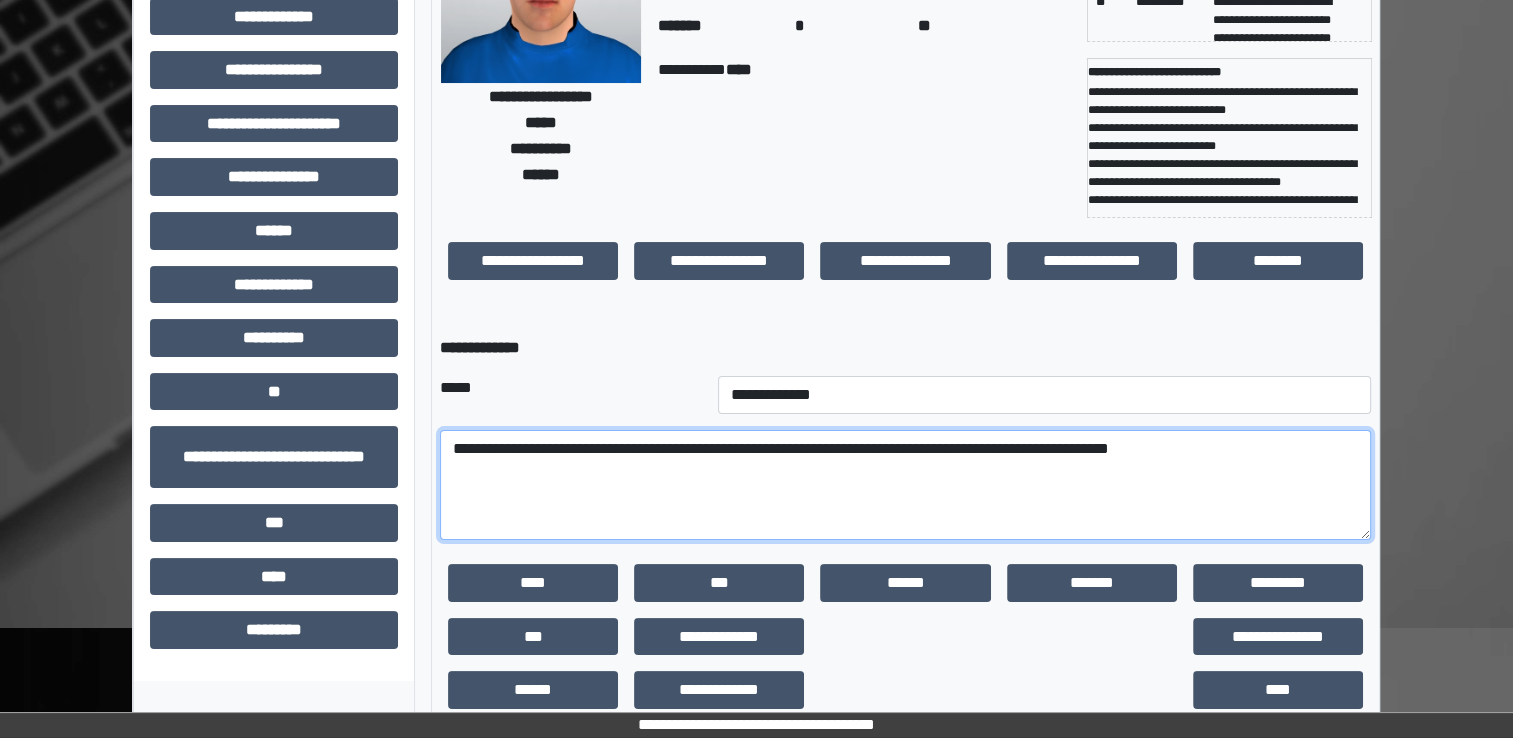 scroll, scrollTop: 225, scrollLeft: 0, axis: vertical 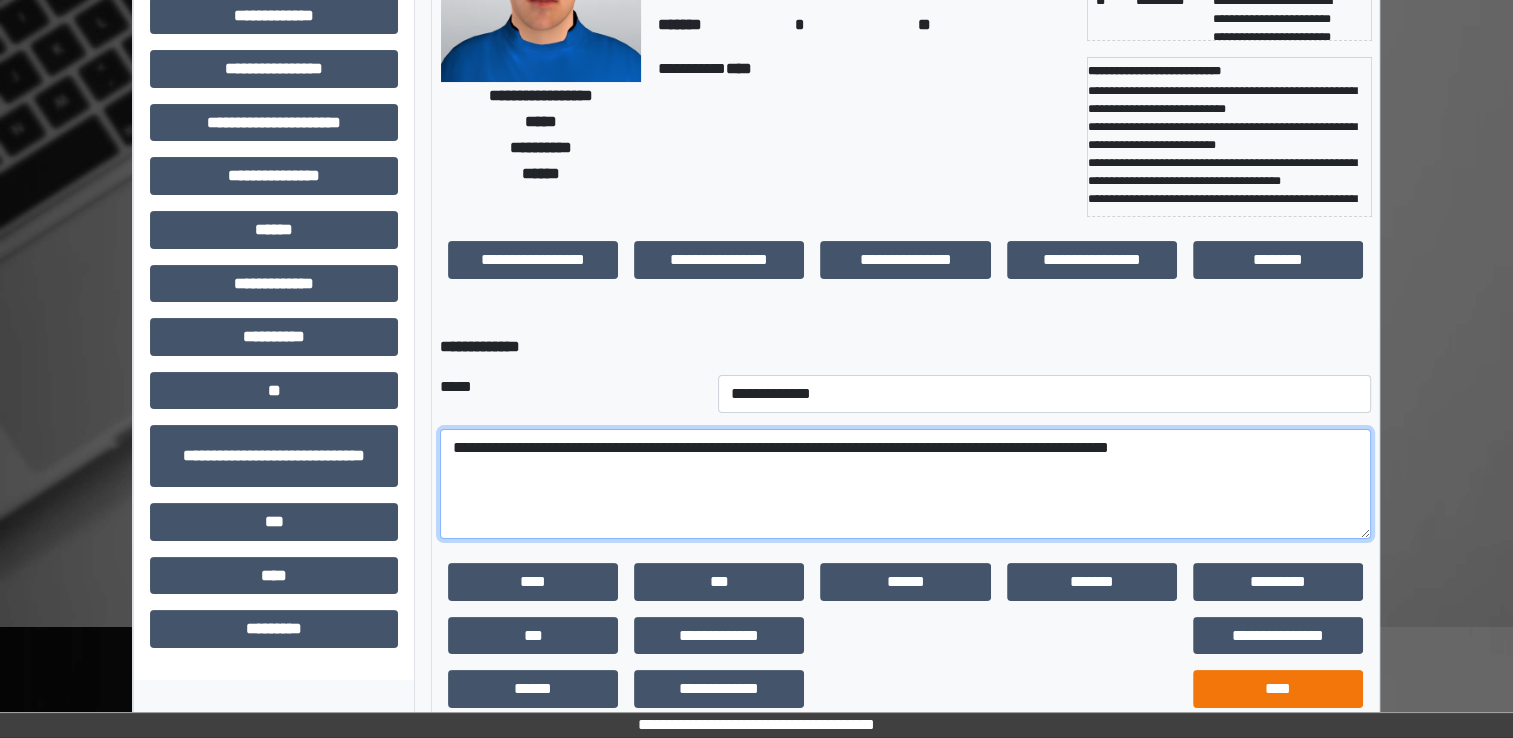type on "**********" 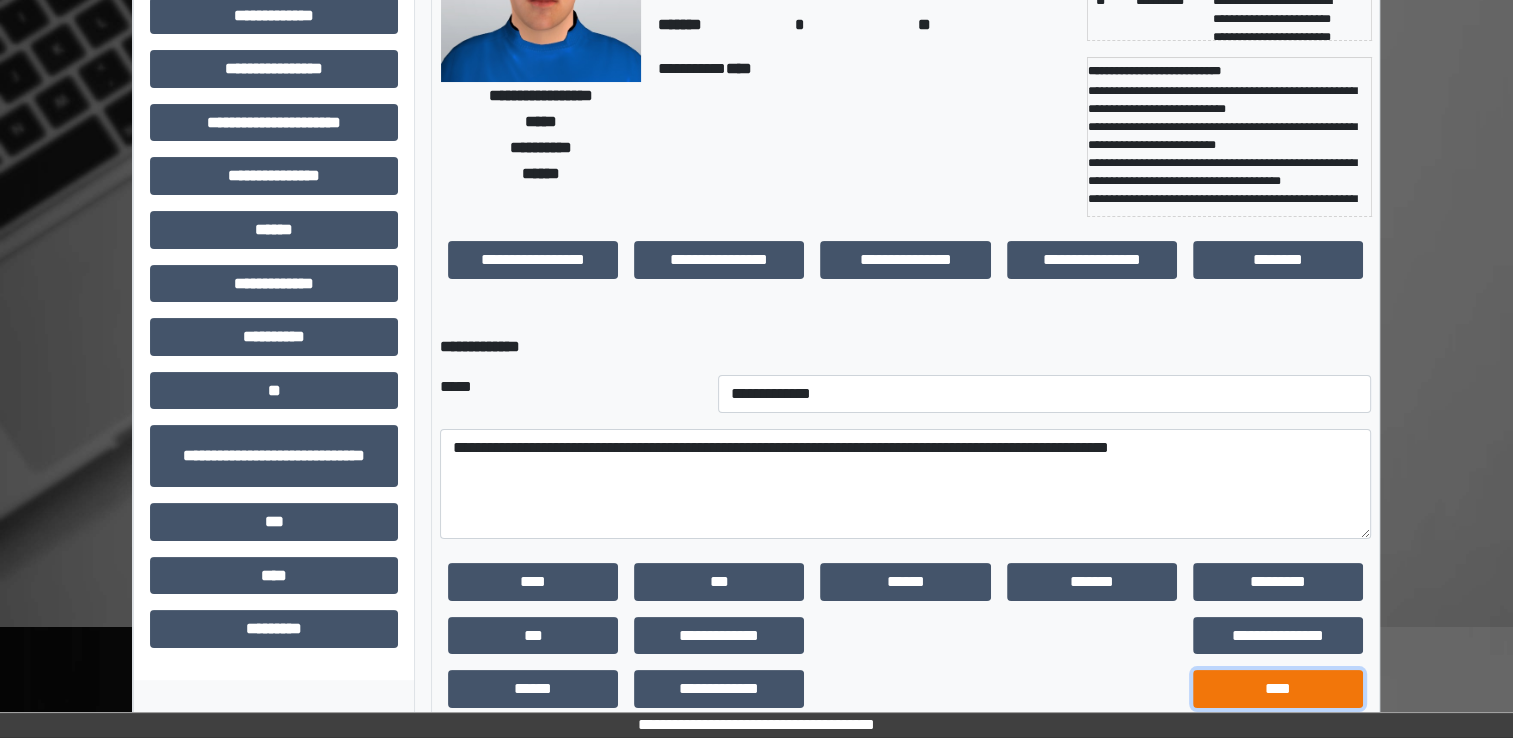 click on "****" at bounding box center [1278, 689] 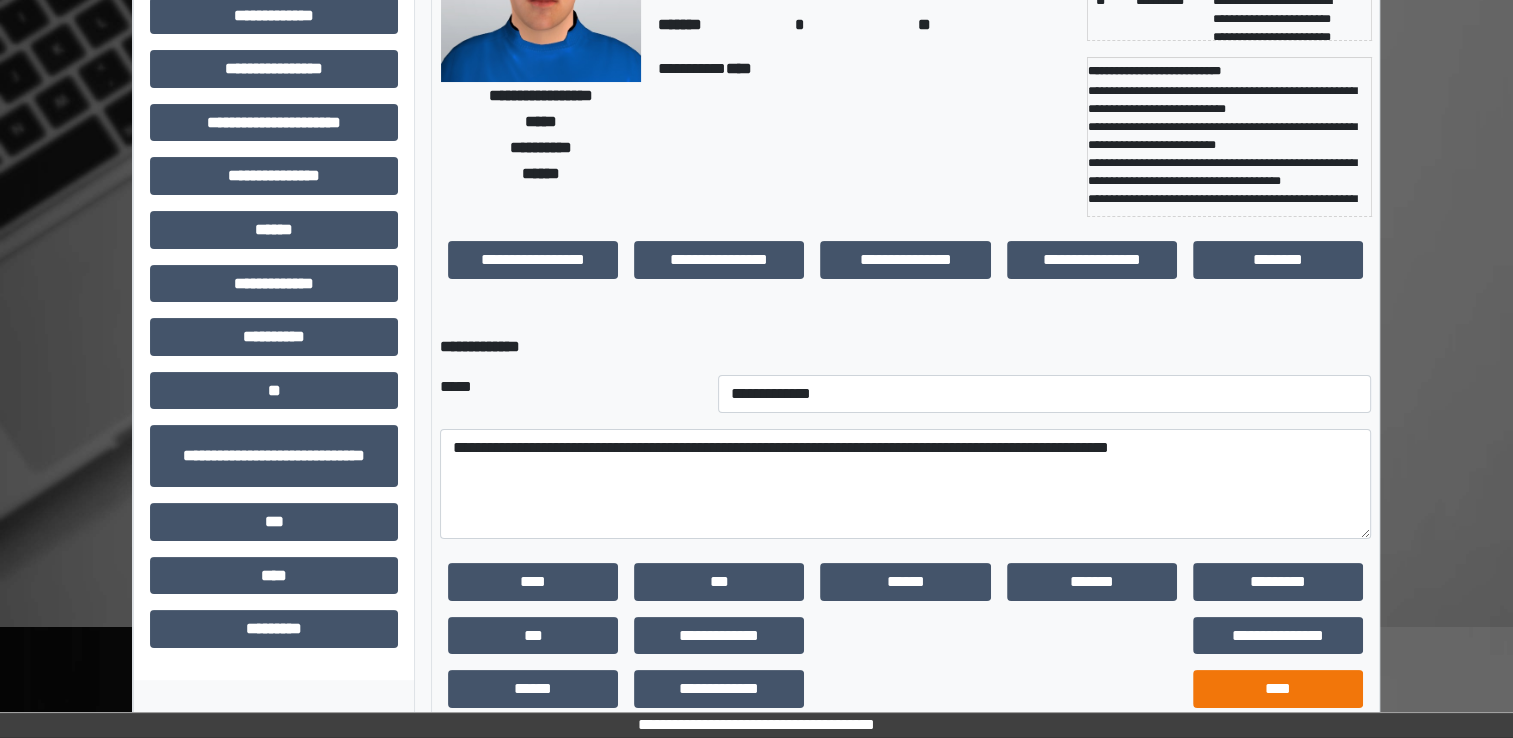 scroll, scrollTop: 184, scrollLeft: 0, axis: vertical 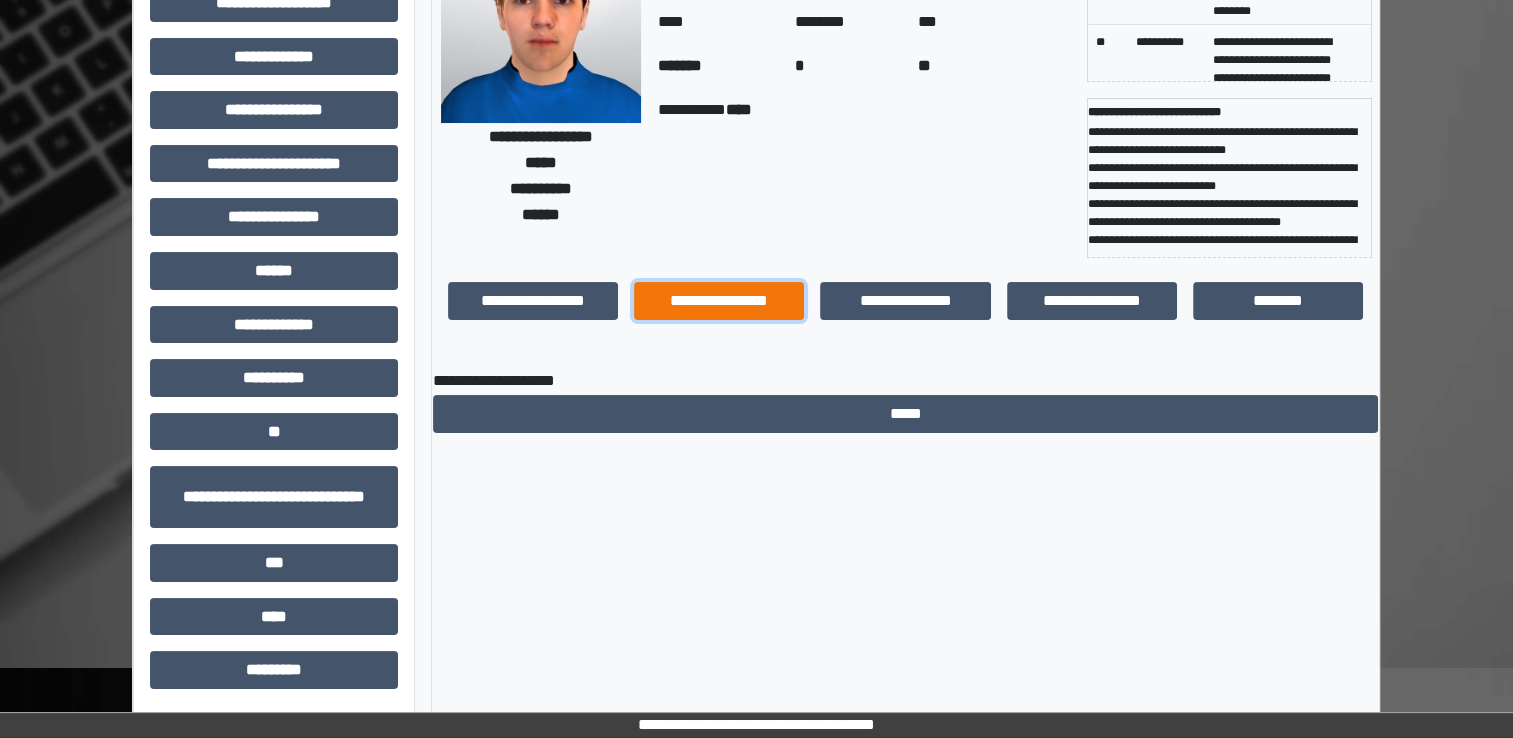 click on "**********" at bounding box center [719, 301] 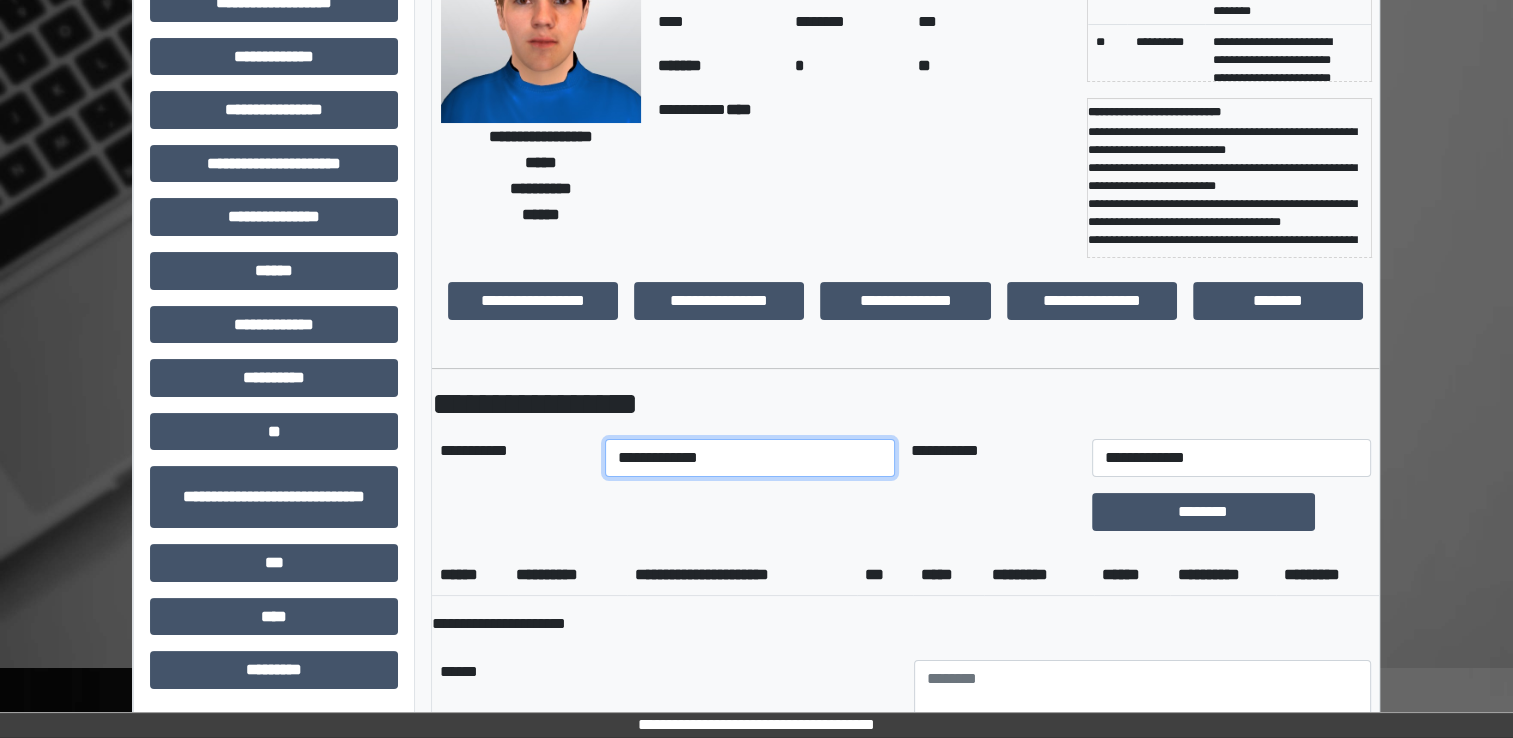 click on "**********" at bounding box center (750, 458) 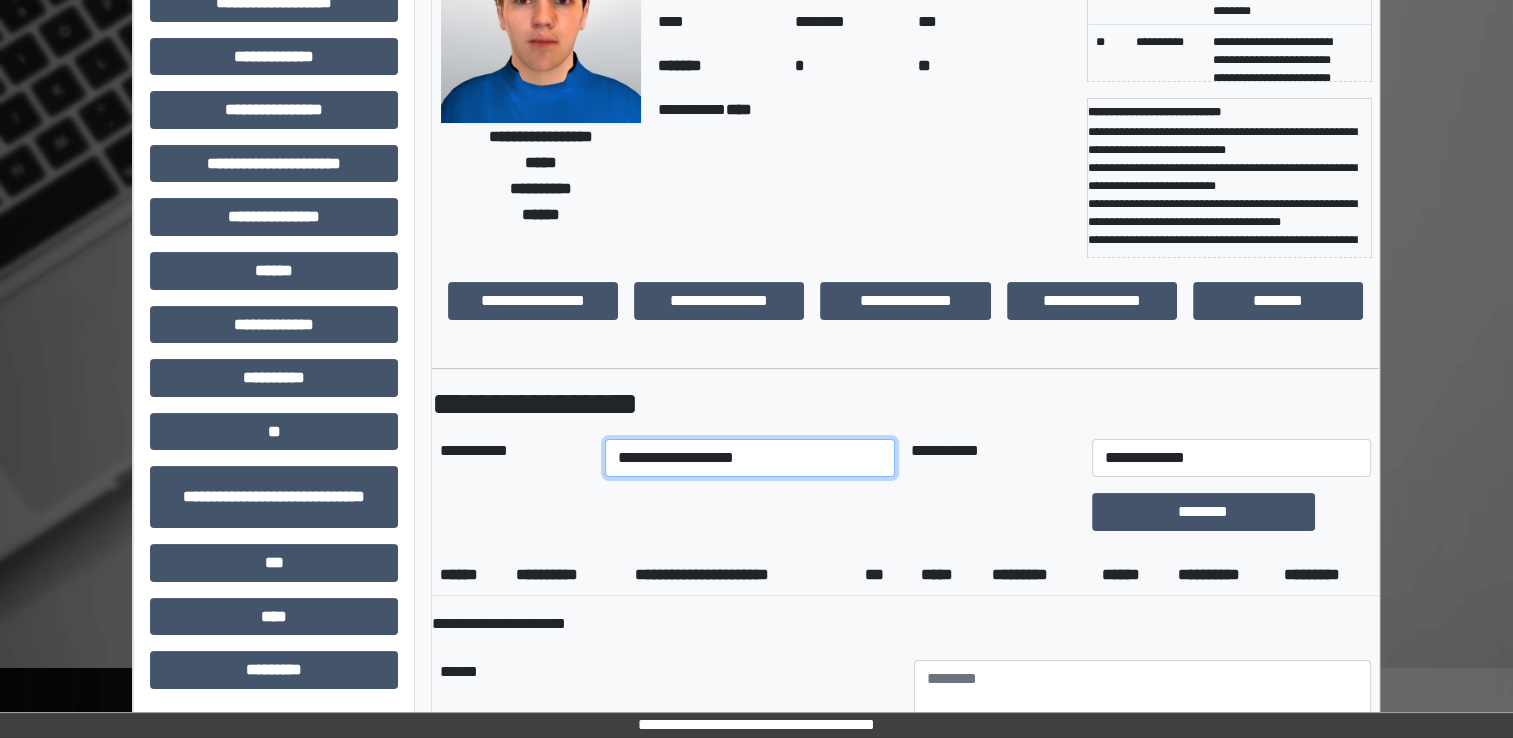 click on "**********" at bounding box center [750, 458] 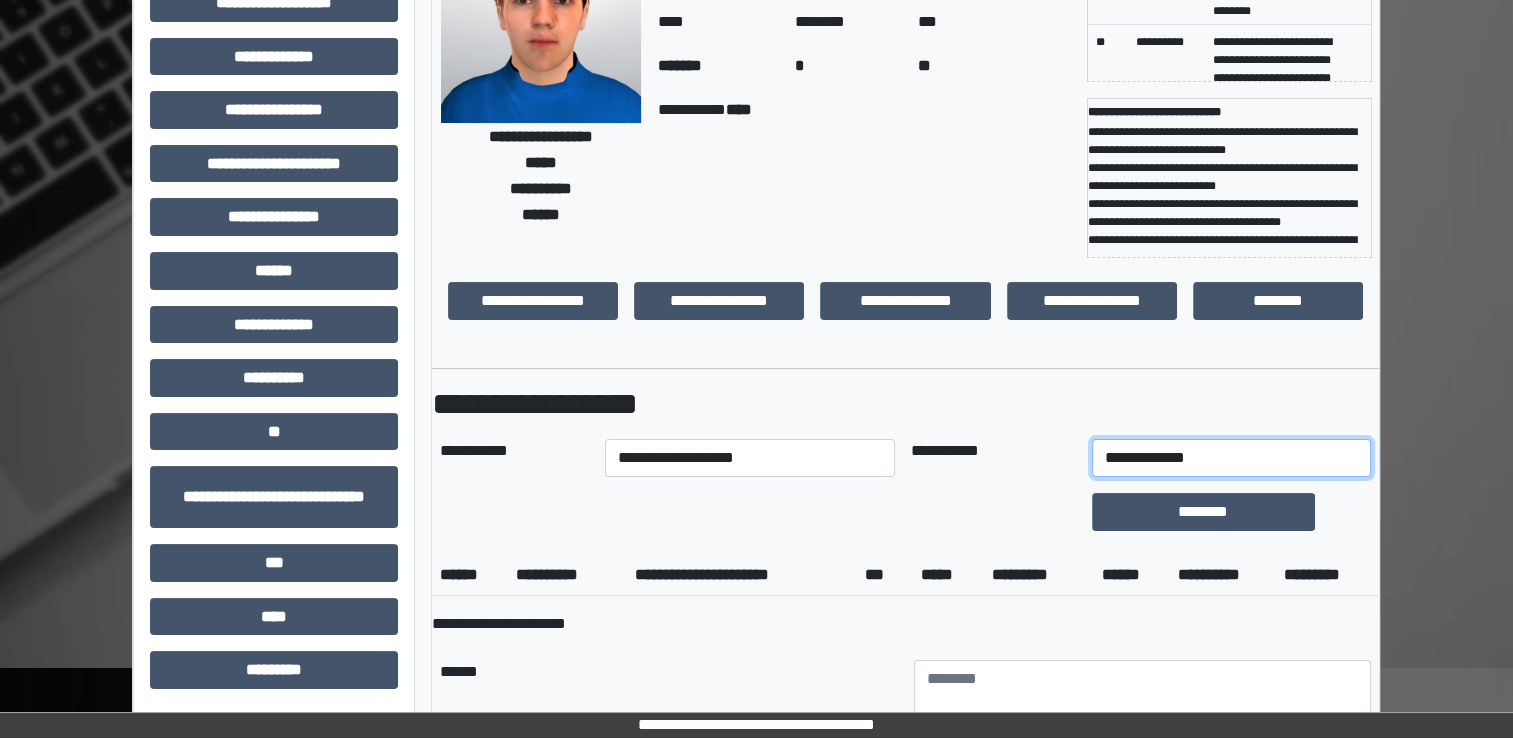click on "**********" at bounding box center [1231, 458] 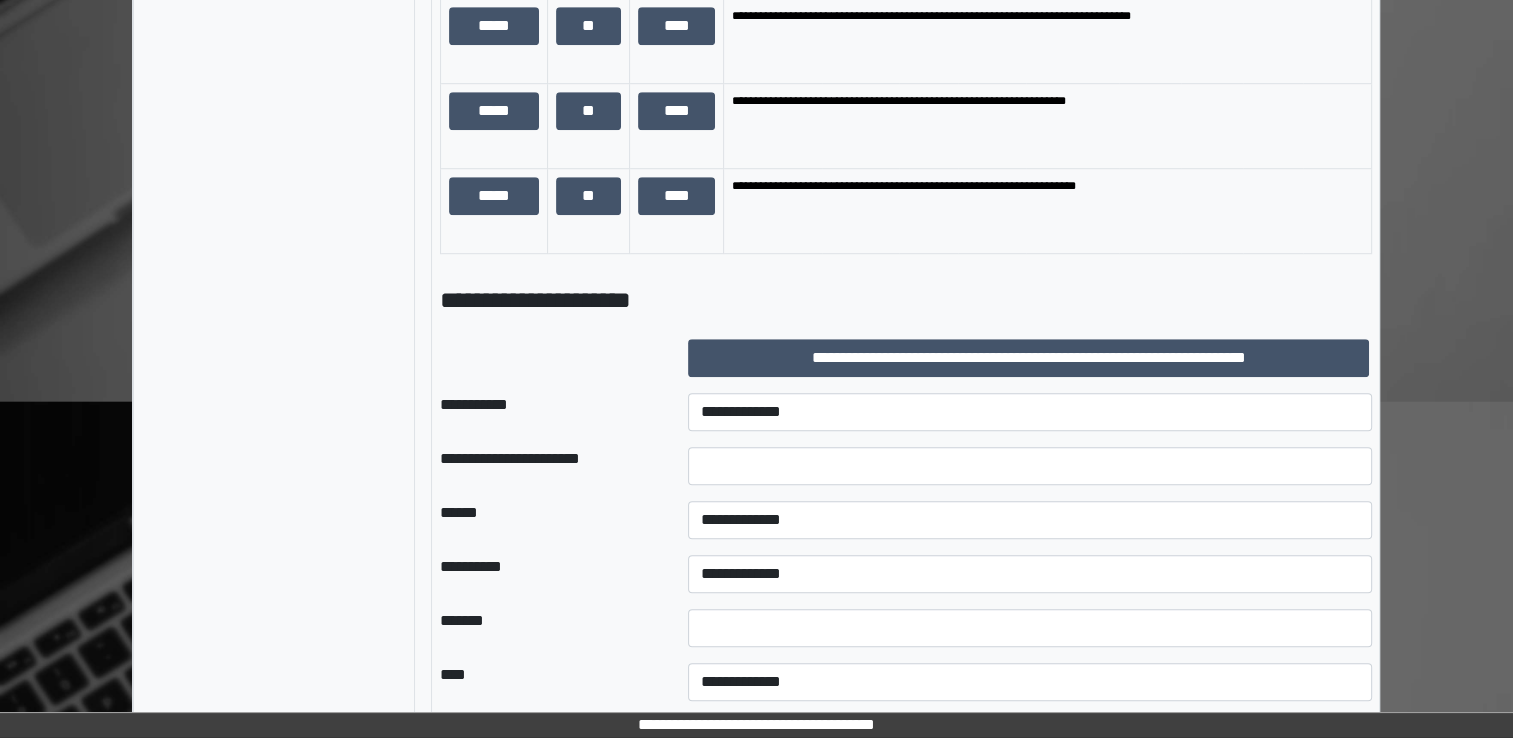 scroll, scrollTop: 1640, scrollLeft: 0, axis: vertical 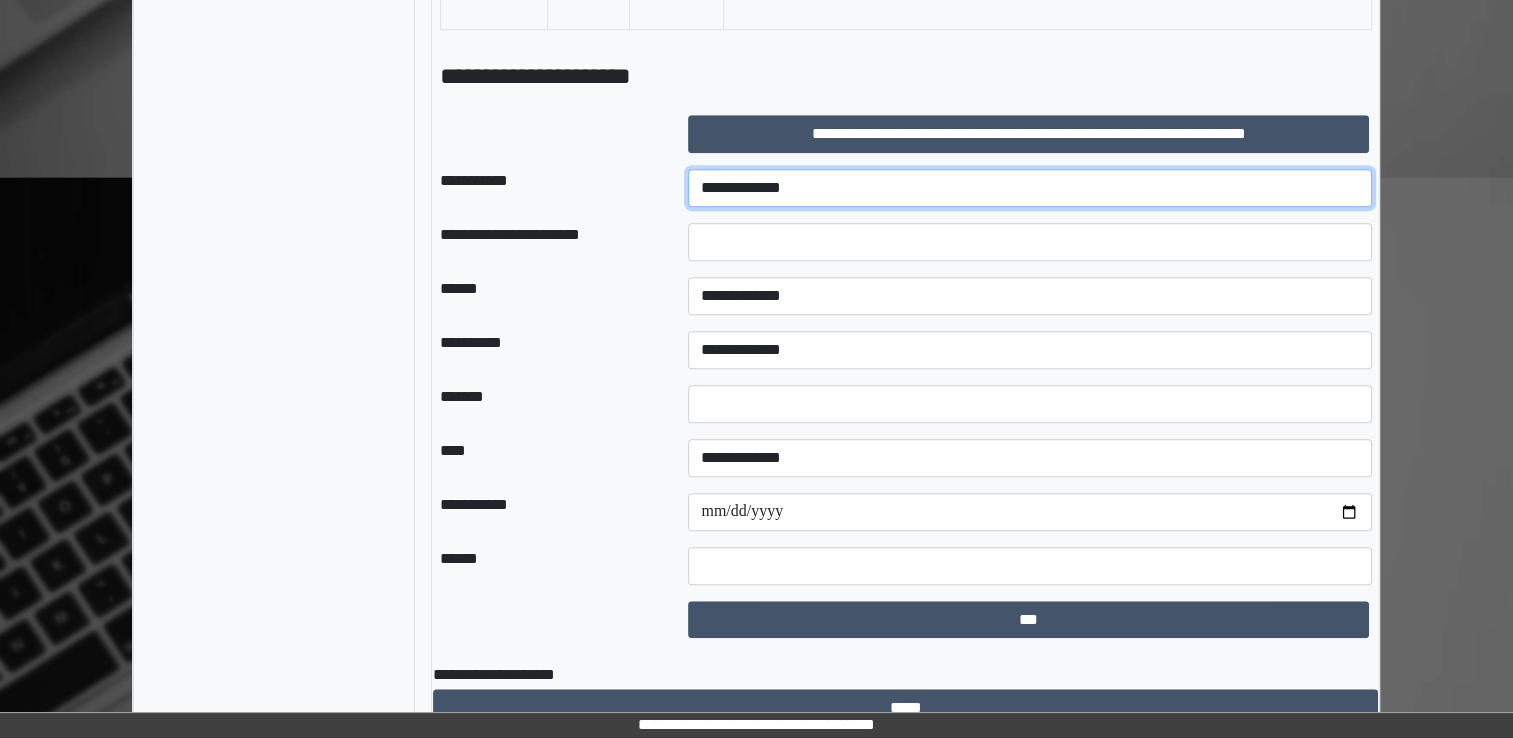 click on "**********" at bounding box center (1030, 188) 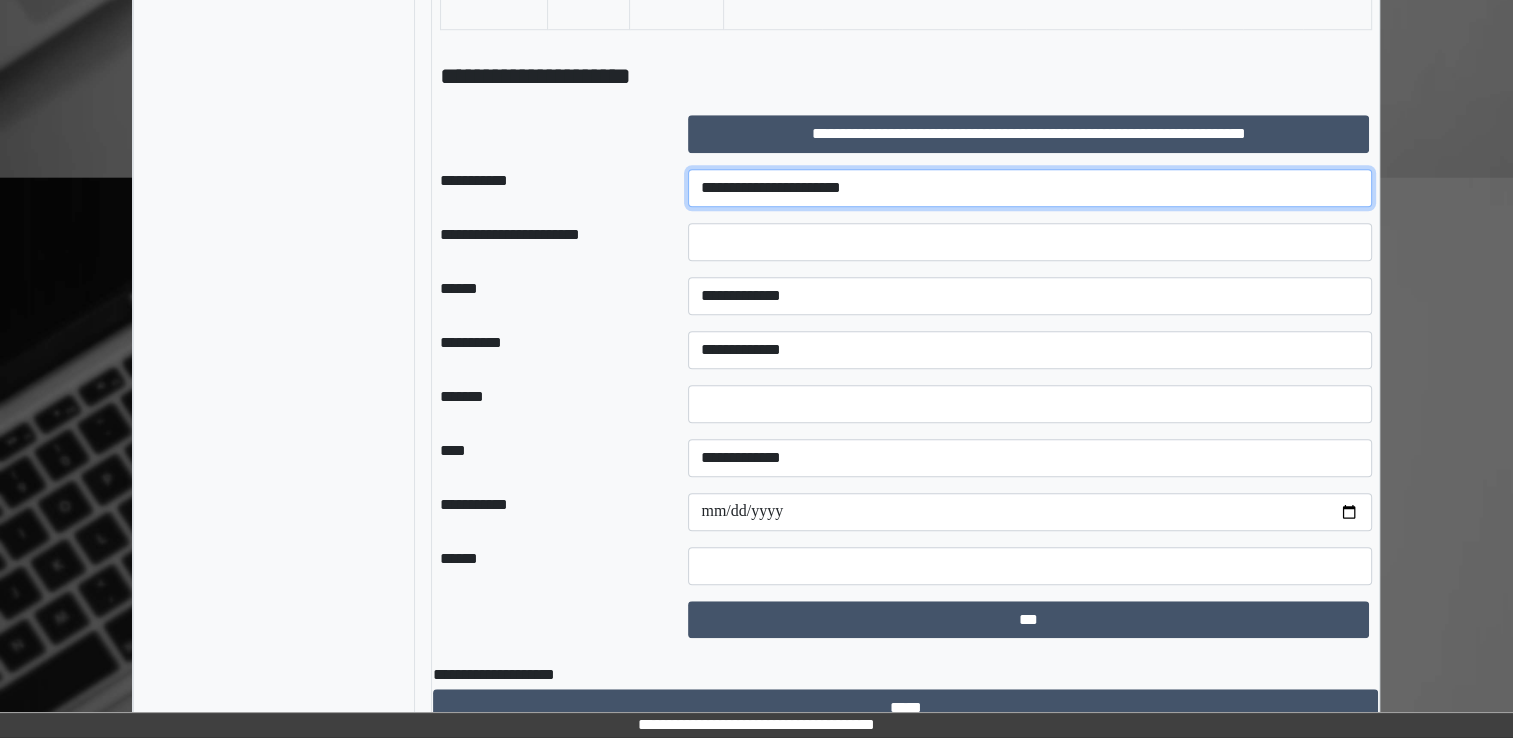 click on "**********" at bounding box center [1030, 188] 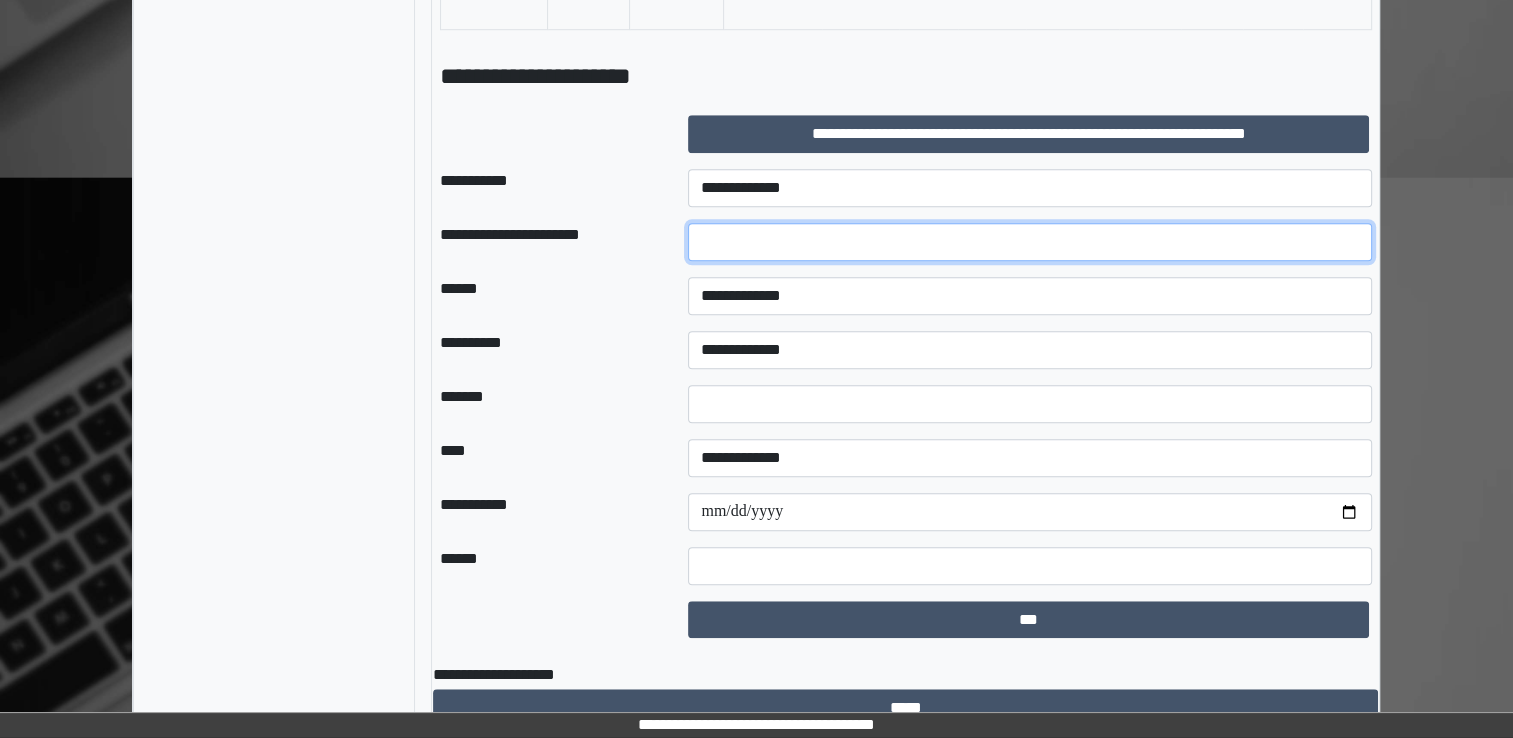 click at bounding box center (1030, 242) 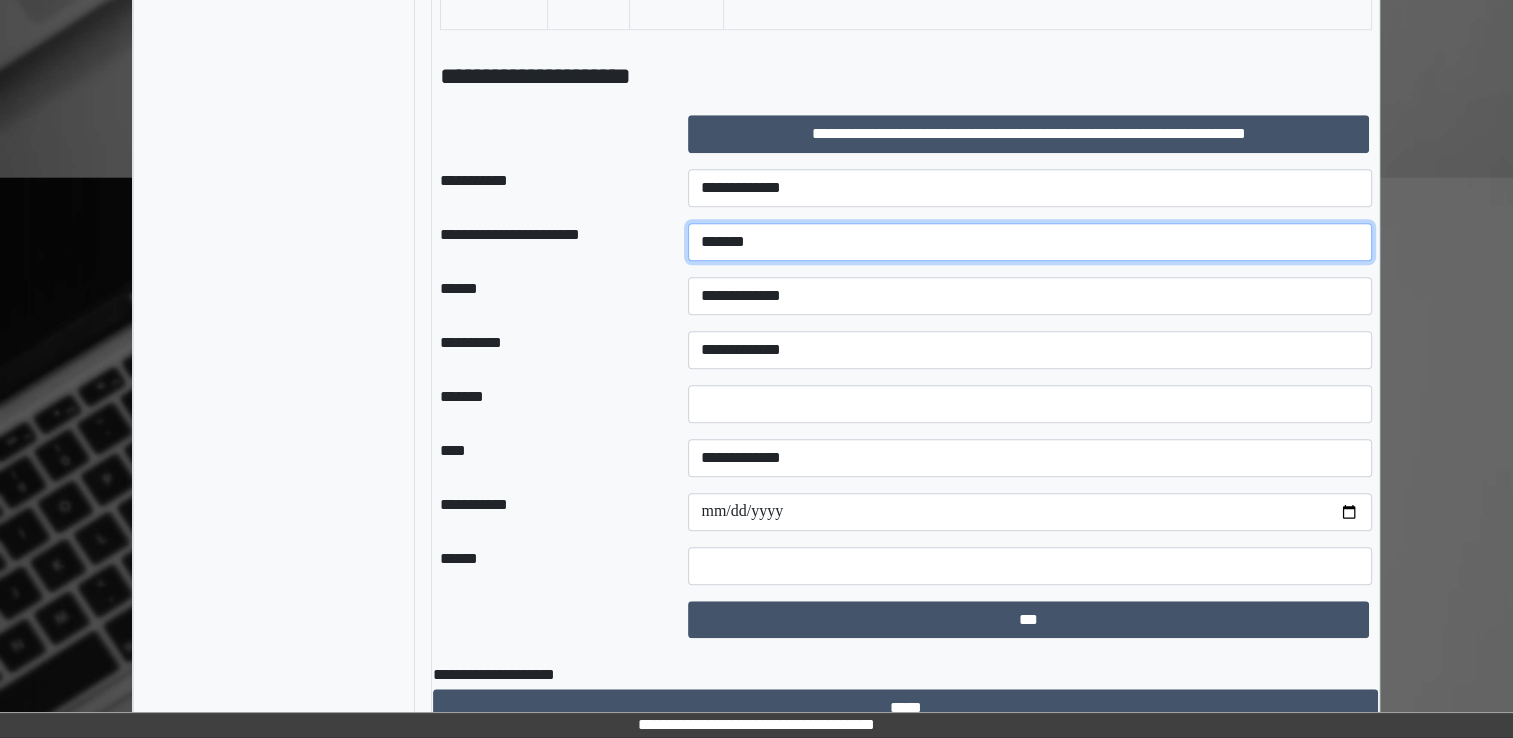 type on "*******" 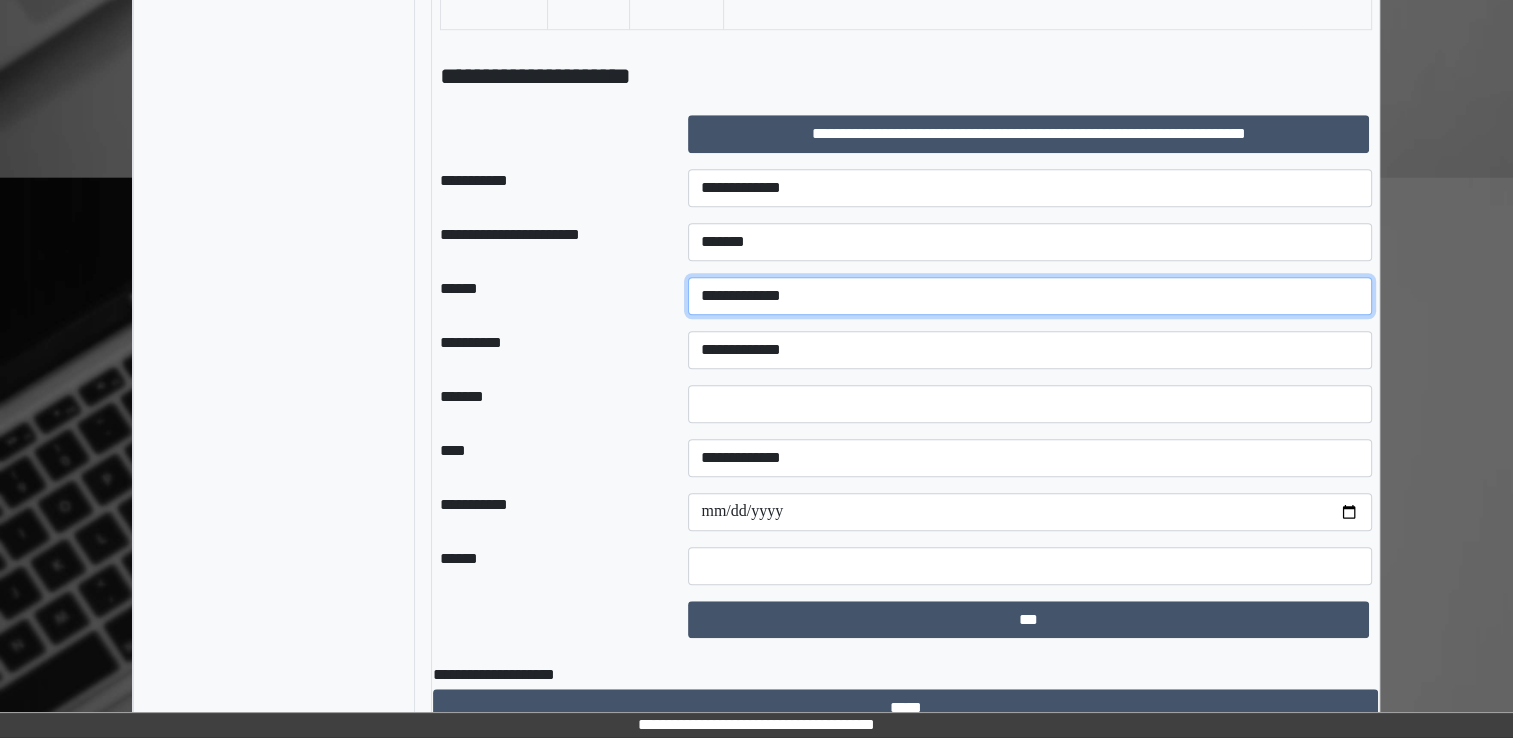 select on "*" 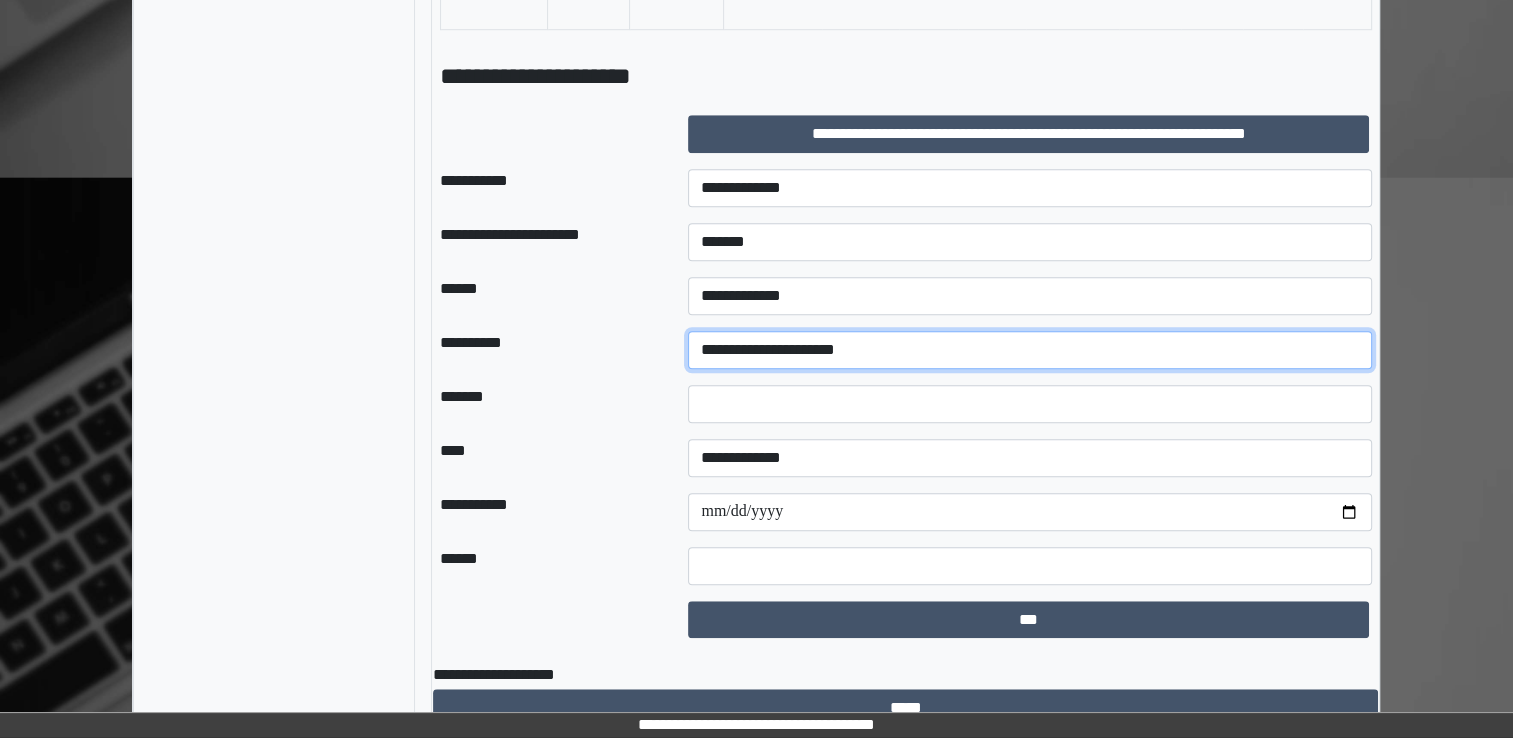 click on "**********" at bounding box center (1030, 350) 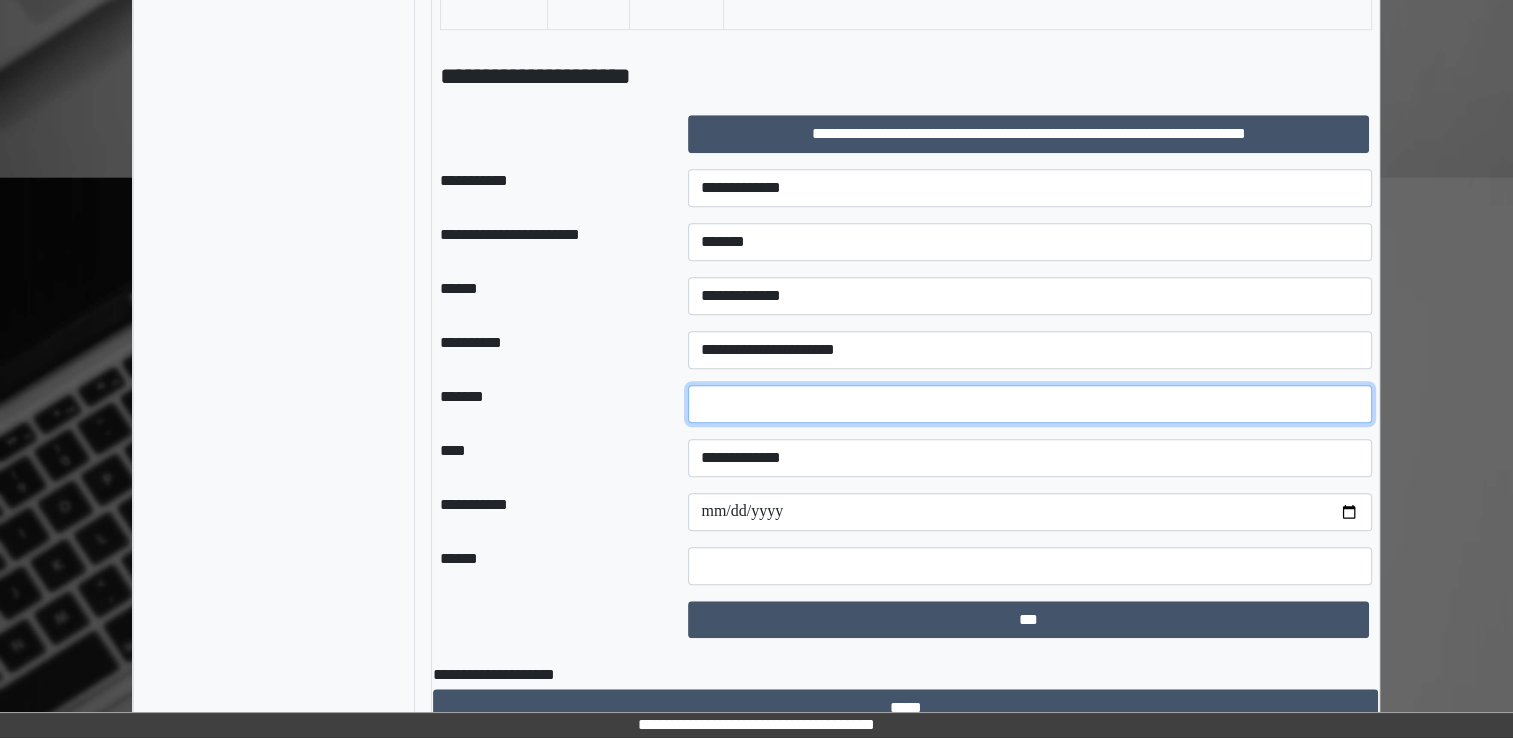 click at bounding box center [1030, 404] 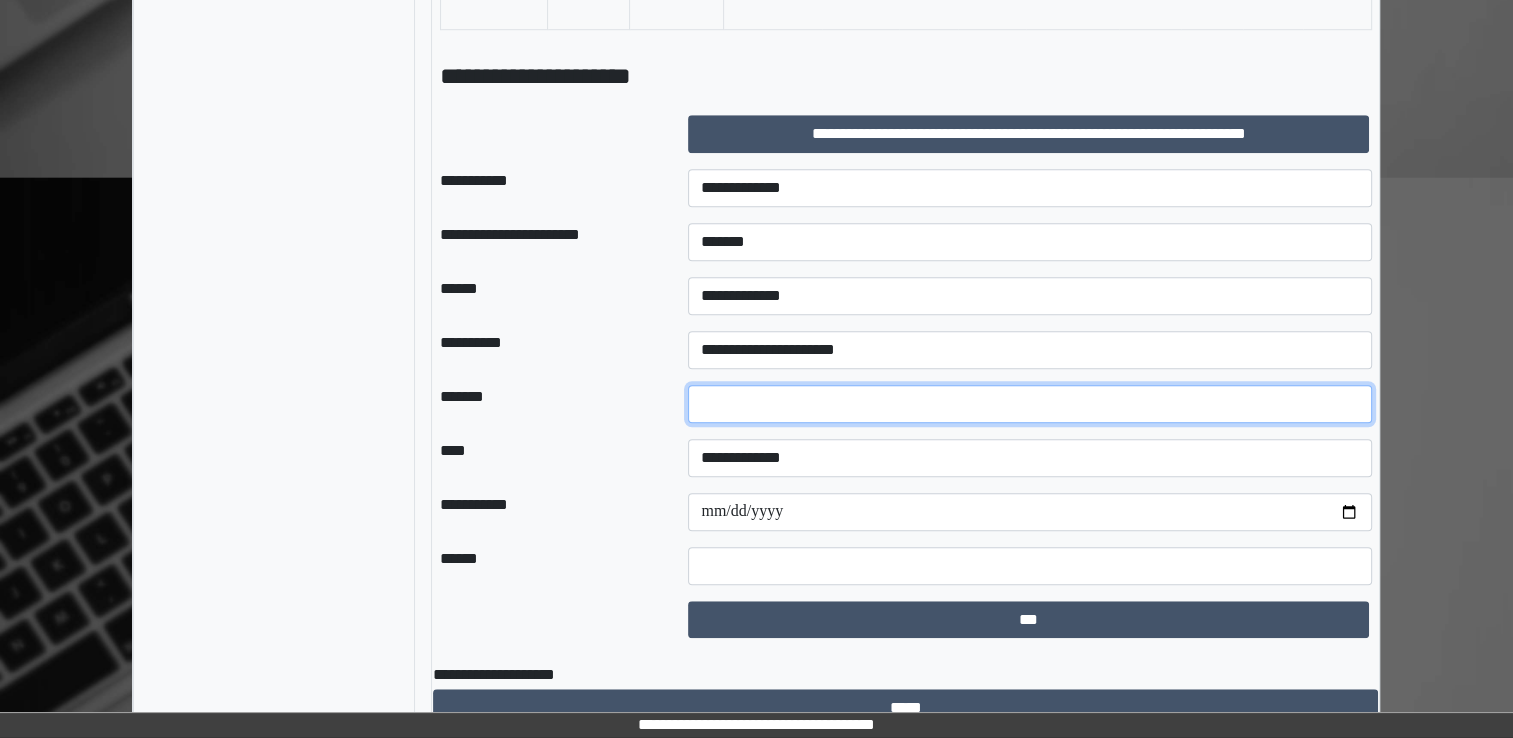 type on "**" 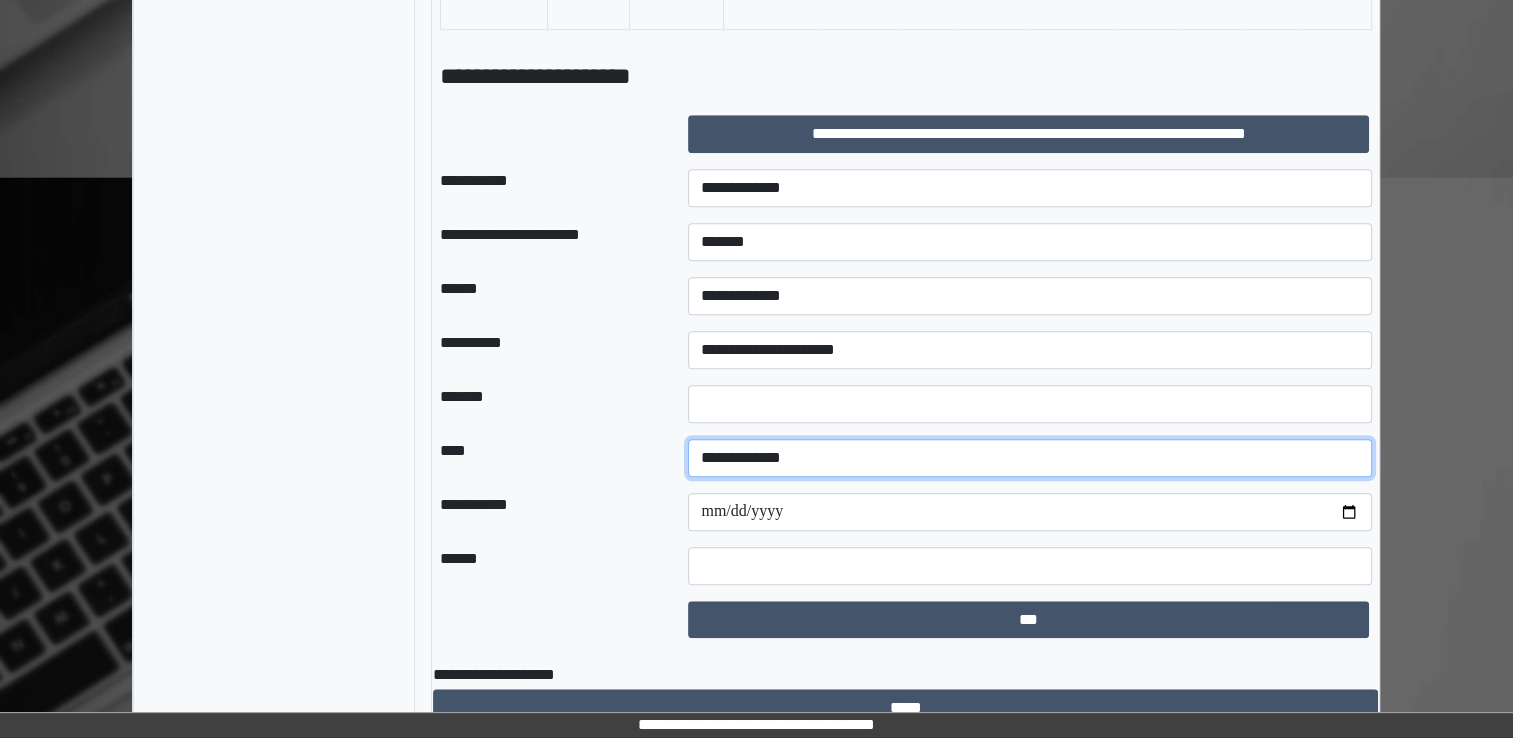 click on "**********" at bounding box center (1030, 458) 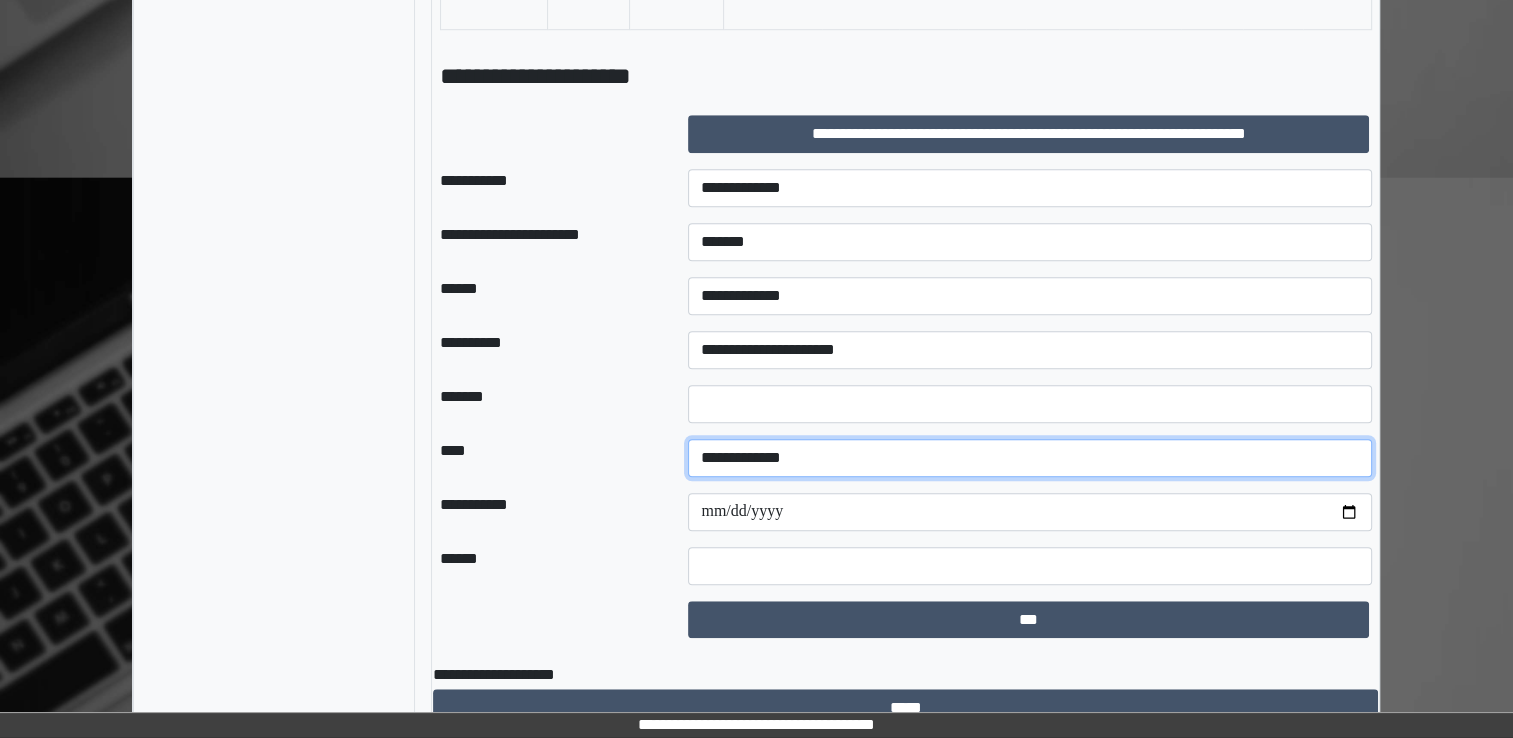 select on "*" 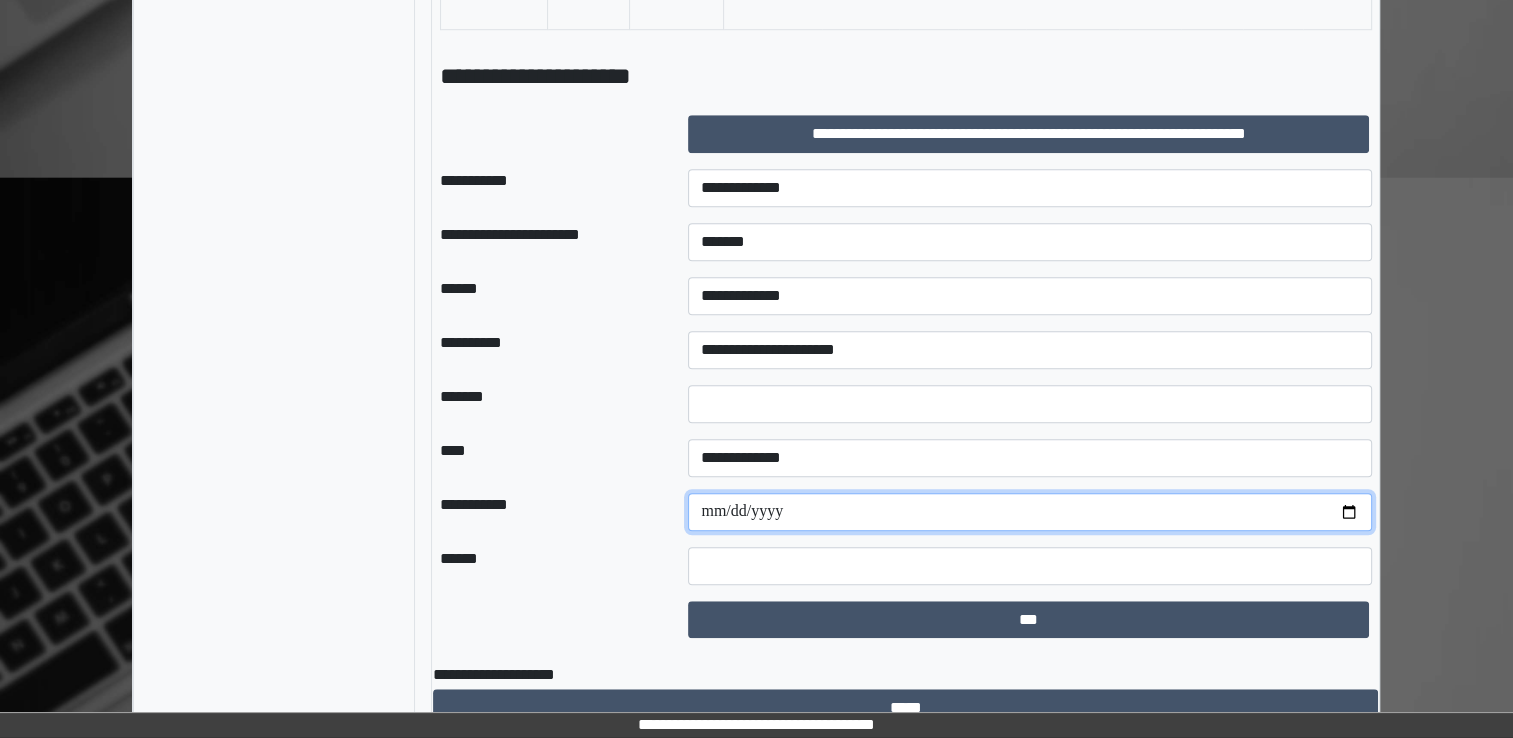 click at bounding box center [1030, 512] 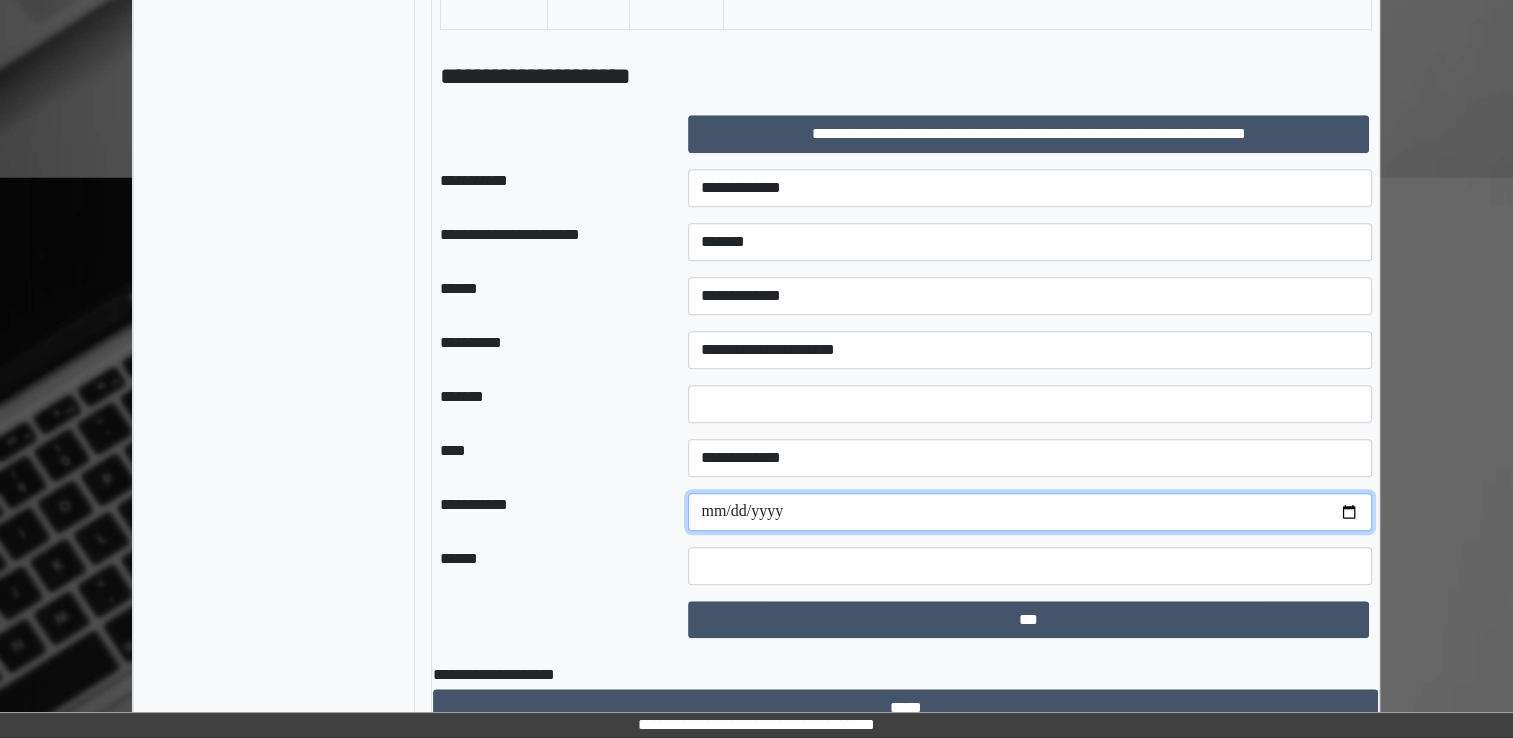 type on "**********" 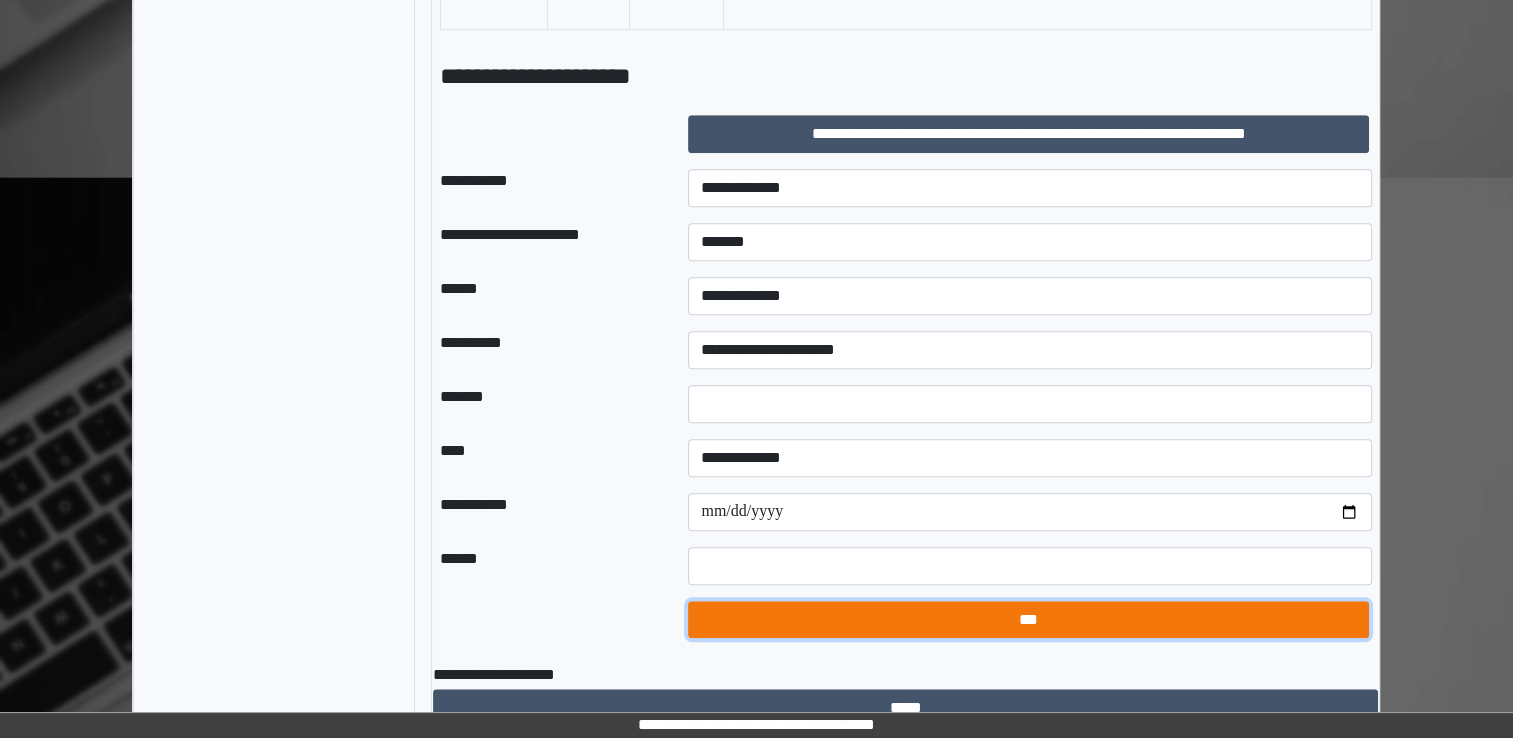 click on "***" at bounding box center (1028, 620) 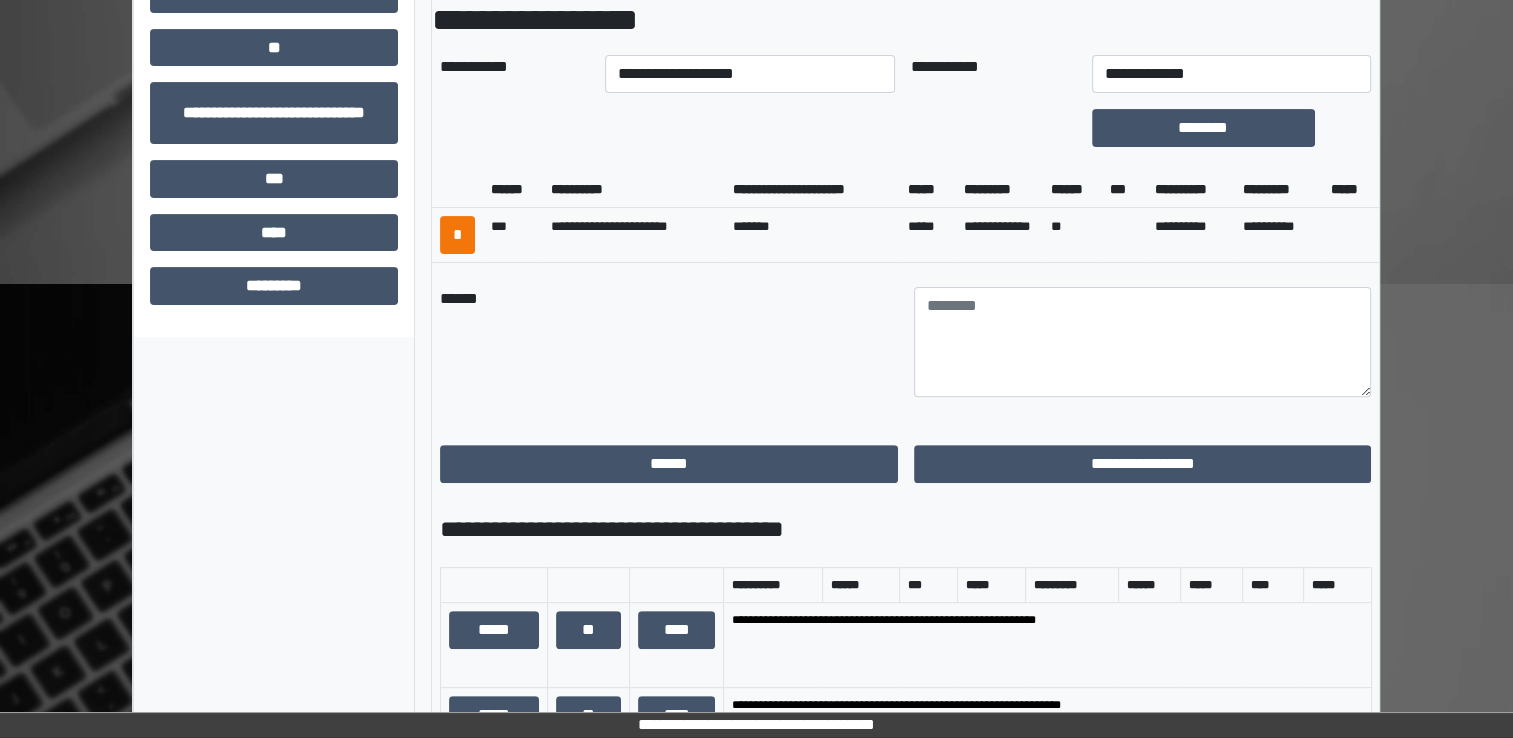 scroll, scrollTop: 598, scrollLeft: 0, axis: vertical 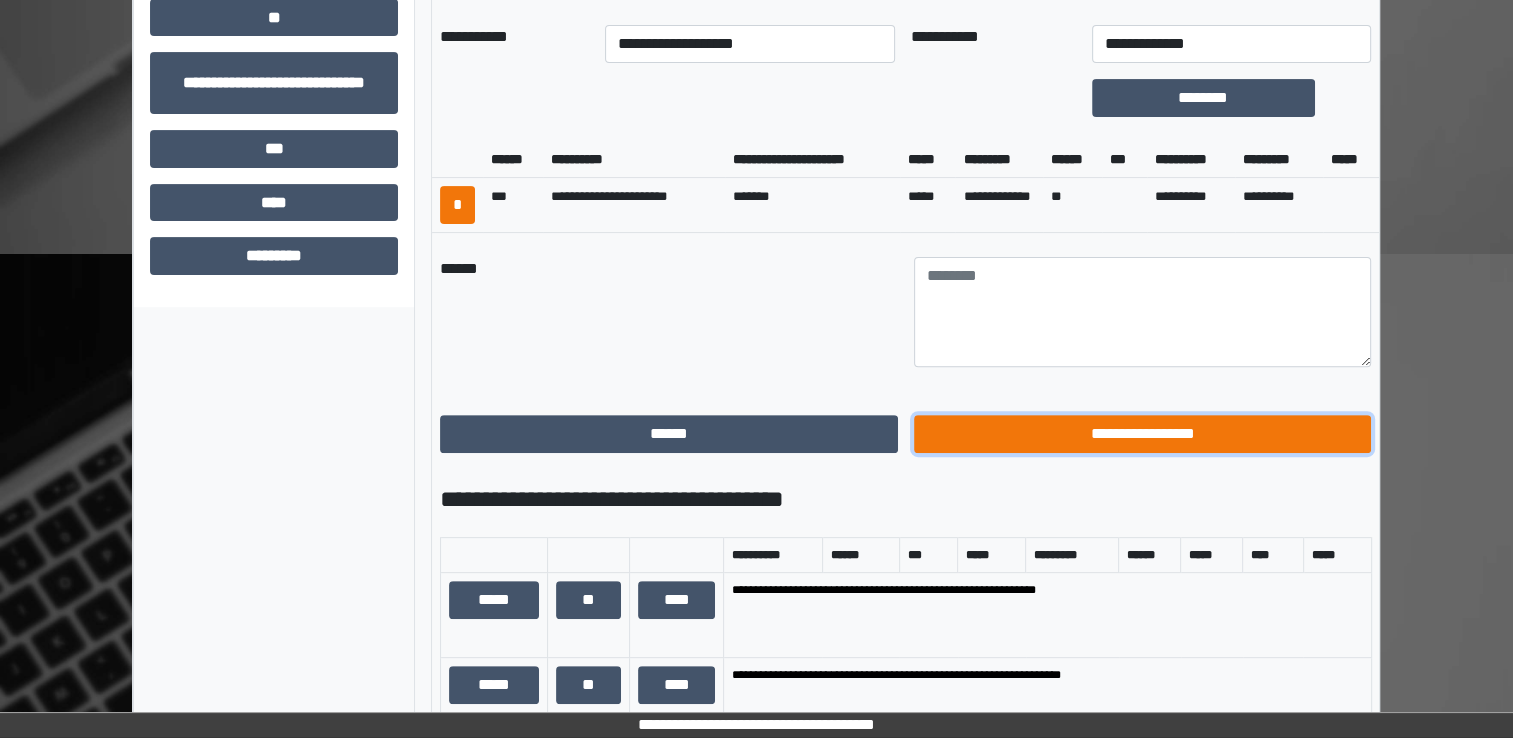 click on "**********" at bounding box center (1143, 434) 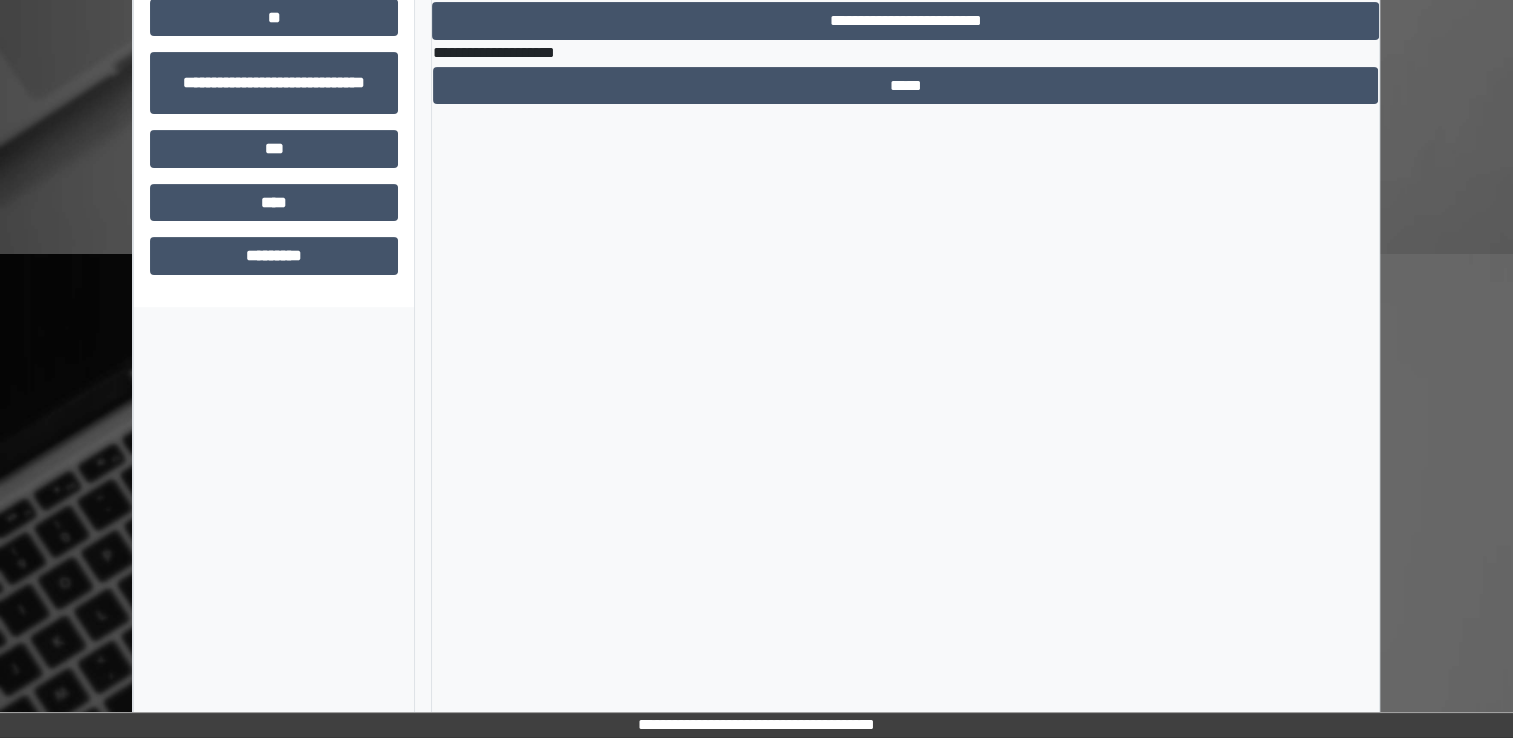 scroll, scrollTop: 184, scrollLeft: 0, axis: vertical 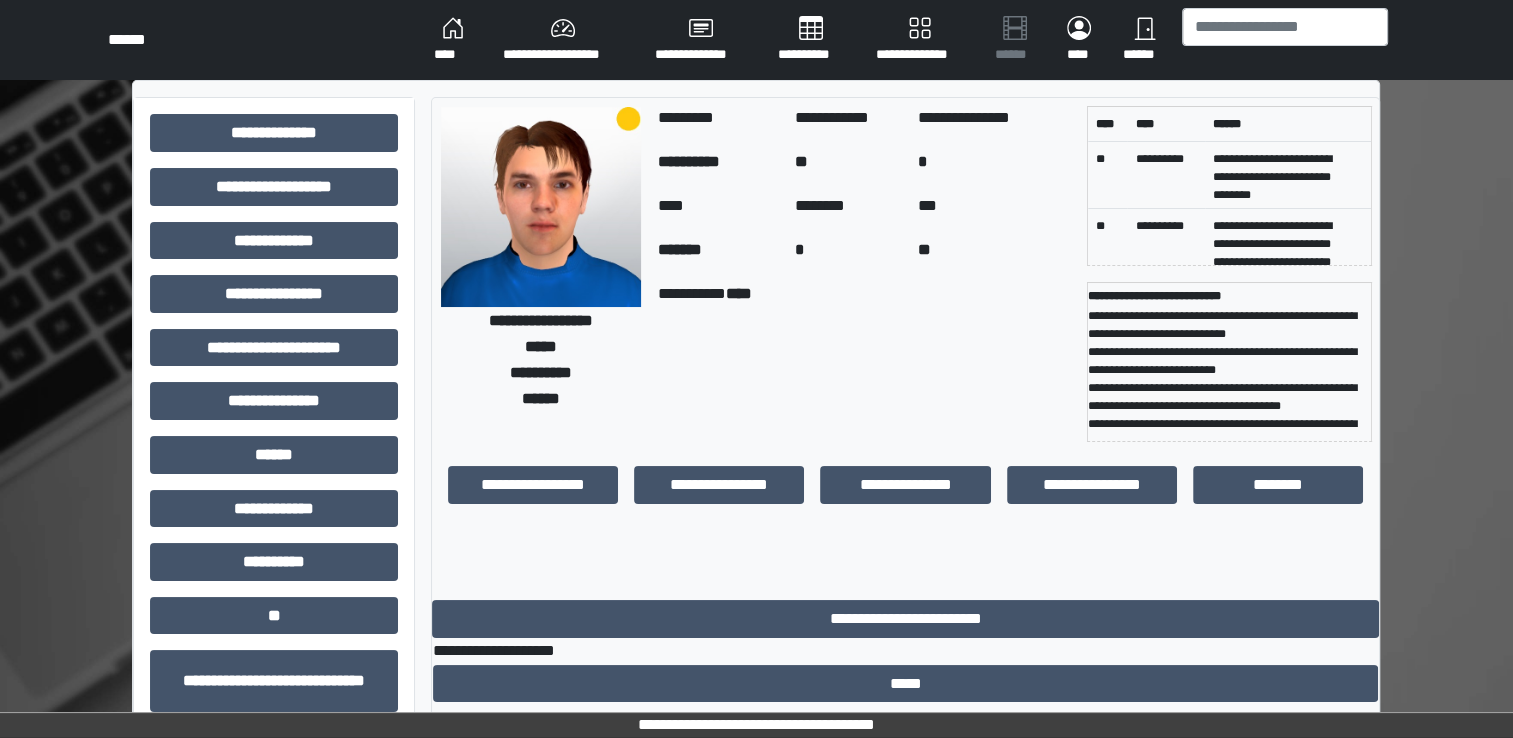 click on "****" at bounding box center [452, 40] 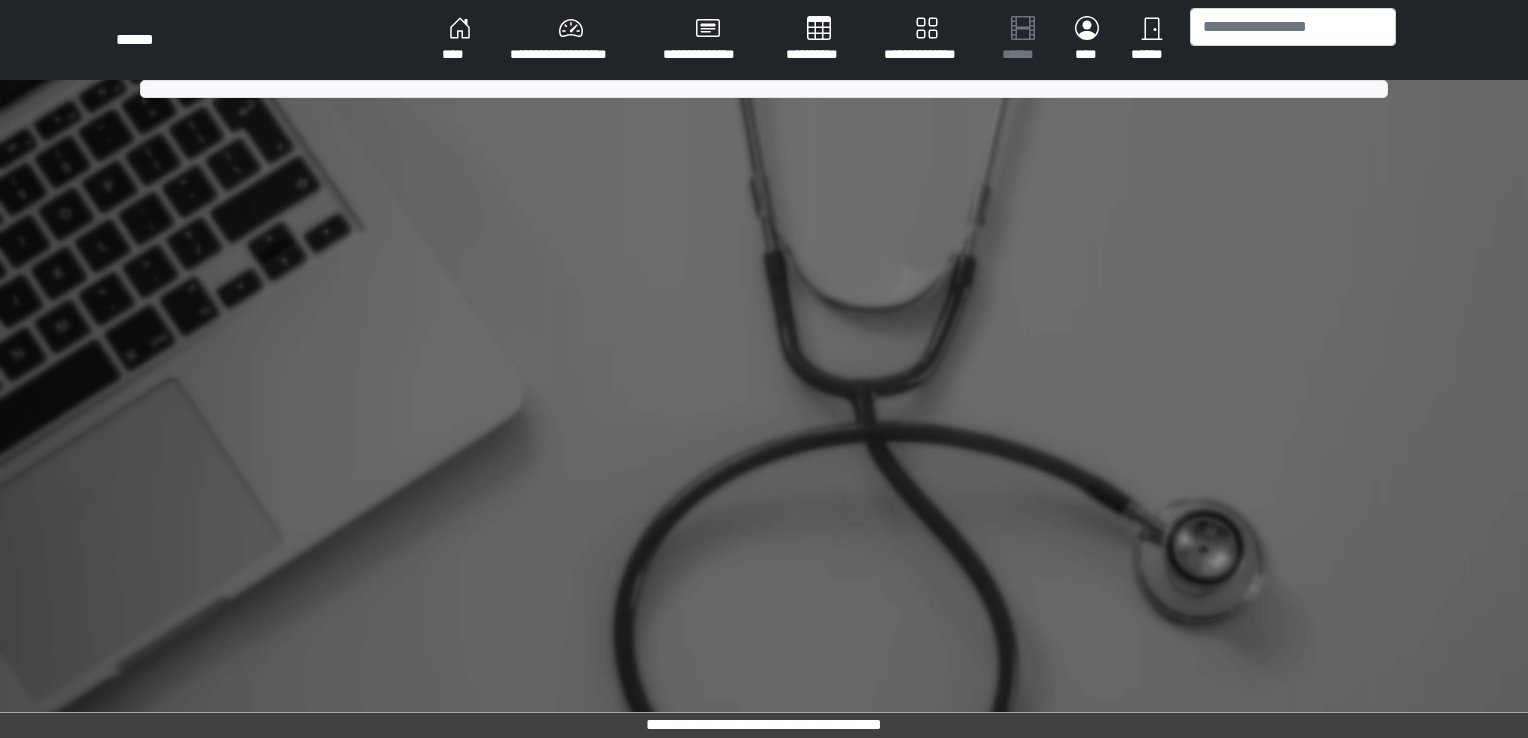click on "****" at bounding box center [460, 40] 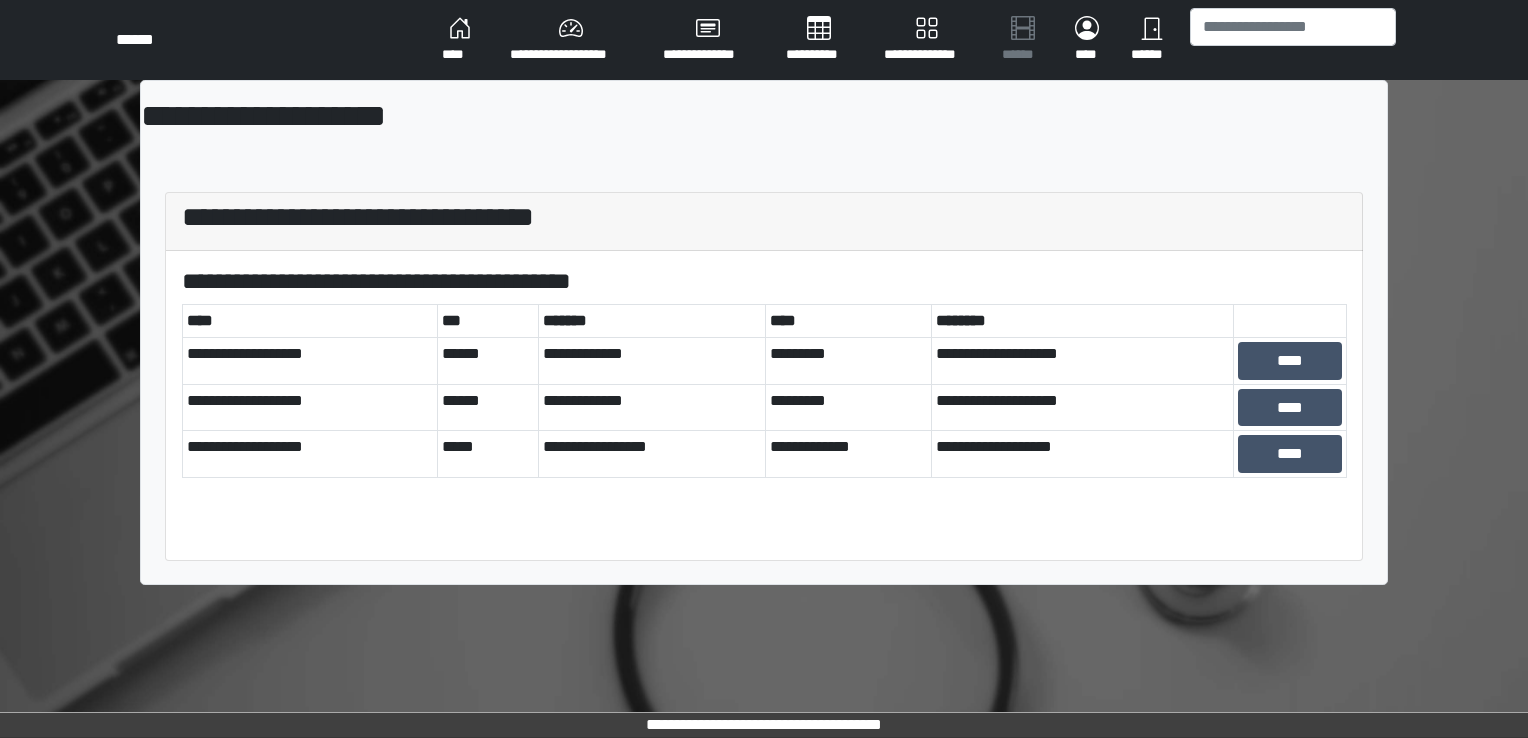 click on "**********" at bounding box center [570, 40] 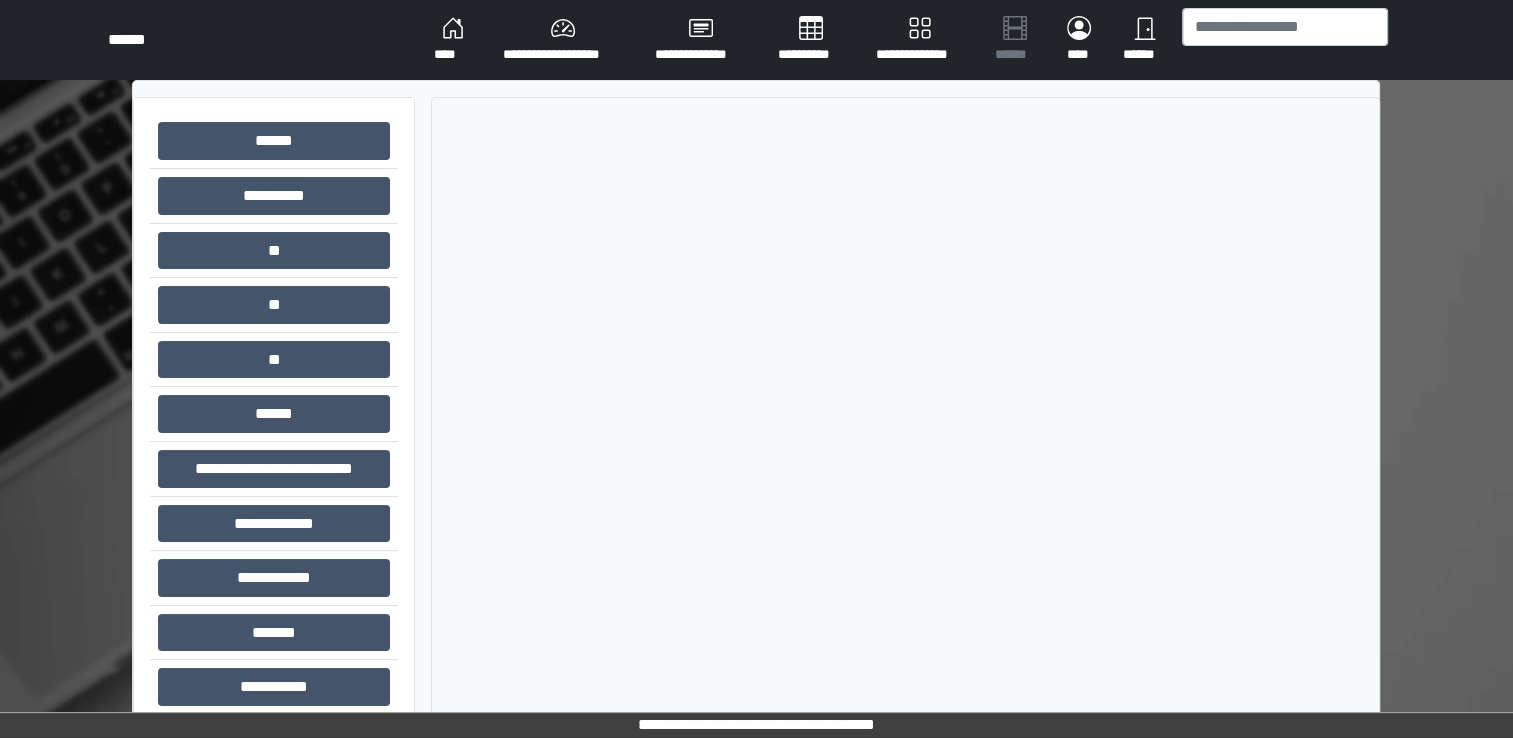 click on "****" at bounding box center (452, 40) 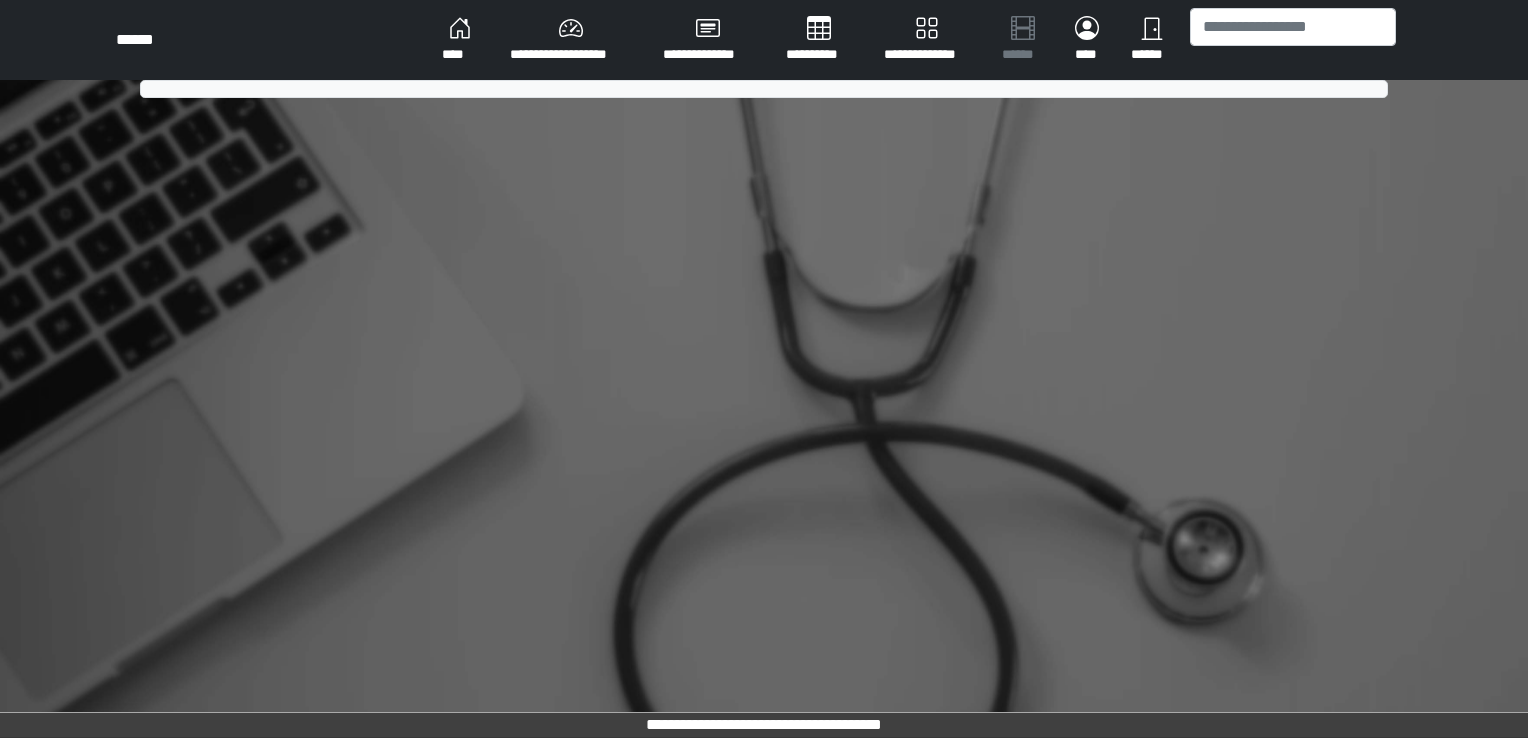 click on "****" at bounding box center (460, 40) 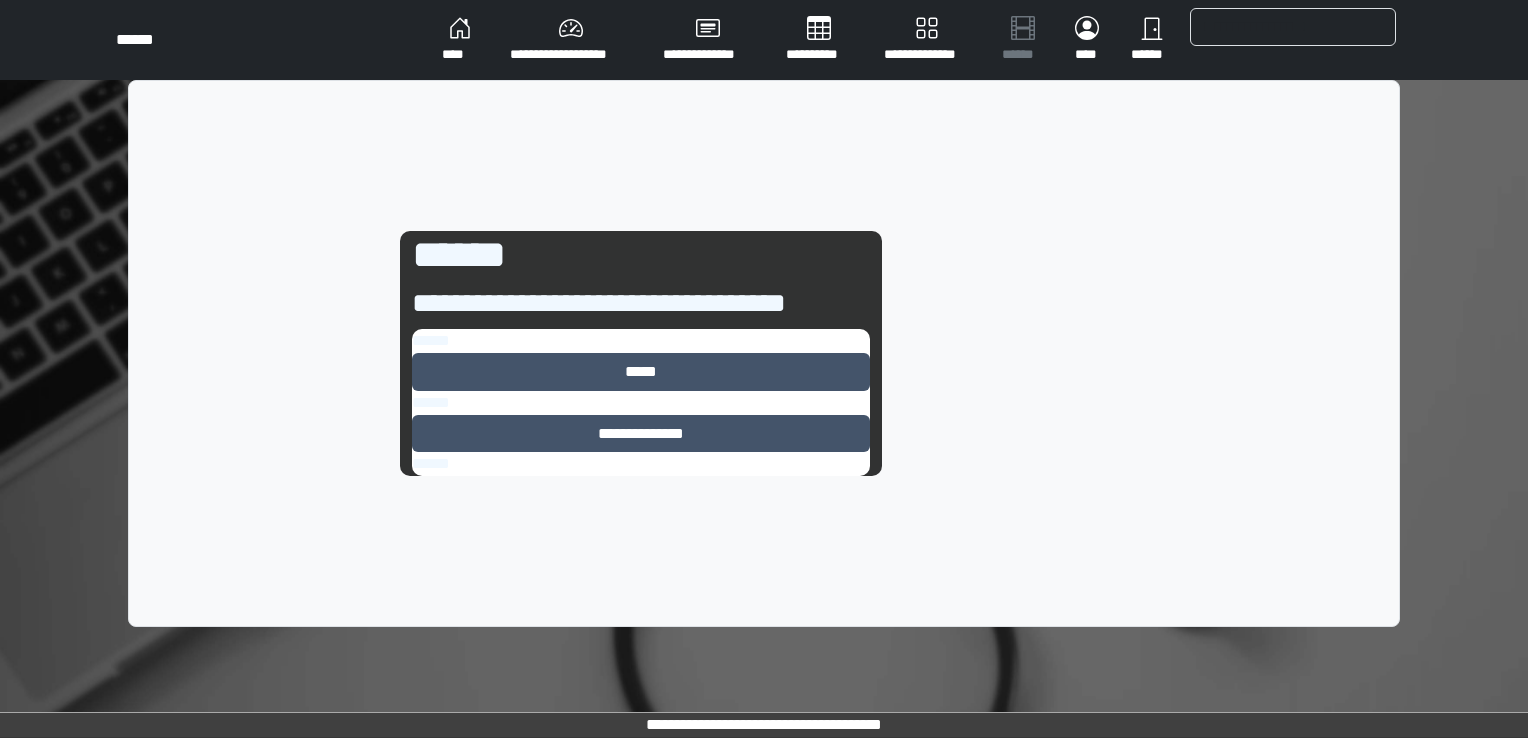 click on "****" at bounding box center (460, 40) 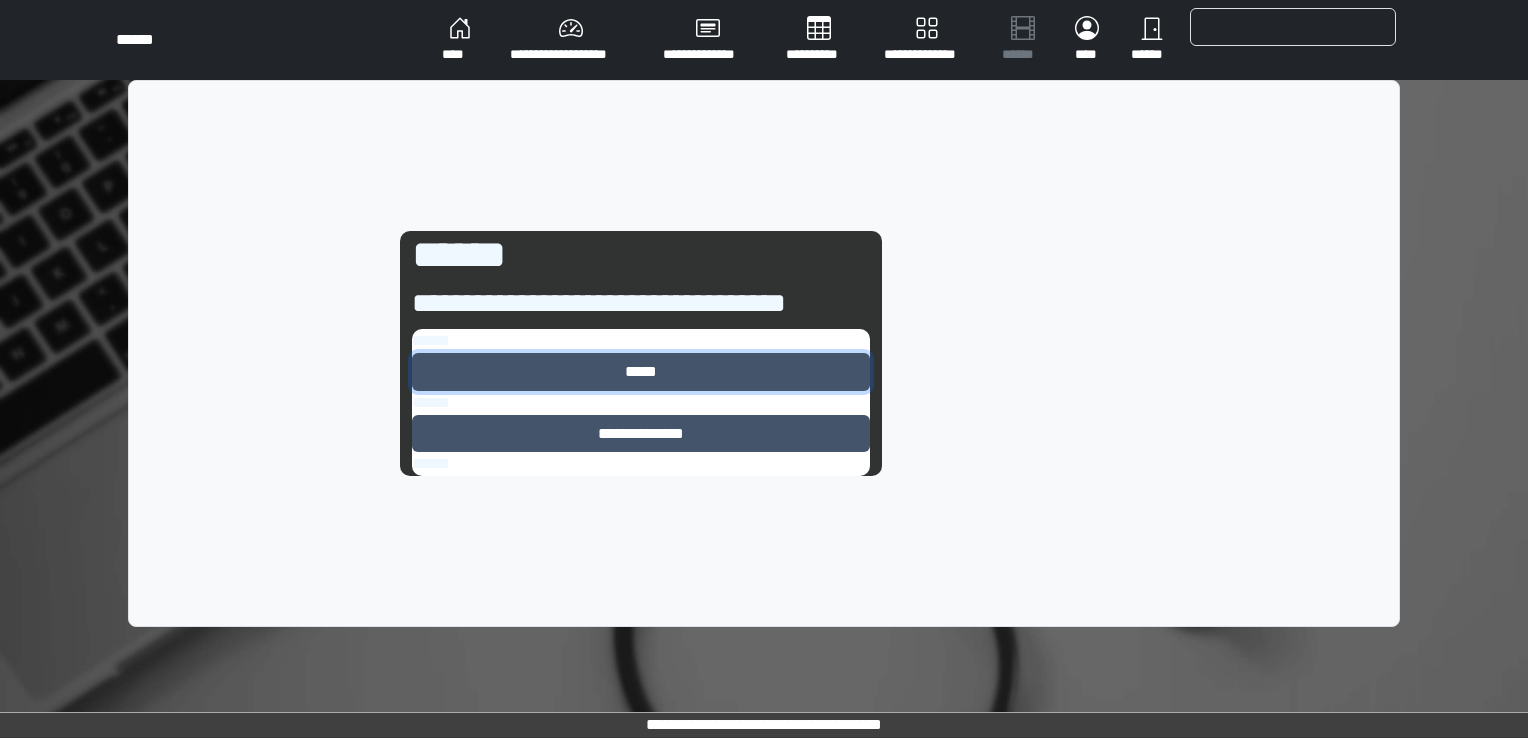 click on "*****" at bounding box center (641, 372) 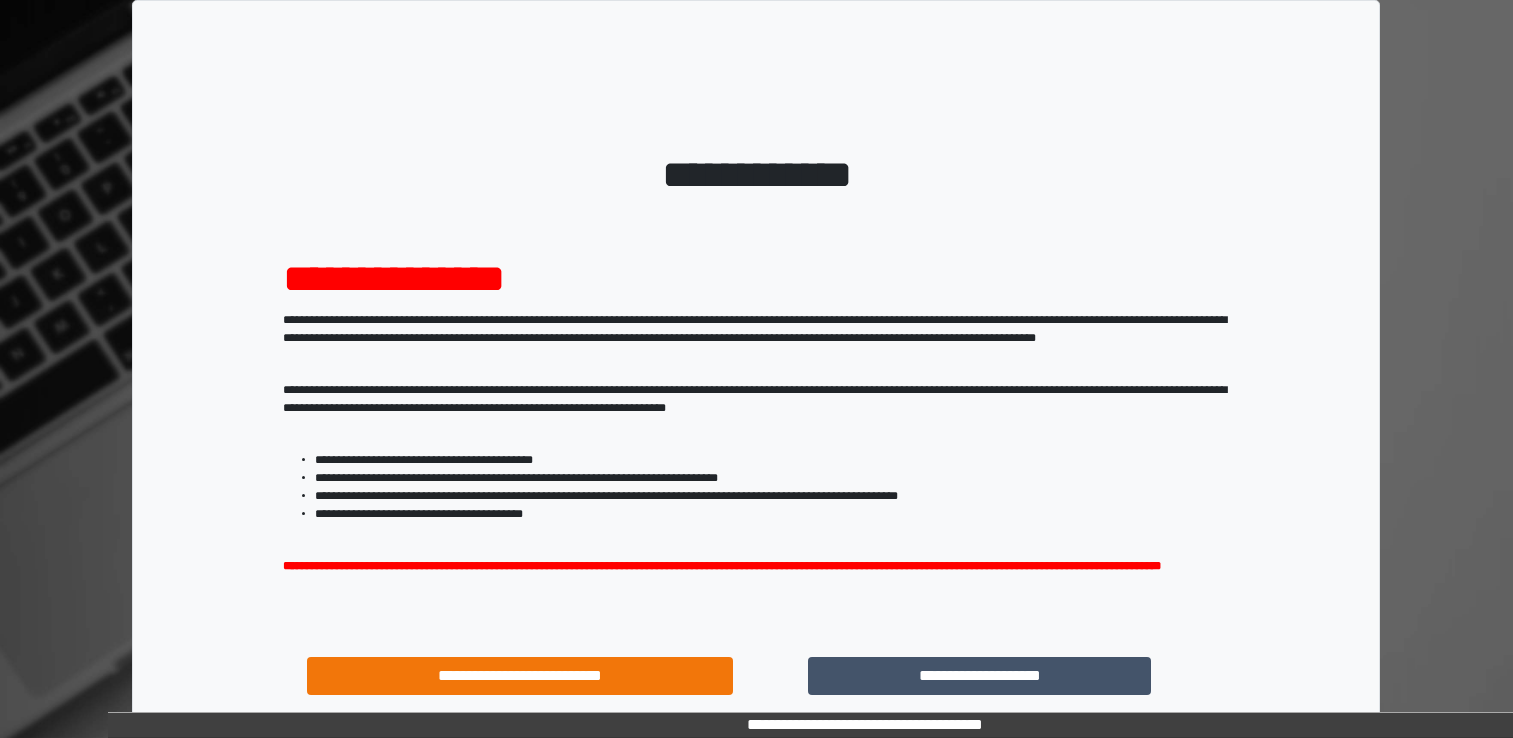 scroll, scrollTop: 0, scrollLeft: 0, axis: both 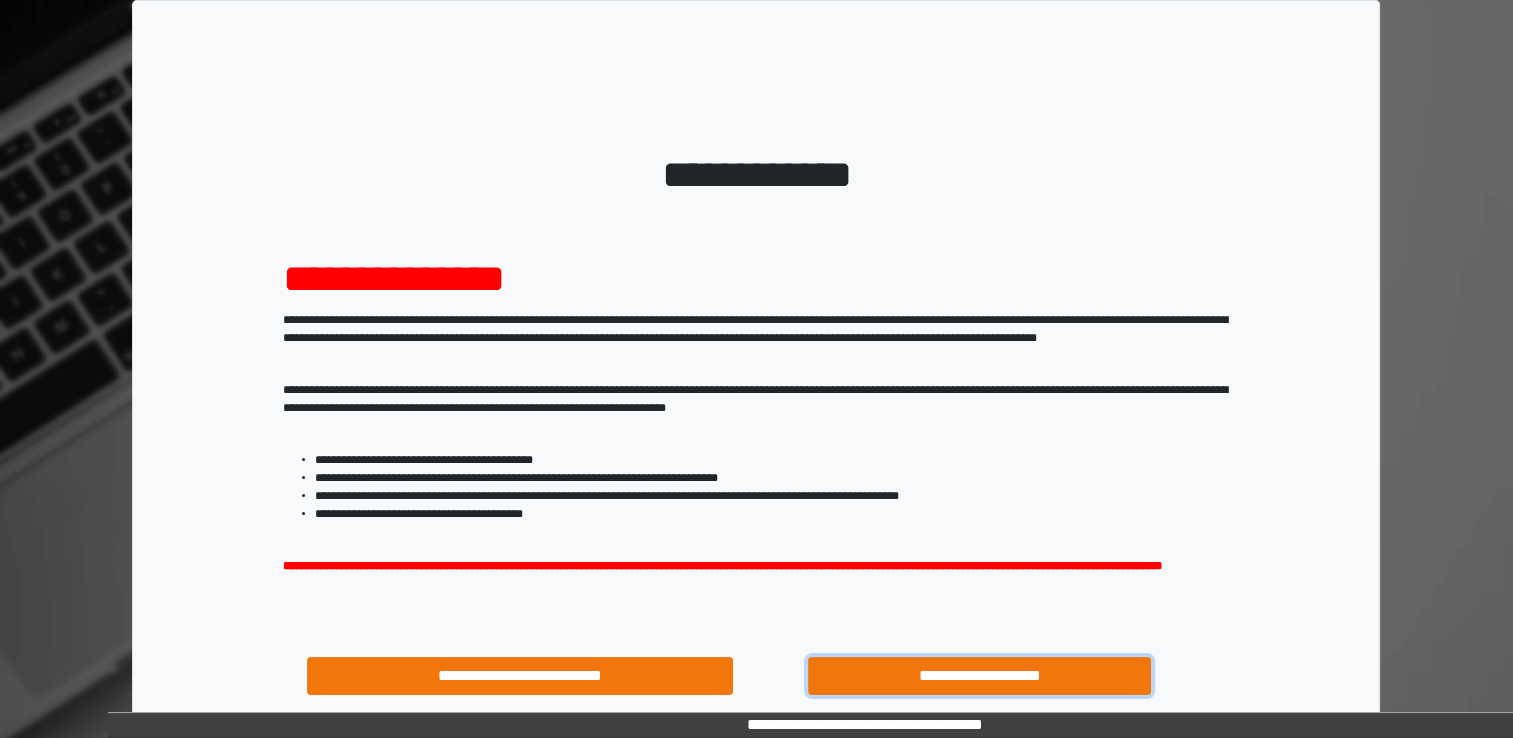click on "**********" at bounding box center (980, 676) 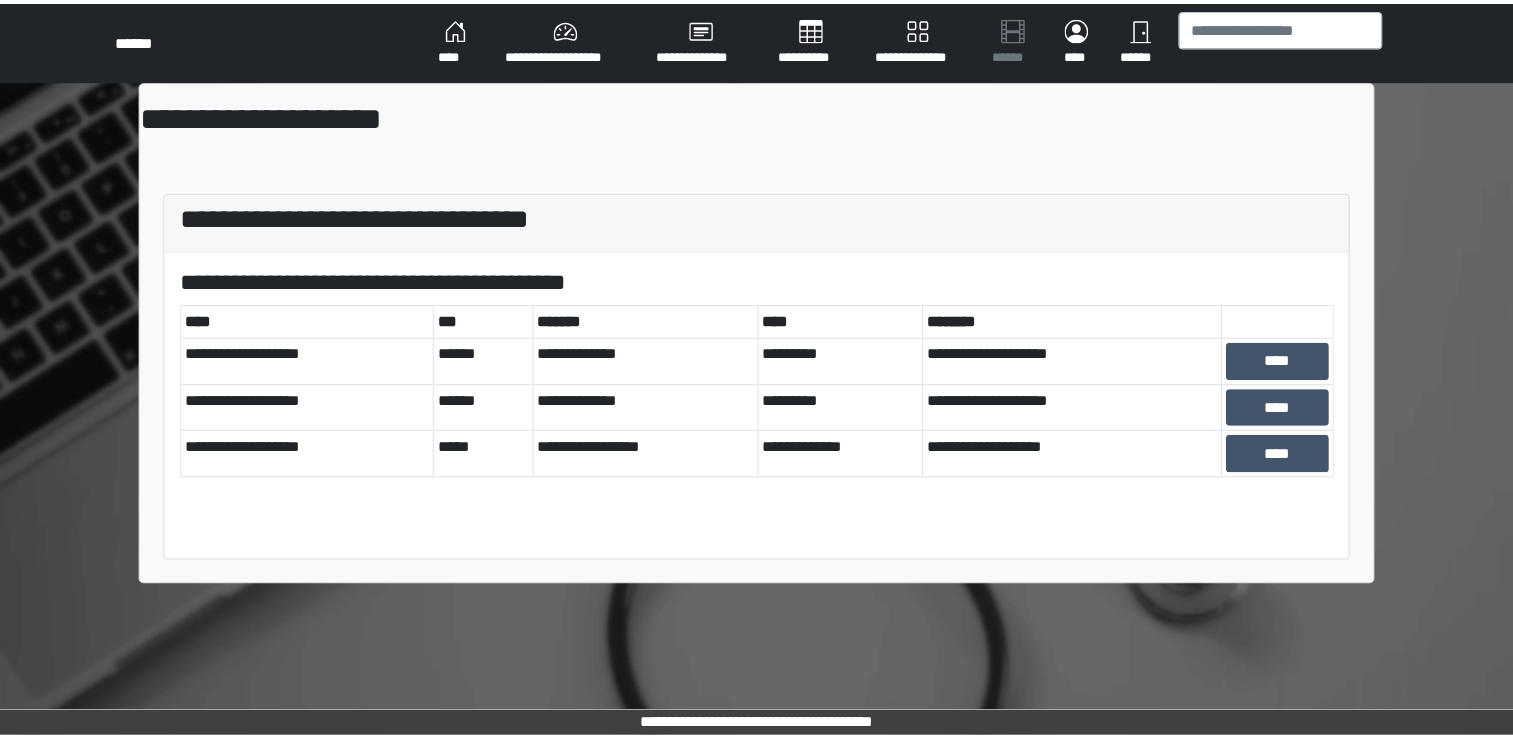 scroll, scrollTop: 0, scrollLeft: 0, axis: both 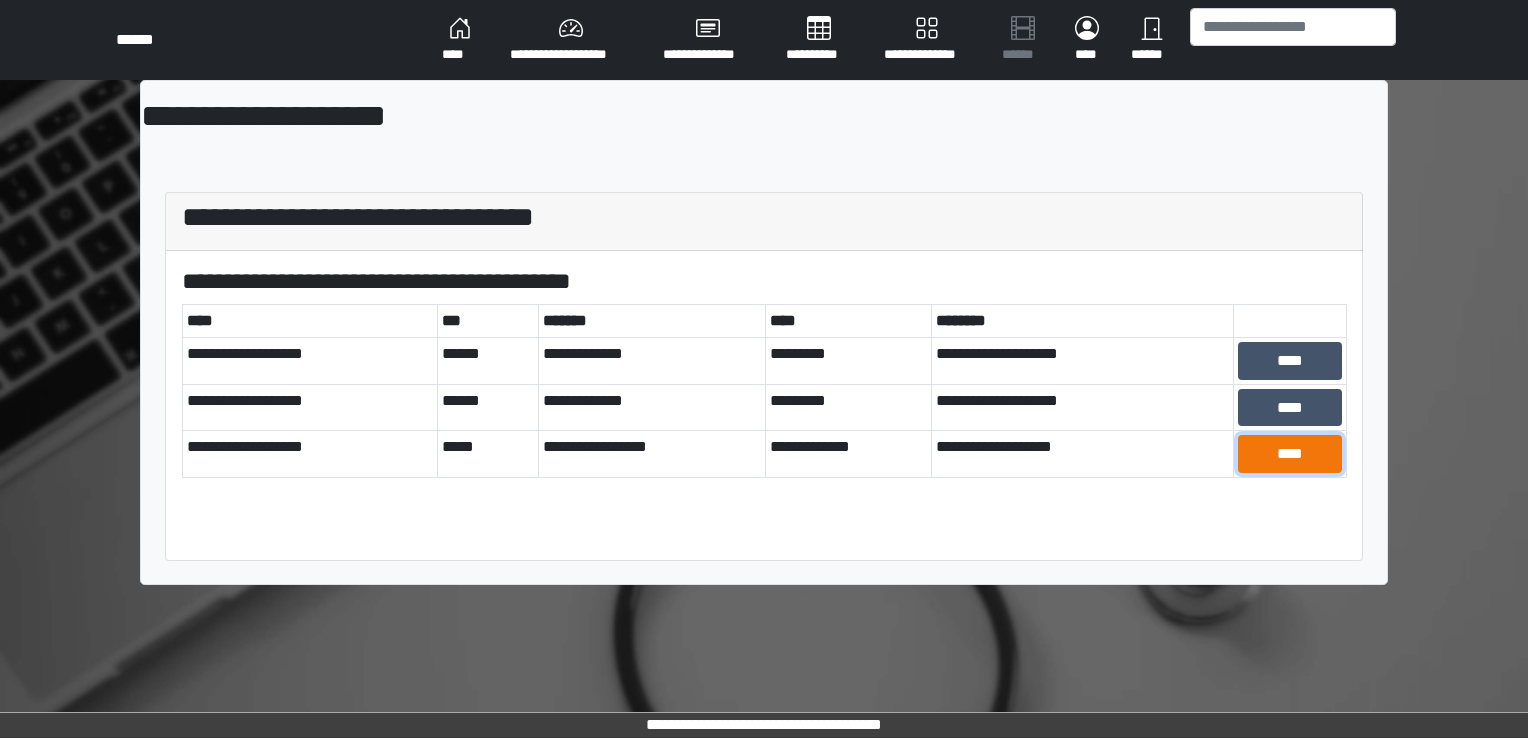 click on "****" at bounding box center (1290, 454) 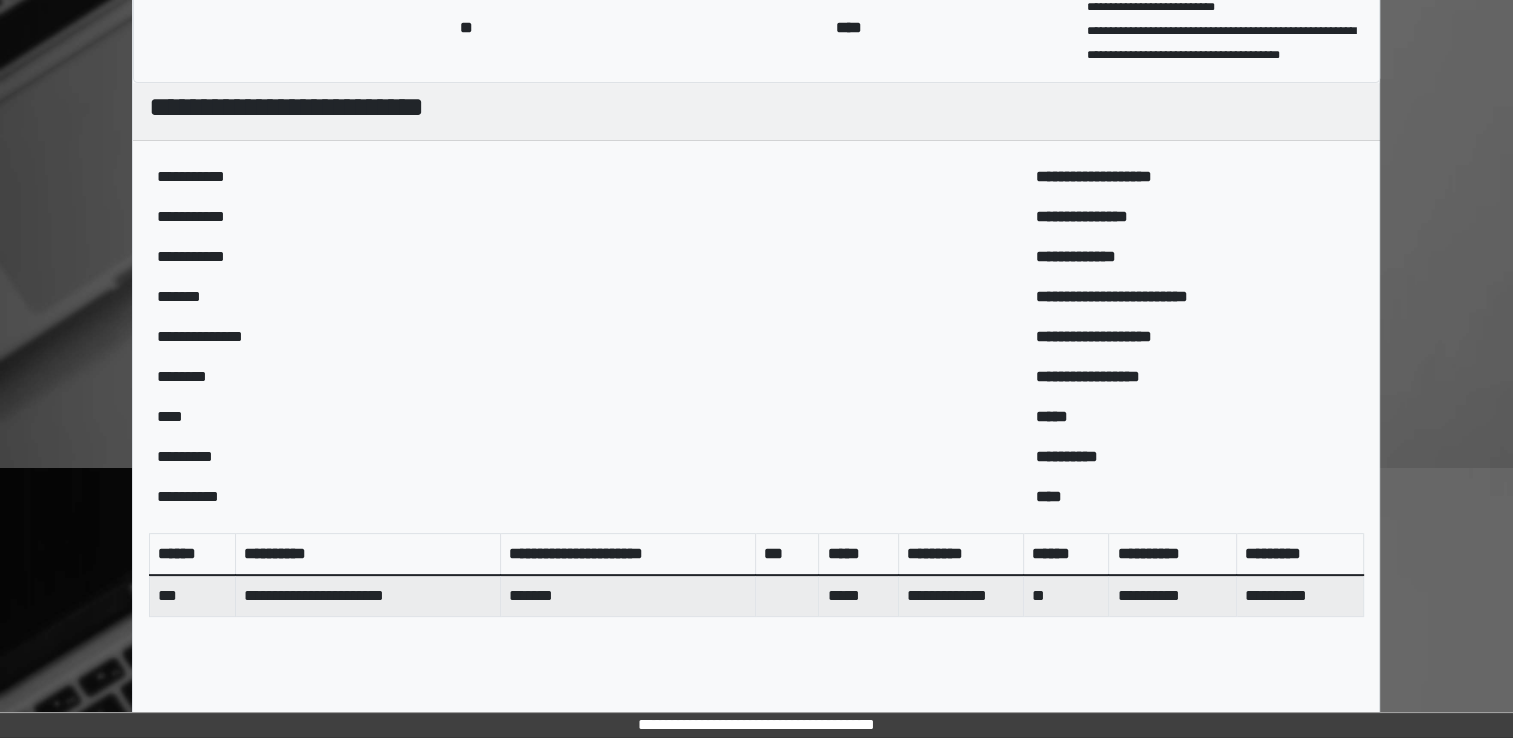 scroll, scrollTop: 644, scrollLeft: 0, axis: vertical 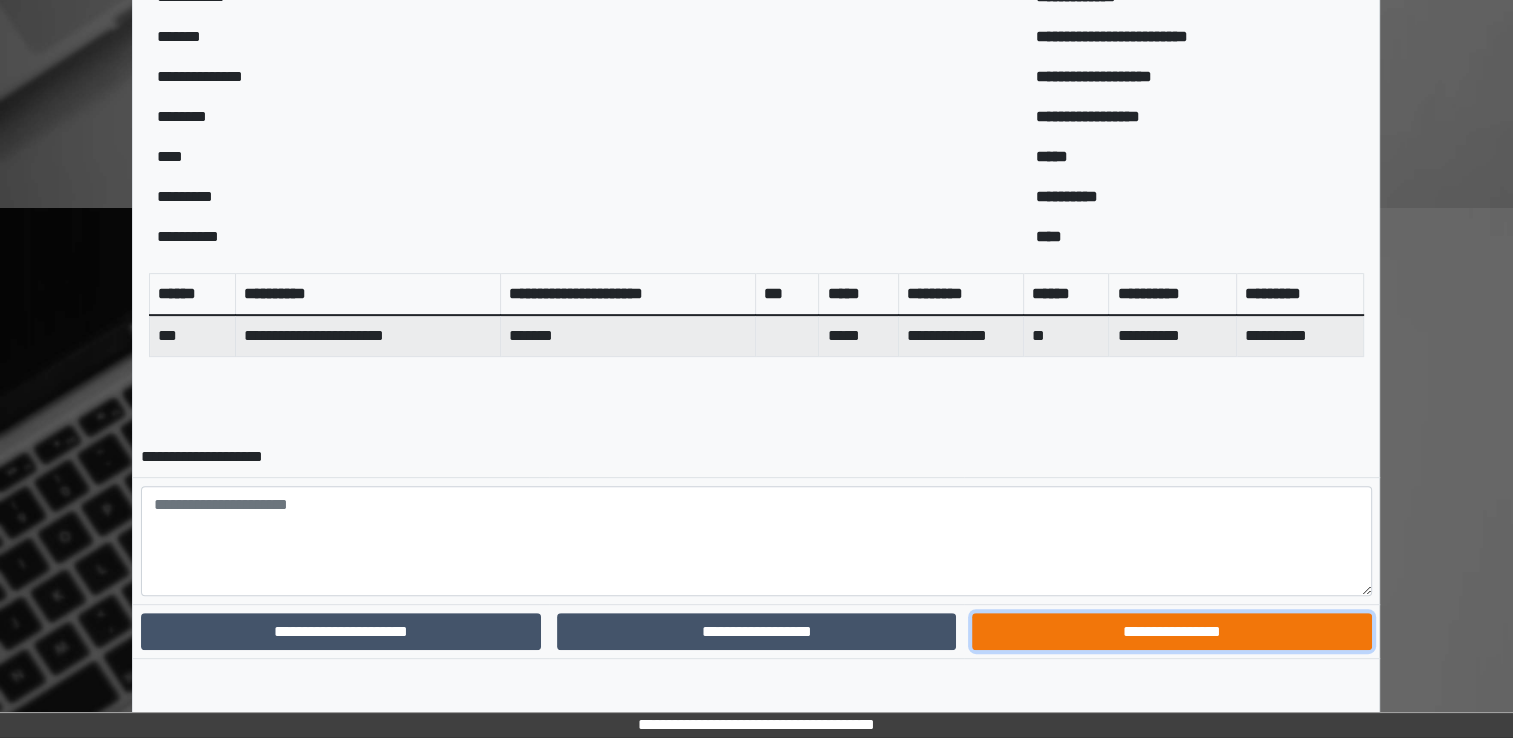 click on "**********" at bounding box center [1171, 632] 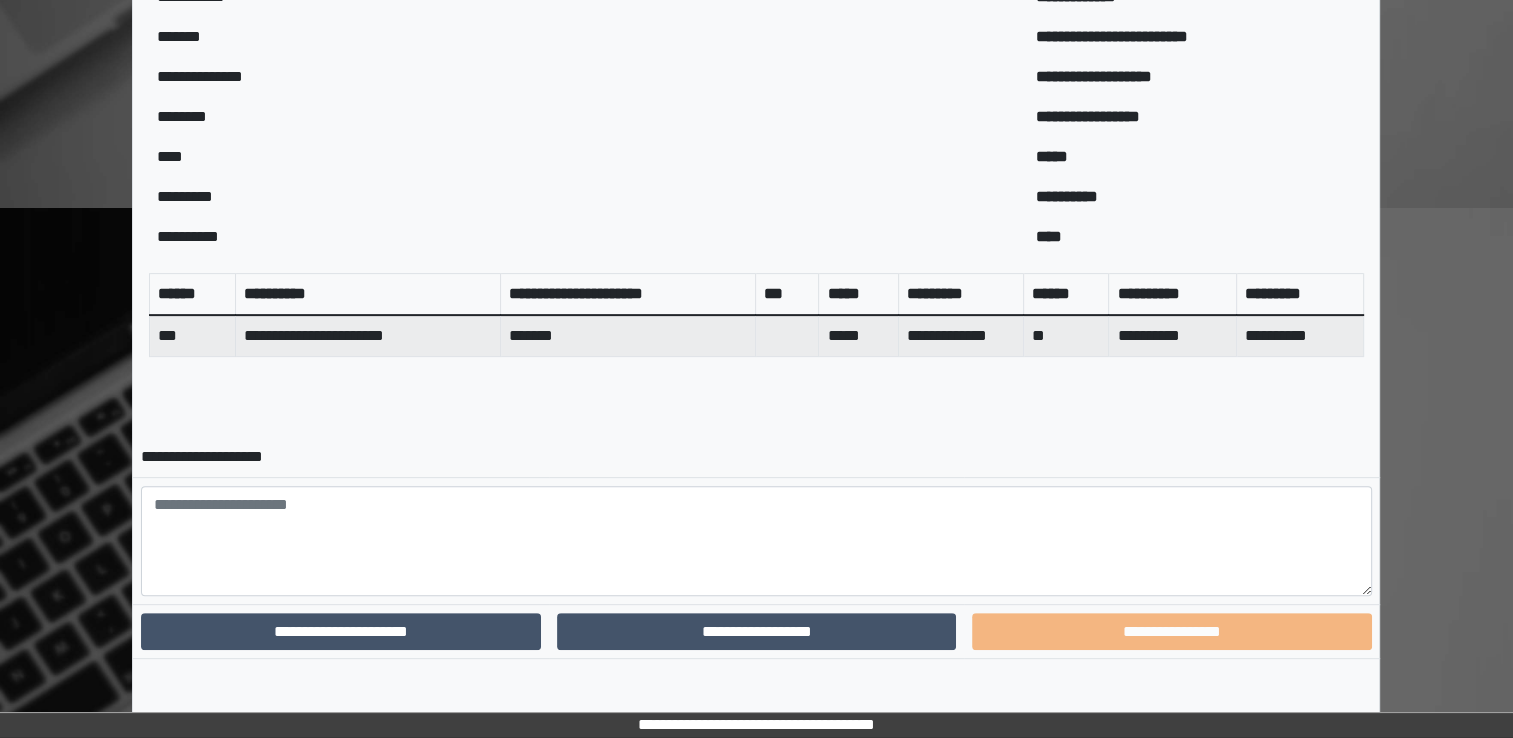 scroll, scrollTop: 559, scrollLeft: 0, axis: vertical 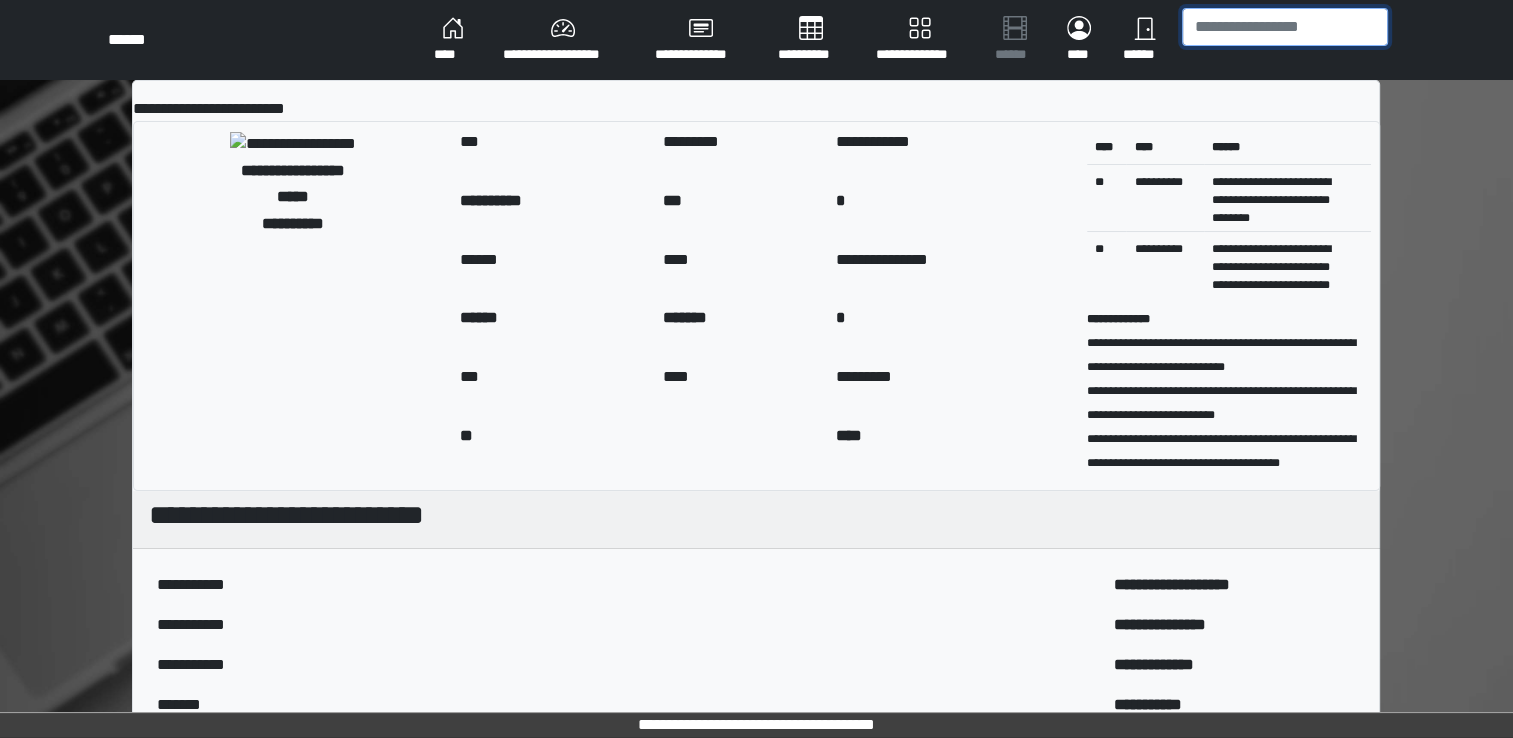 click at bounding box center [1285, 27] 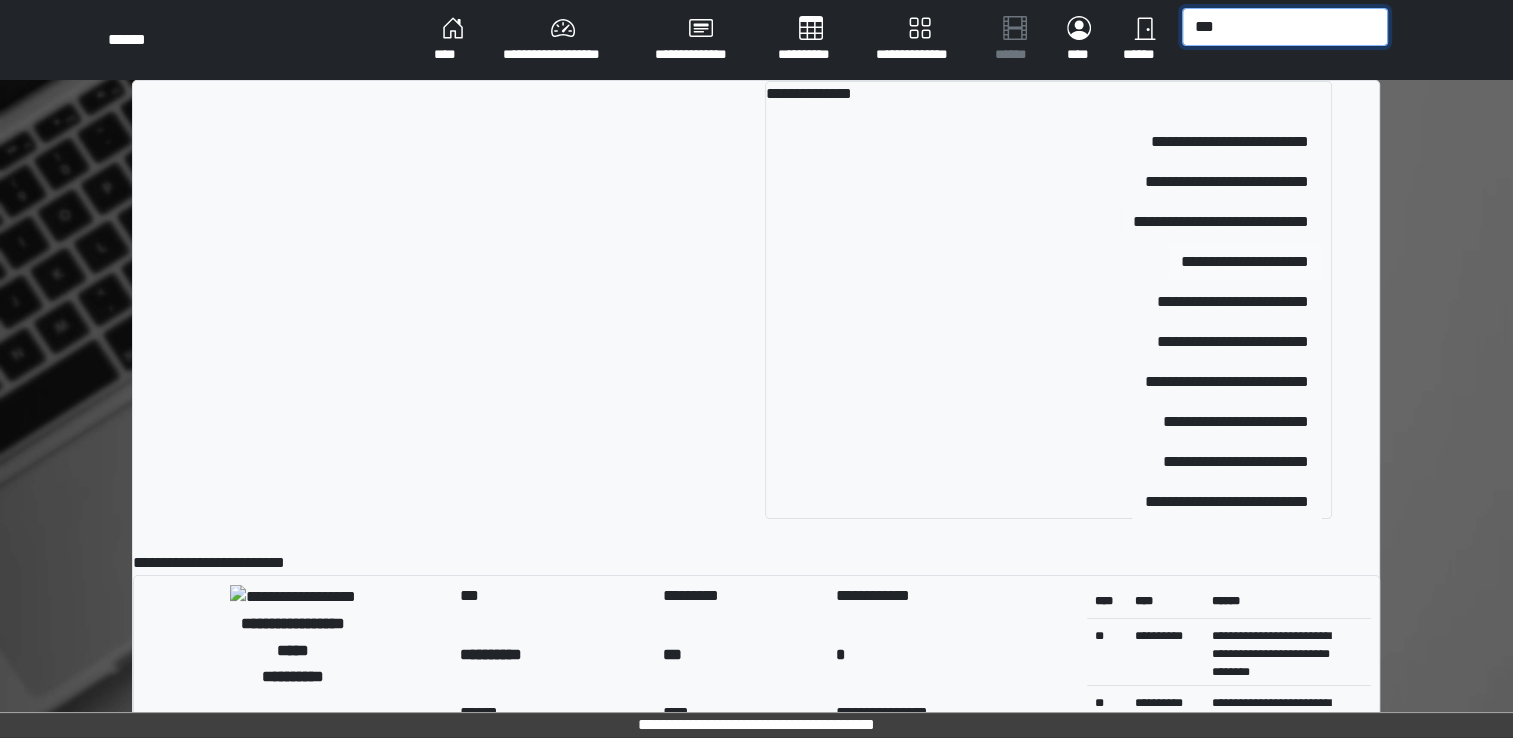 type on "***" 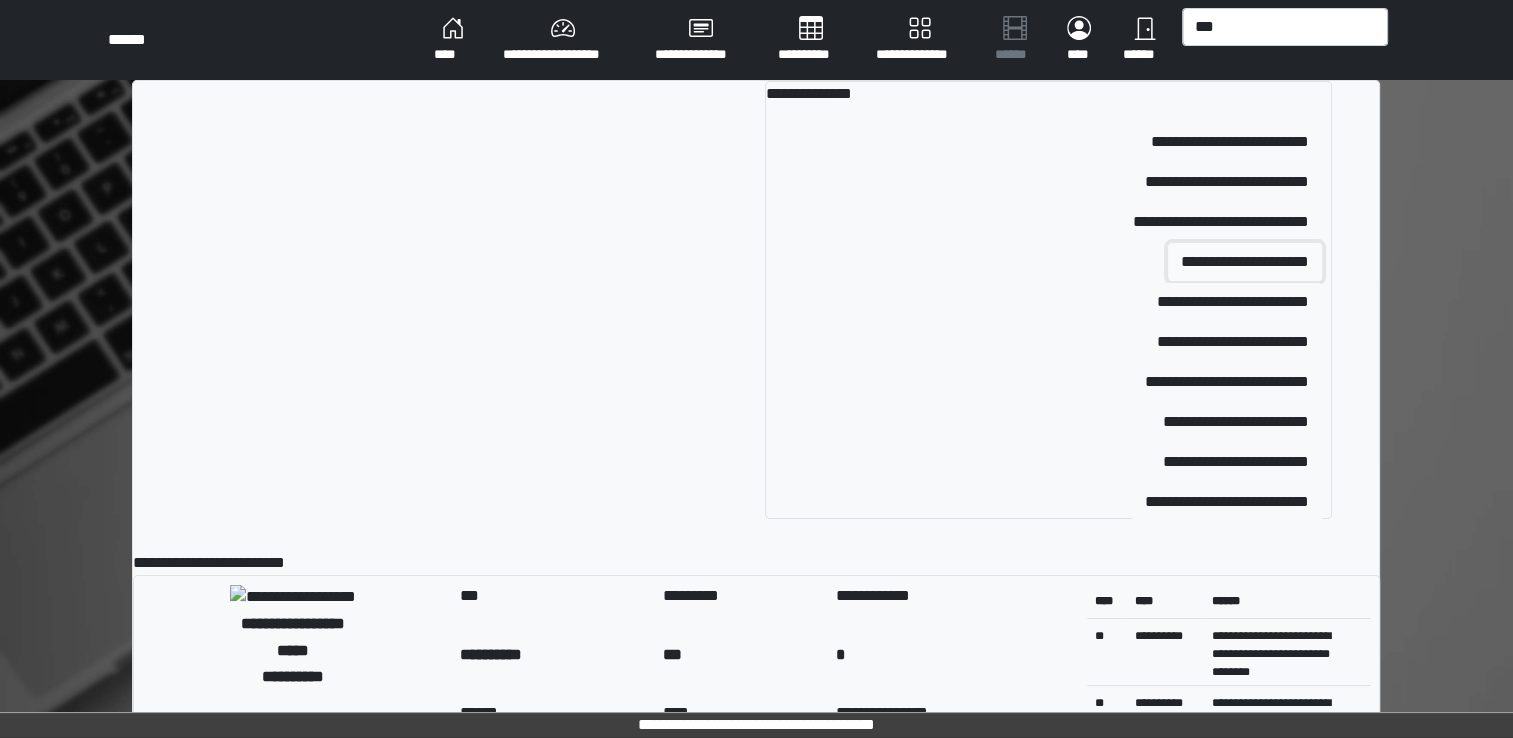 click on "**********" at bounding box center (1245, 262) 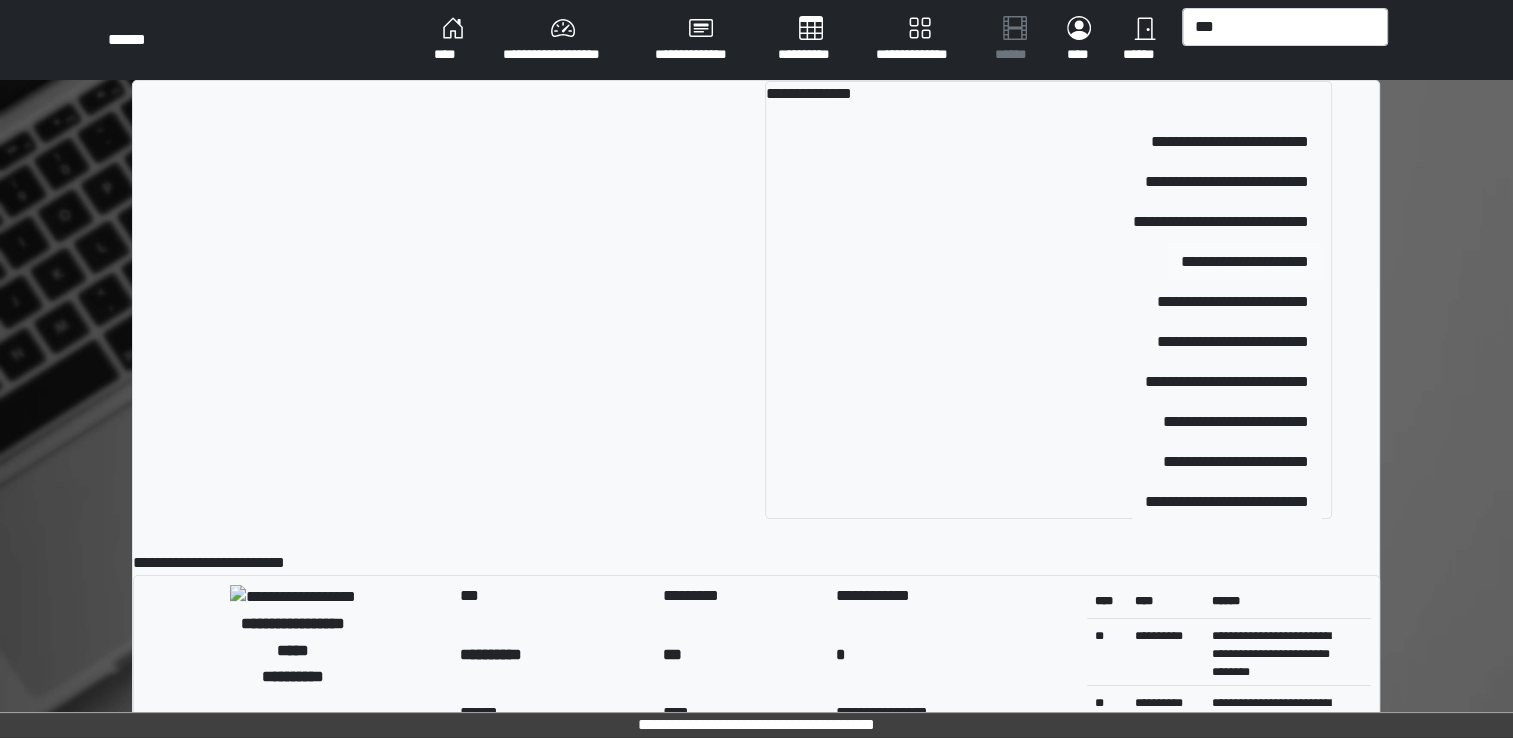 type 